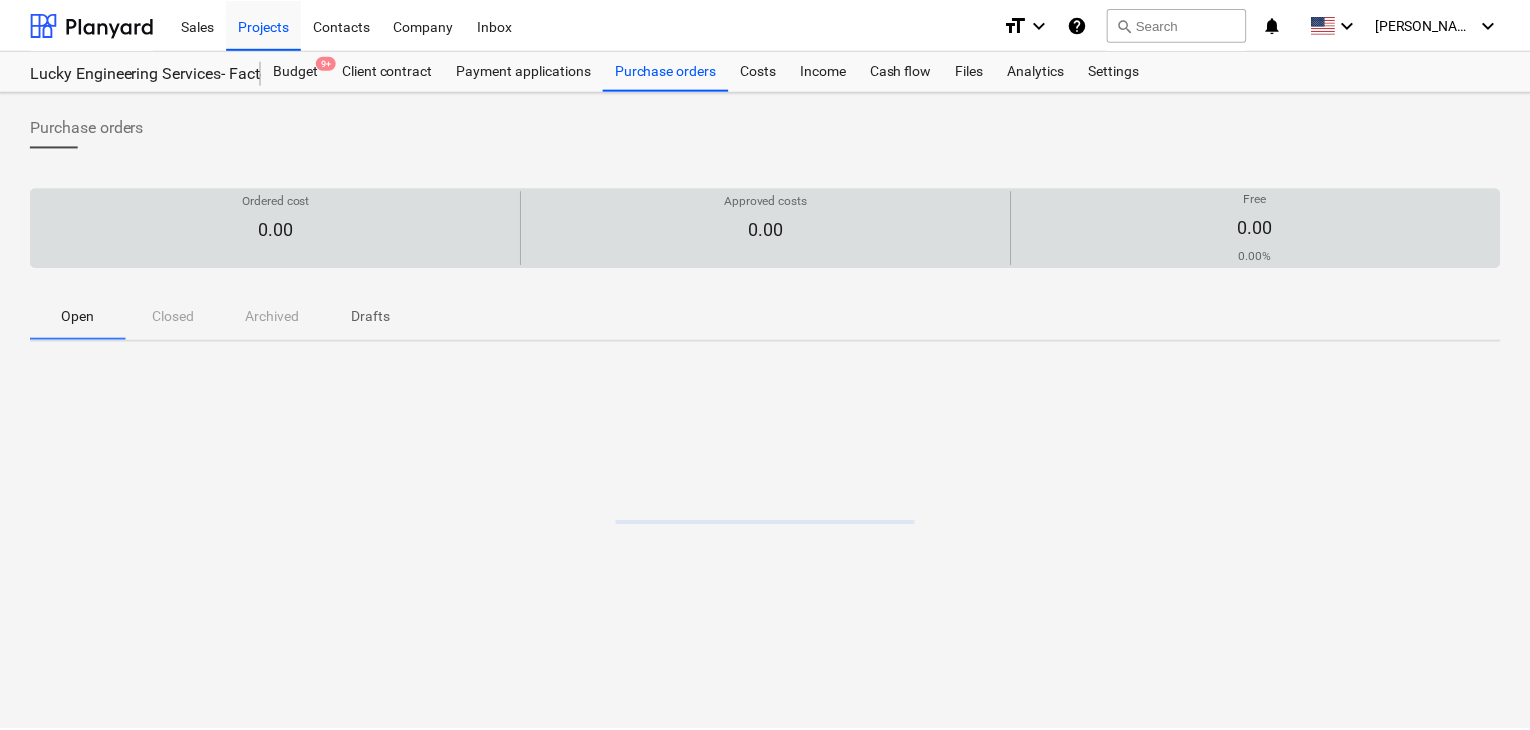 scroll, scrollTop: 0, scrollLeft: 0, axis: both 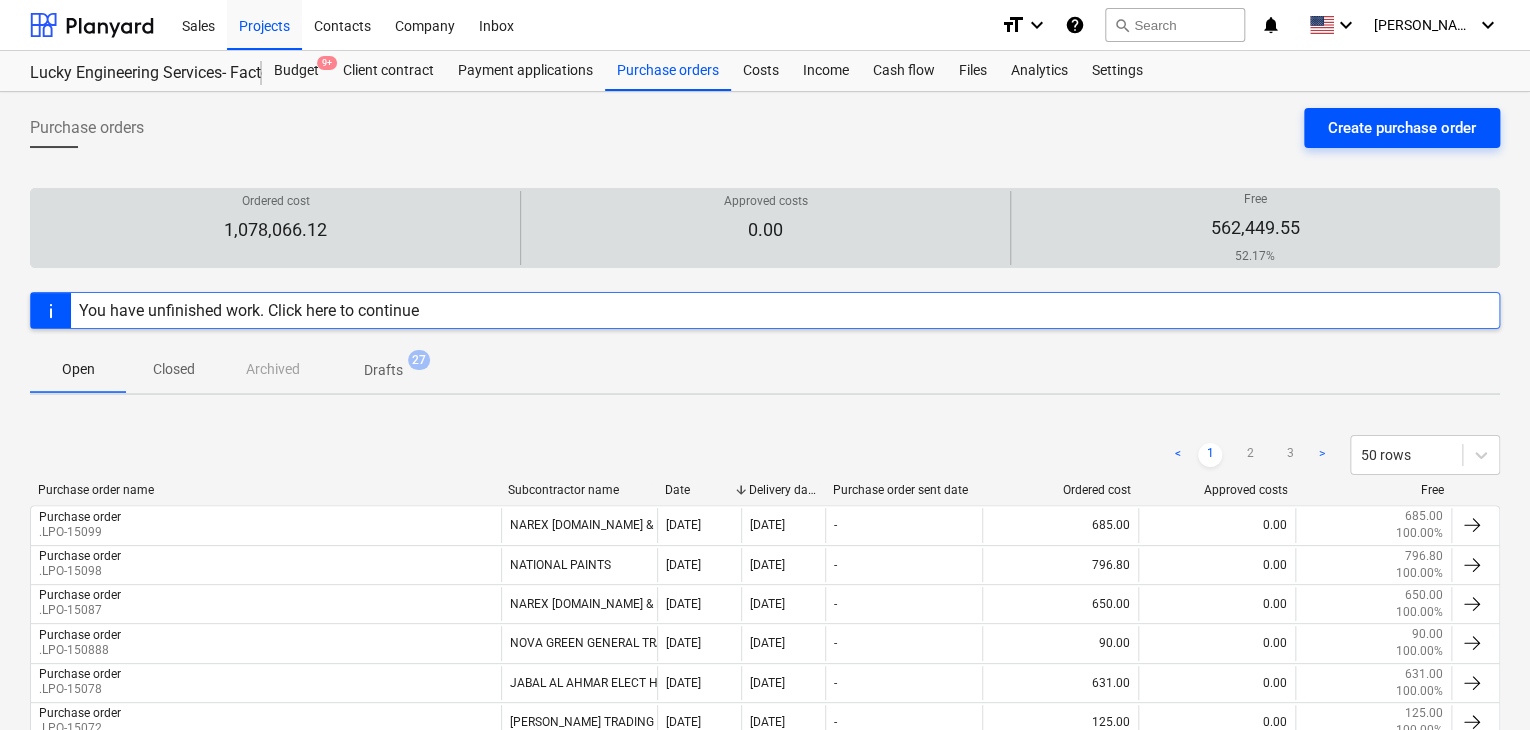 click on "Create purchase order" at bounding box center [1402, 128] 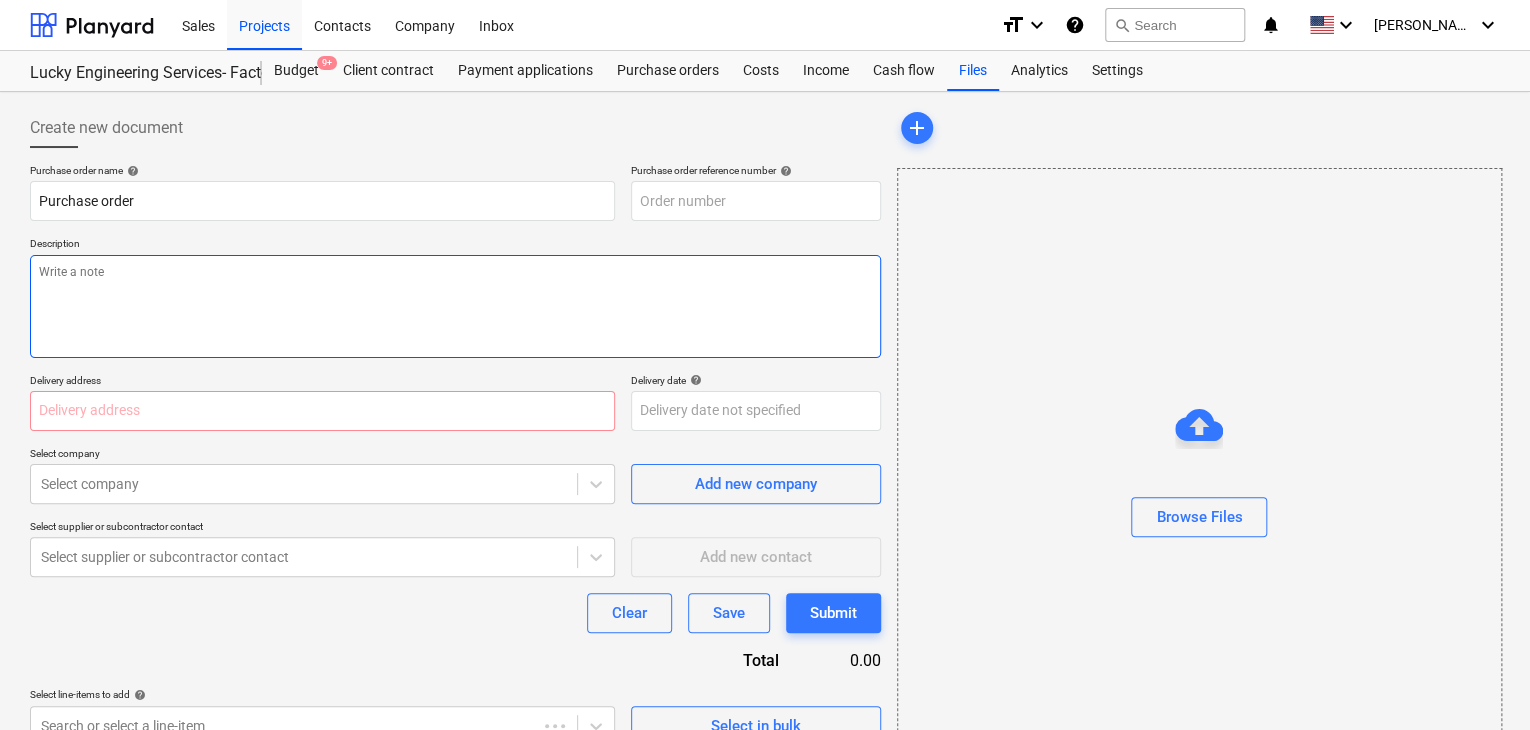 click at bounding box center [455, 306] 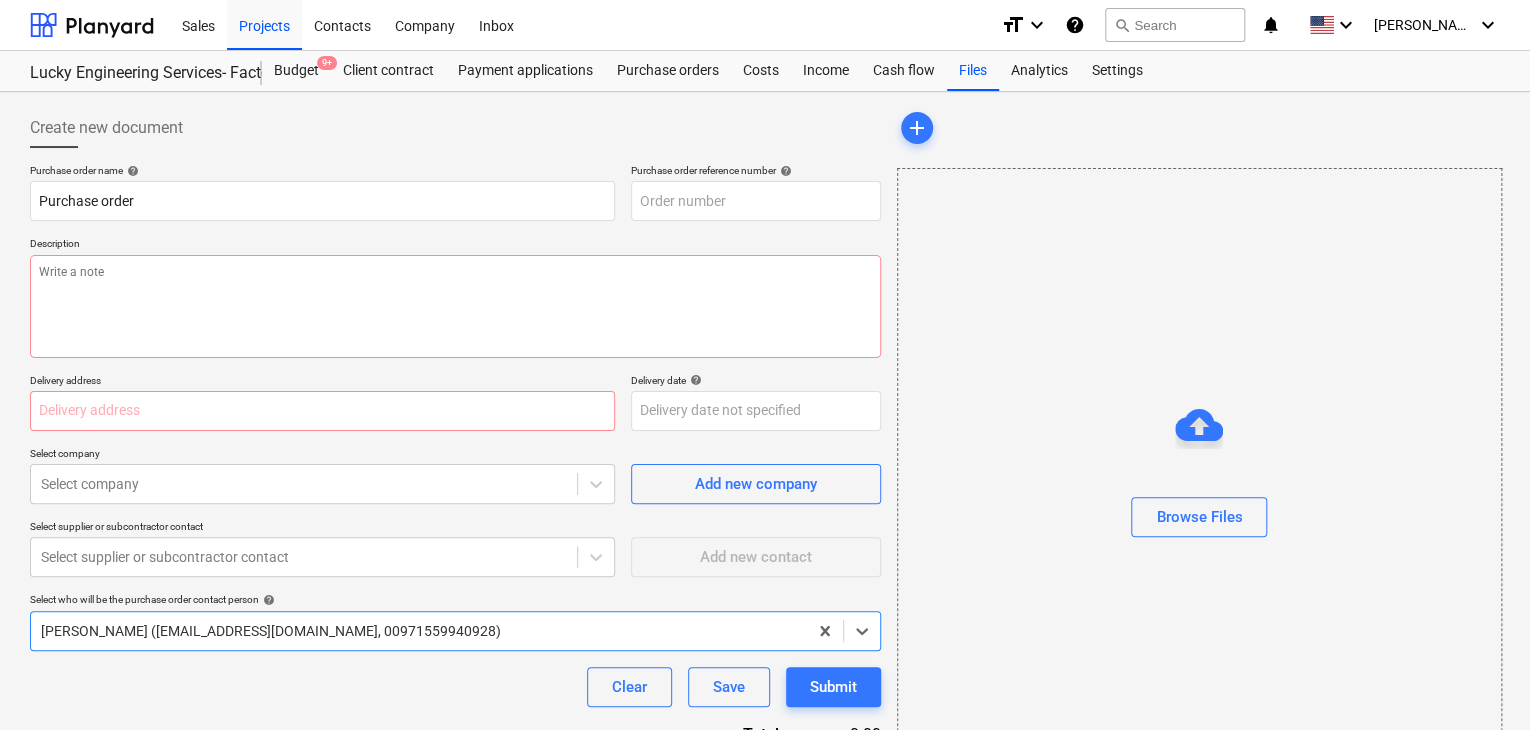 type on "x" 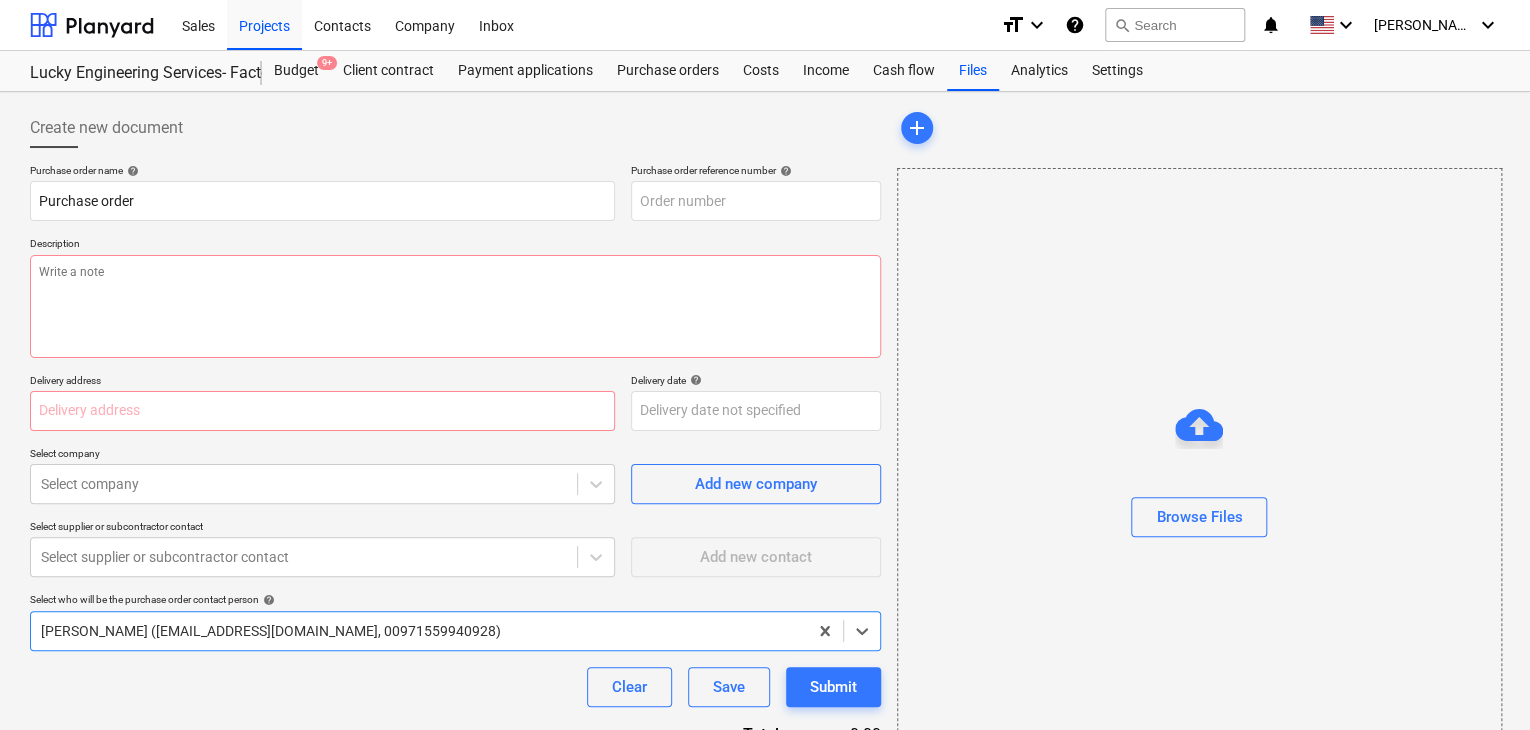 type on "LES-PO-429" 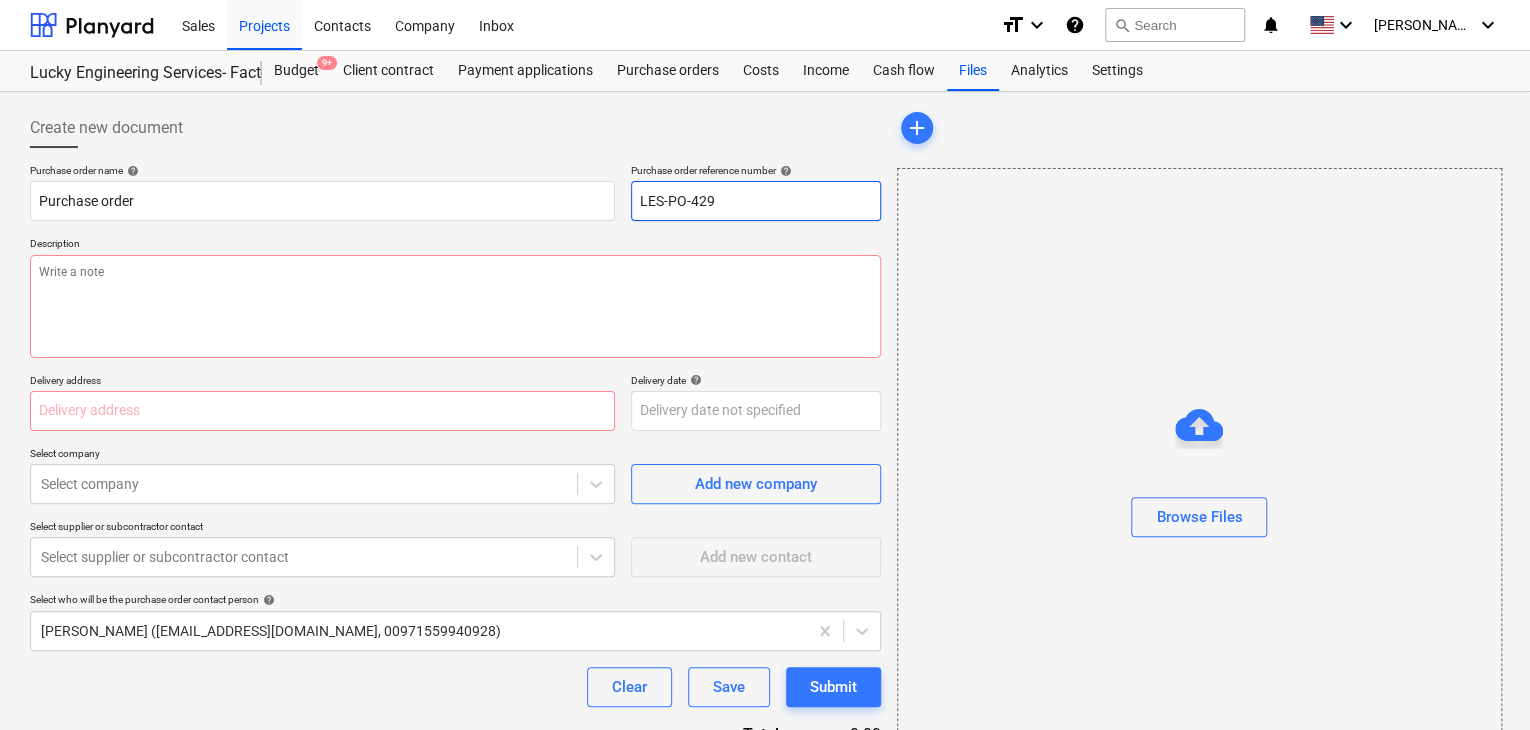 drag, startPoint x: 736, startPoint y: 189, endPoint x: 635, endPoint y: 199, distance: 101.49384 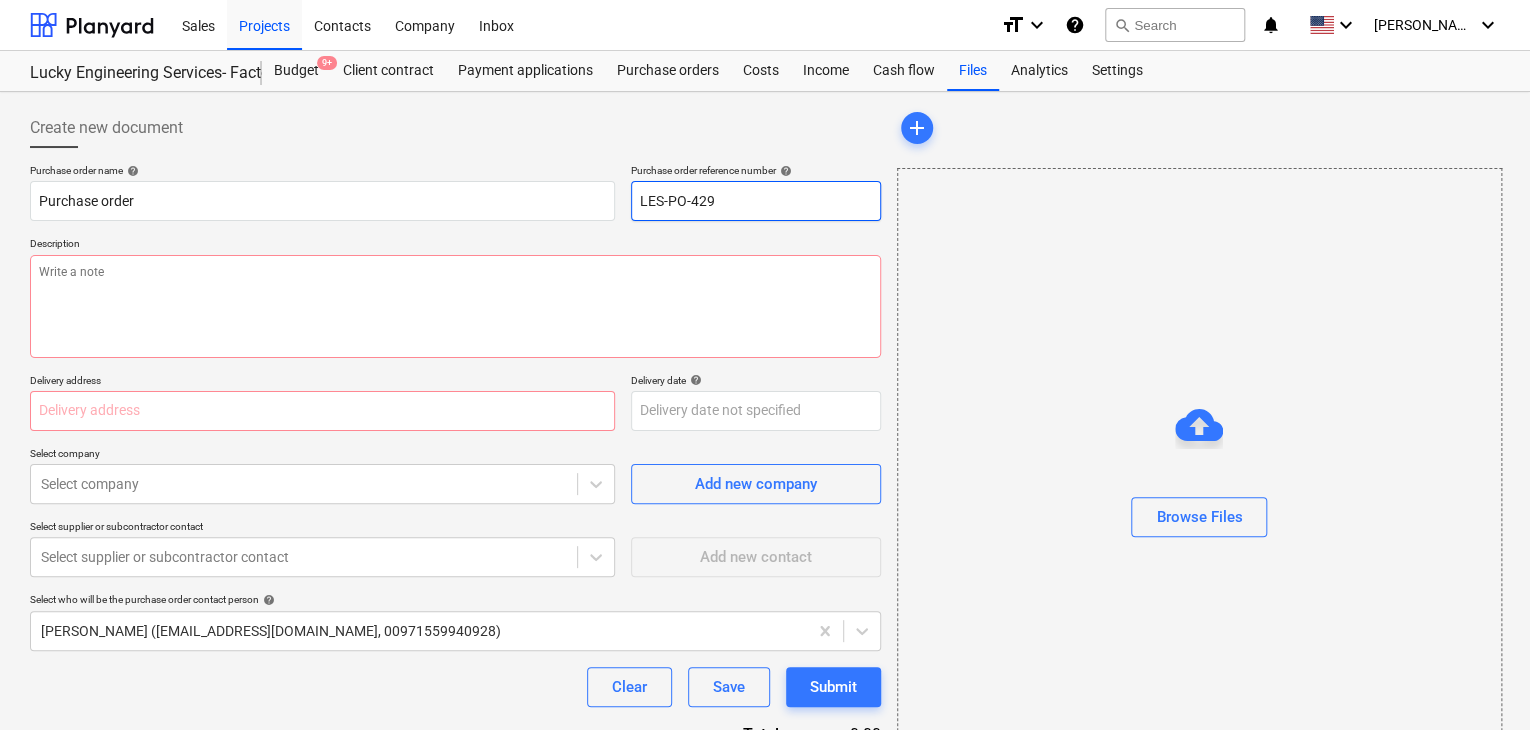 click on "LES-PO-429" at bounding box center [756, 201] 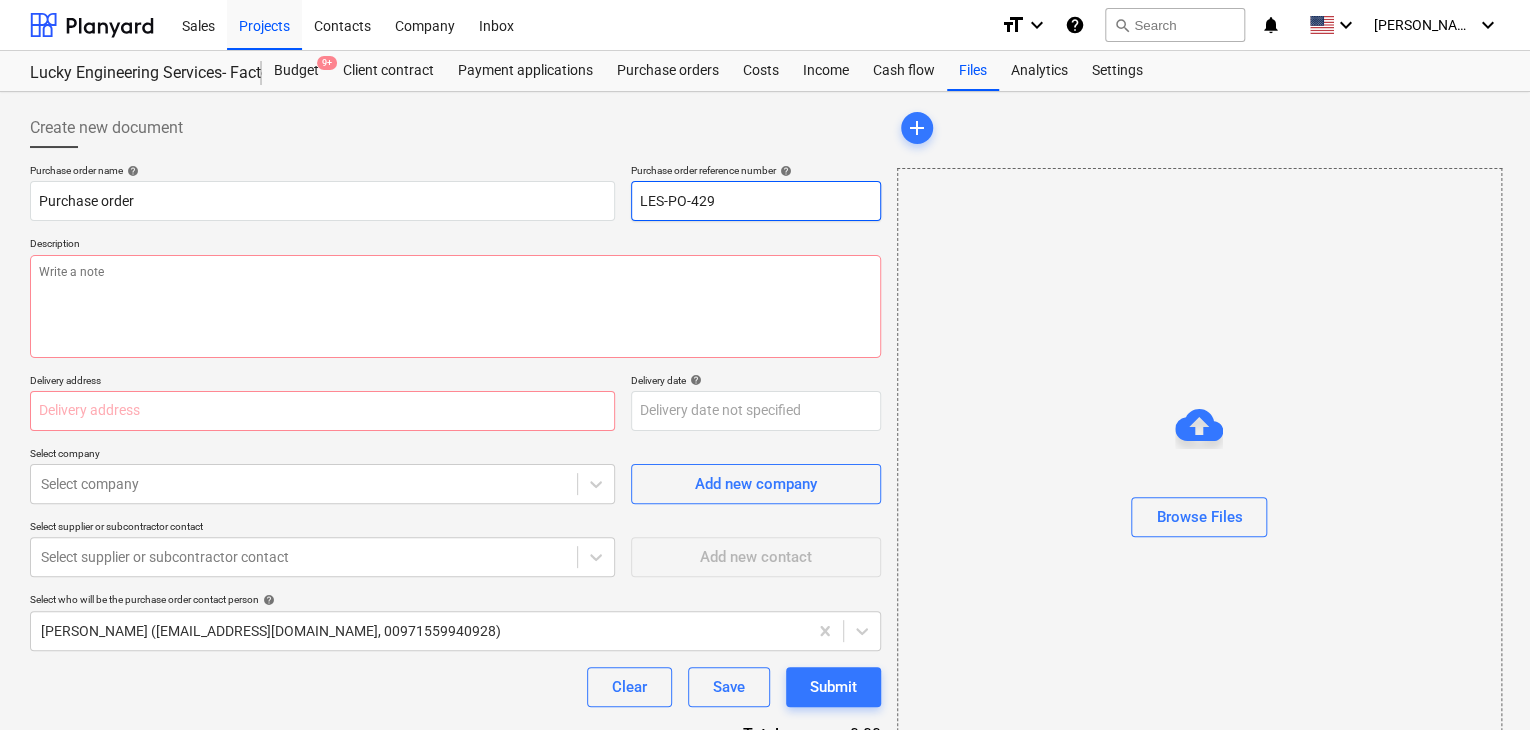 type on "x" 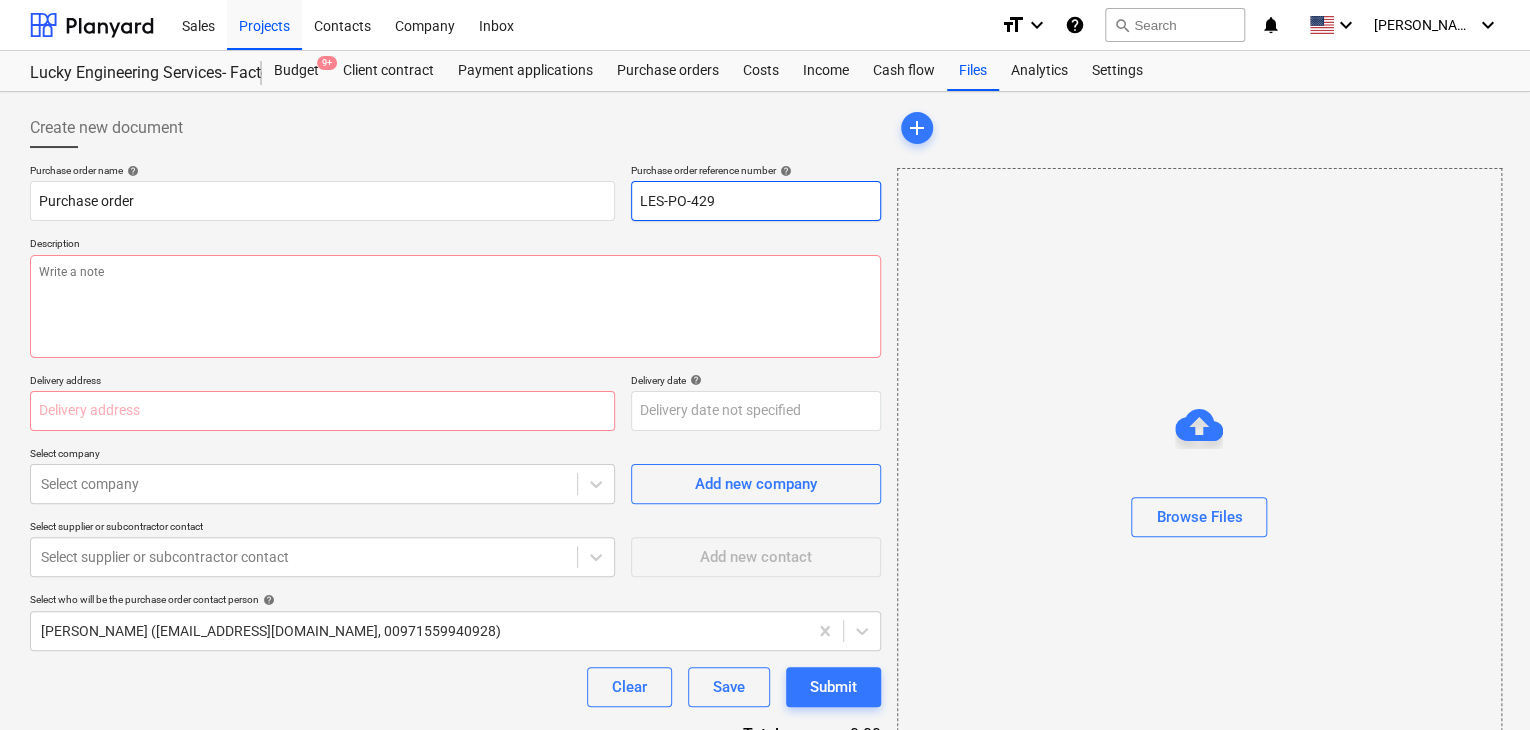 type on "." 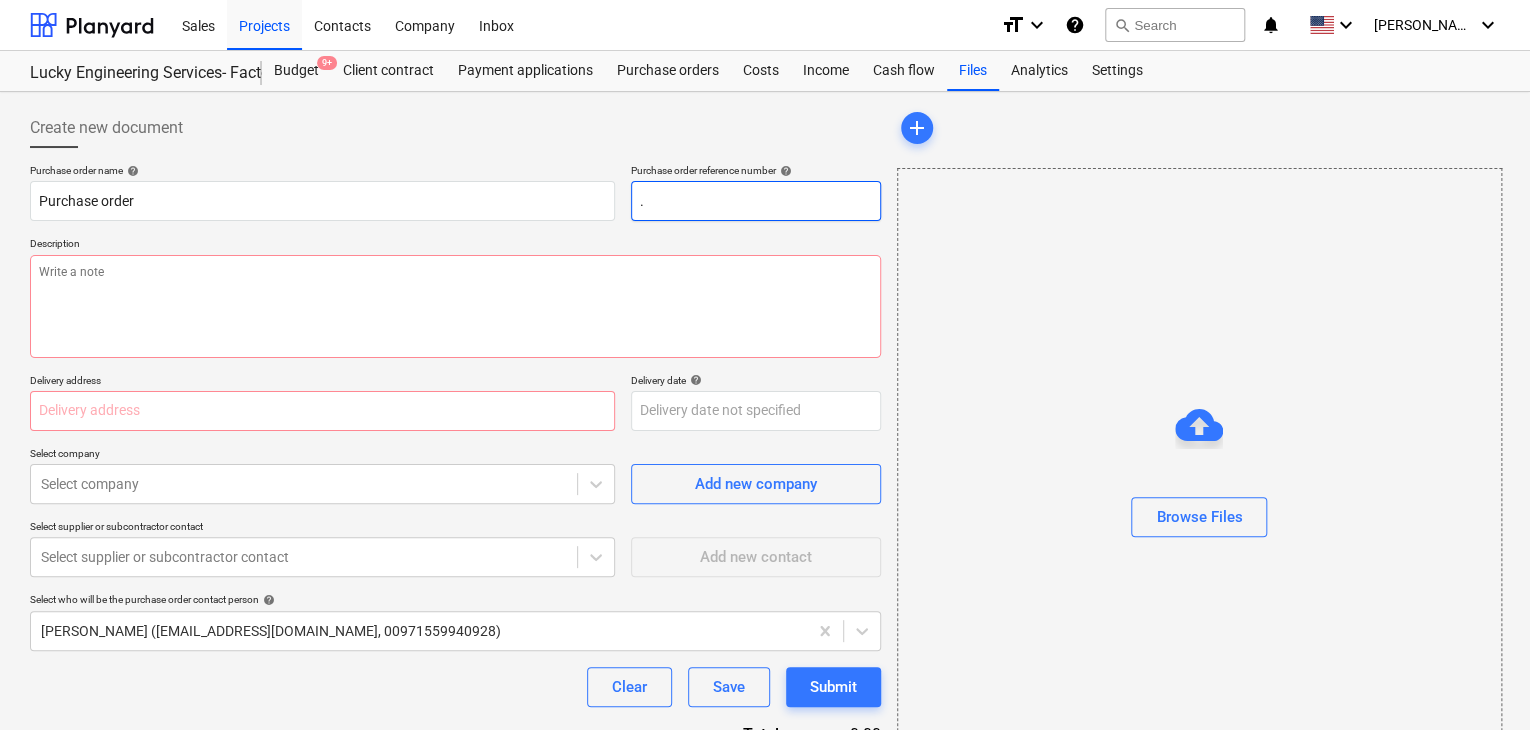 type on "x" 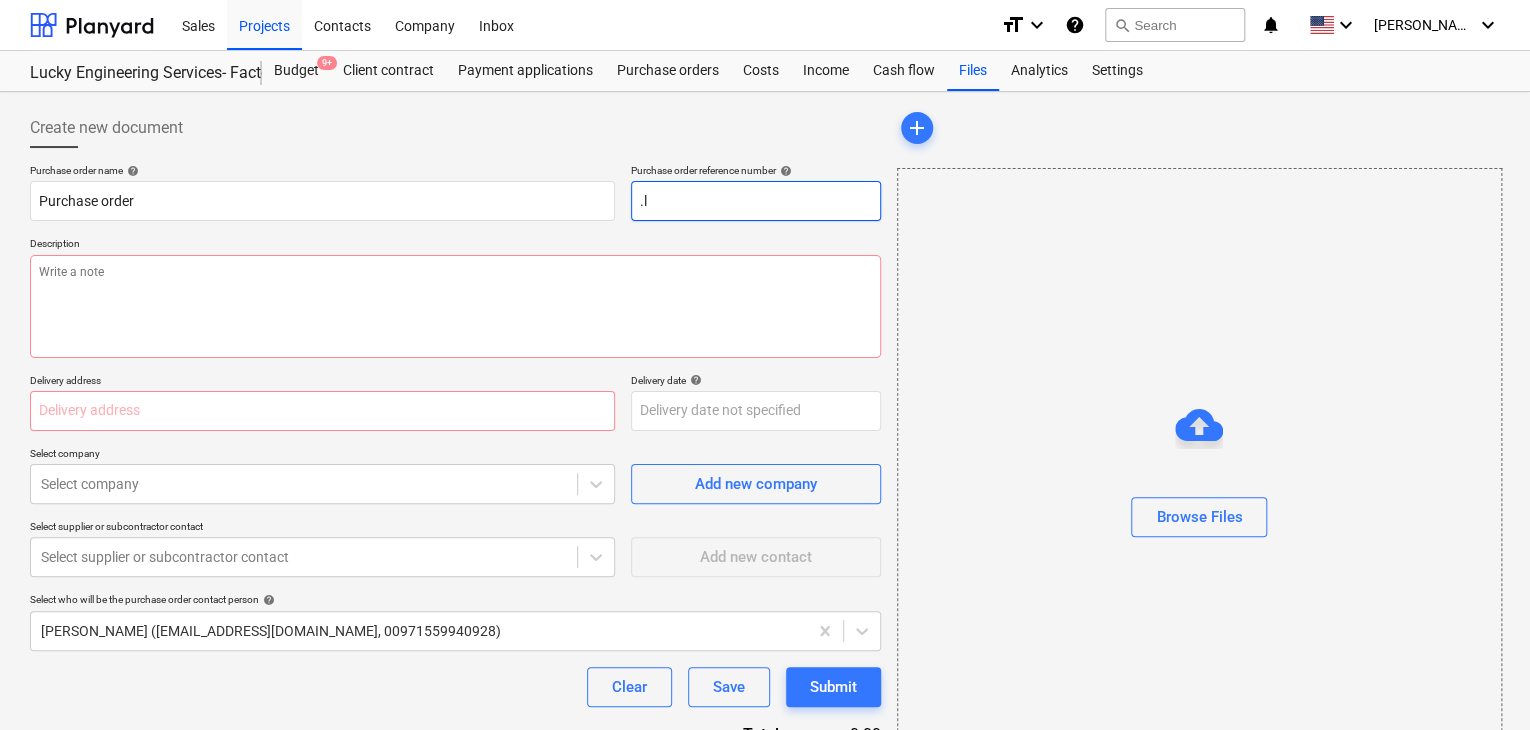 type on "x" 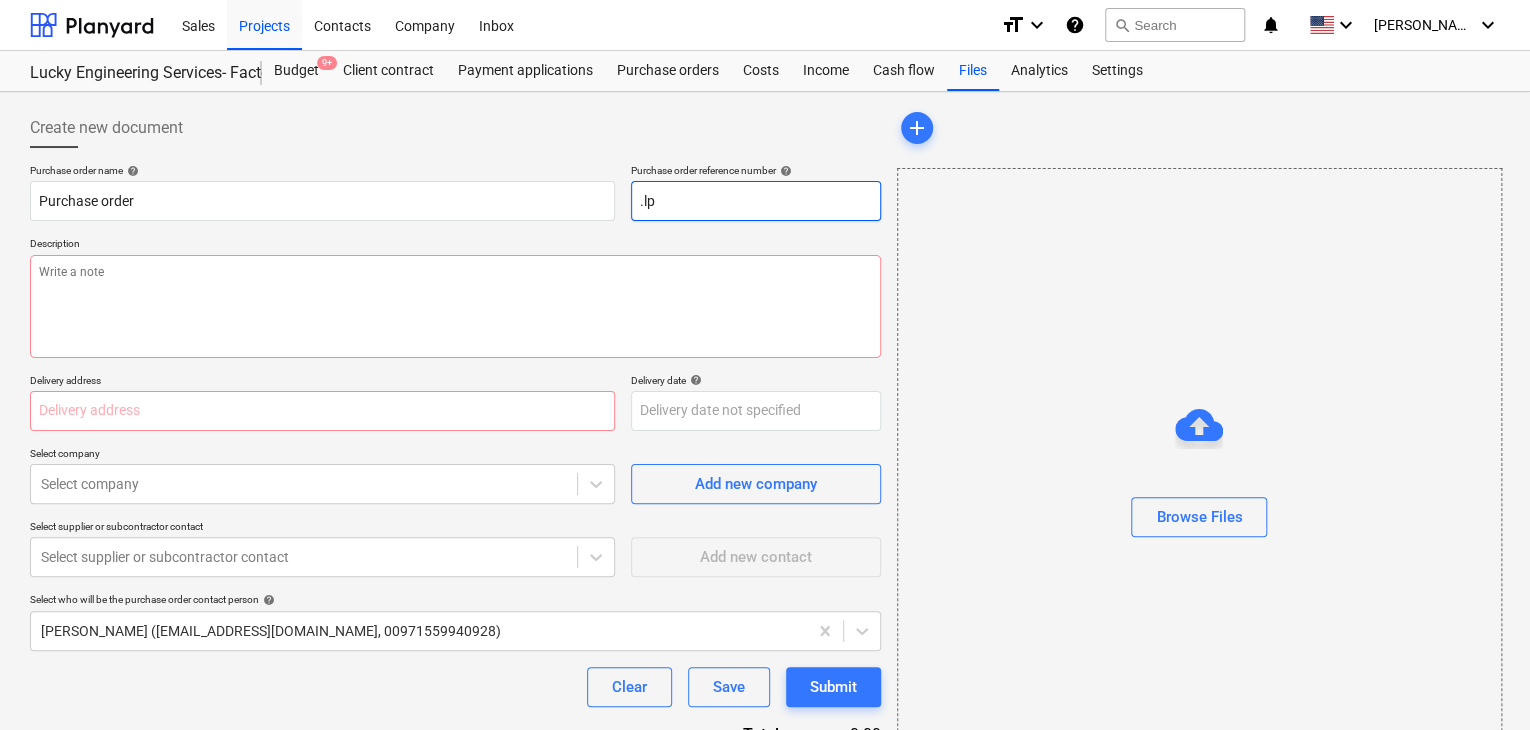 type on "x" 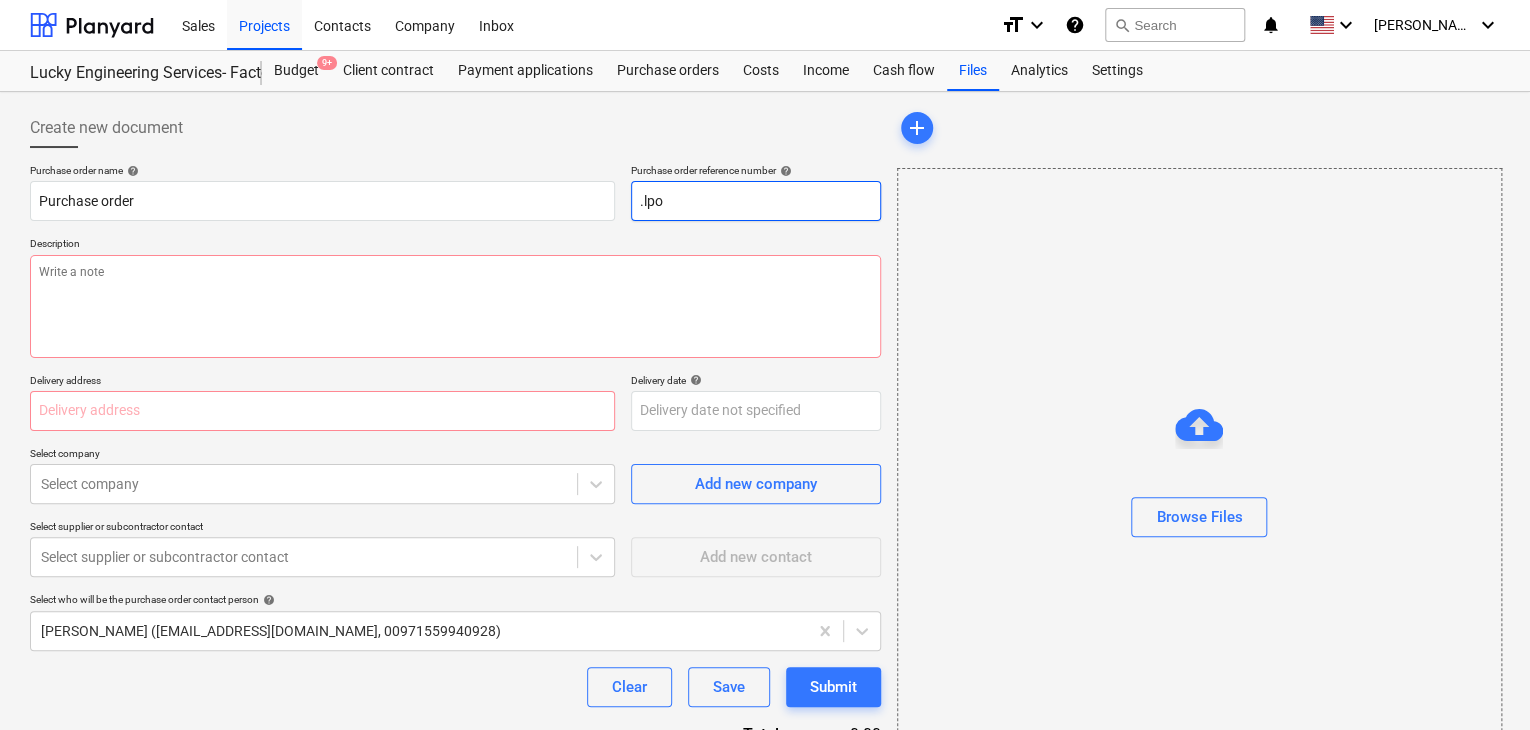 type on "x" 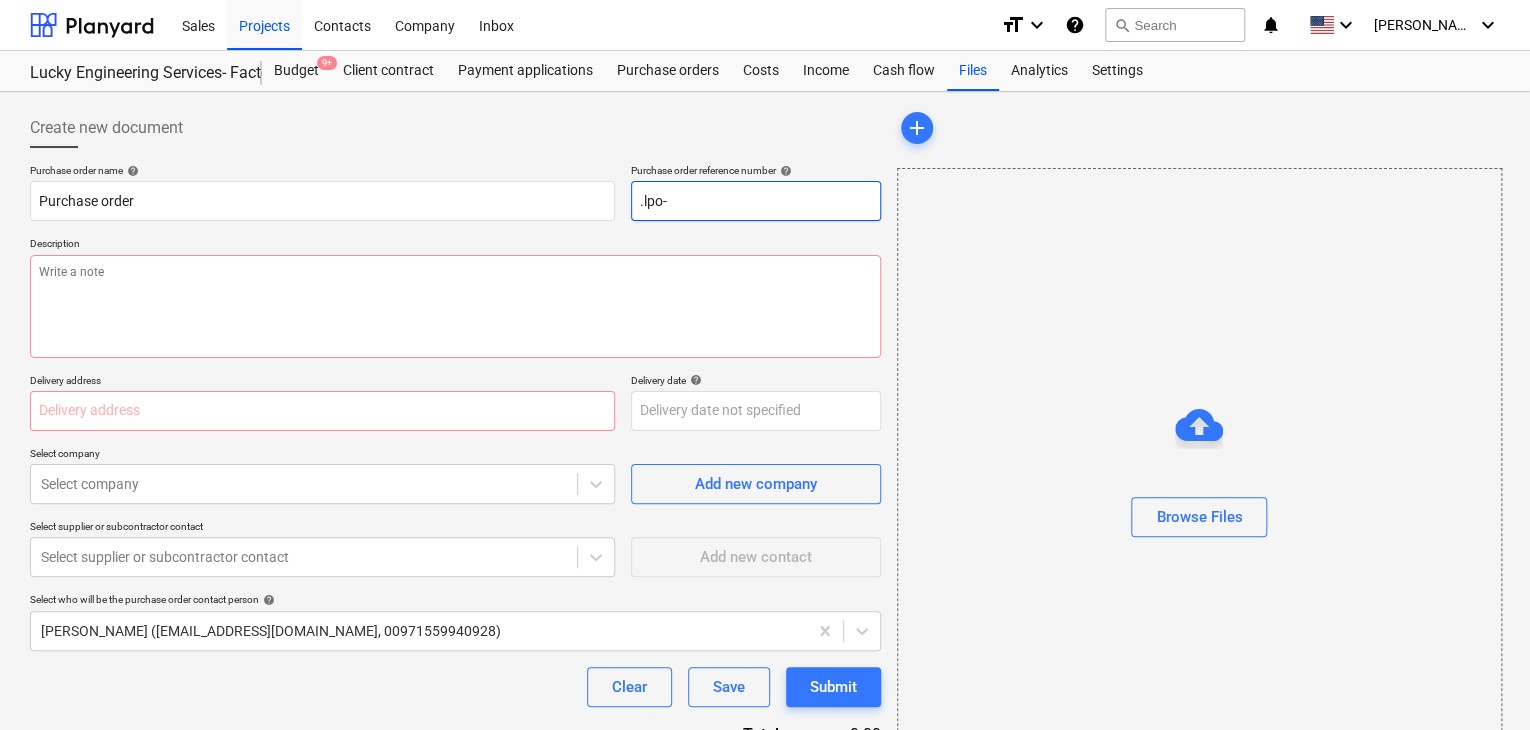 type on "x" 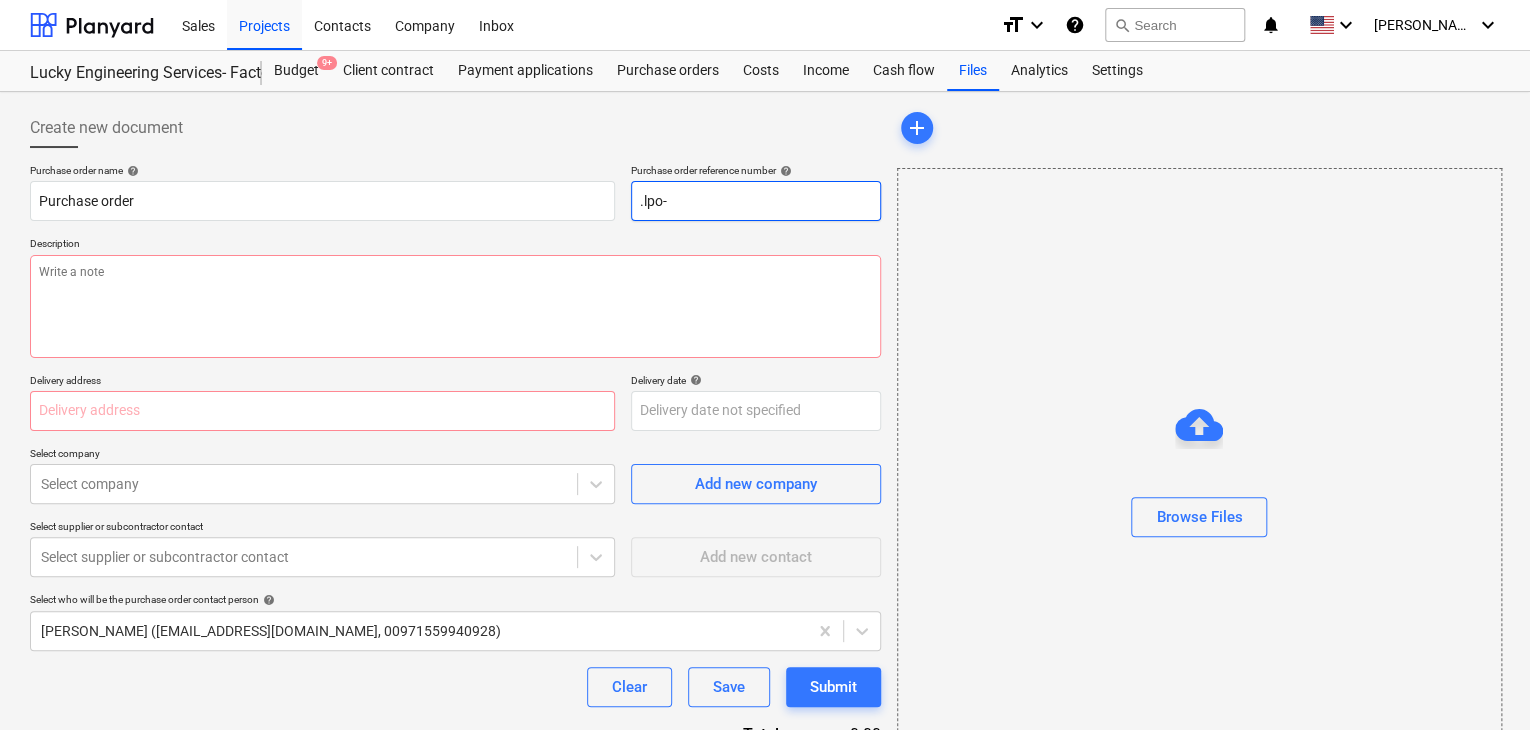 type on ".lpo" 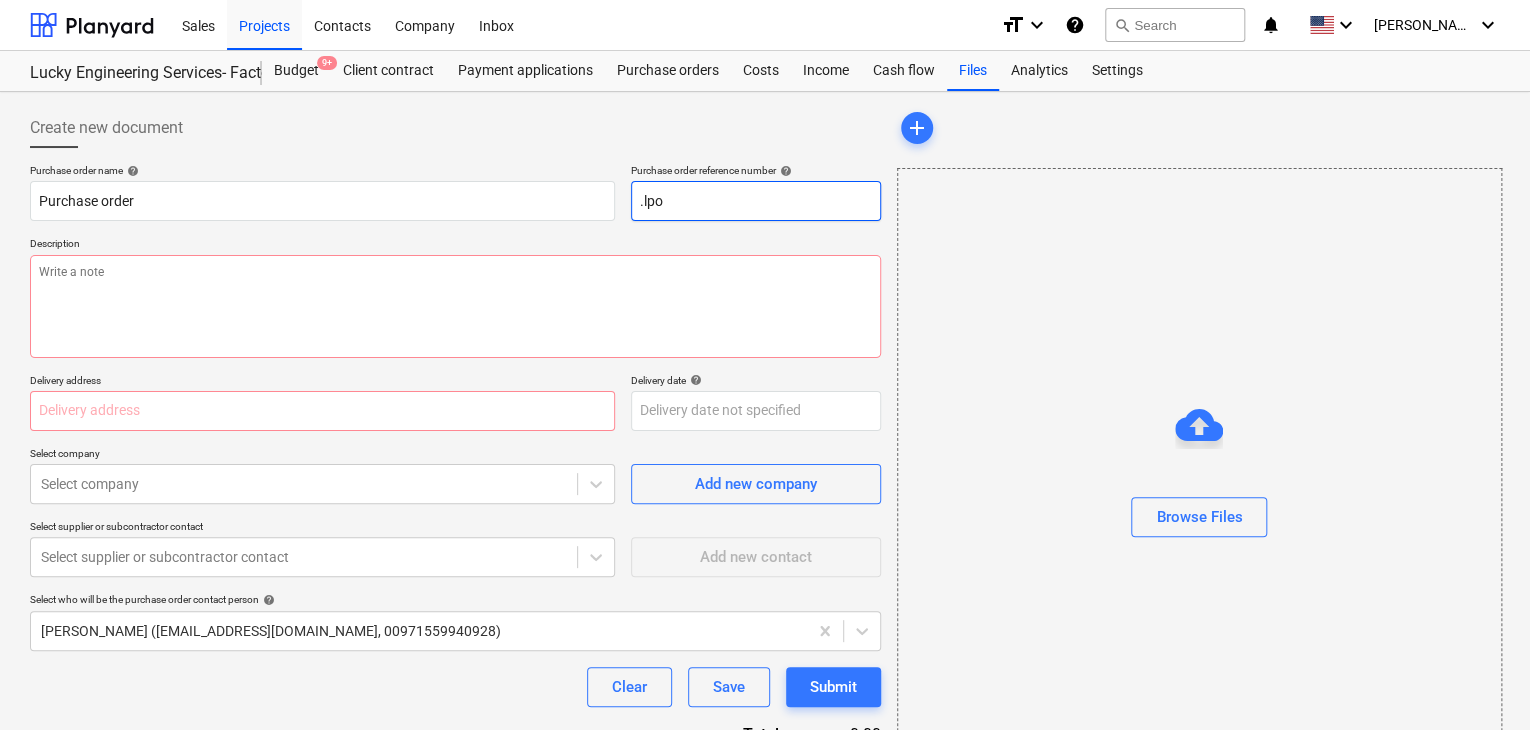 type on "x" 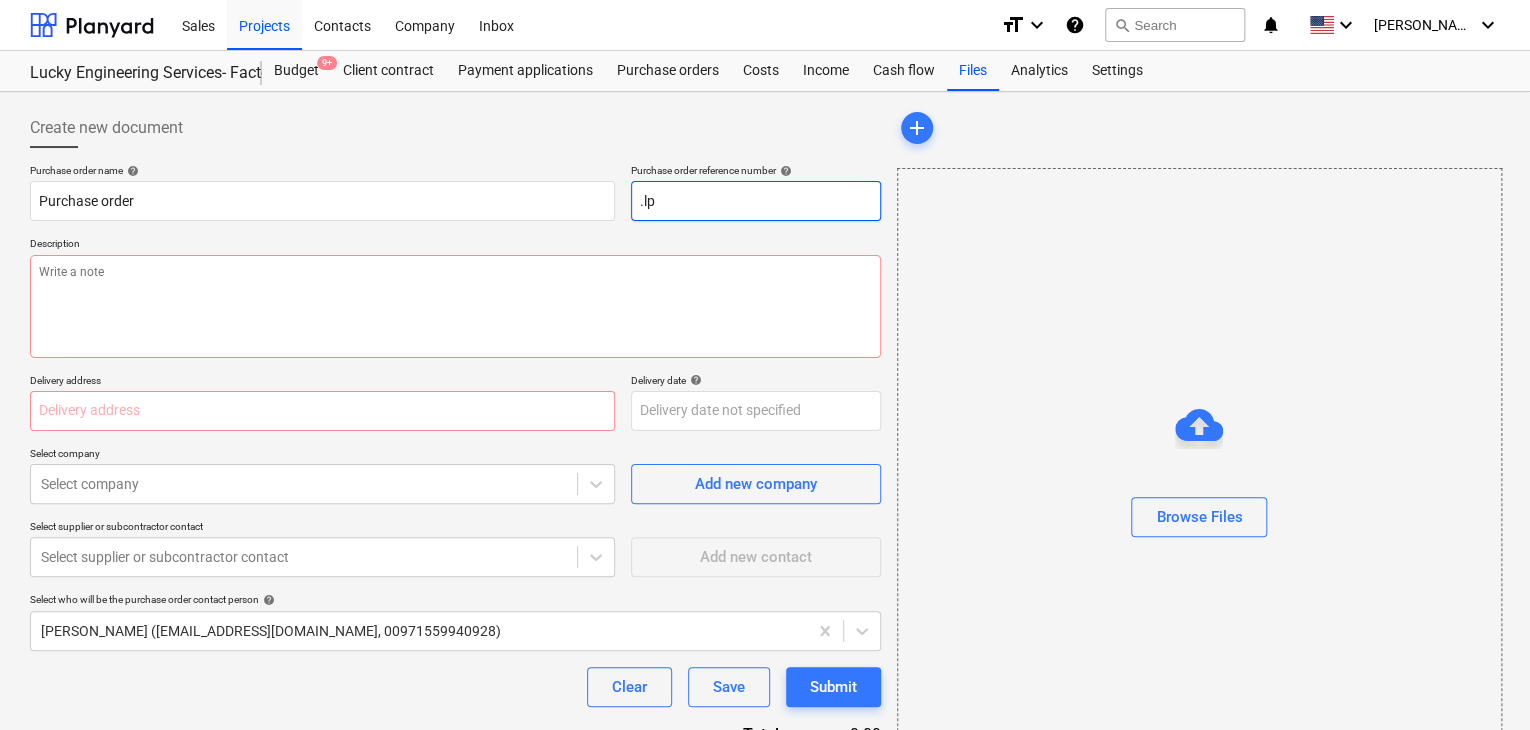 type on "x" 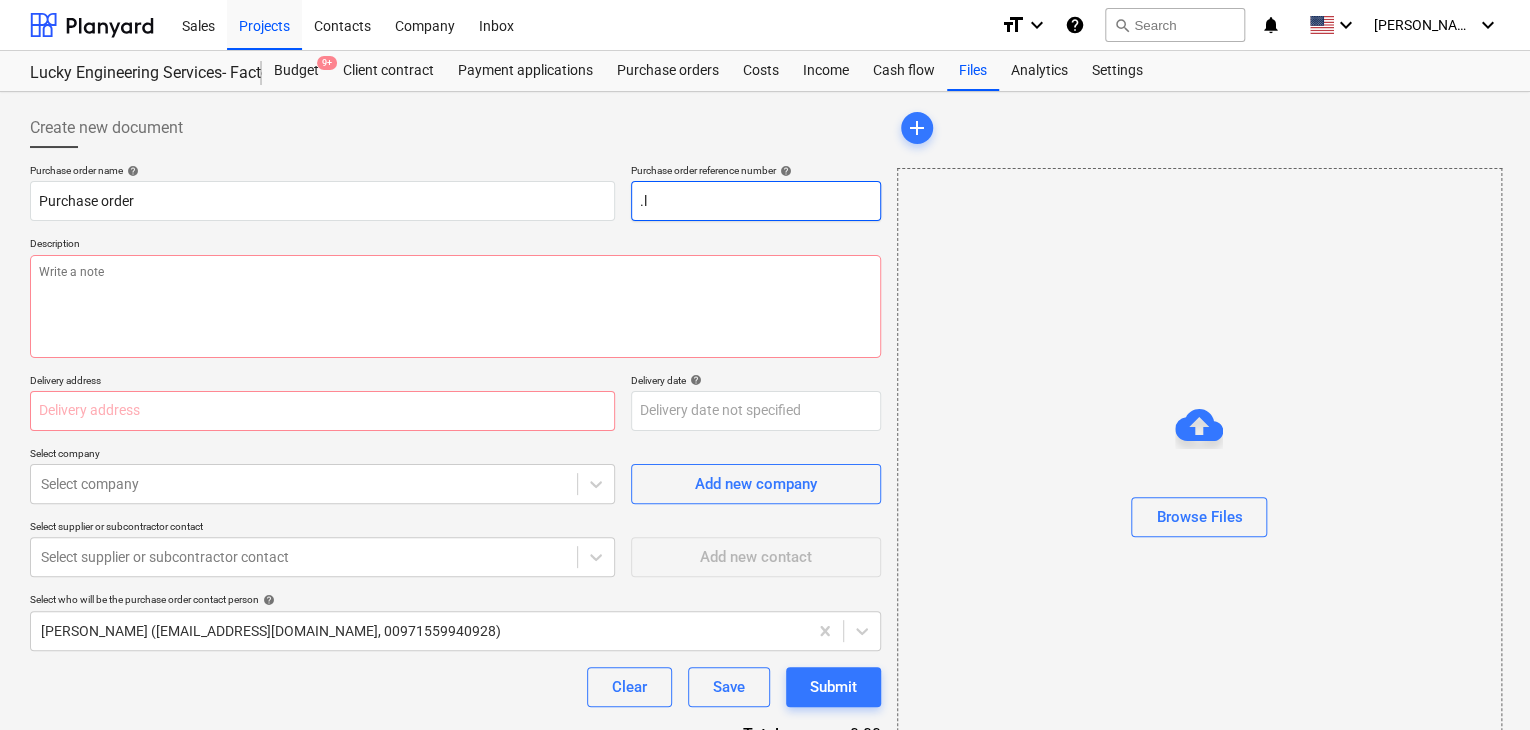 type on "x" 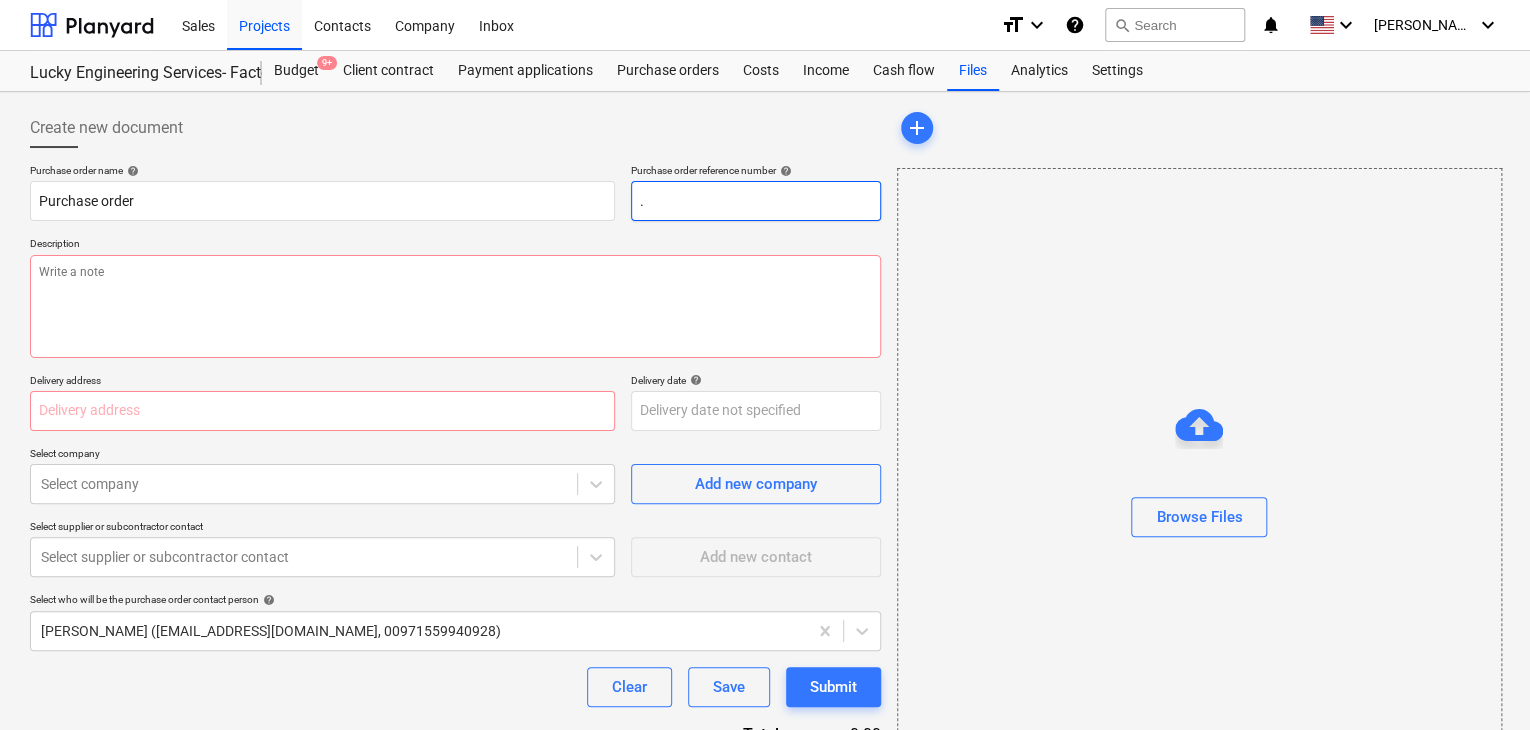 type on "x" 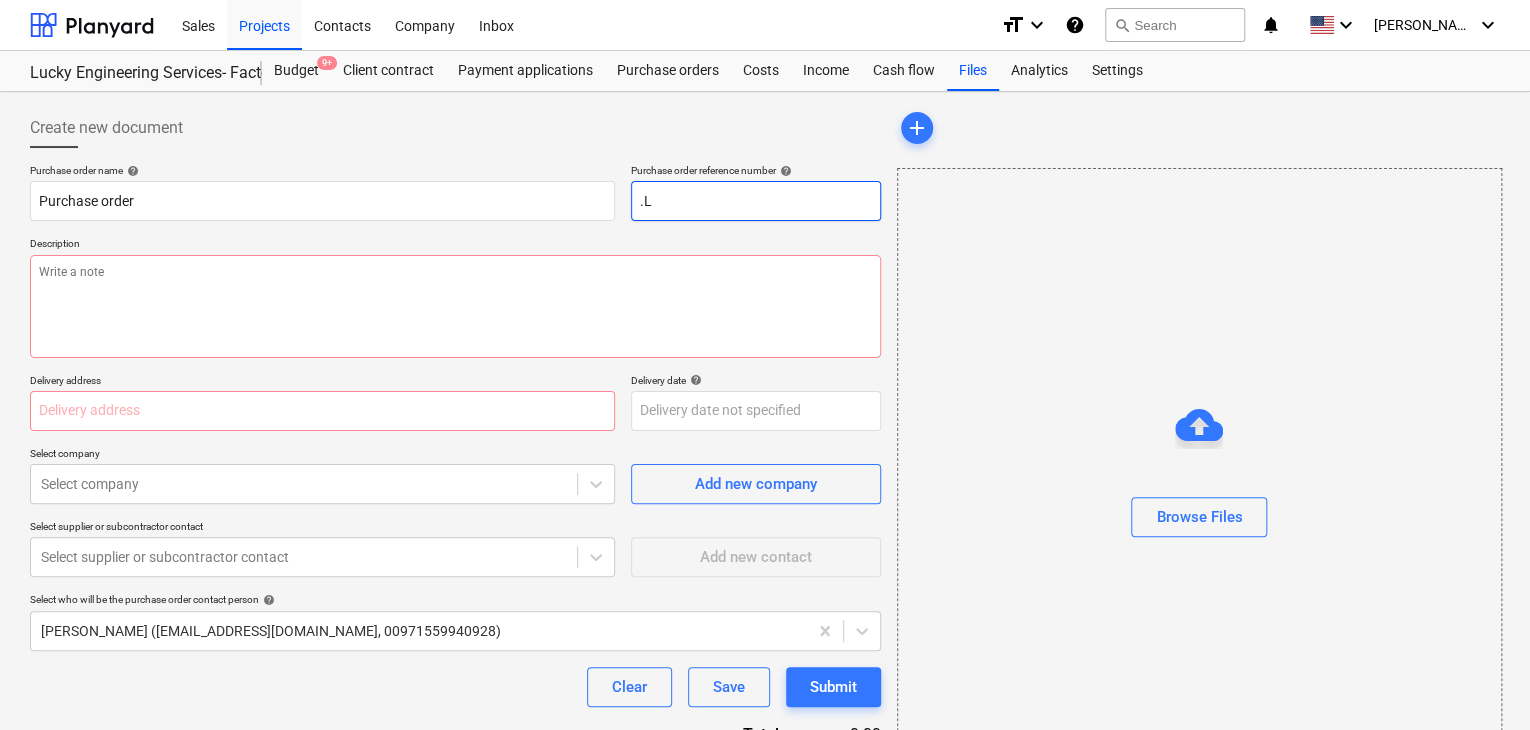 type on "x" 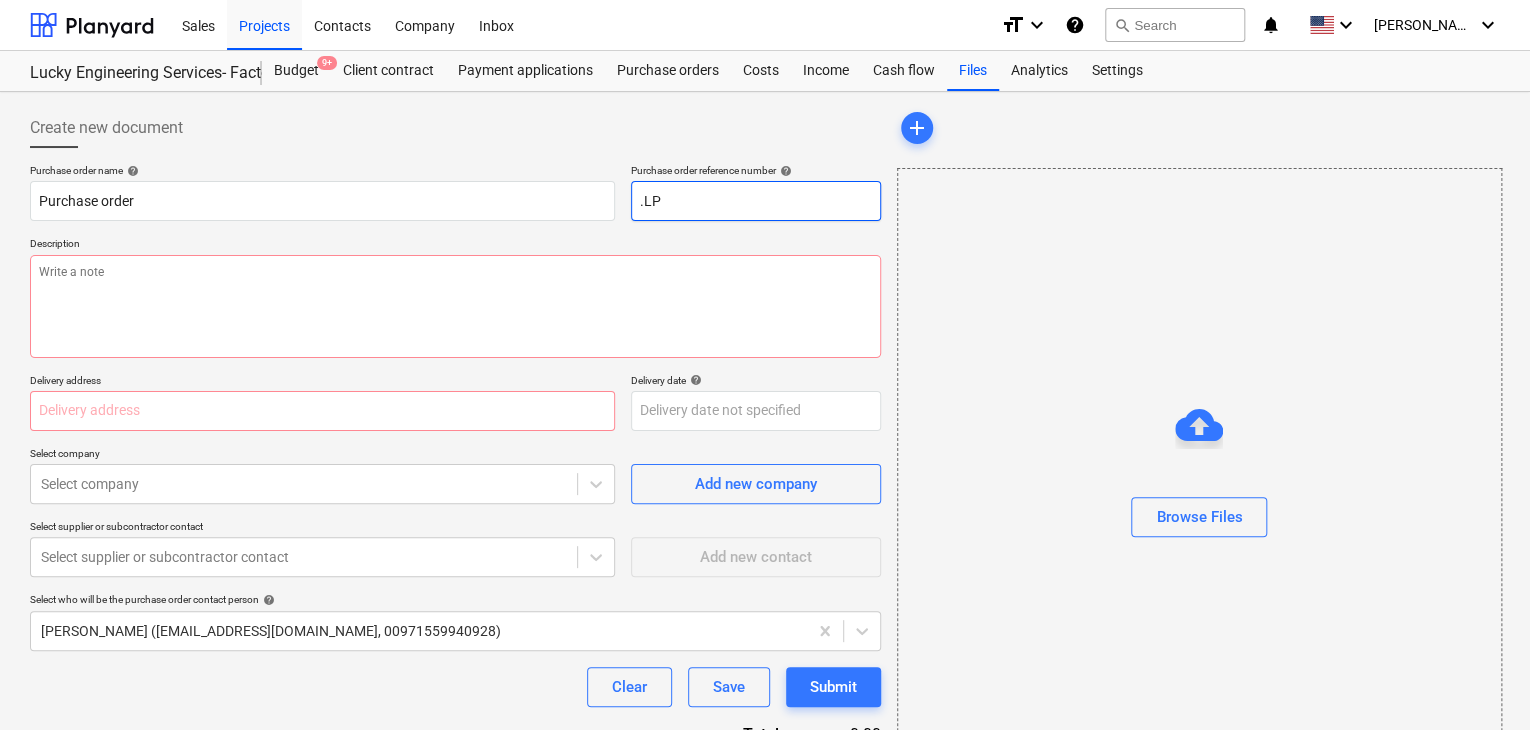 type on "x" 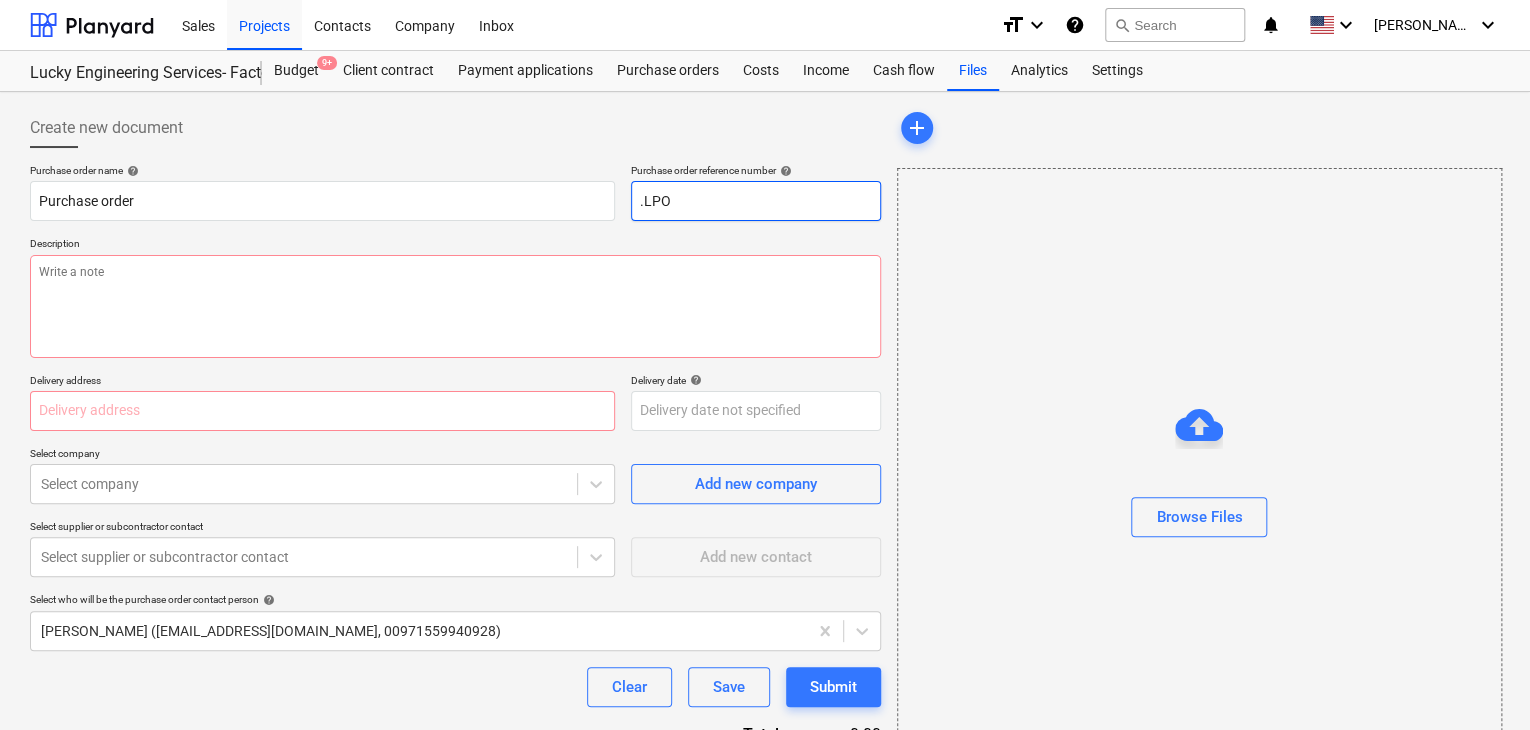 type on "x" 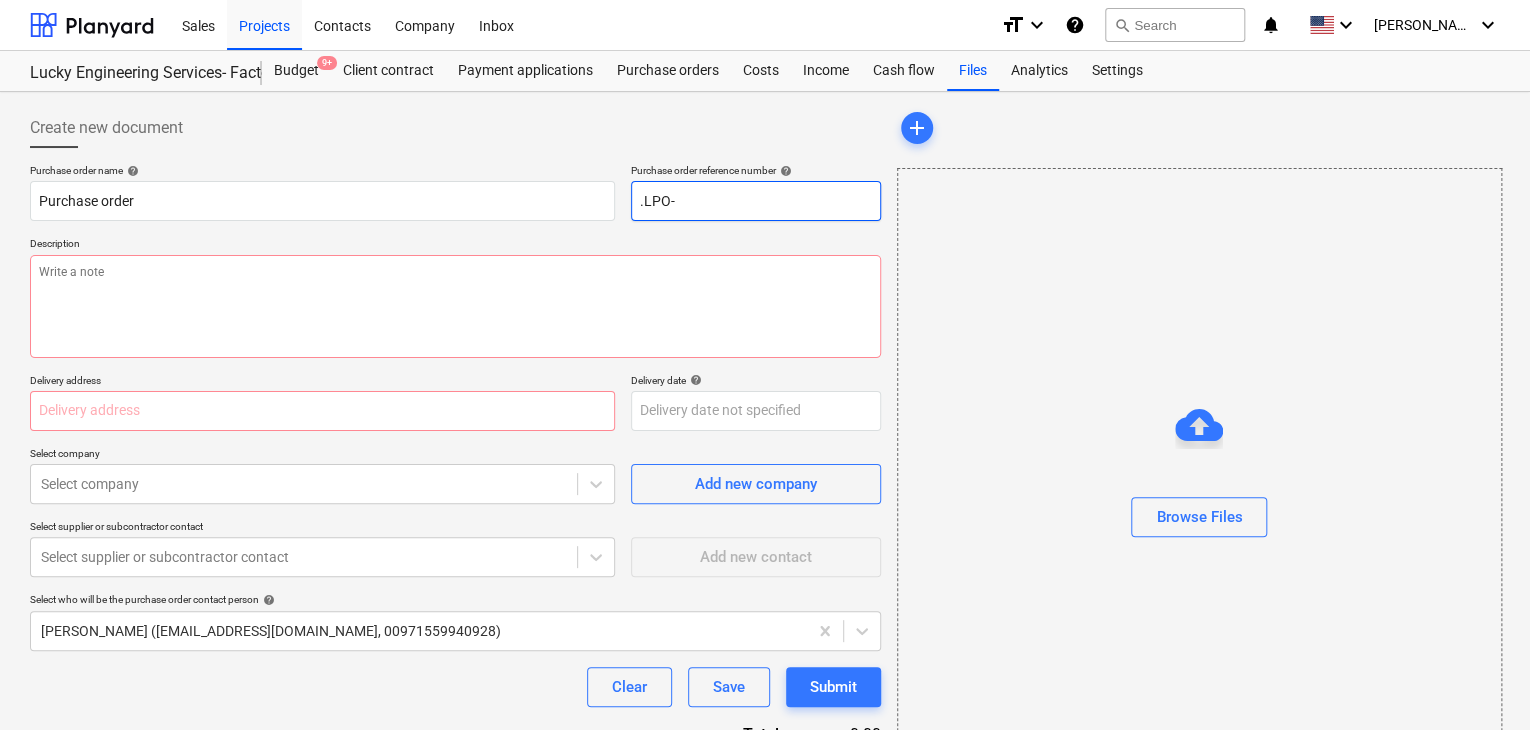 type on "x" 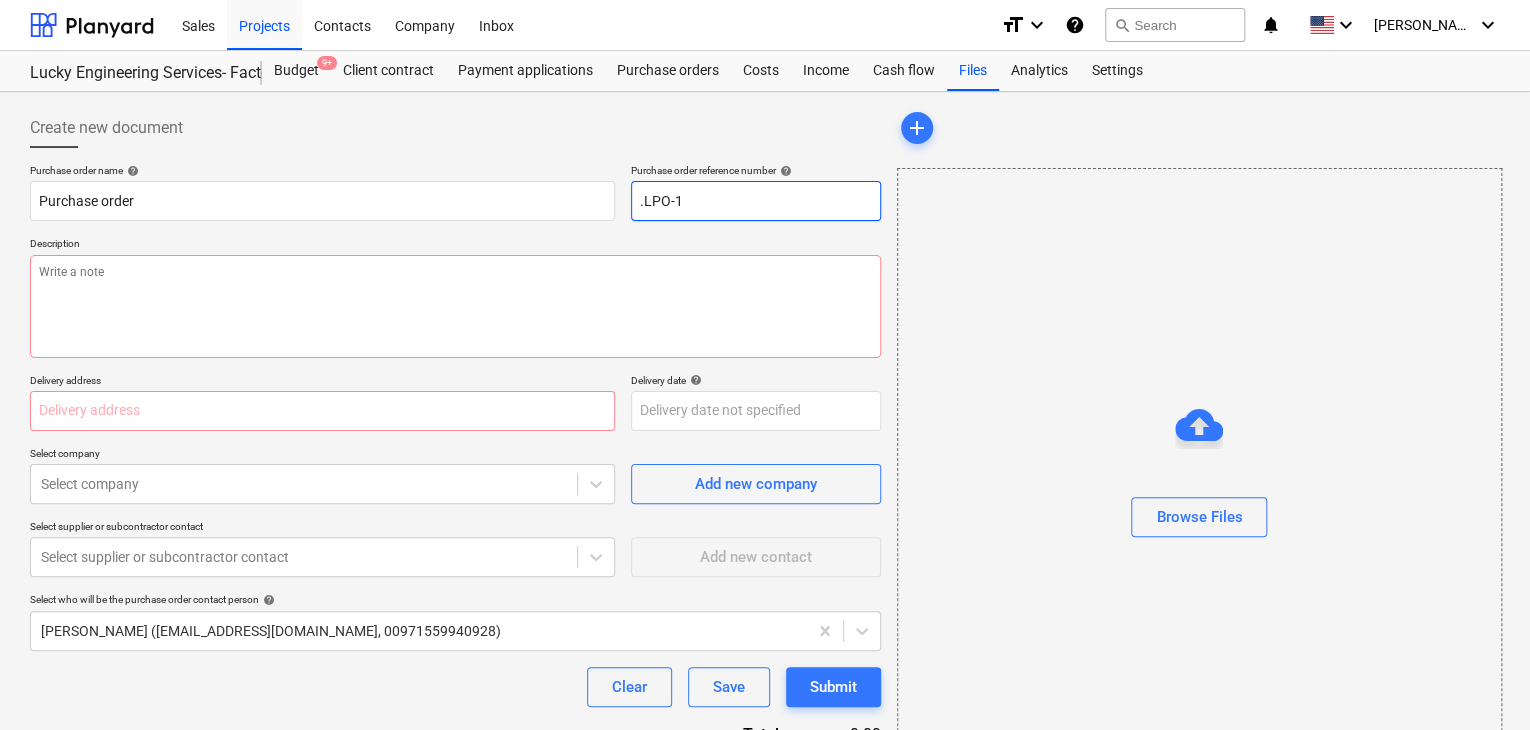type on "x" 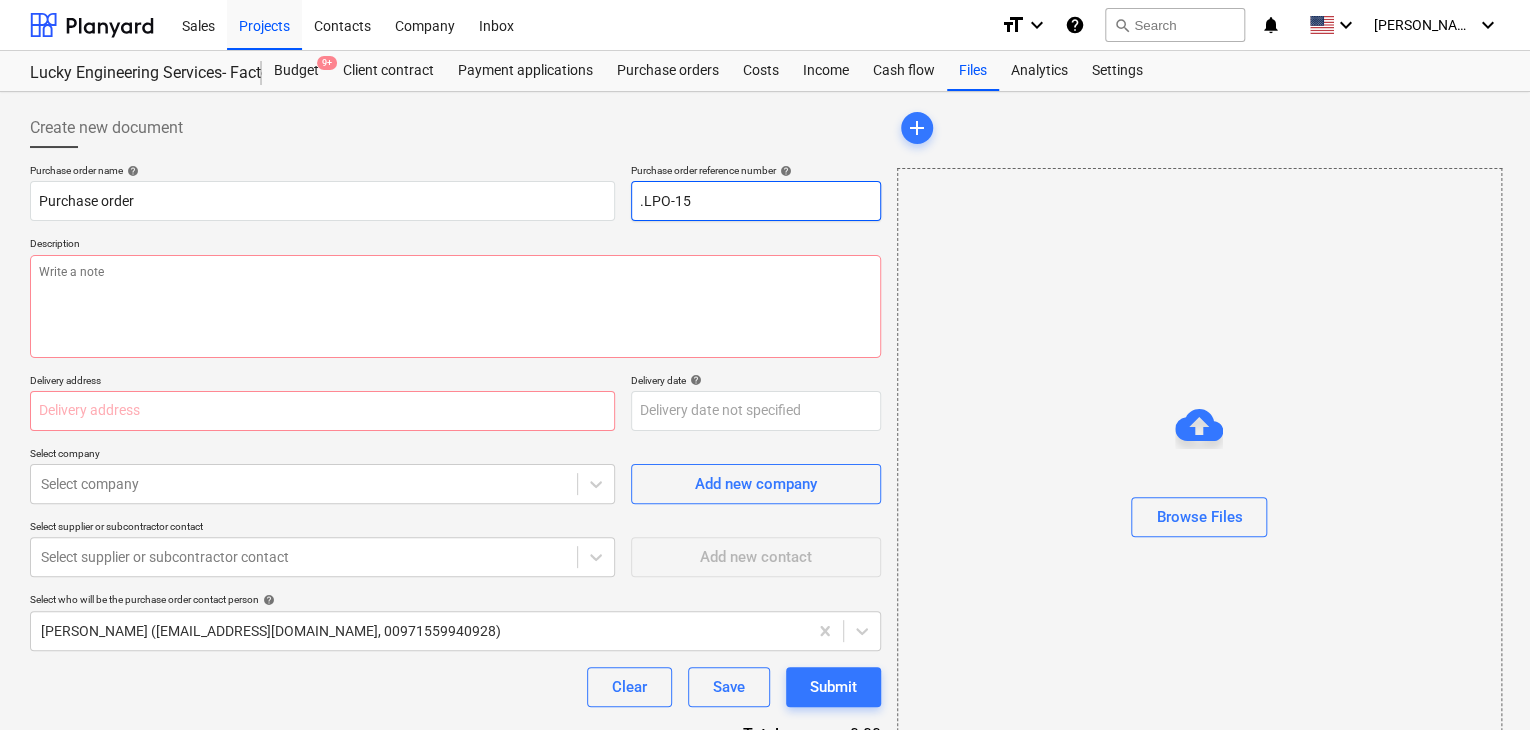 type on "x" 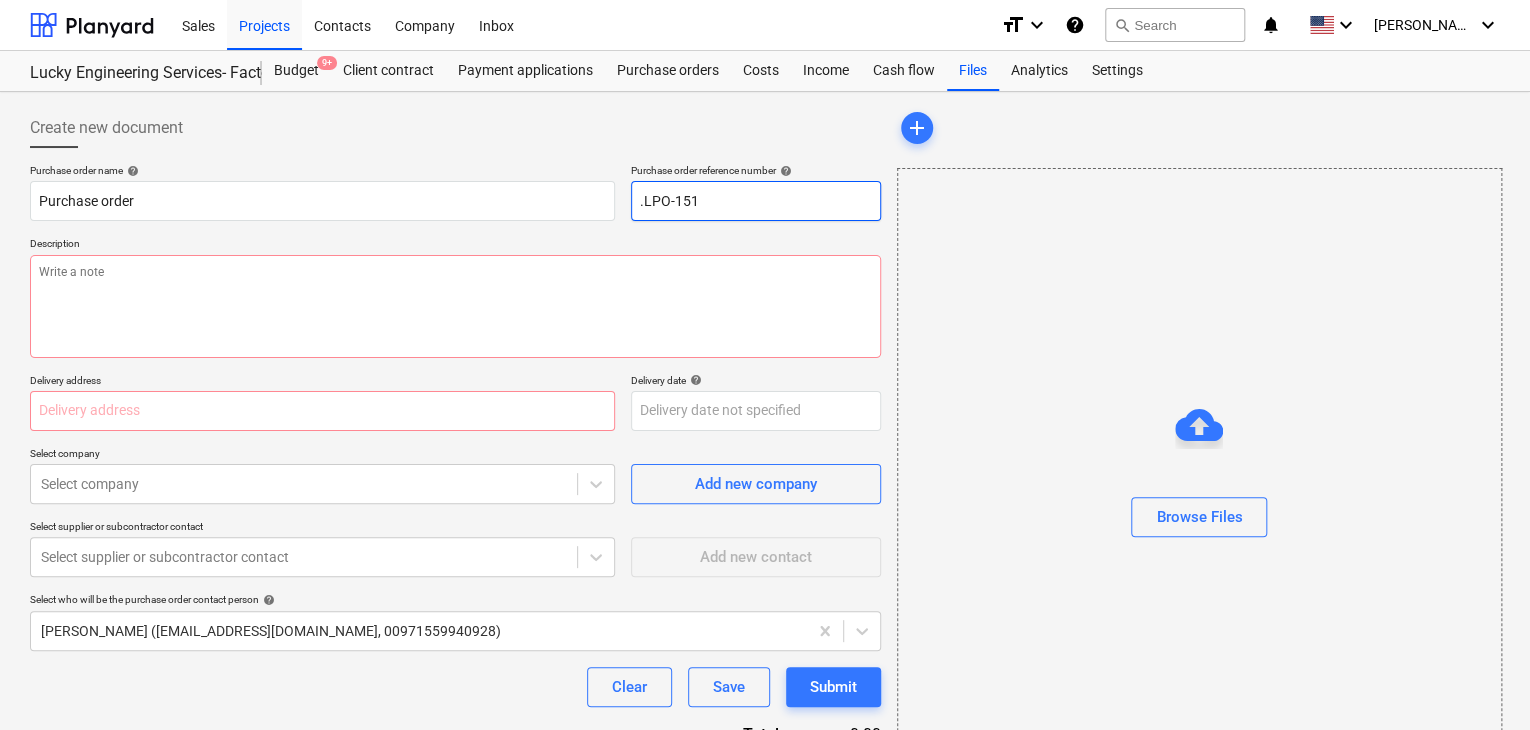 type on "x" 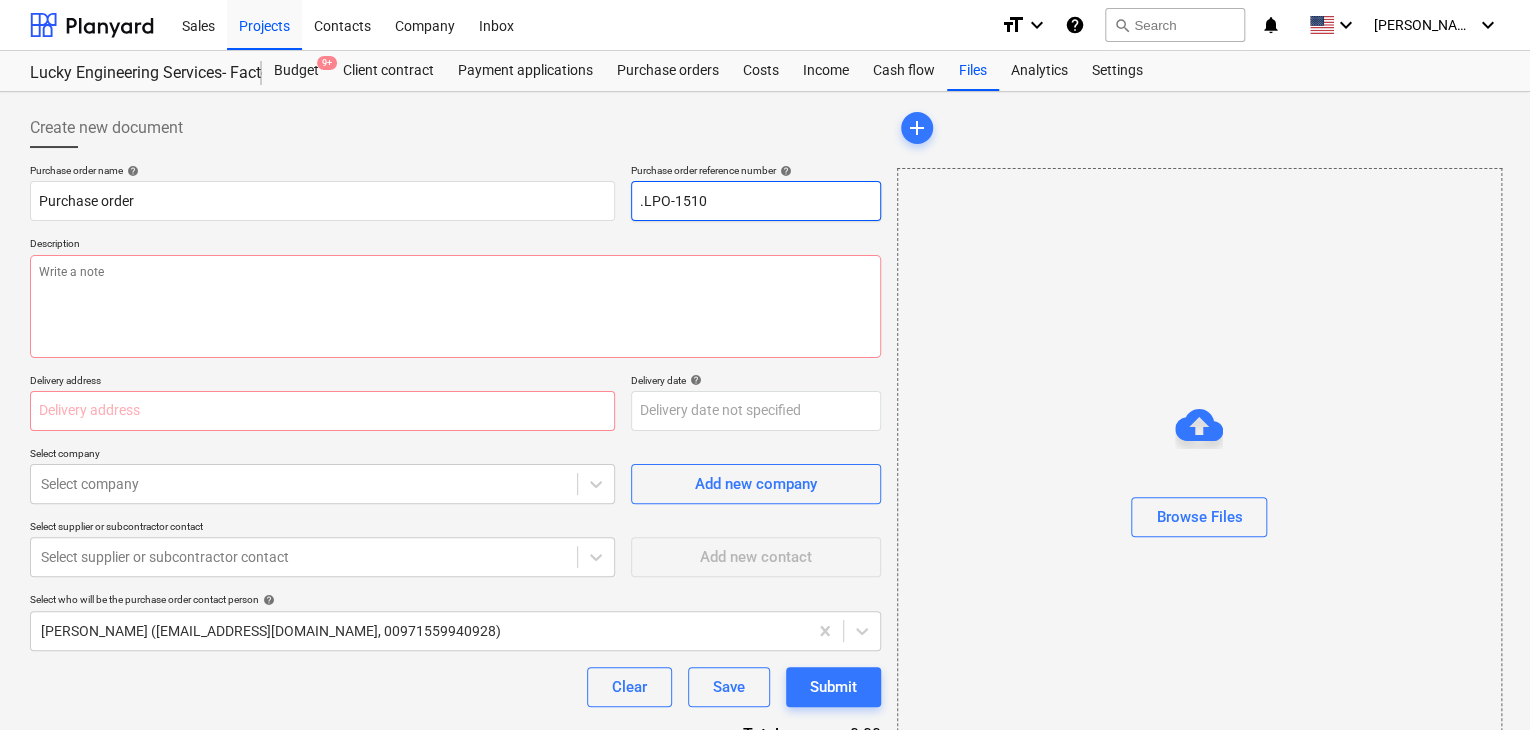 type on "x" 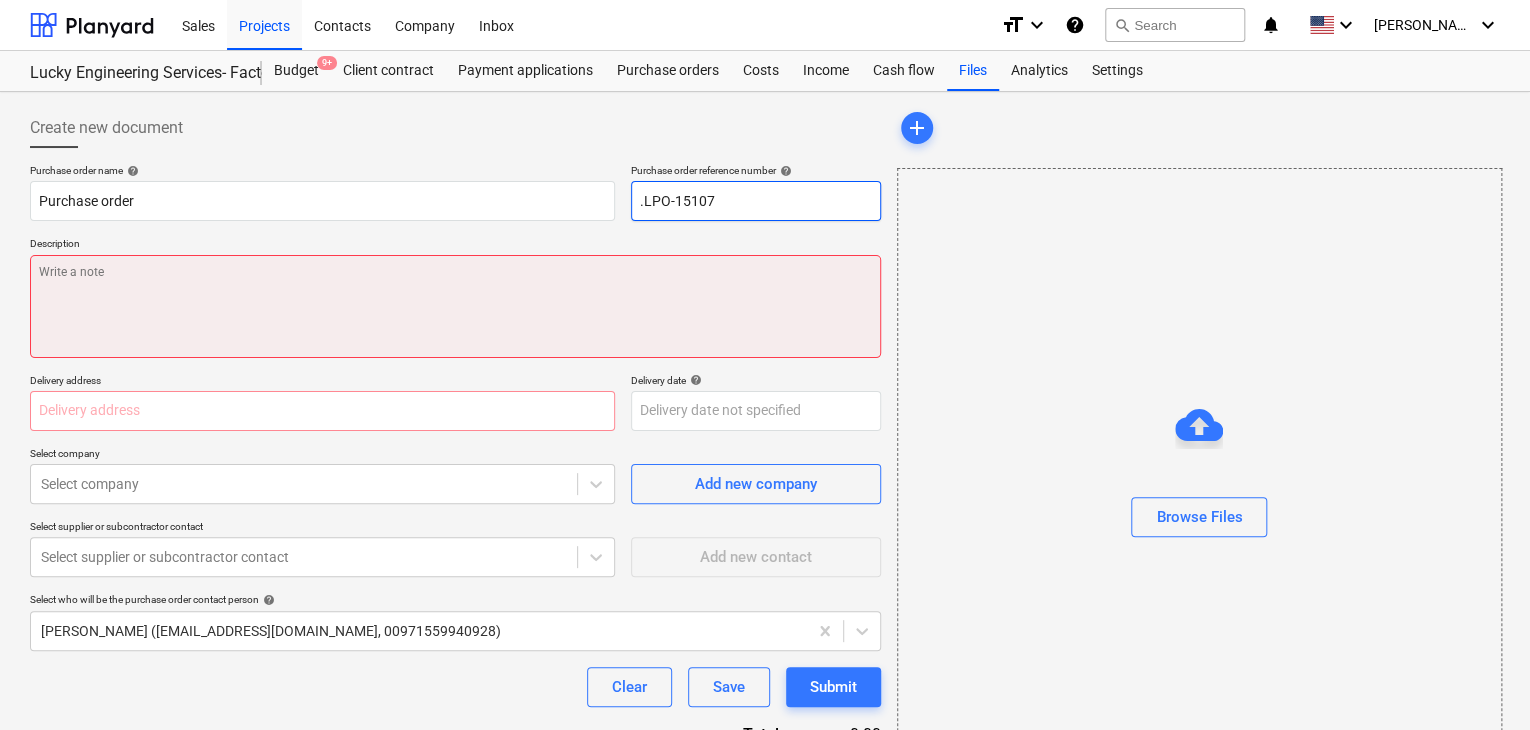 type on ".LPO-15107" 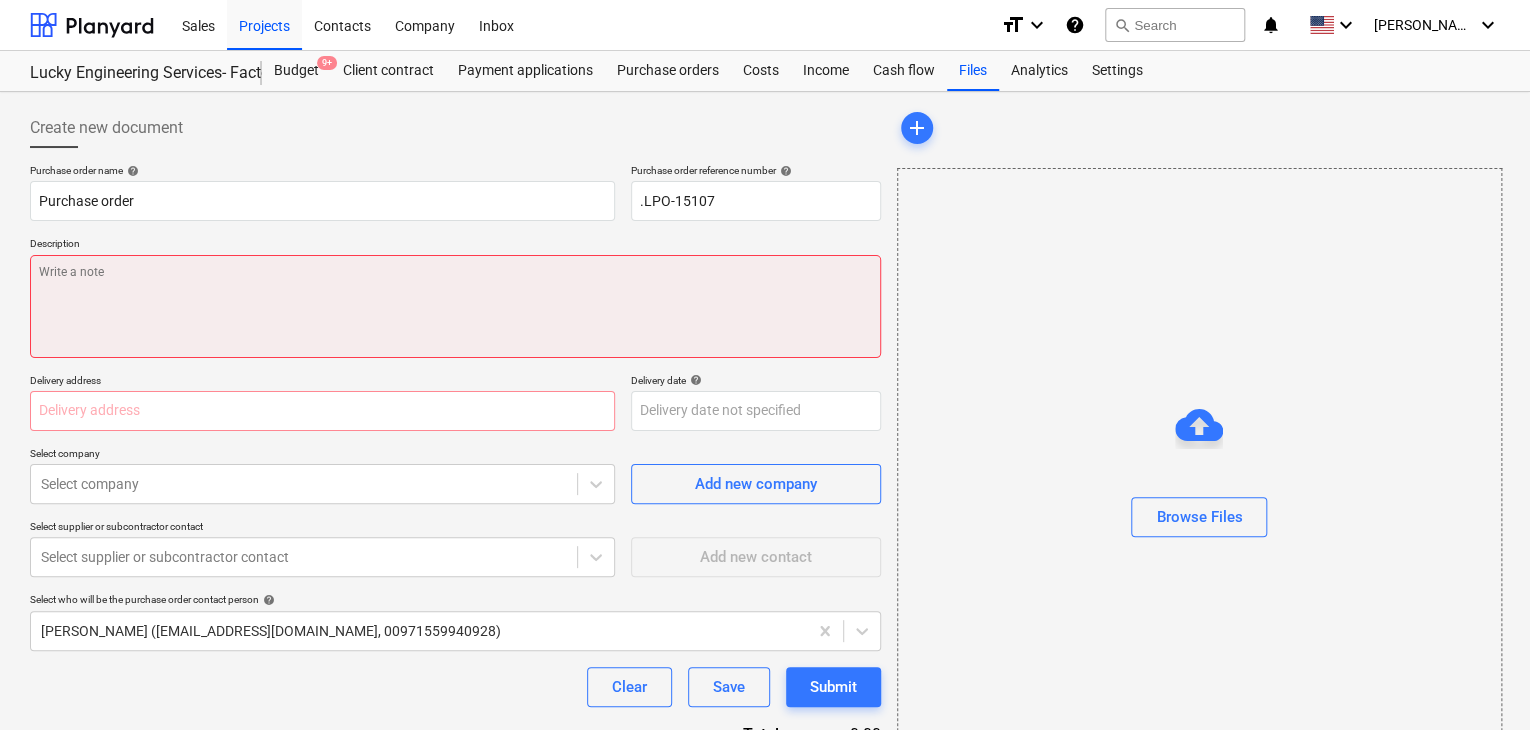 click at bounding box center [455, 306] 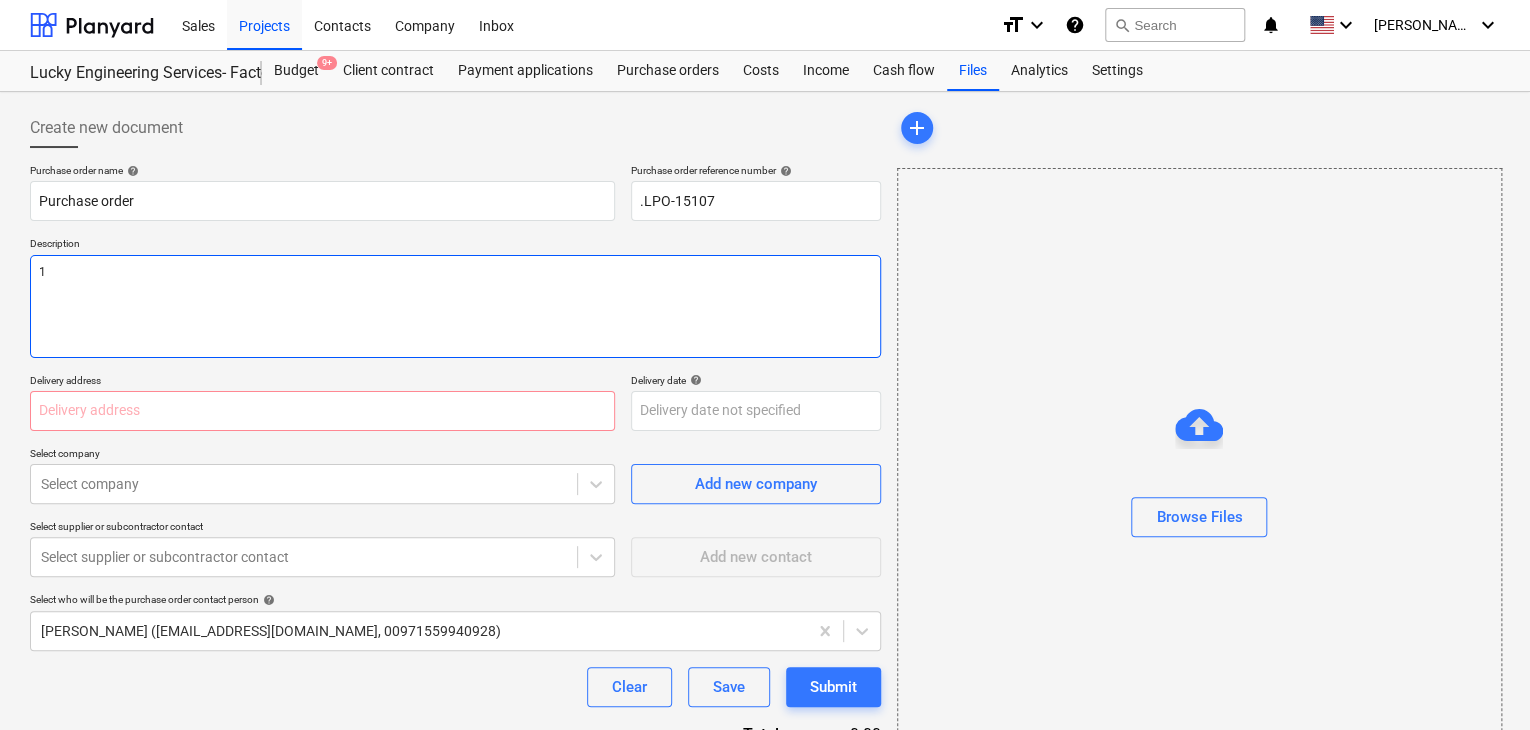 type on "x" 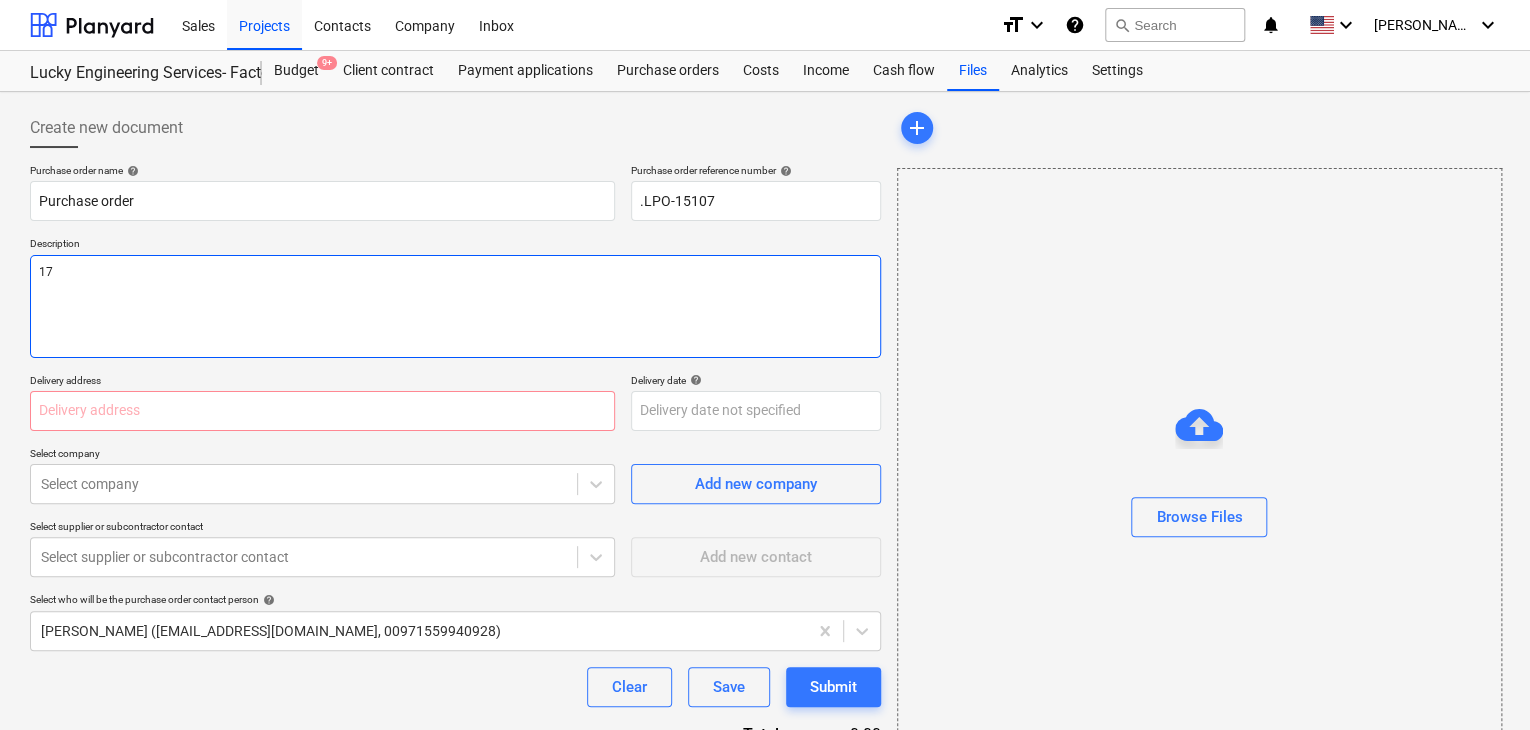 type on "x" 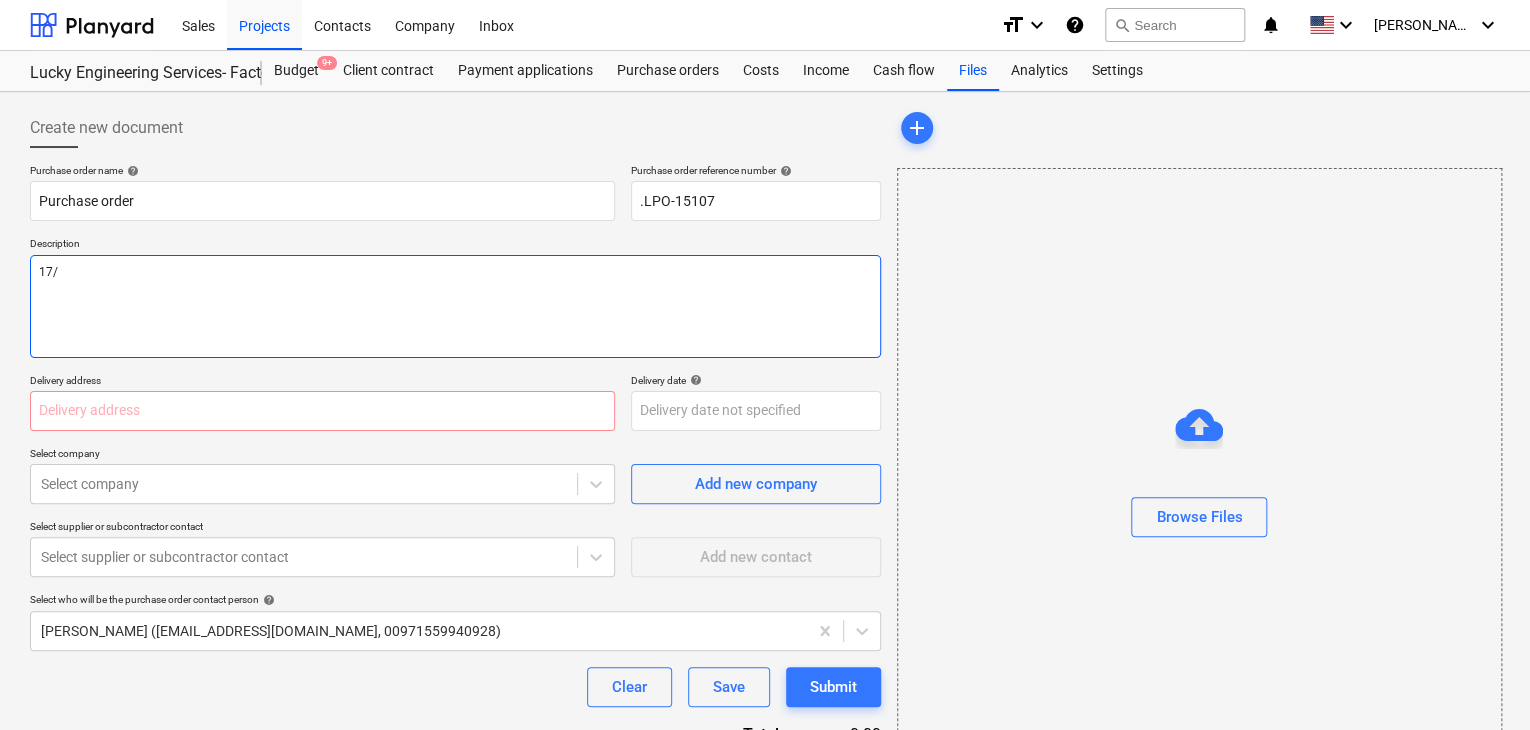 type on "x" 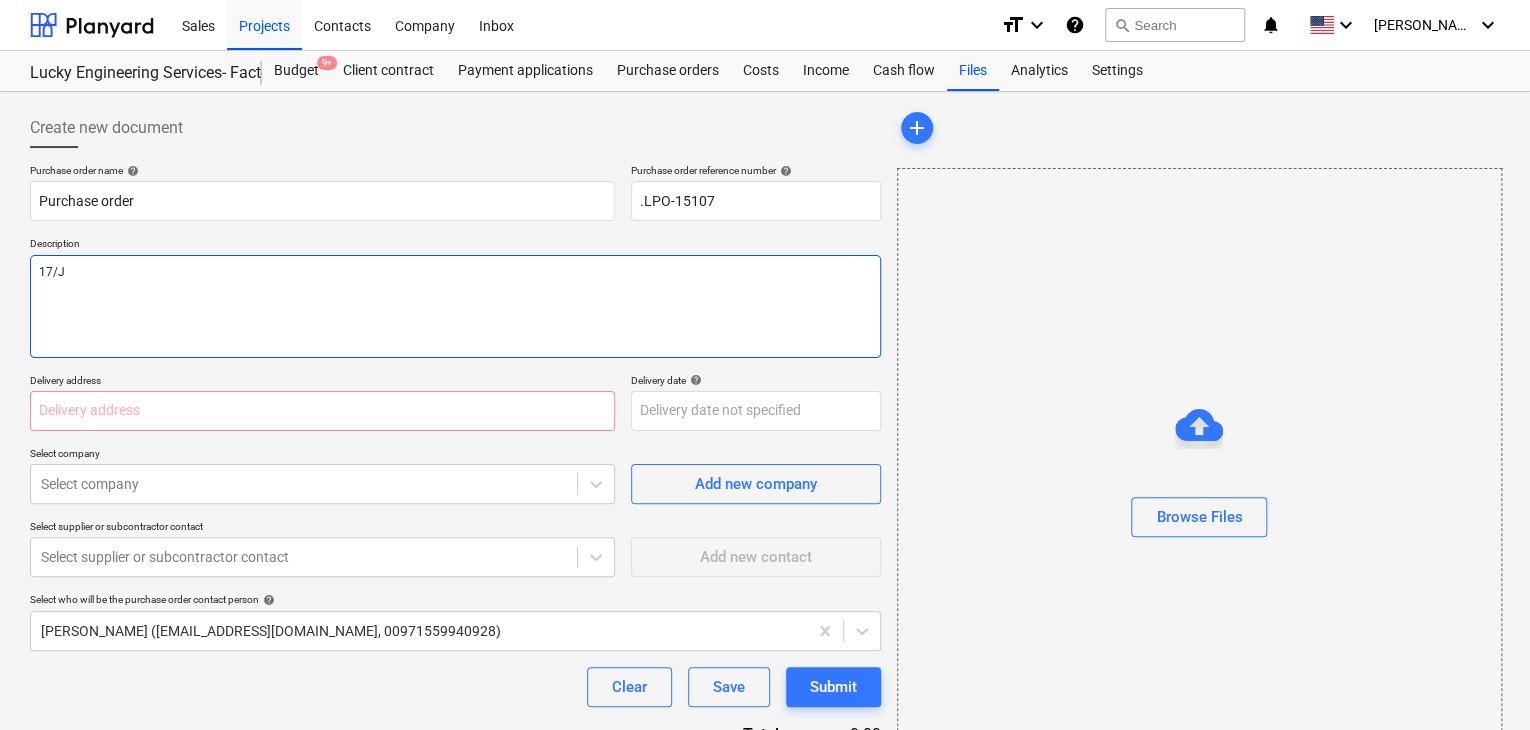 type on "x" 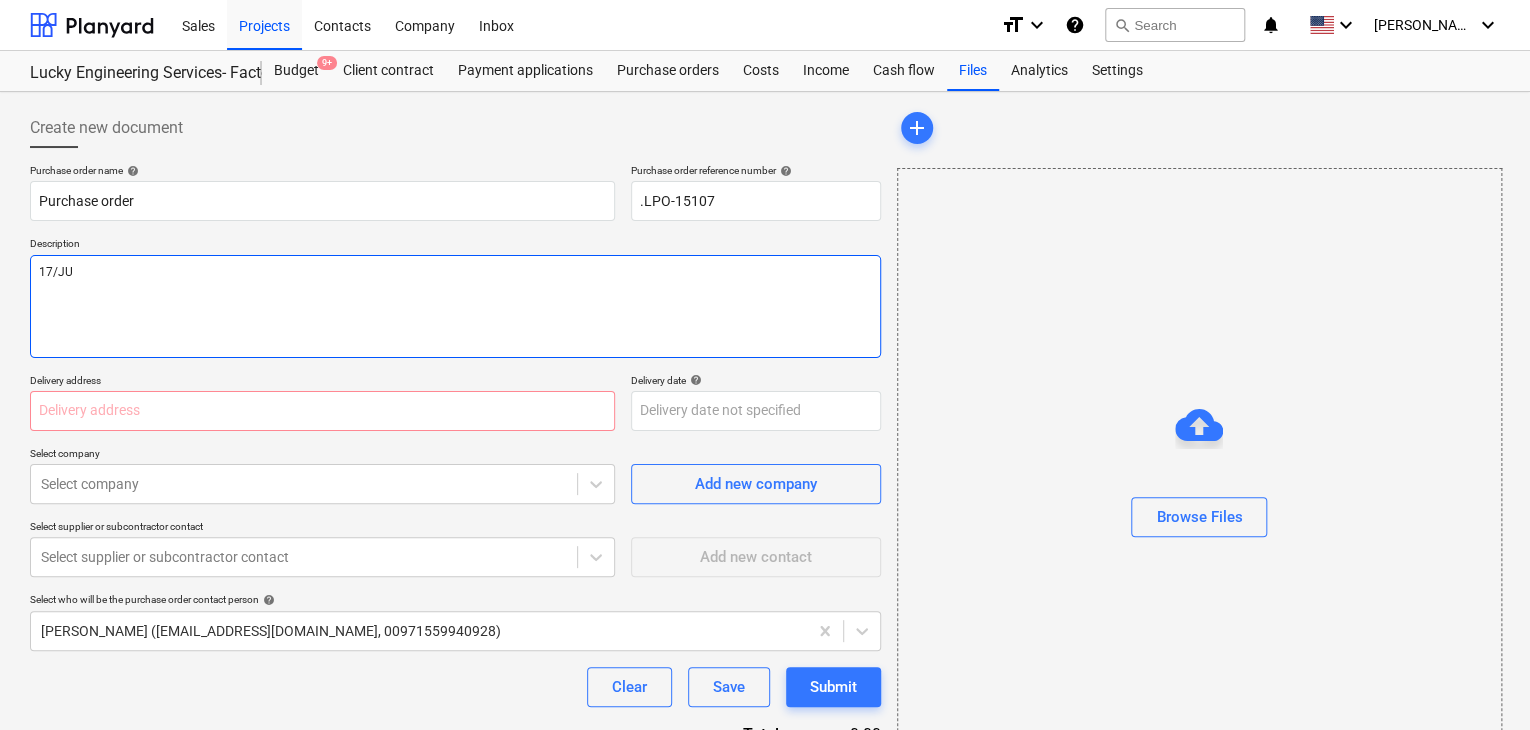 type on "x" 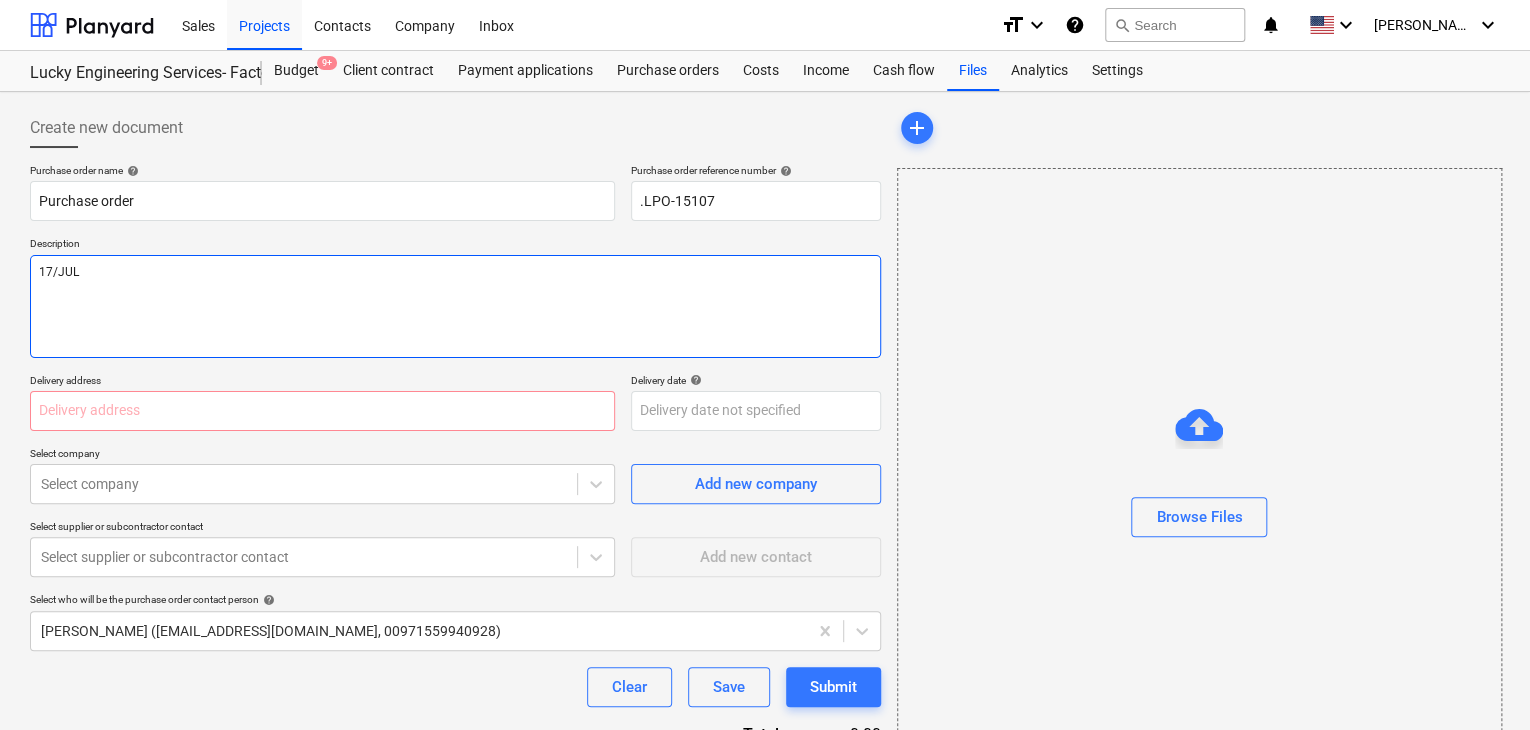 type on "x" 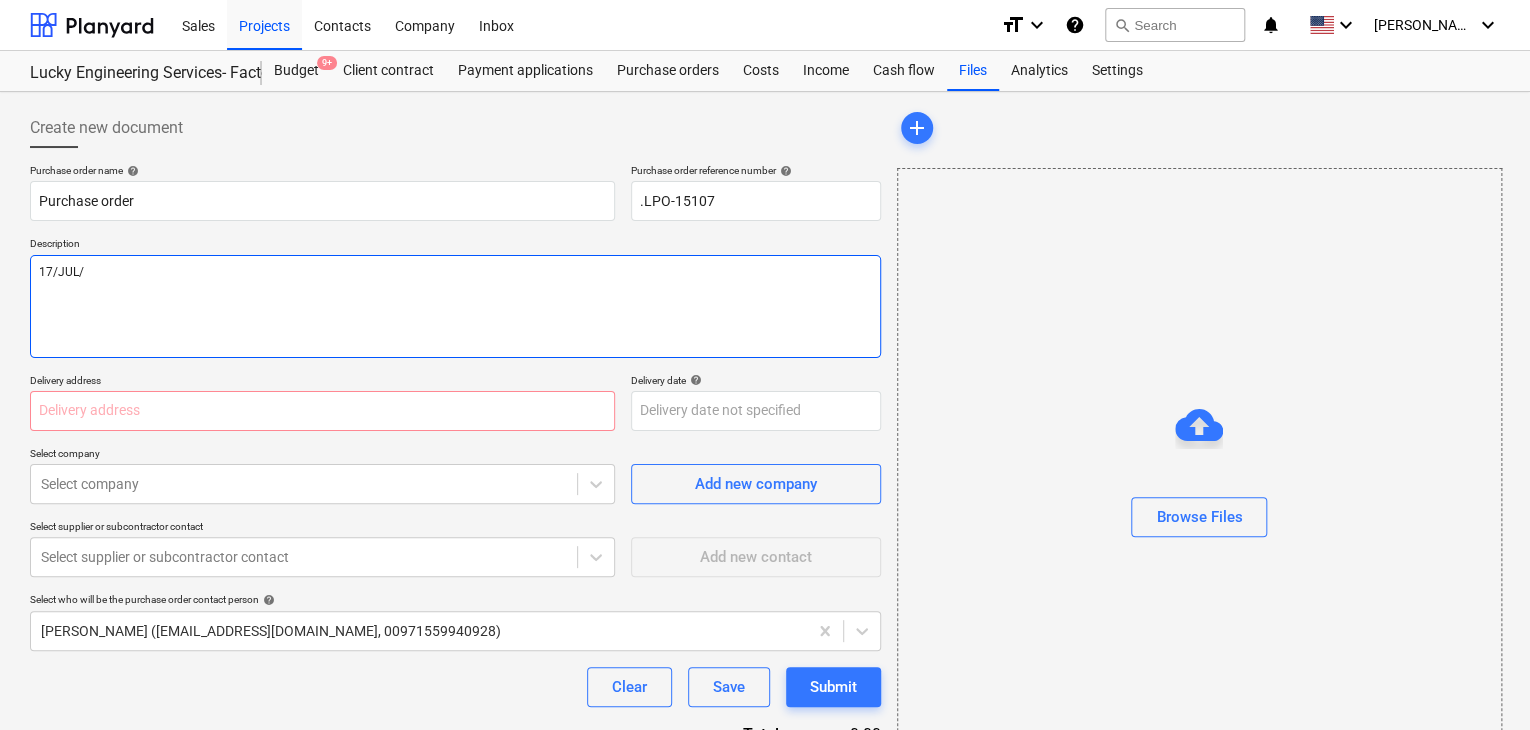 type on "x" 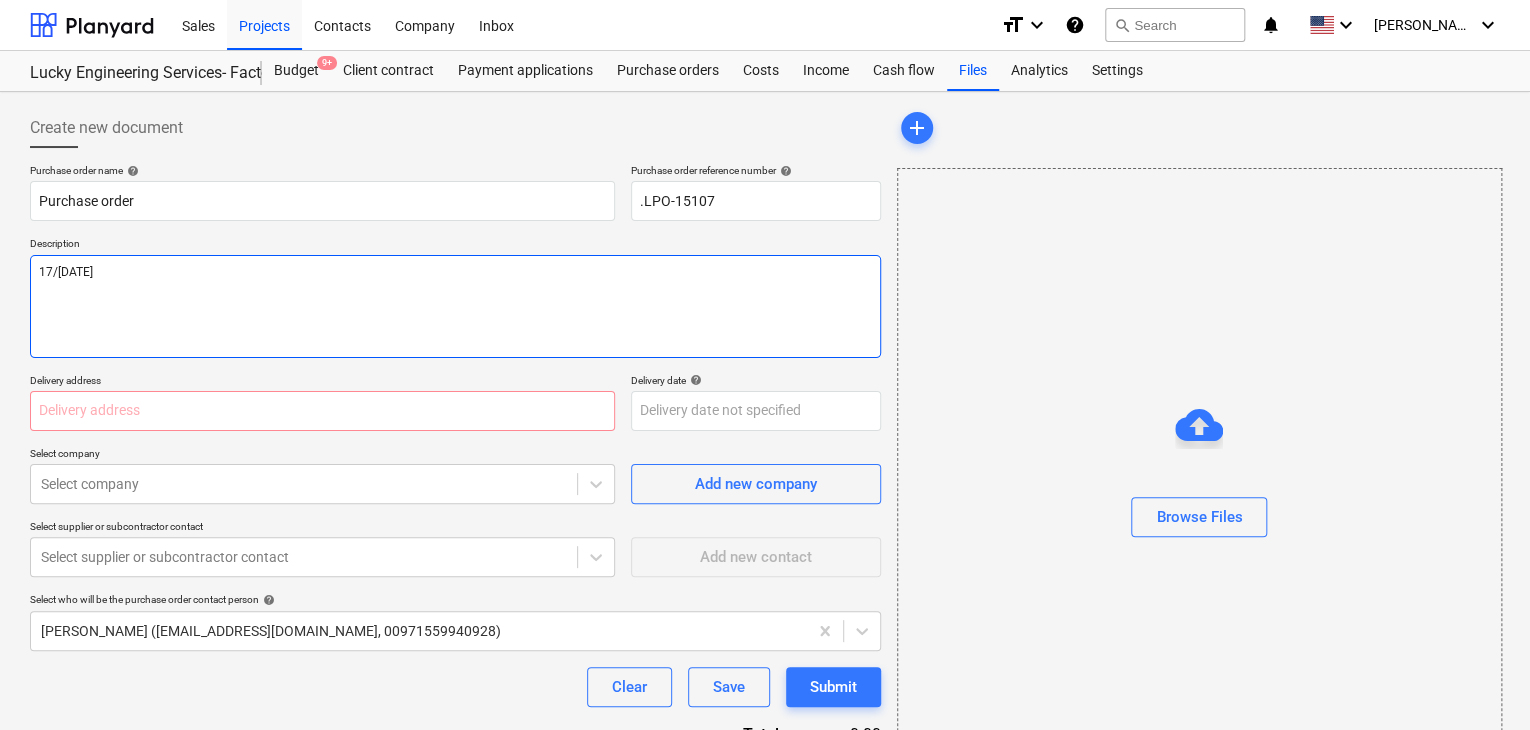 type on "x" 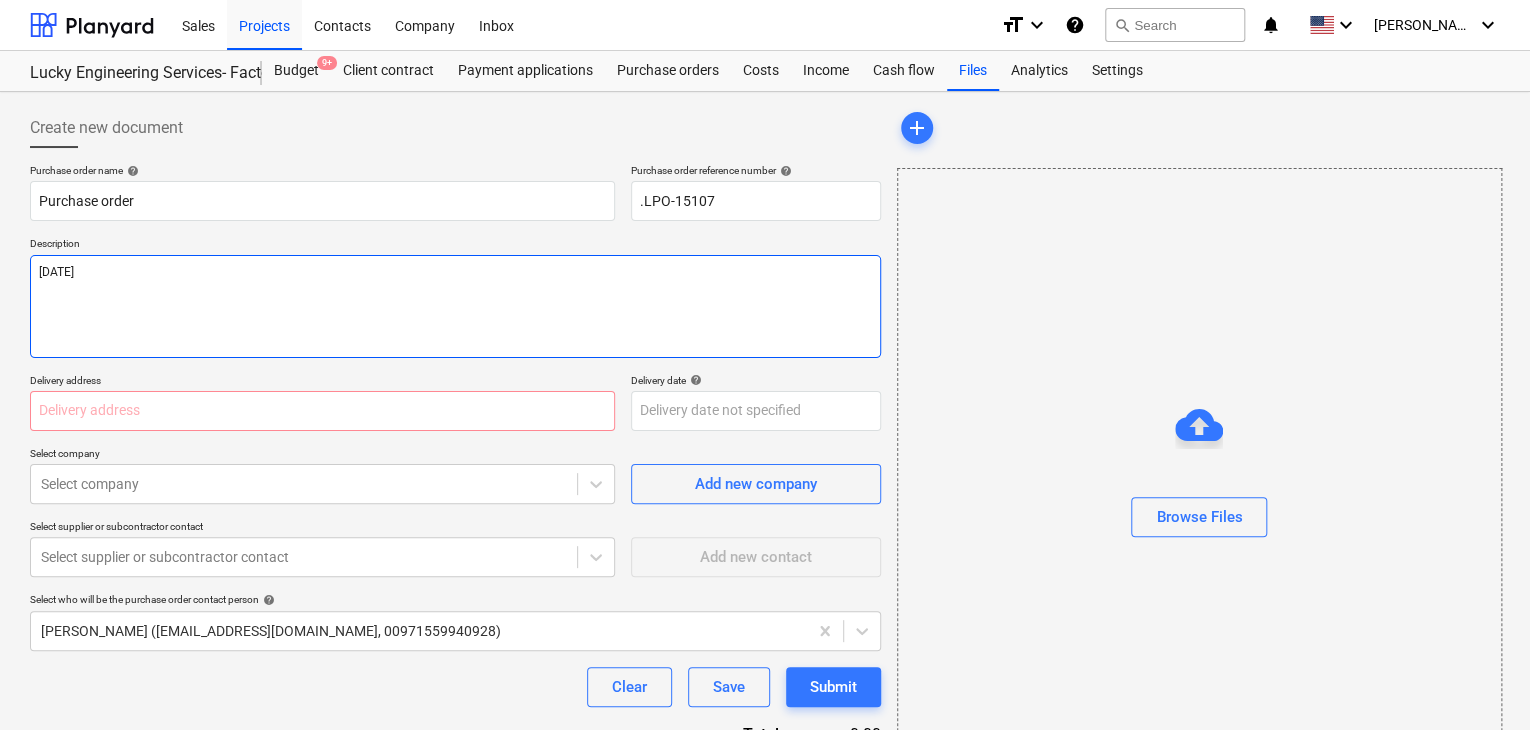 type on "x" 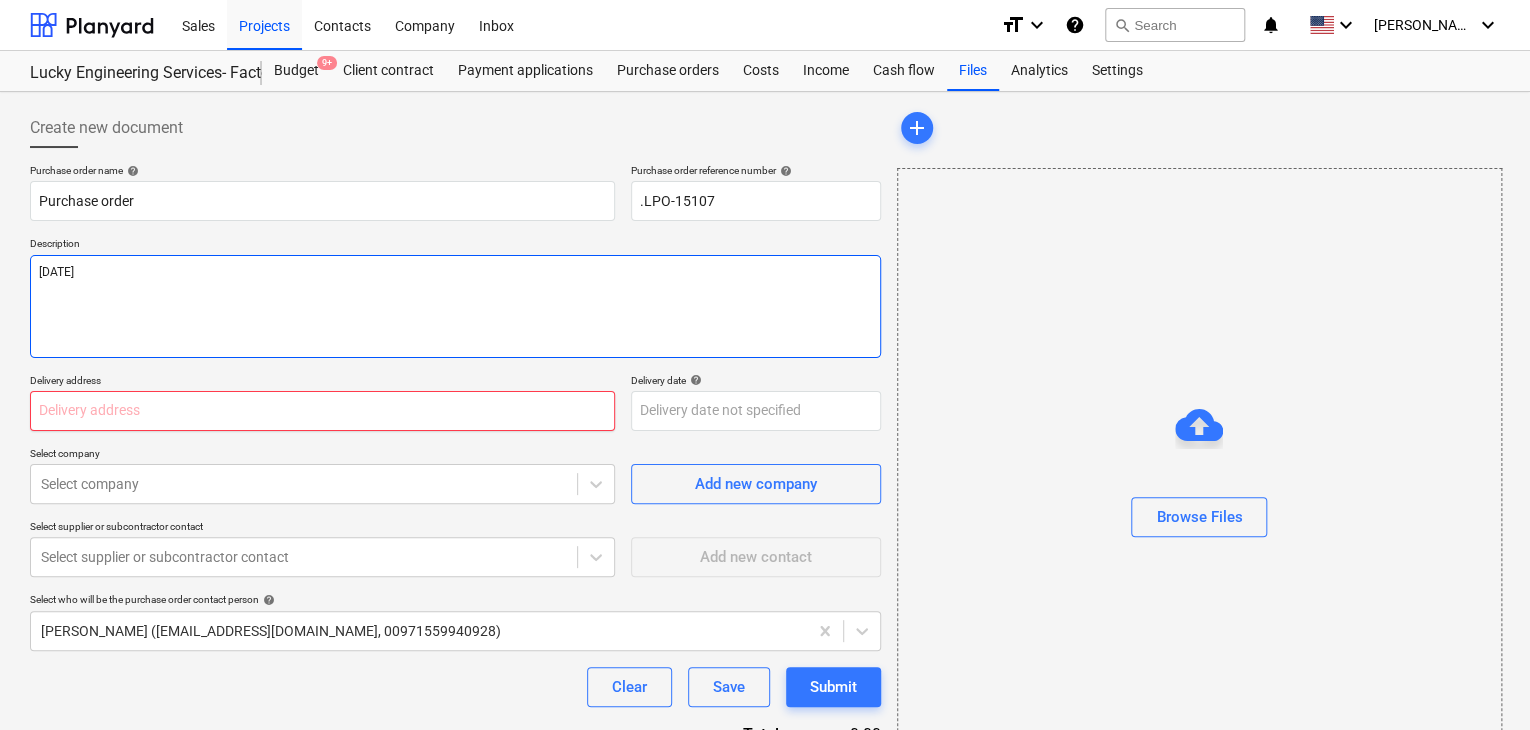 type on "[DATE]" 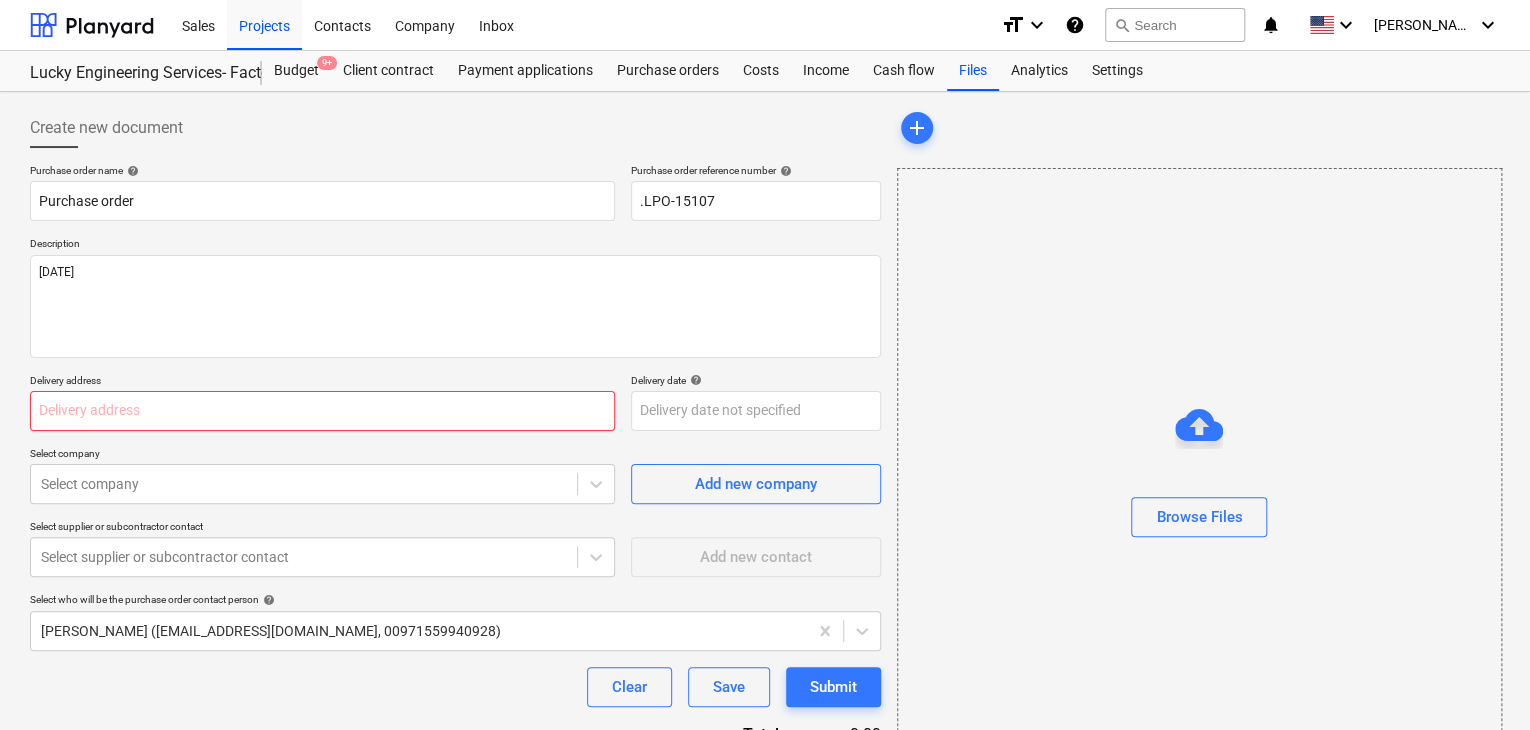 click at bounding box center [322, 411] 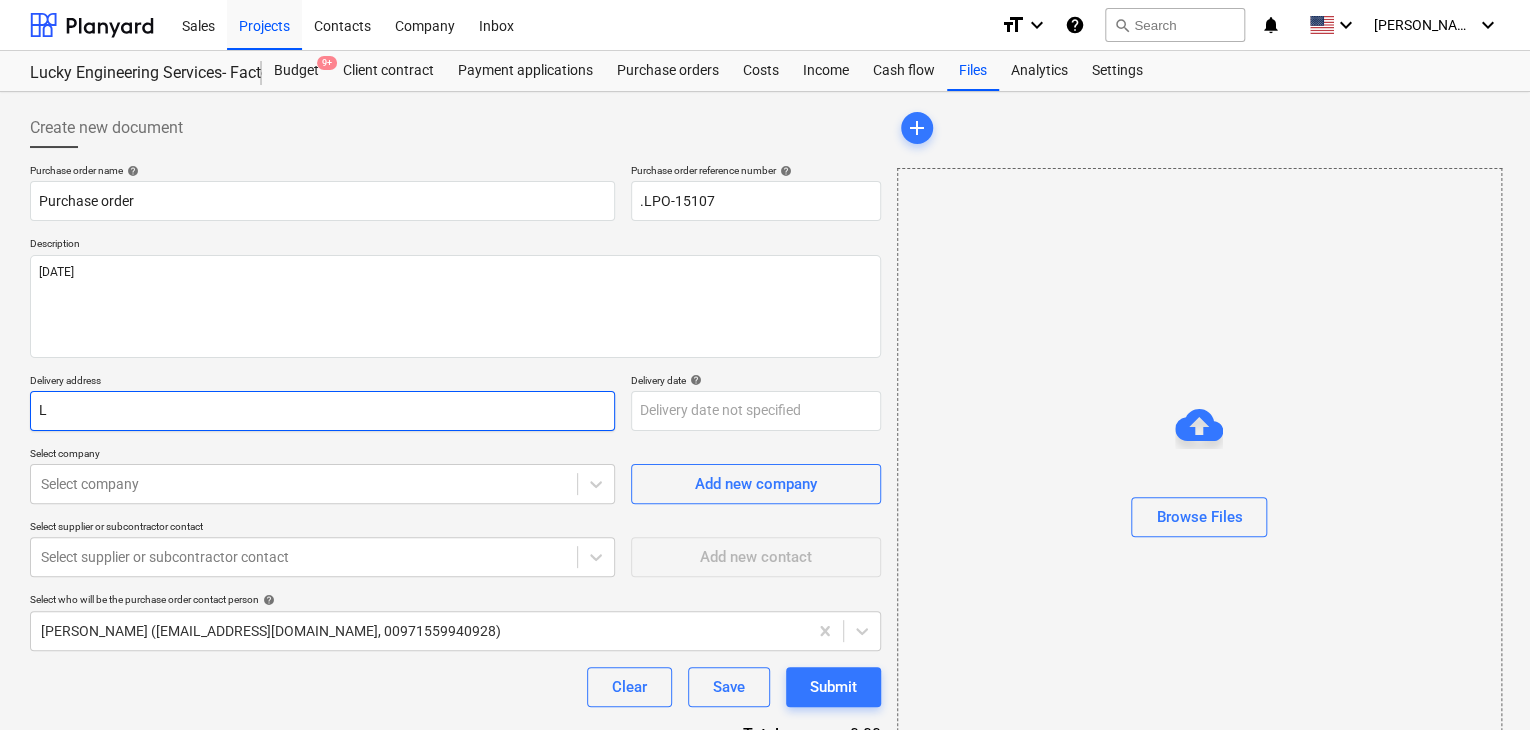 type on "x" 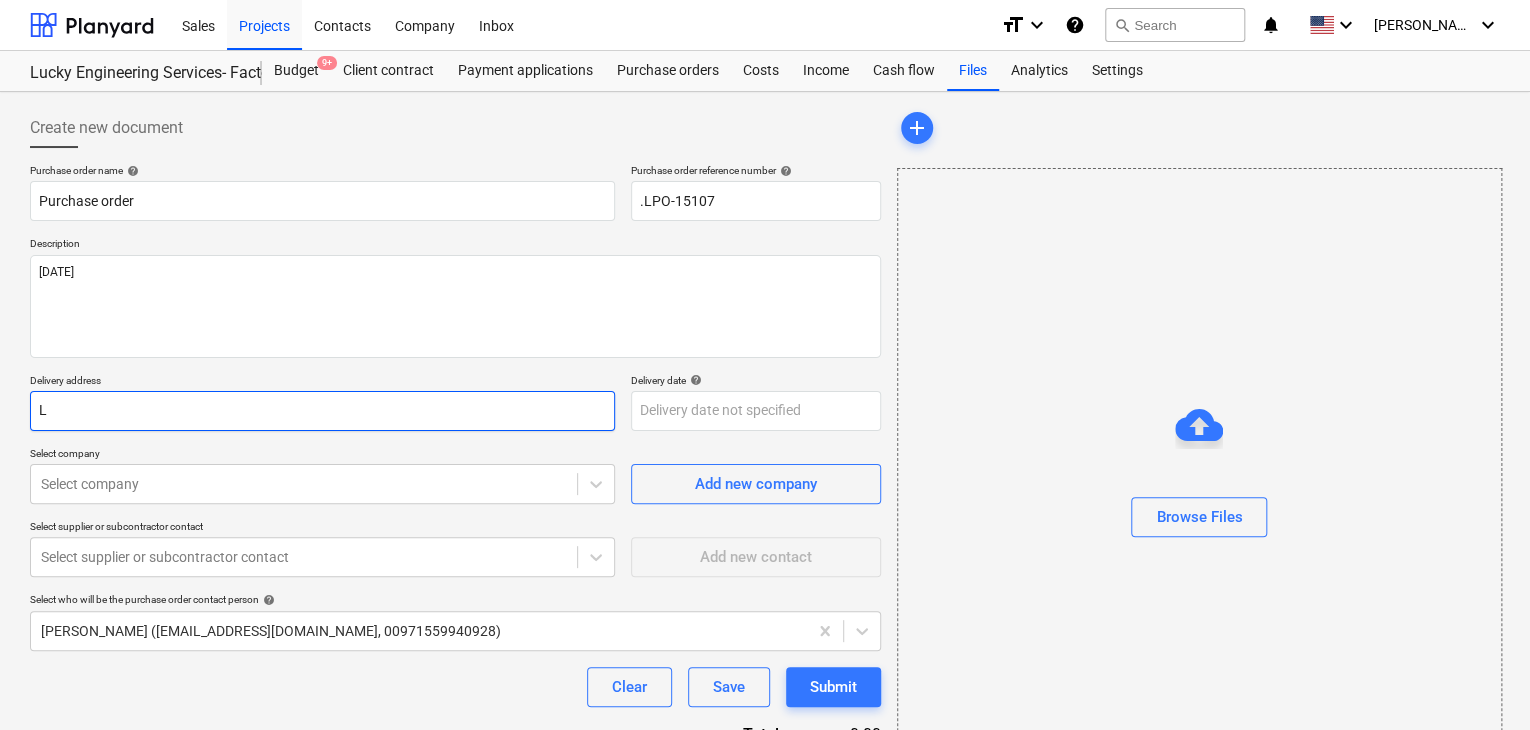 type on "L" 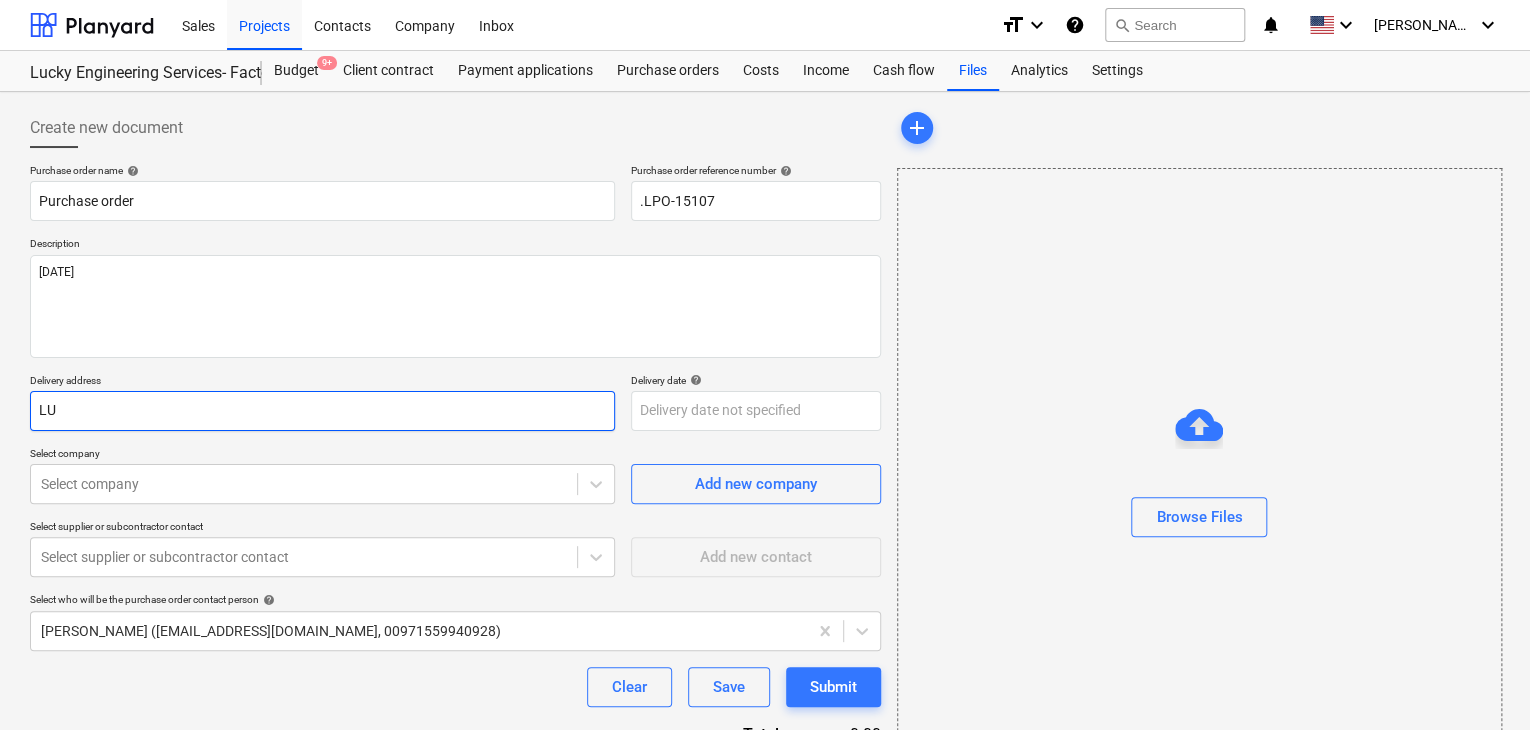 type on "x" 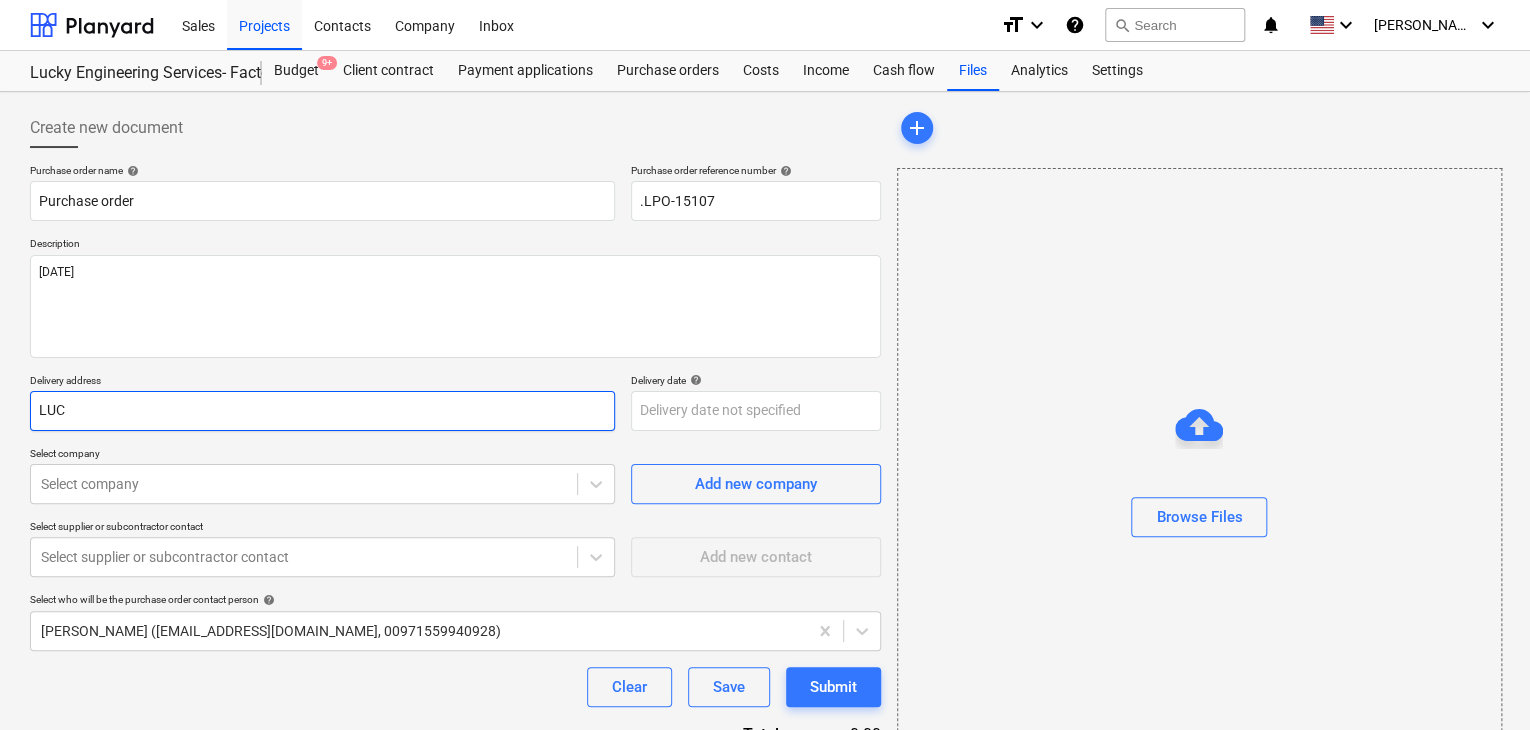 type on "x" 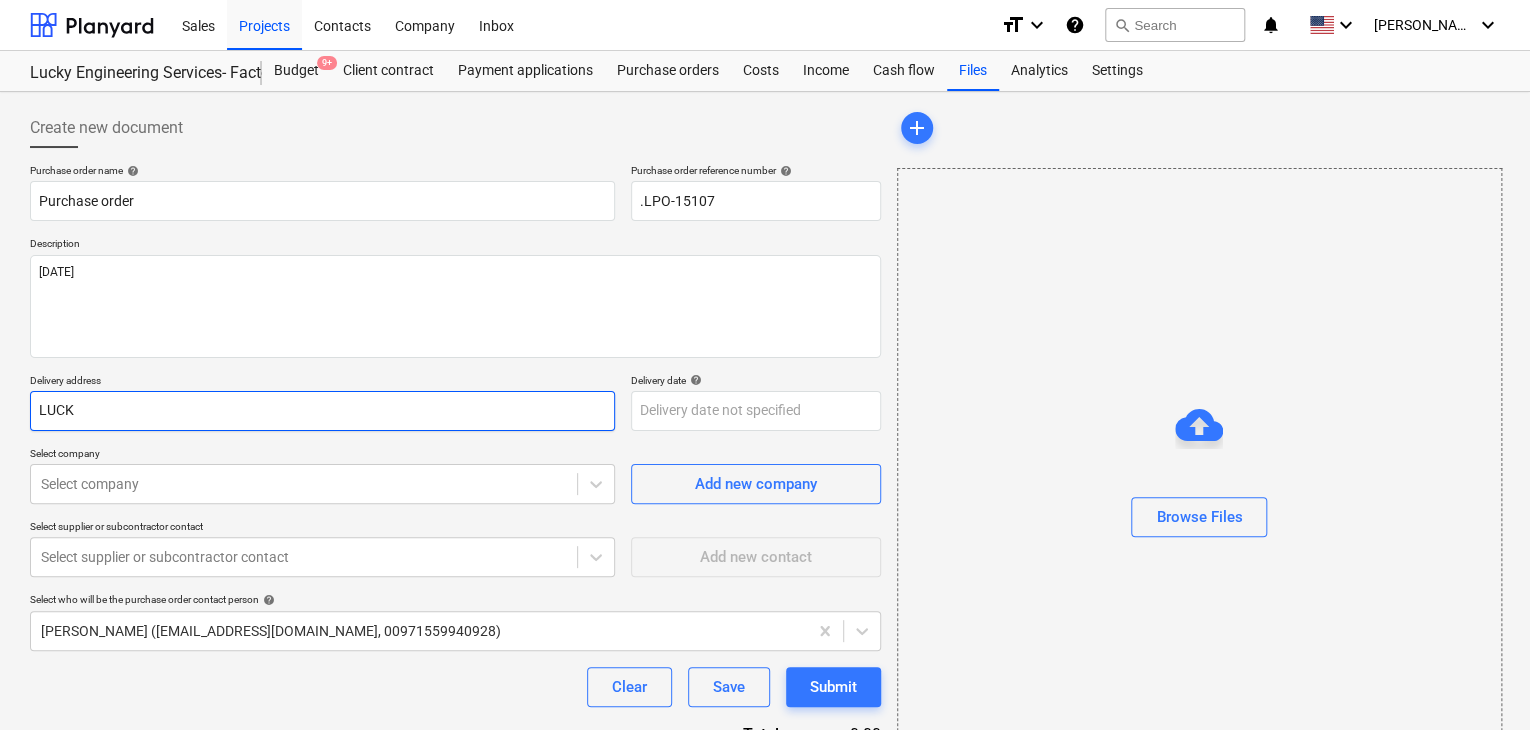 type on "x" 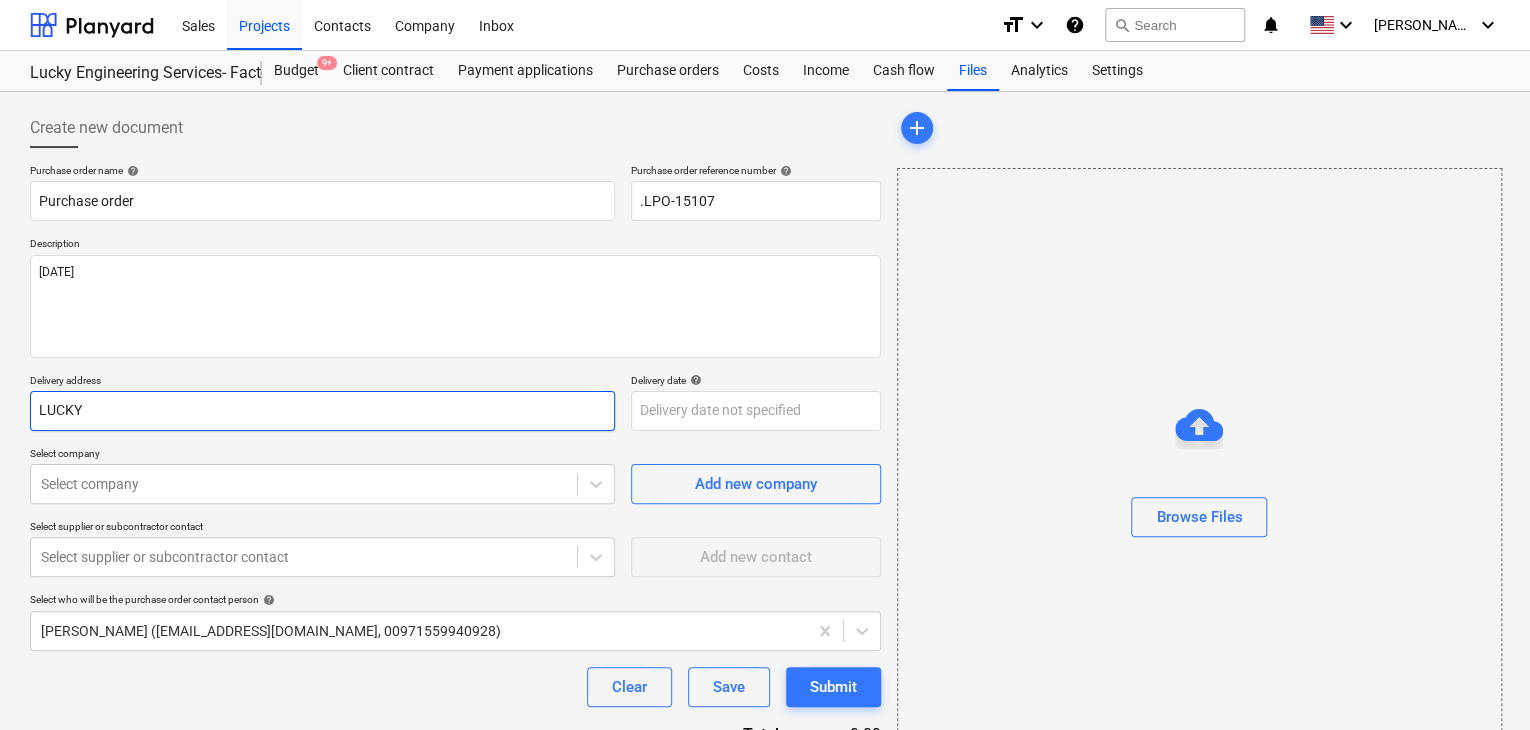 type on "x" 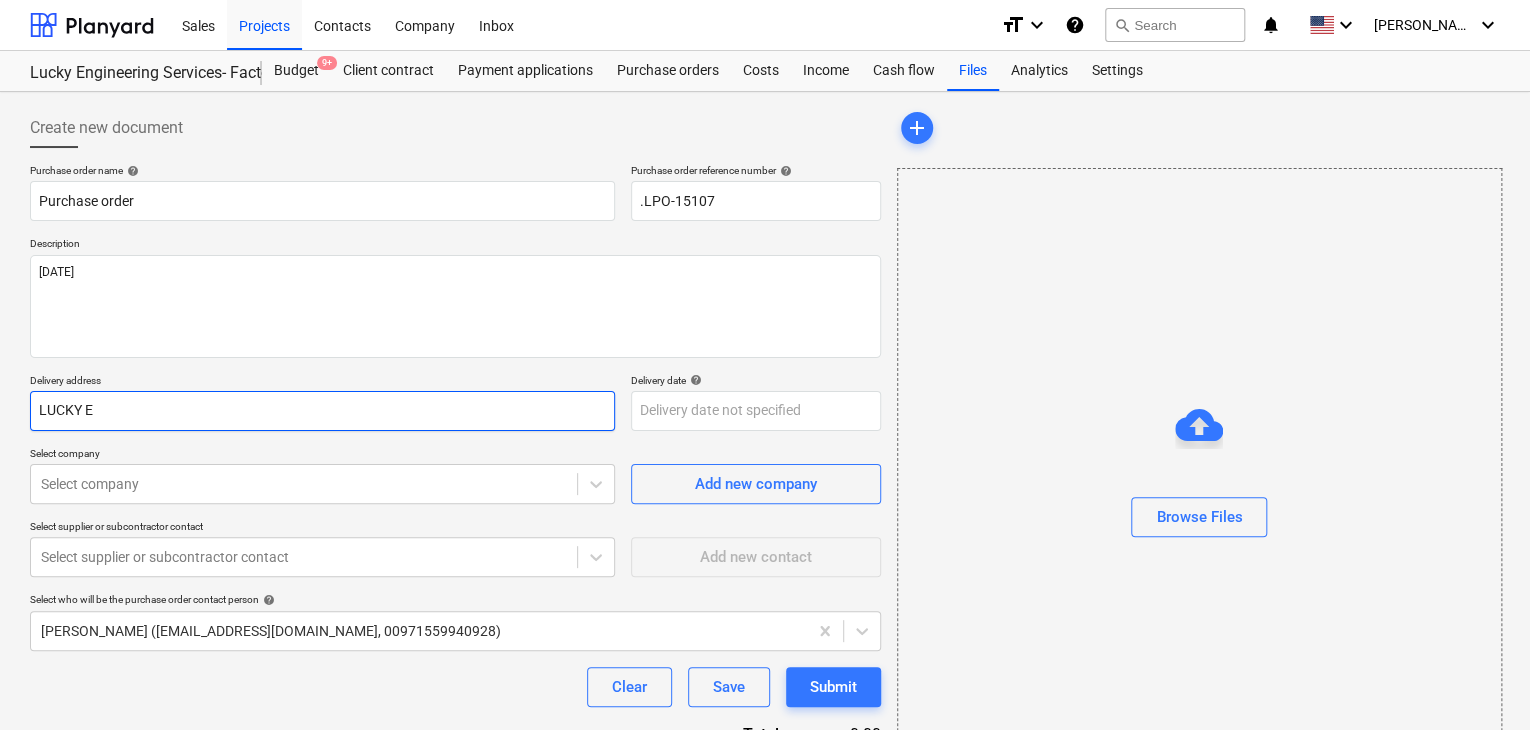 type on "x" 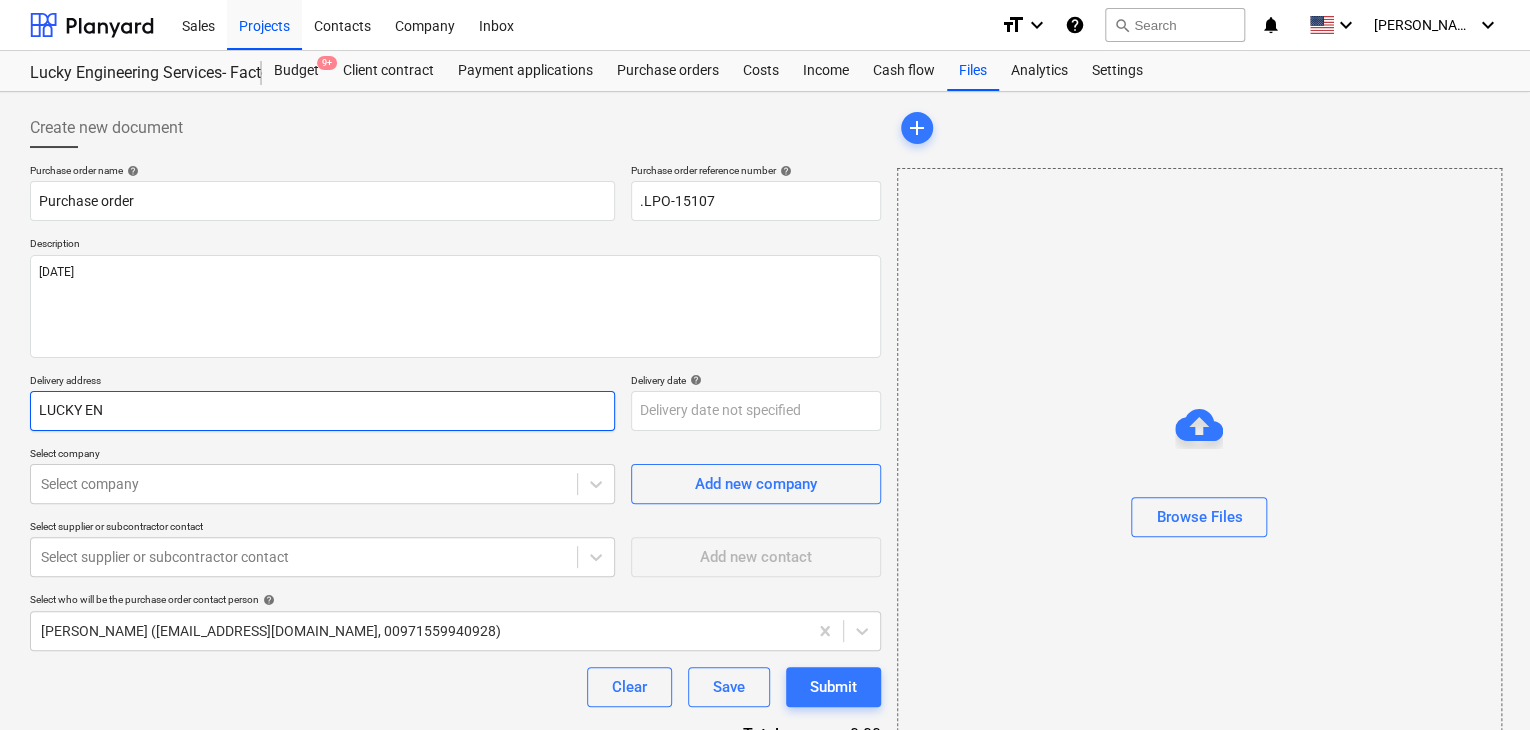 type on "x" 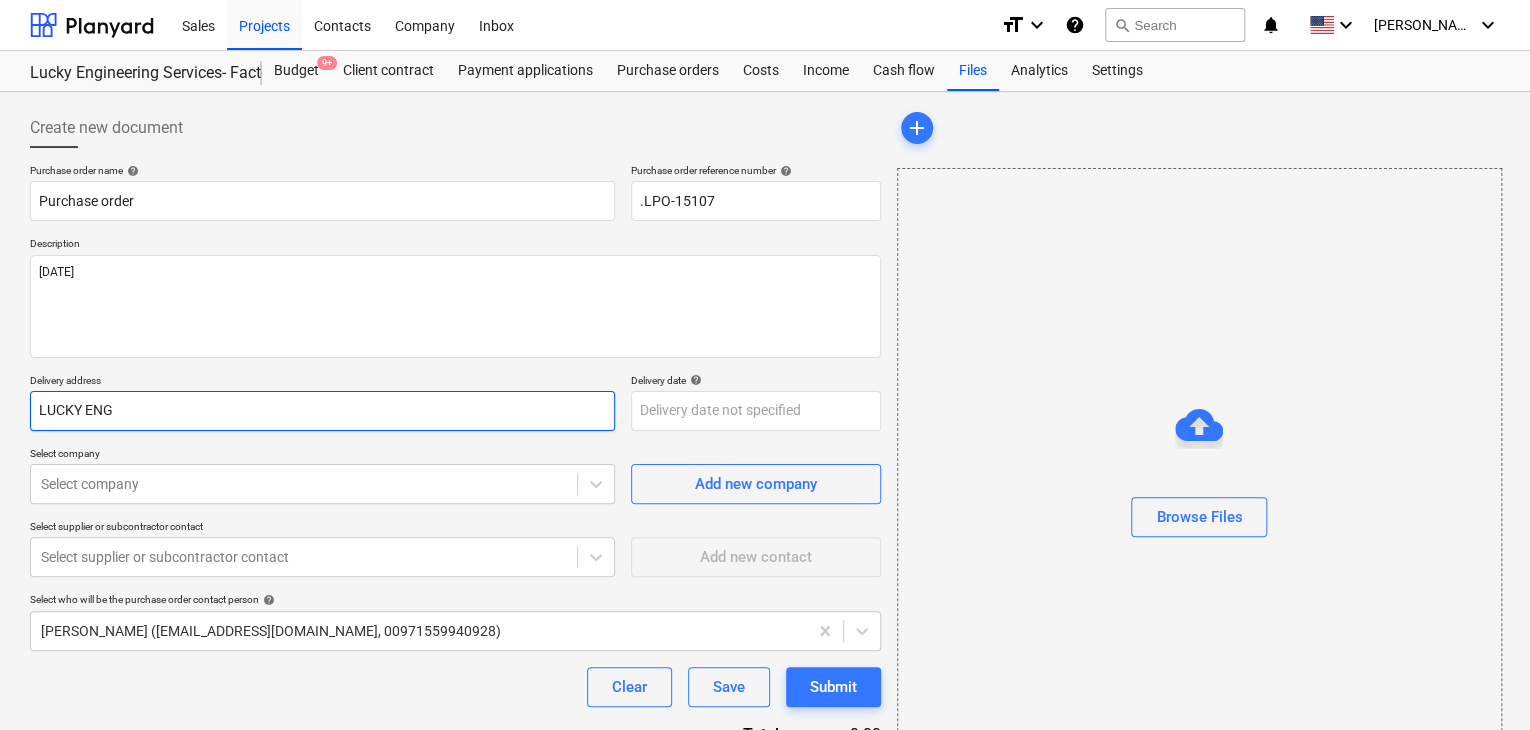 type on "x" 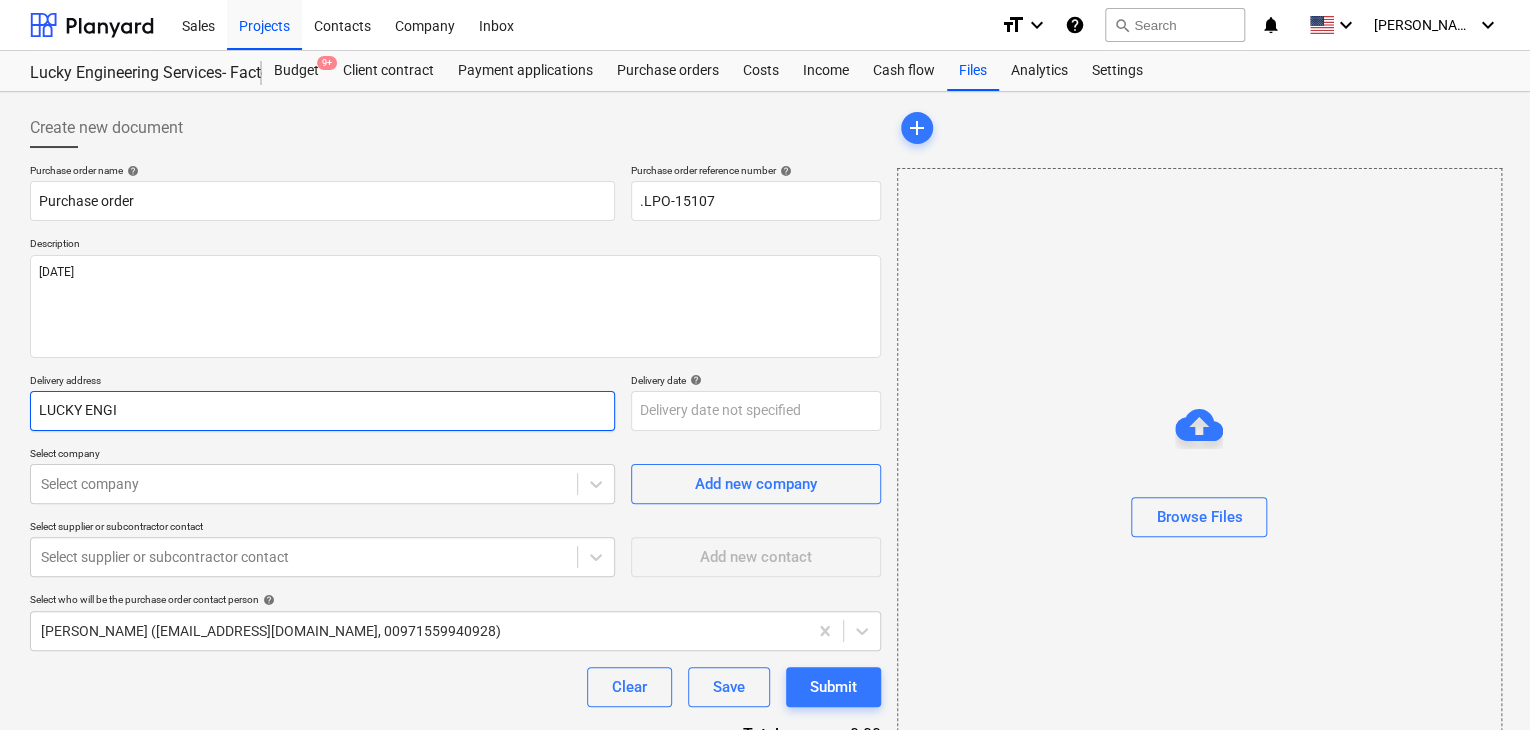 type on "x" 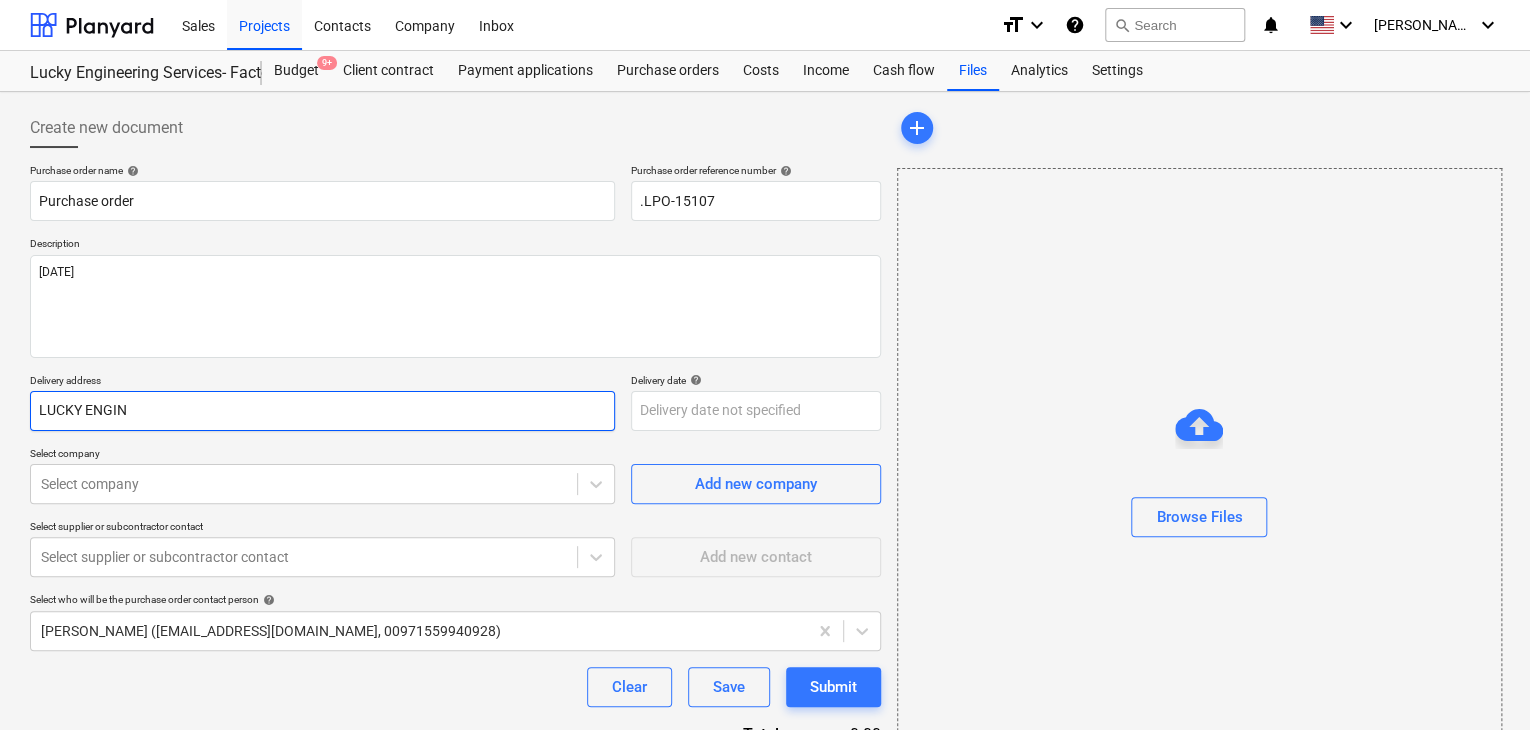 type on "x" 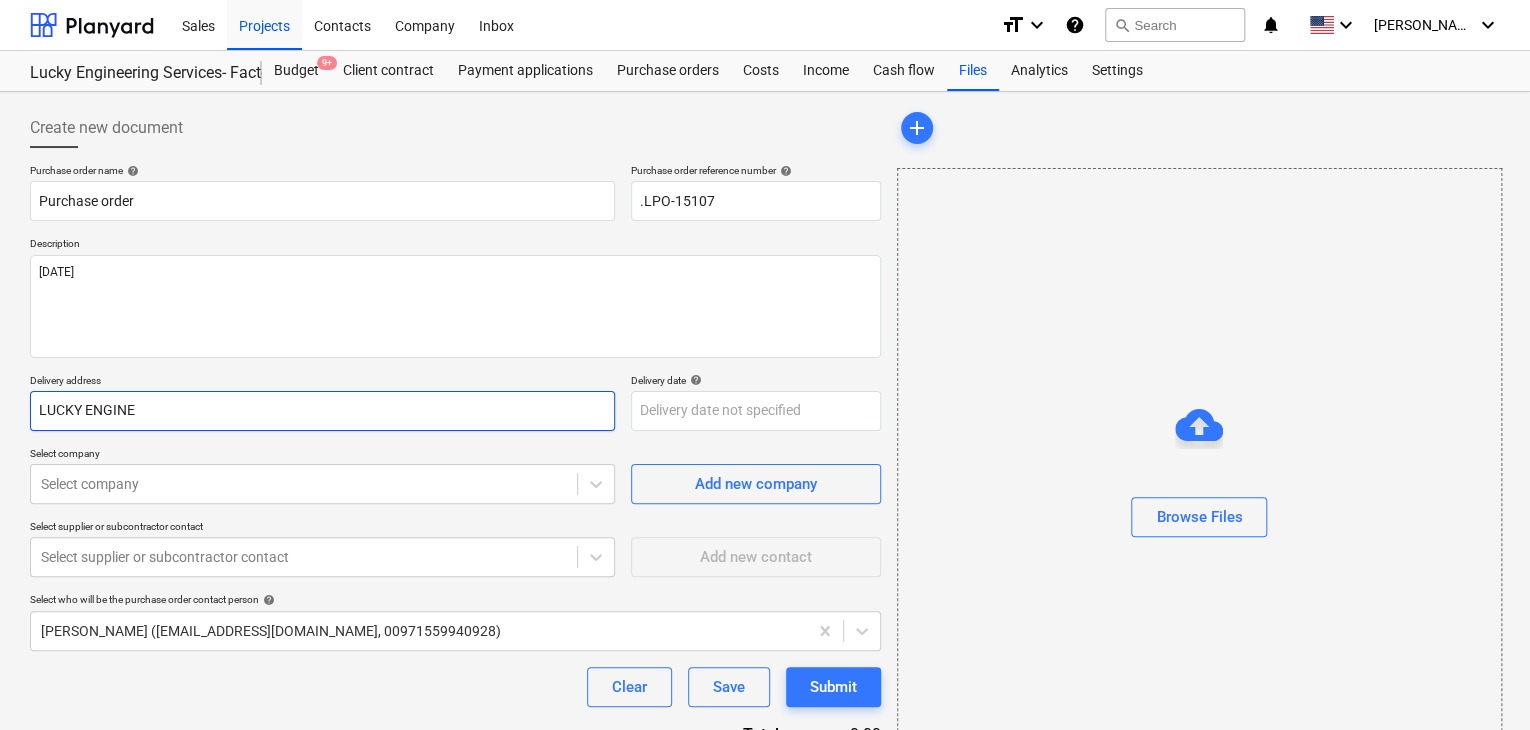 type on "x" 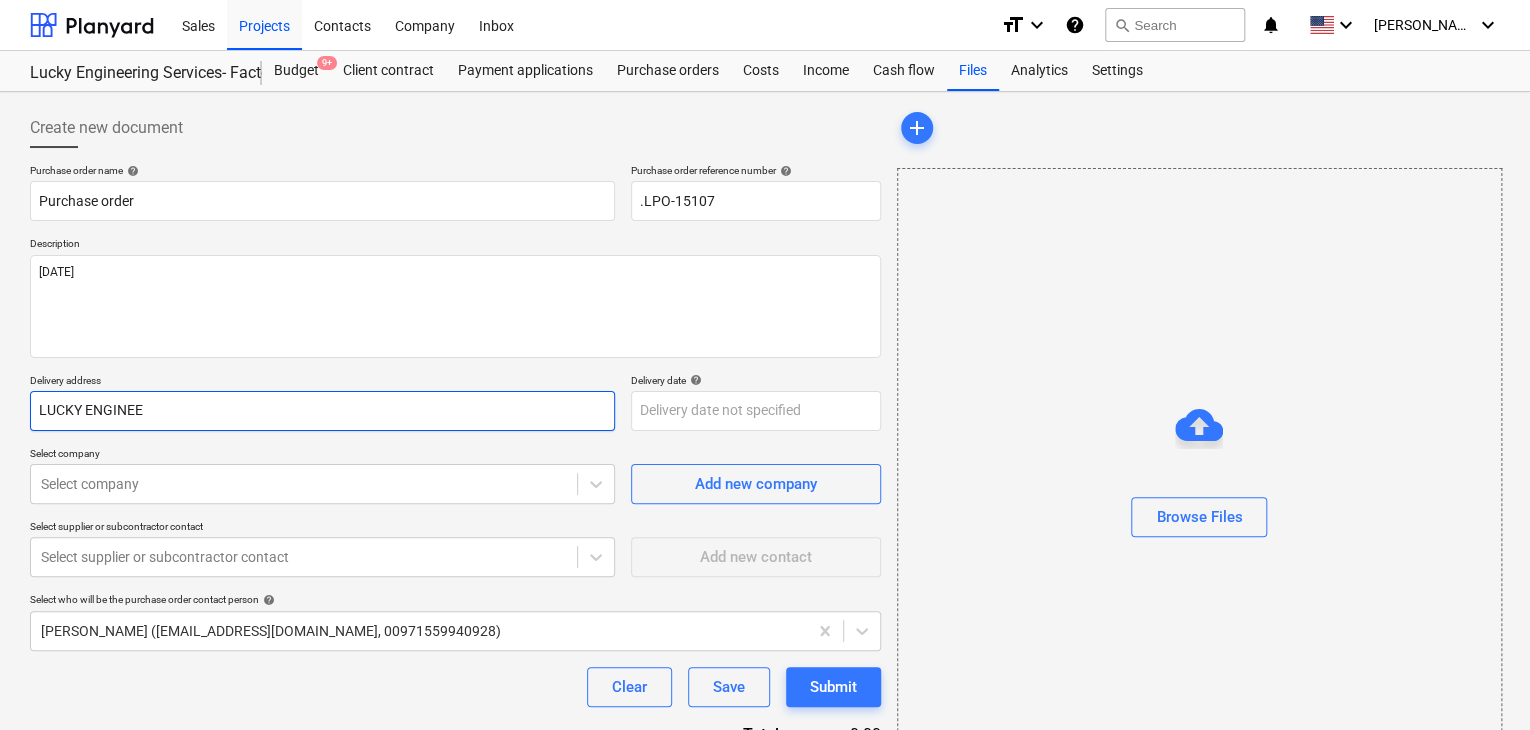 type on "x" 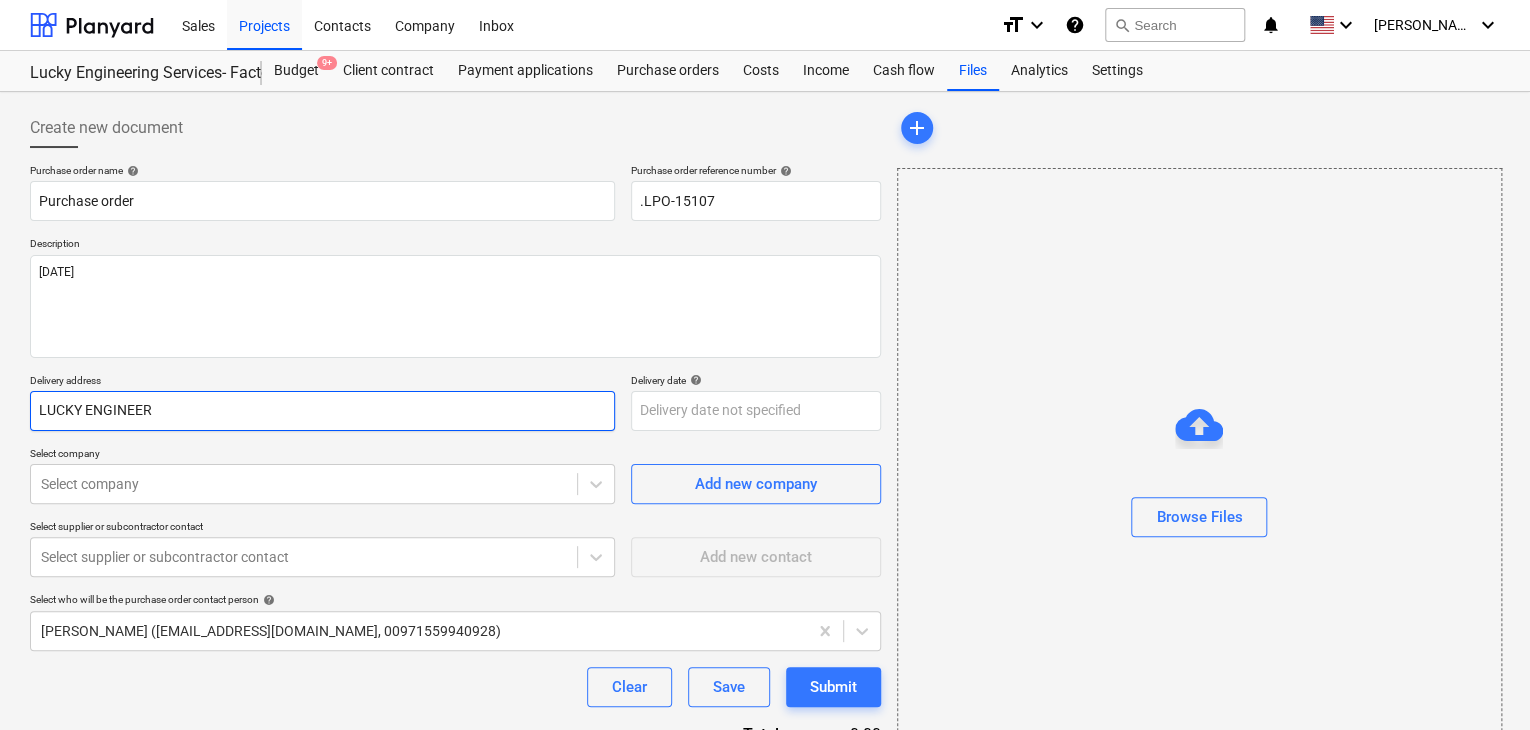 type on "LUCKY ENGINEERI" 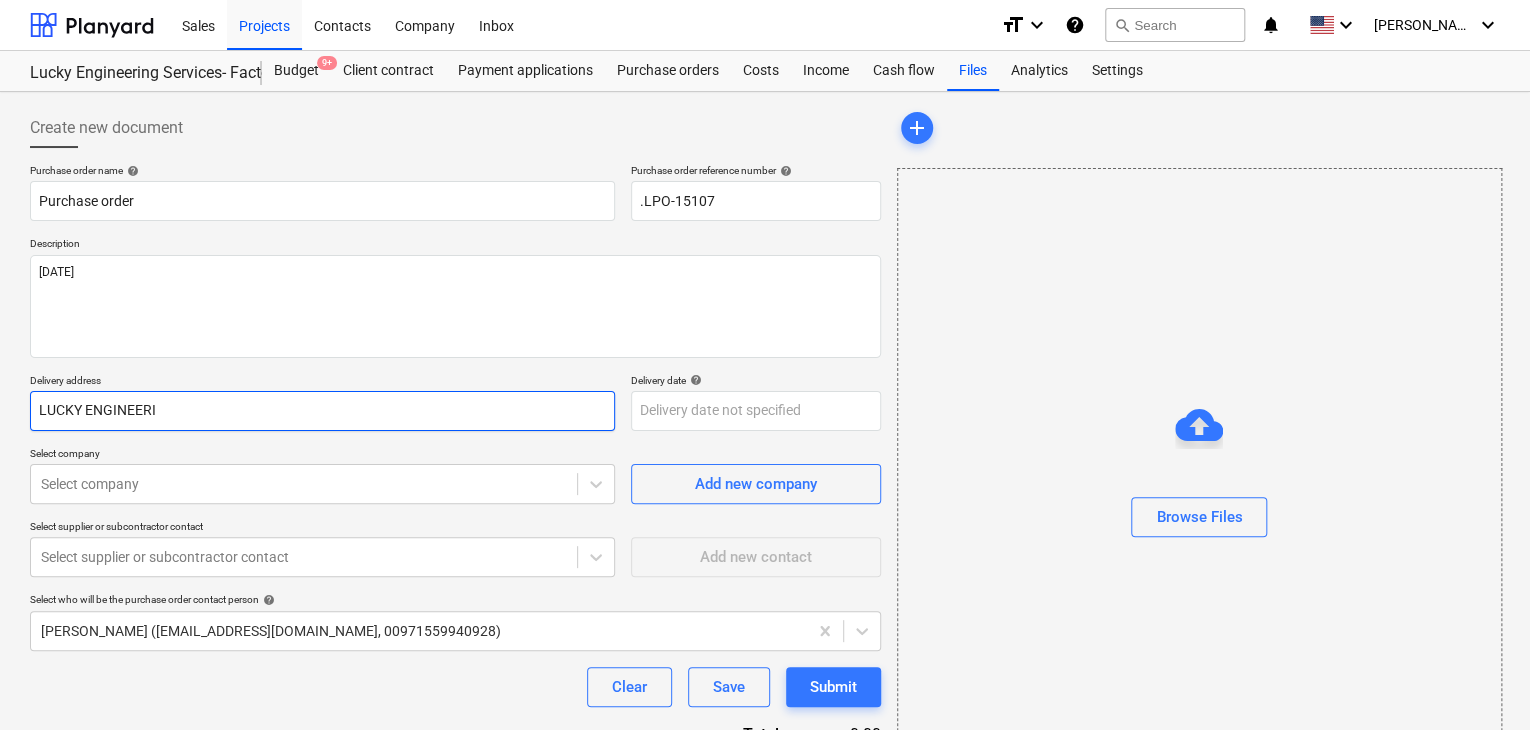 type on "x" 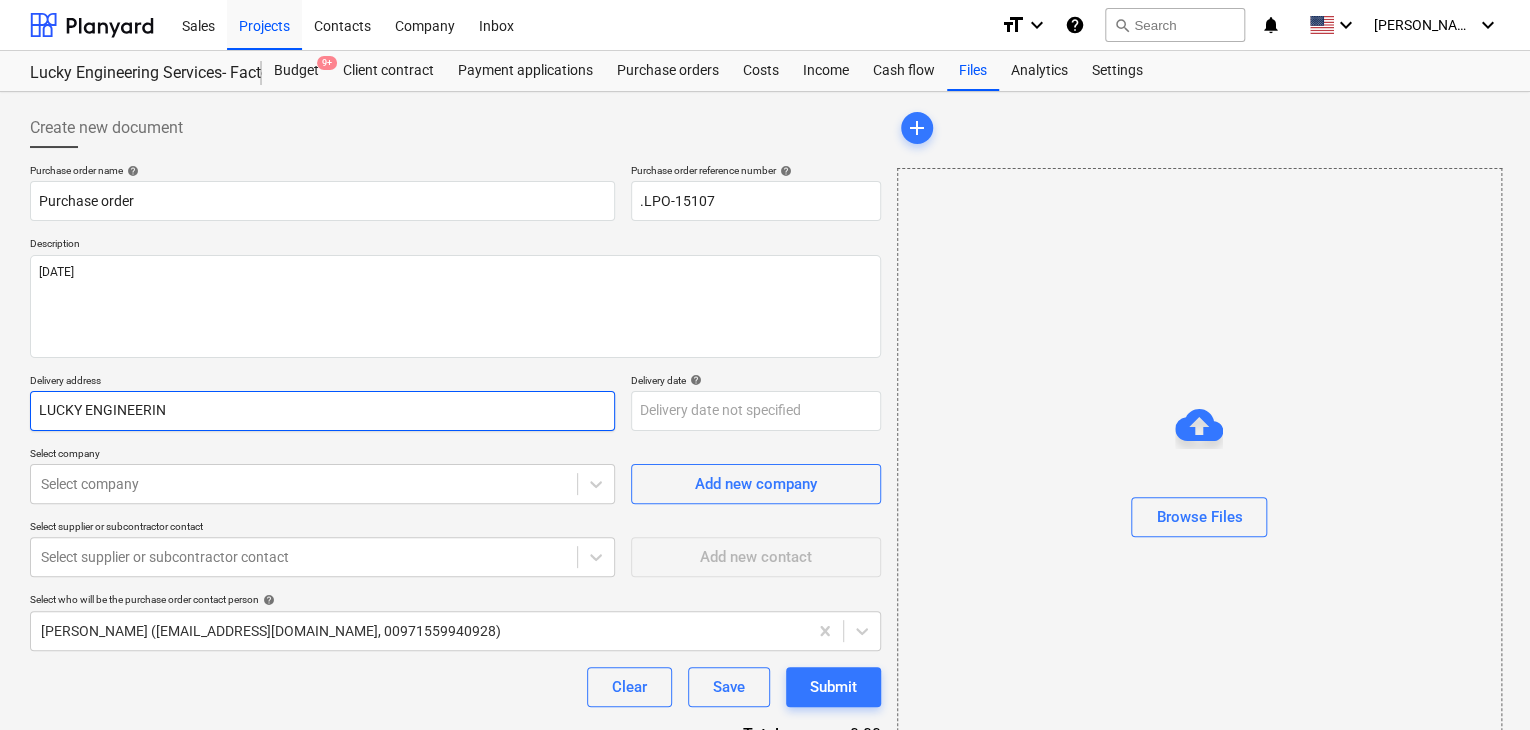 type on "x" 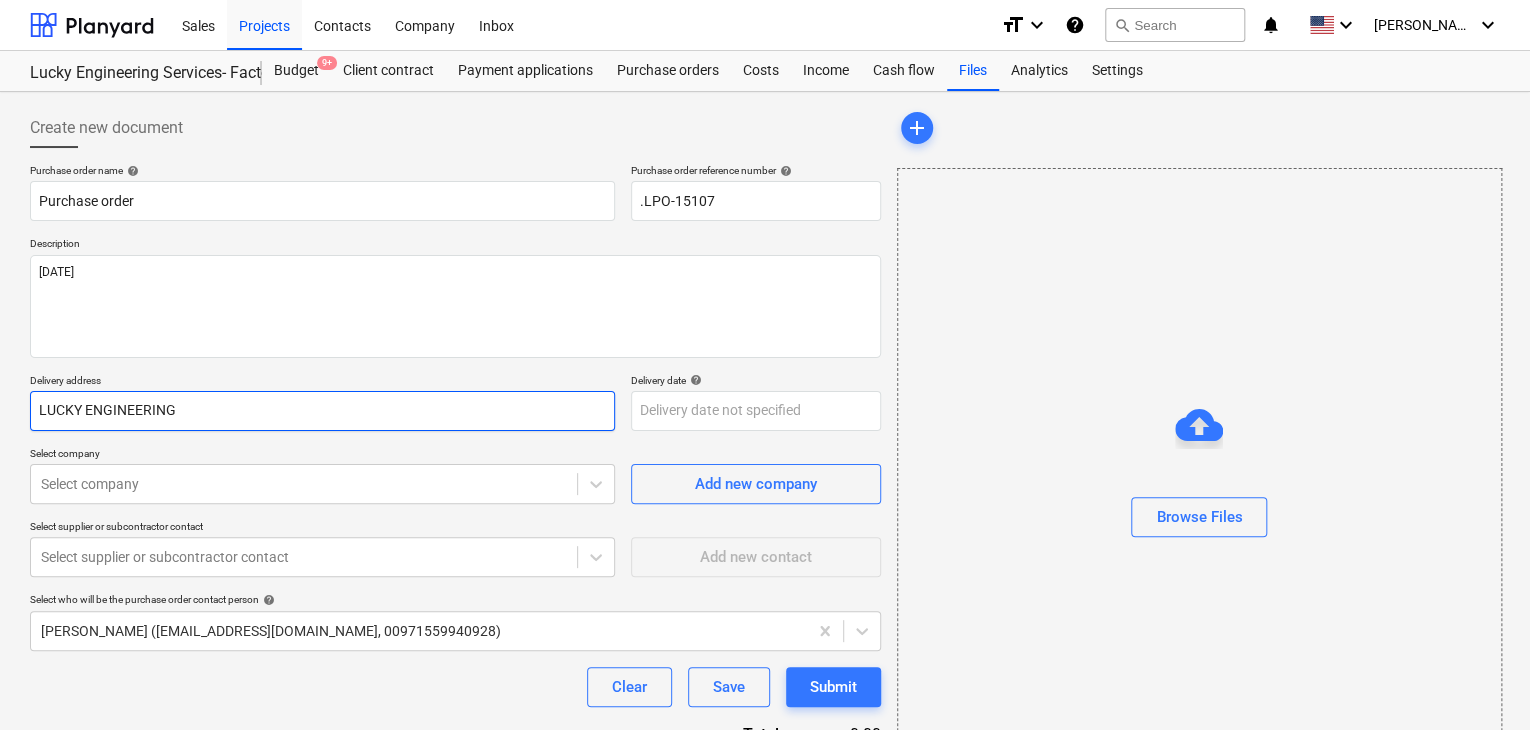 type on "x" 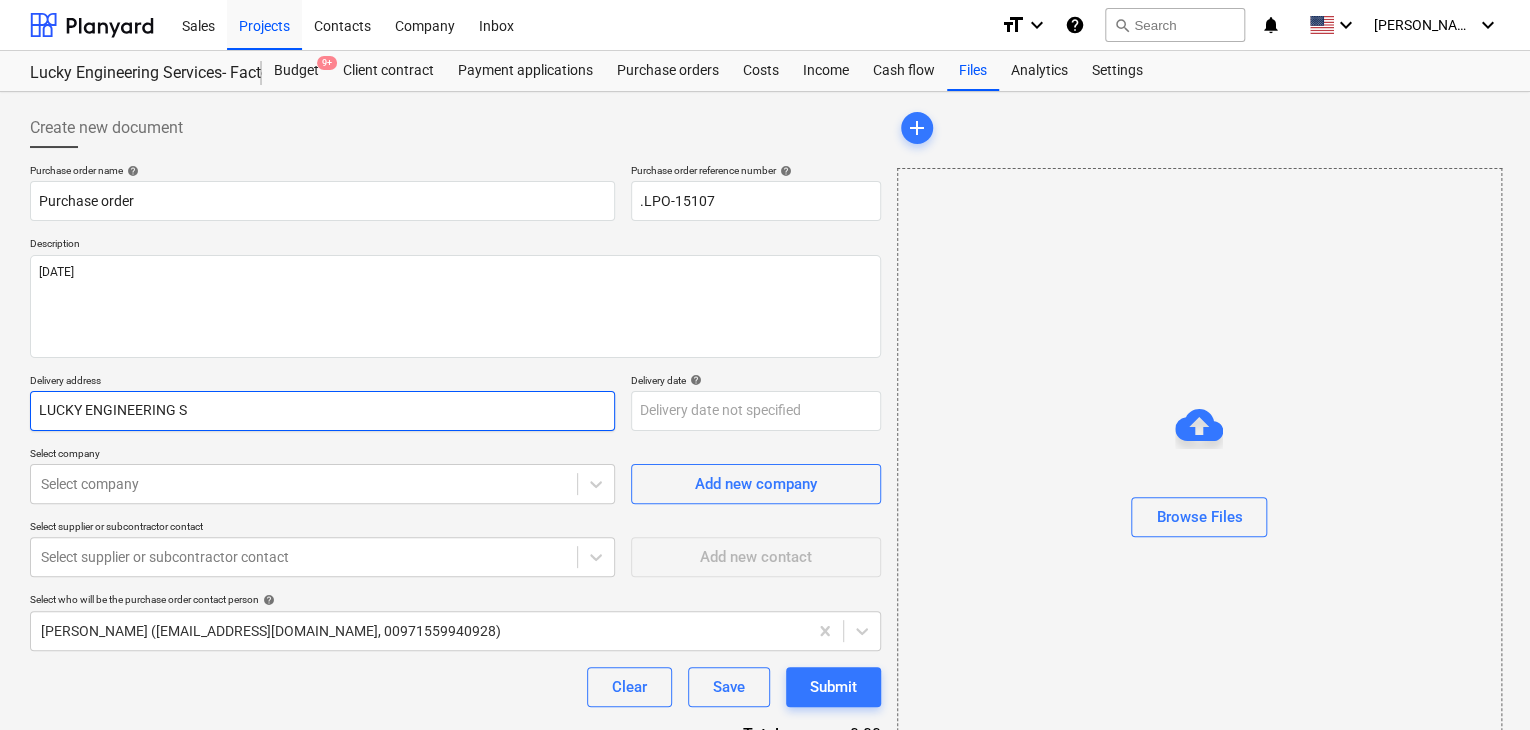 type on "x" 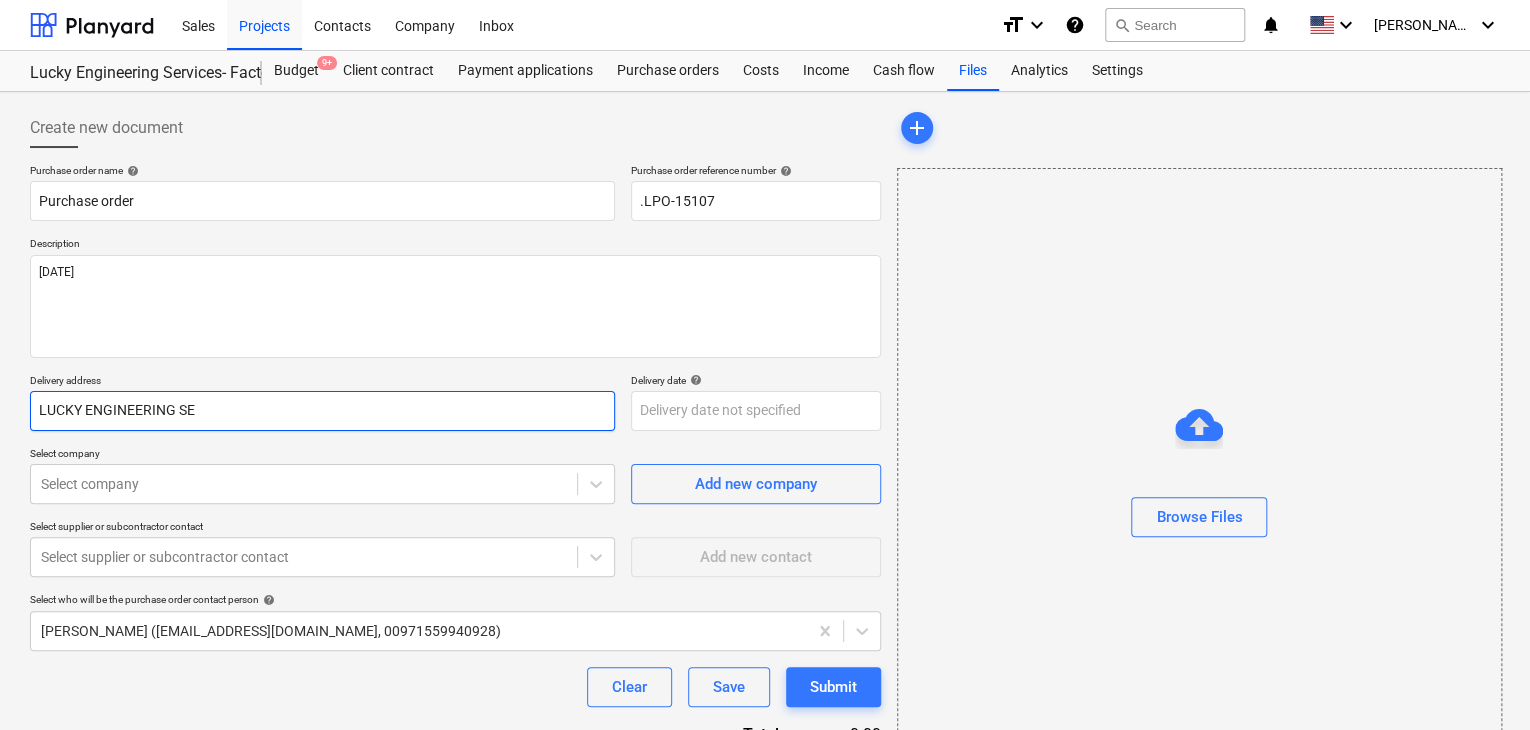 type on "x" 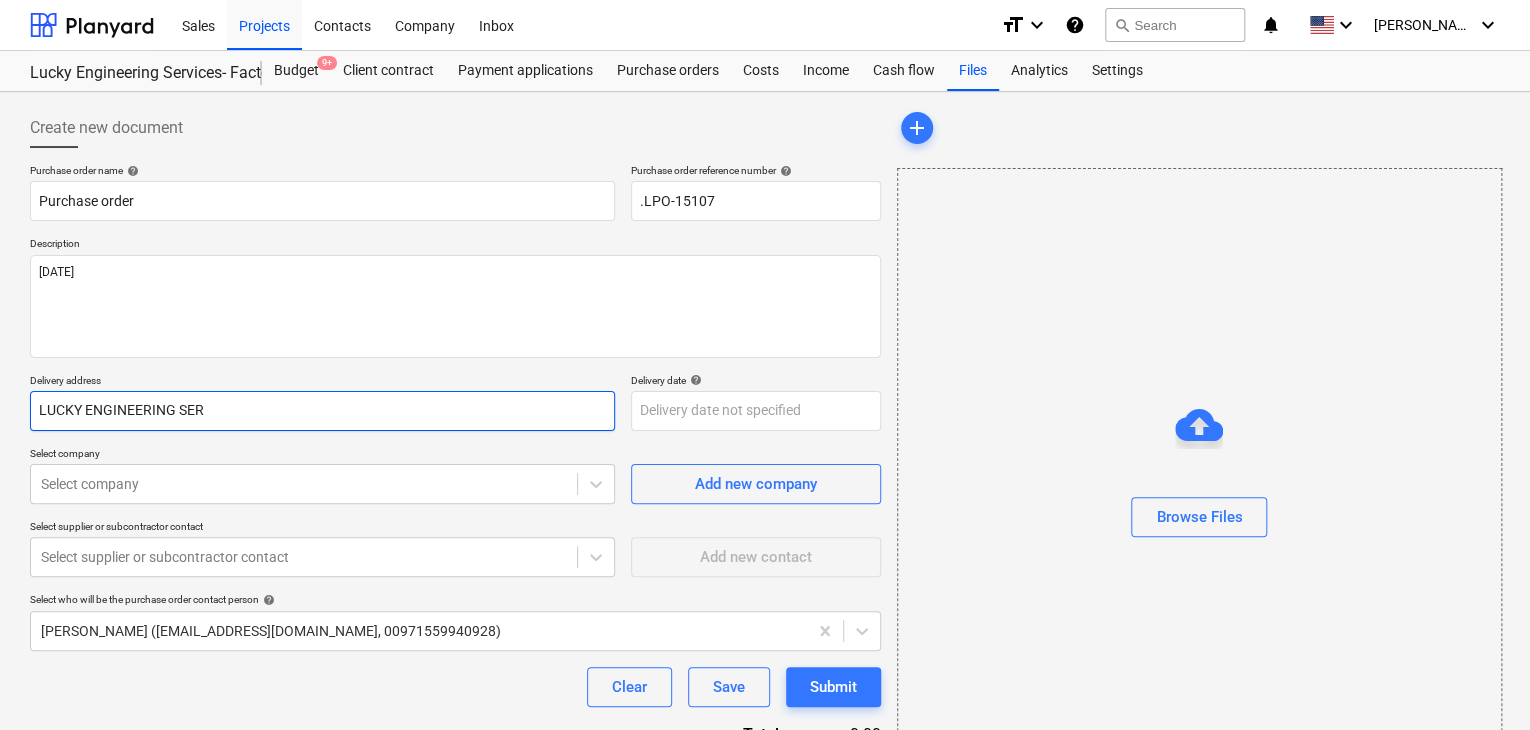 type on "x" 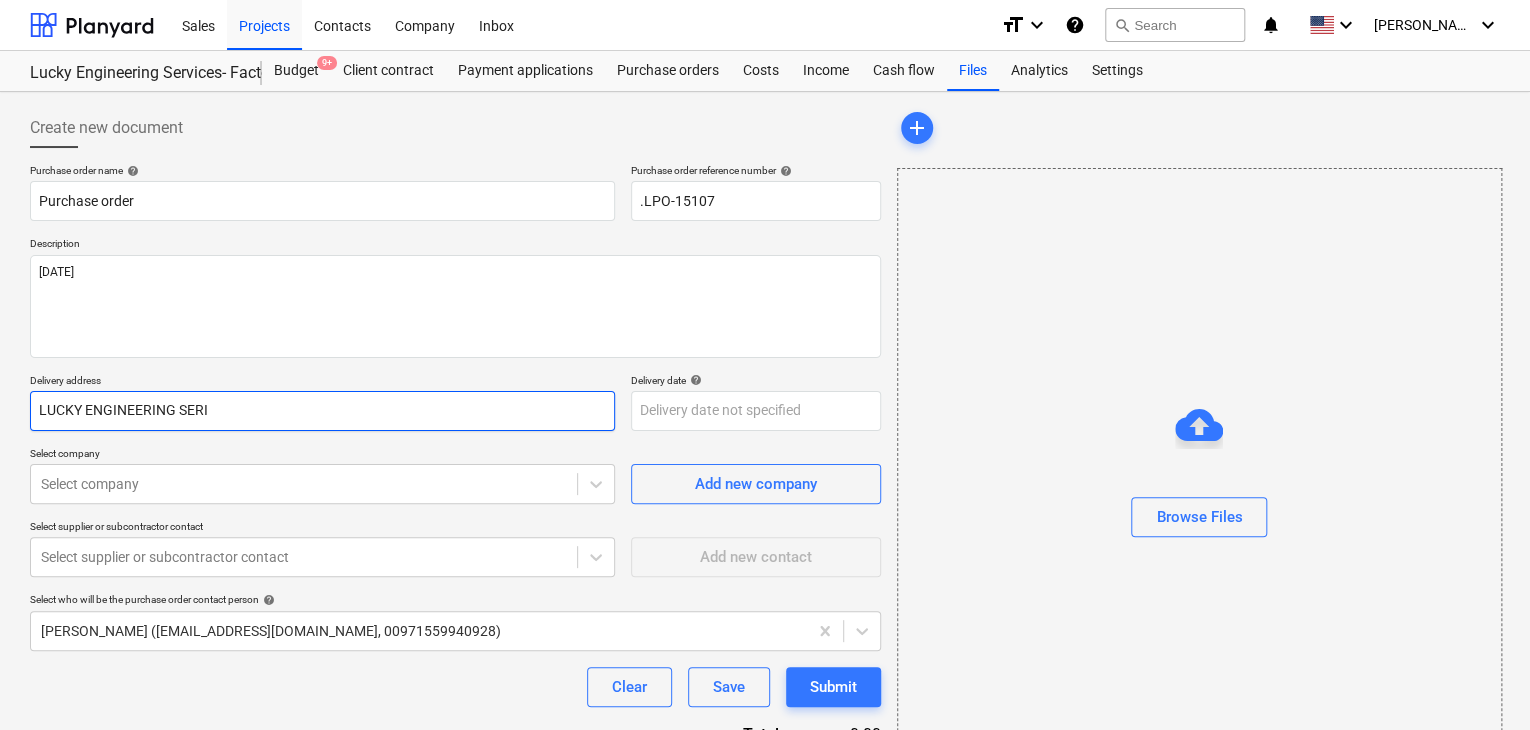 type on "x" 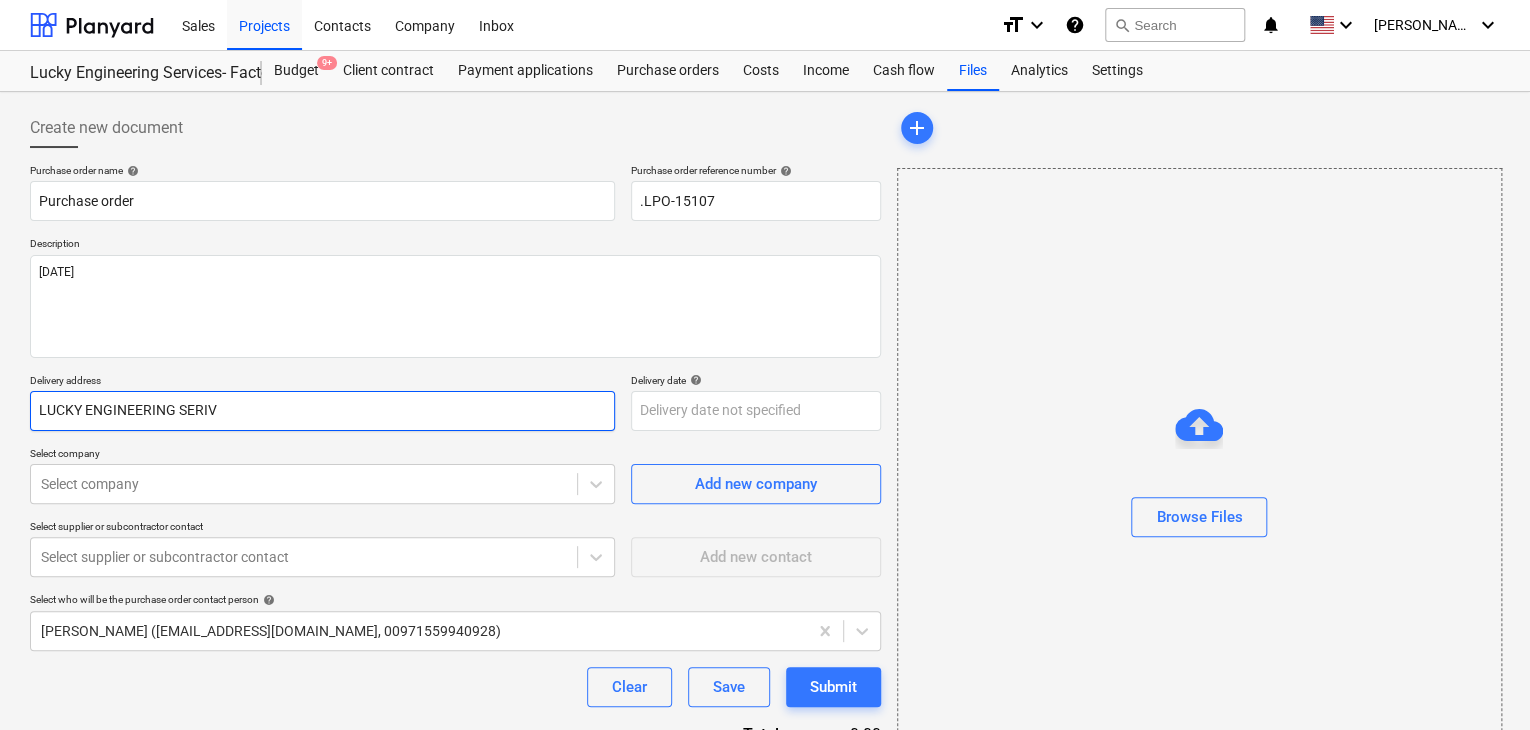 type on "x" 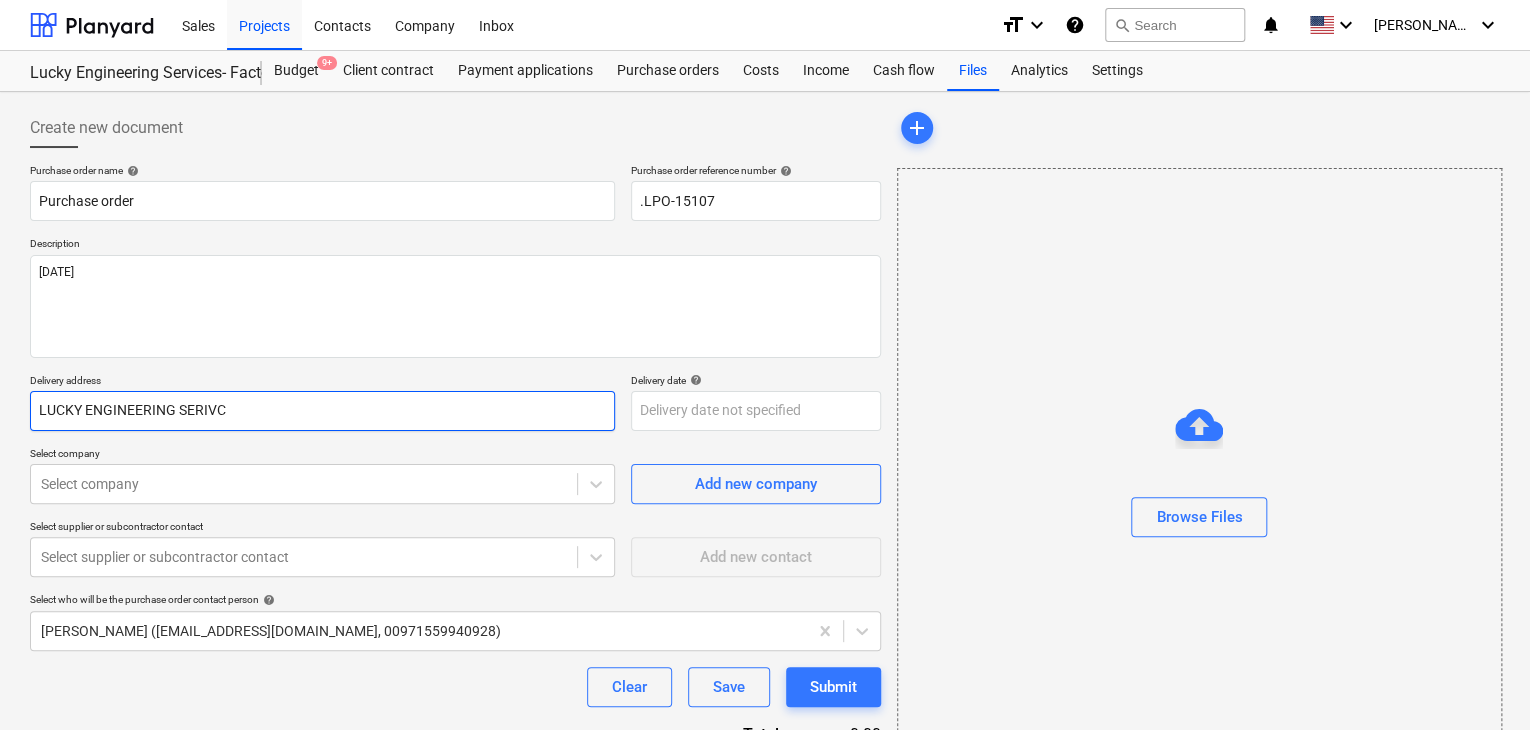 type on "x" 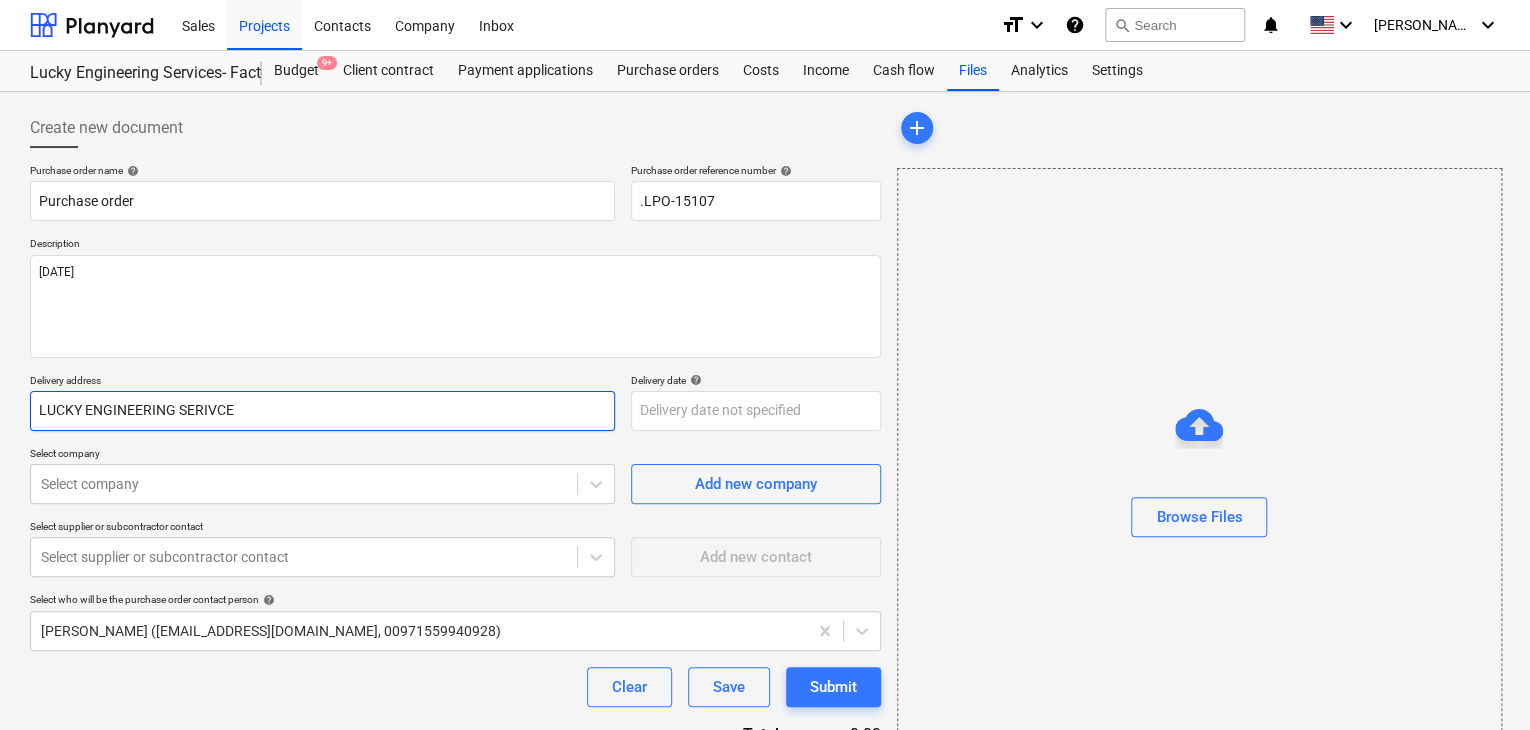 type on "x" 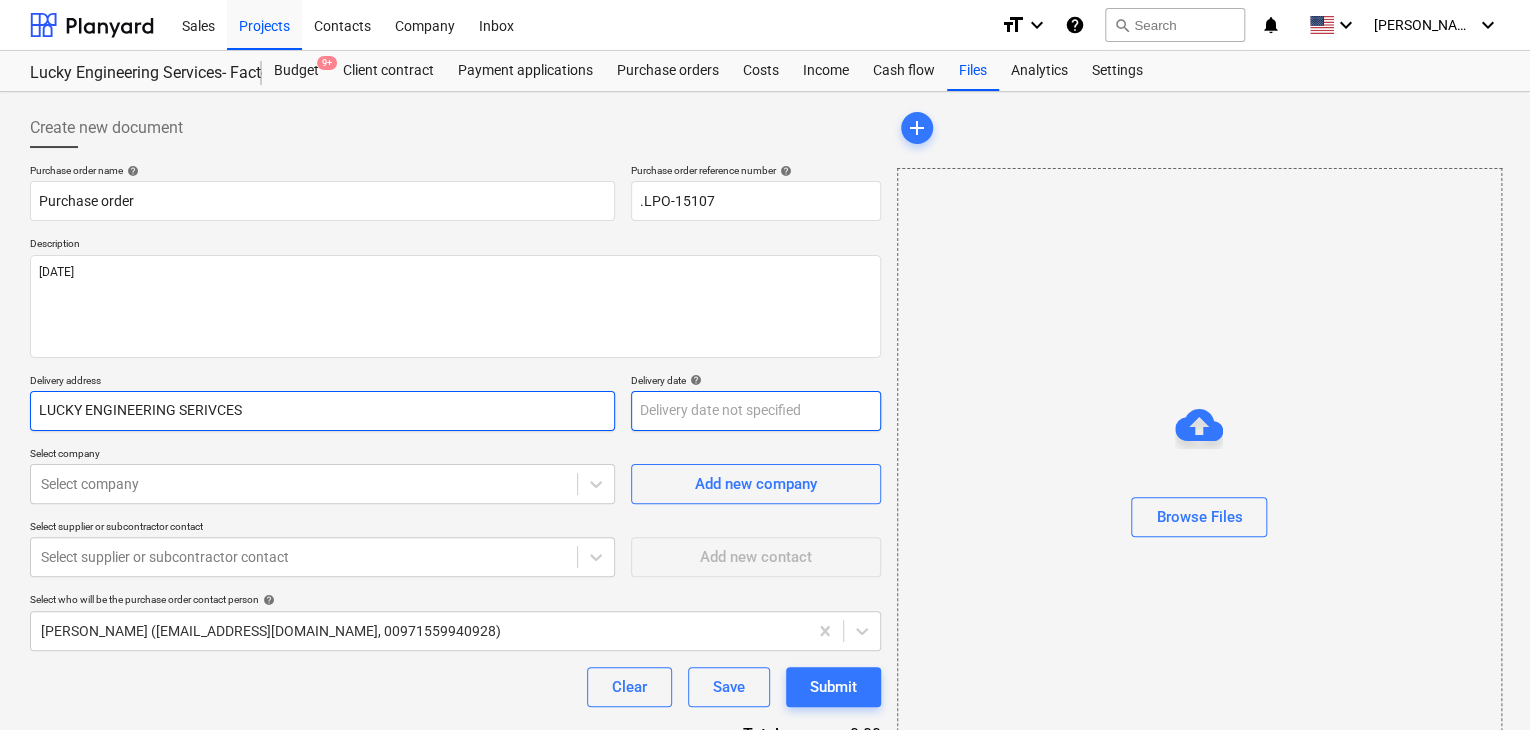type on "LUCKY ENGINEERING SERIVCES" 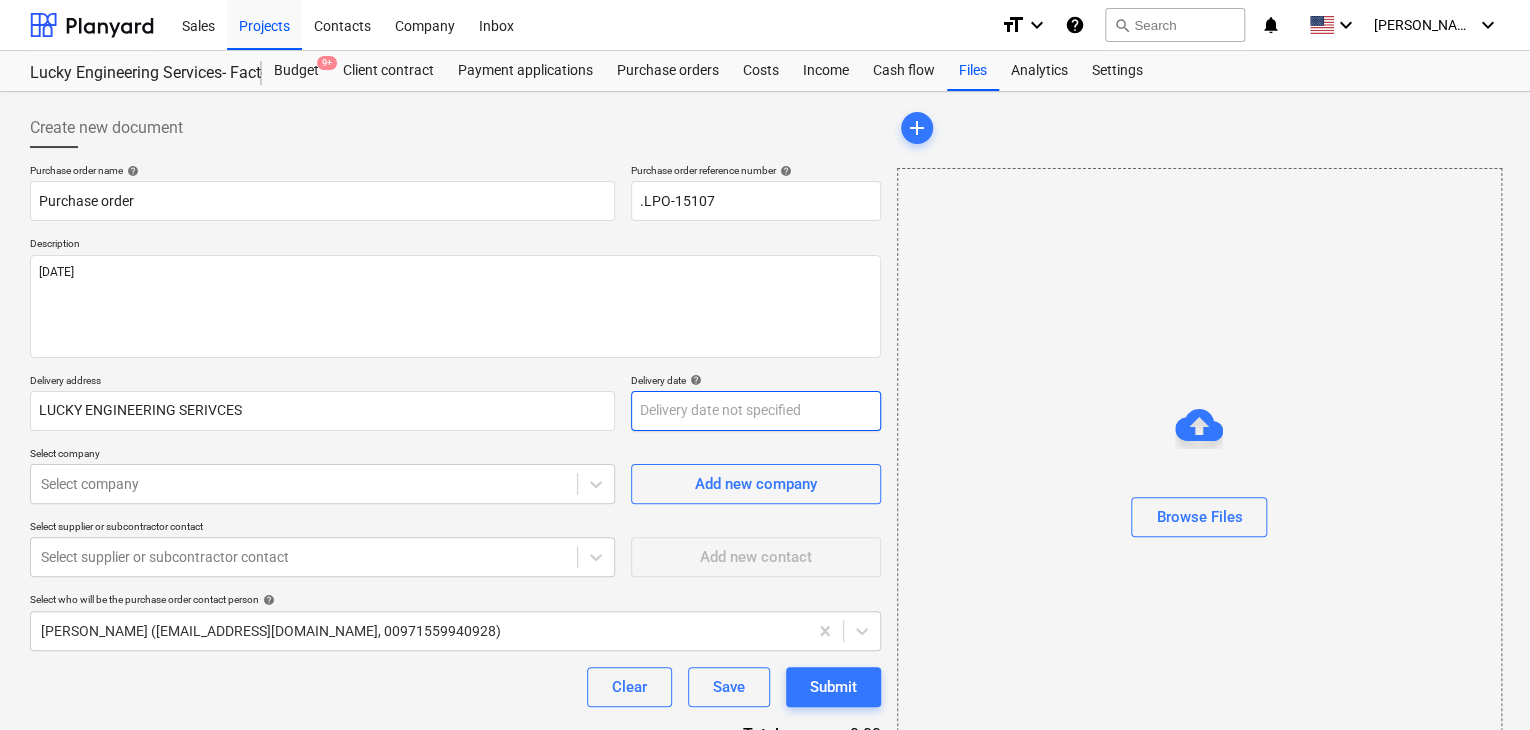 click on "Sales Projects Contacts Company Inbox format_size keyboard_arrow_down help search Search notifications 0 keyboard_arrow_down [PERSON_NAME] keyboard_arrow_down Lucky Engineering Services- Factory/Office Budget 9+ Client contract Payment applications Purchase orders Costs Income Cash flow Files Analytics Settings Create new document Purchase order name help Purchase order Purchase order reference number help .LPO-15107 Description [DATE] Delivery address LUCKY ENGINEERING SERIVCES Delivery date help Press the down arrow key to interact with the calendar and
select a date. Press the question mark key to get the keyboard shortcuts for changing dates. Select company Select company Add new company Select supplier or subcontractor contact Select supplier or subcontractor contact Add new contact Select who will be the purchase order contact person help [PERSON_NAME] ([EMAIL_ADDRESS][DOMAIN_NAME], 00971559940928) Clear Save Submit Total 0.00 Select line-items to add help Search or select a line-item Select in bulk add" at bounding box center [765, 365] 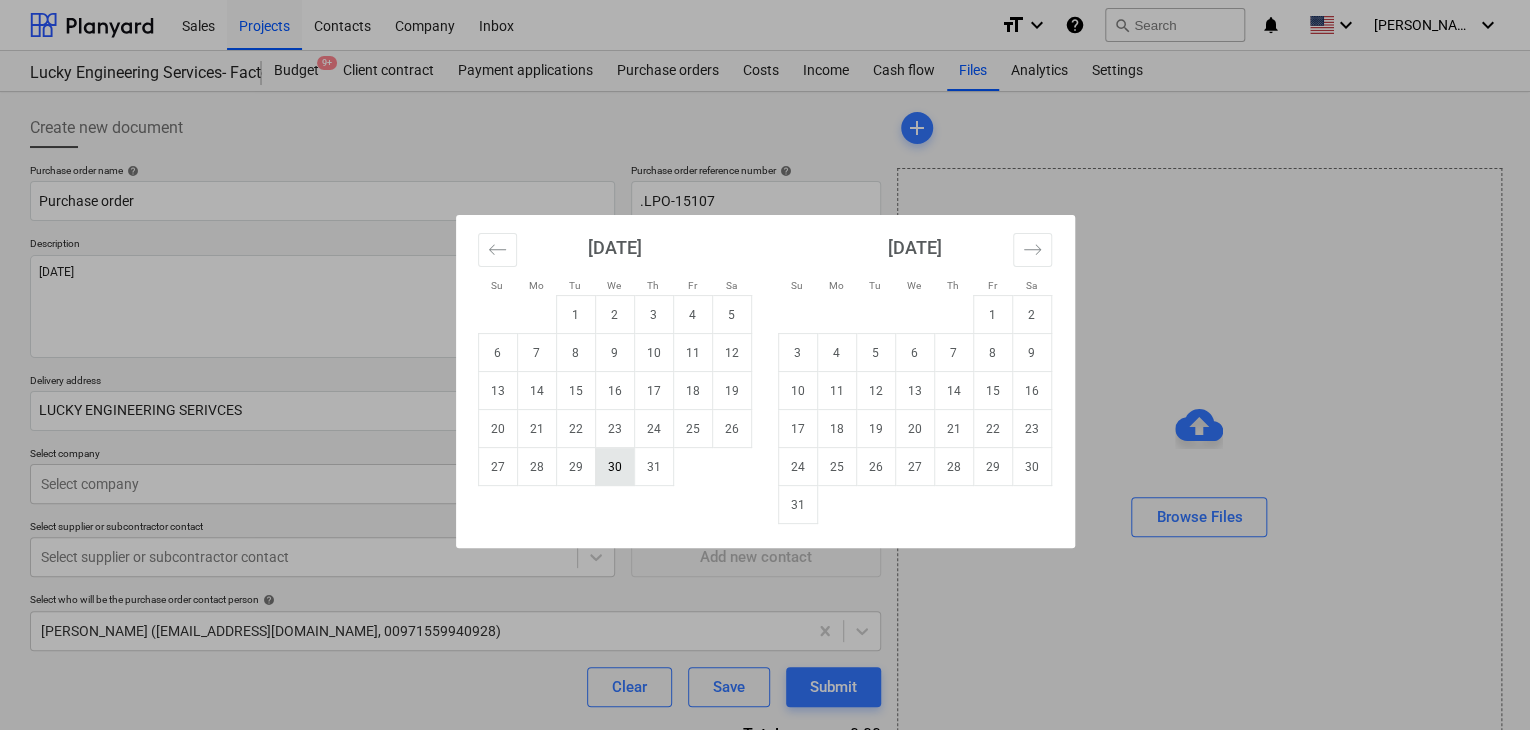 click on "30" at bounding box center (614, 467) 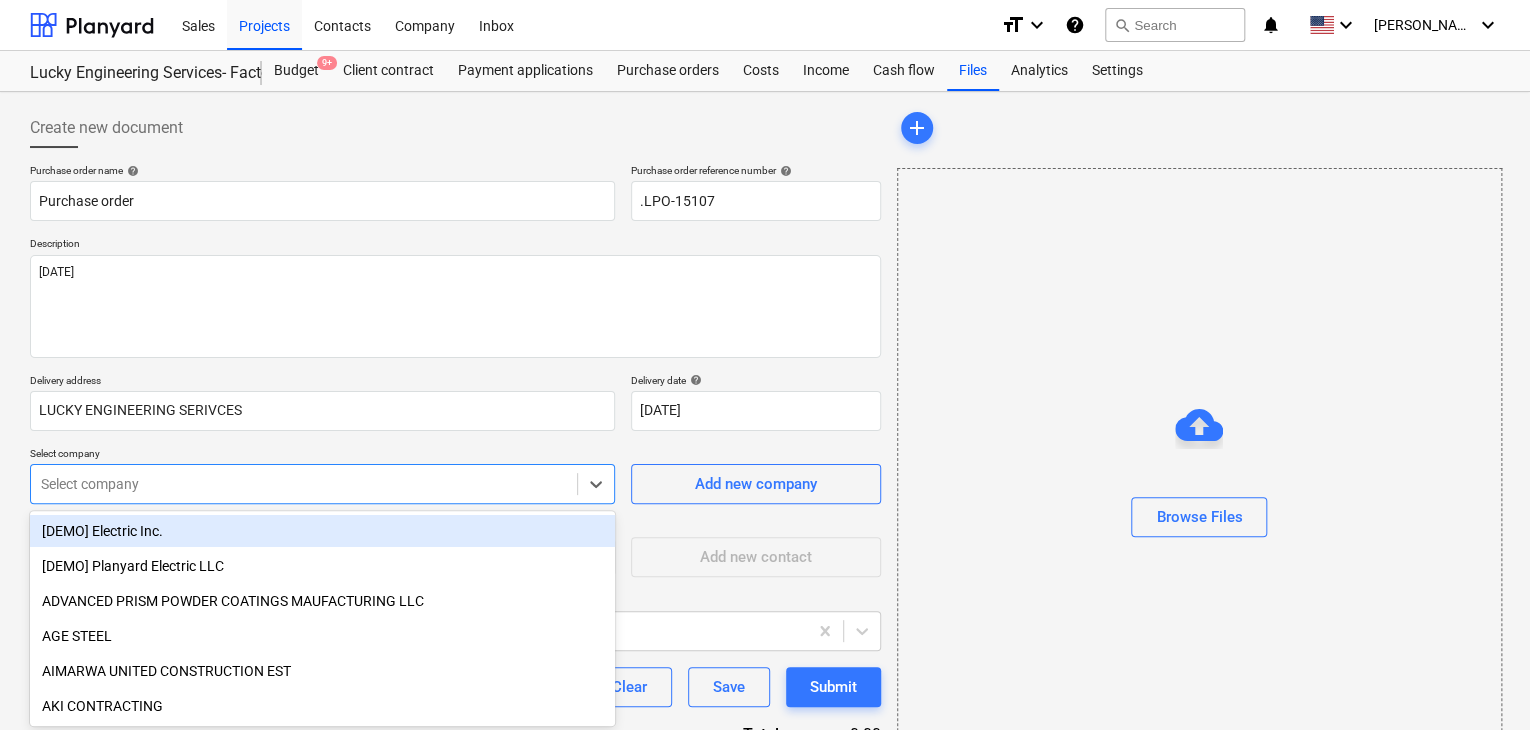 click on "Sales Projects Contacts Company Inbox format_size keyboard_arrow_down help search Search notifications 0 keyboard_arrow_down [PERSON_NAME] keyboard_arrow_down Lucky Engineering Services- Factory/Office Budget 9+ Client contract Payment applications Purchase orders Costs Income Cash flow Files Analytics Settings Create new document Purchase order name help Purchase order Purchase order reference number help .LPO-15107 Description [DATE] Delivery address LUCKY ENGINEERING SERIVCES Delivery date help [DATE] [DATE] Press the down arrow key to interact with the calendar and
select a date. Press the question mark key to get the keyboard shortcuts for changing dates. Select company option [DEMO] Electric Inc.   focused, 1 of 203. 203 results available. Use Up and Down to choose options, press Enter to select the currently focused option, press Escape to exit the menu, press Tab to select the option and exit the menu. Select company Add new company Select supplier or subcontractor contact help Clear" at bounding box center [765, 365] 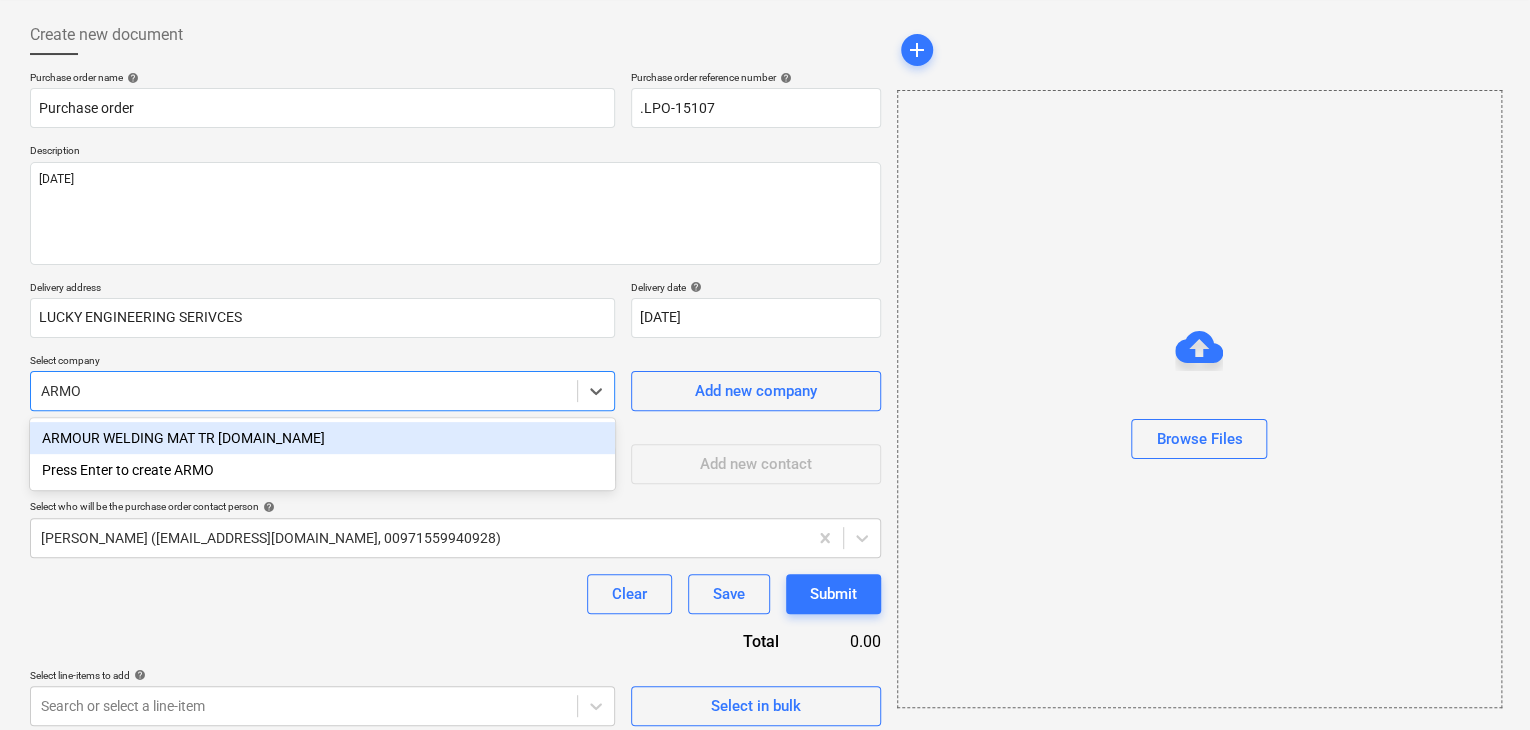 type on "ARMOU" 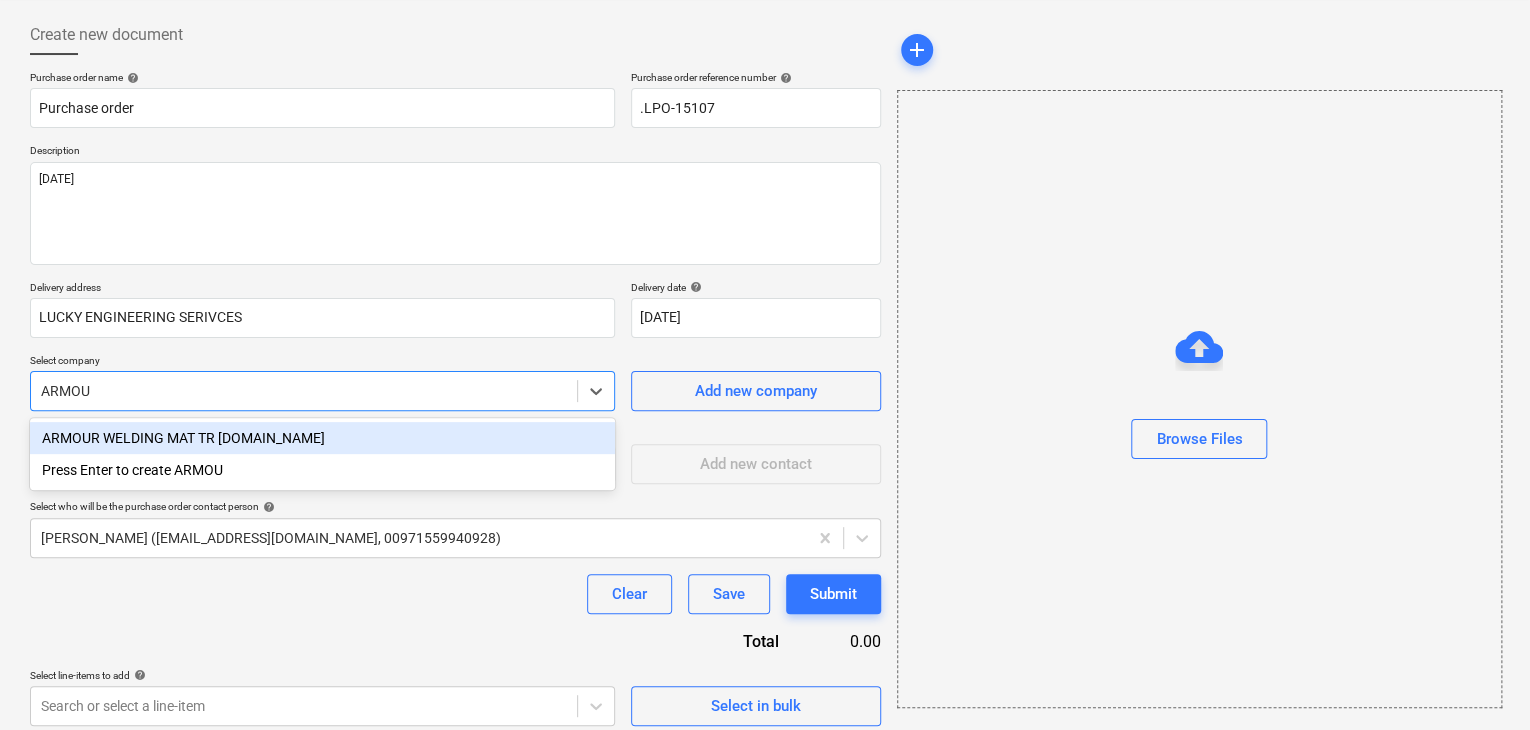 click on "ARMOUR WELDING MAT TR [DOMAIN_NAME]" at bounding box center (322, 438) 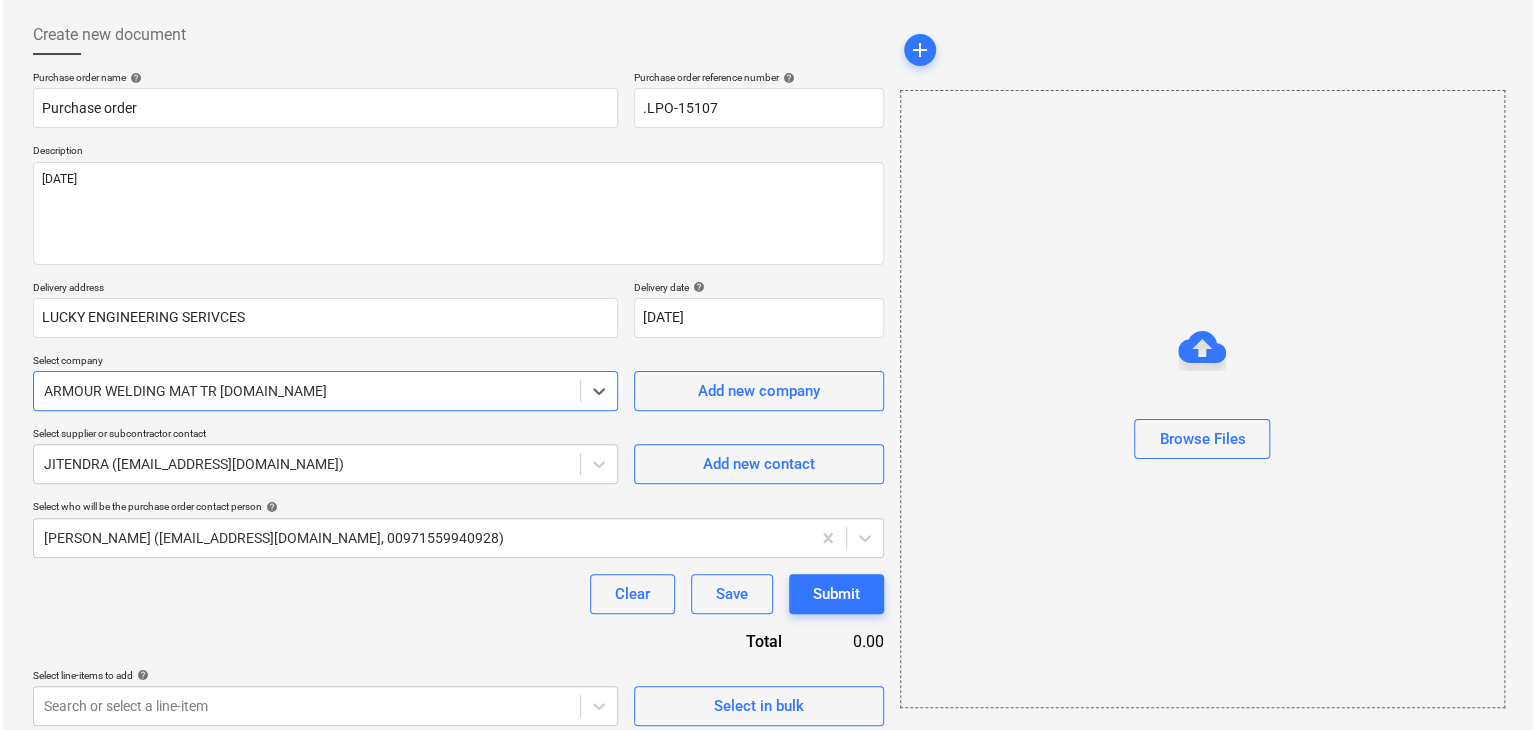 scroll, scrollTop: 104, scrollLeft: 0, axis: vertical 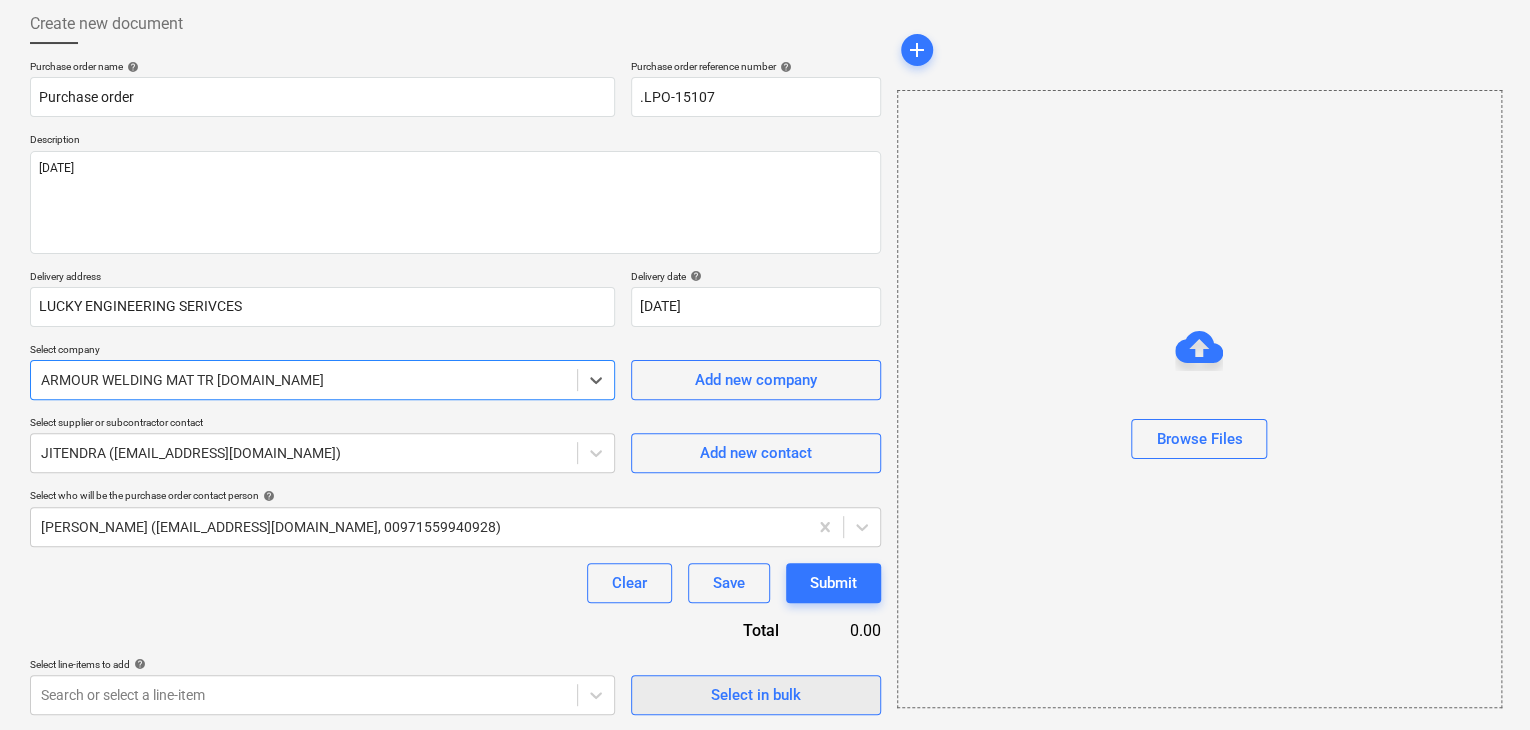 click on "Select in bulk" at bounding box center (756, 695) 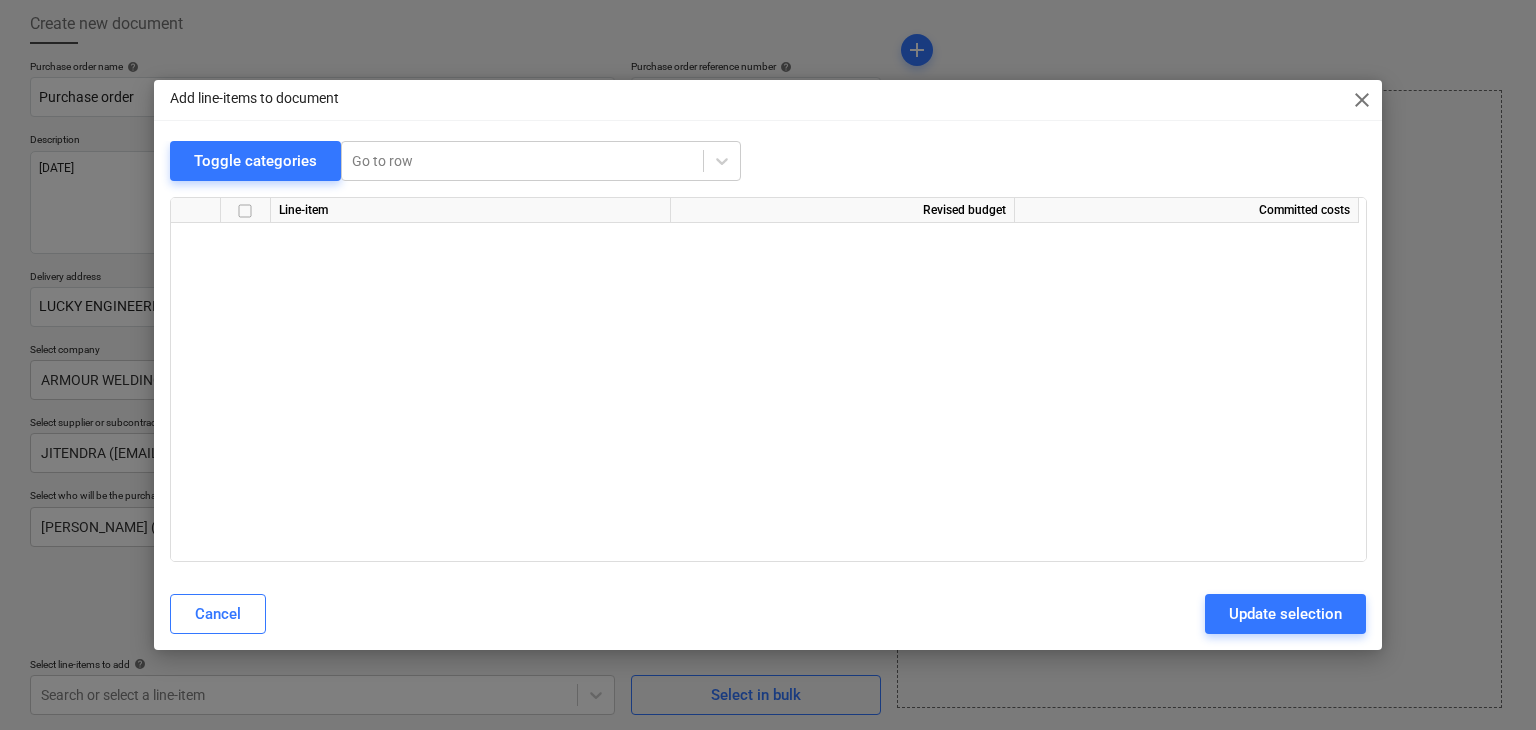 scroll, scrollTop: 36761, scrollLeft: 0, axis: vertical 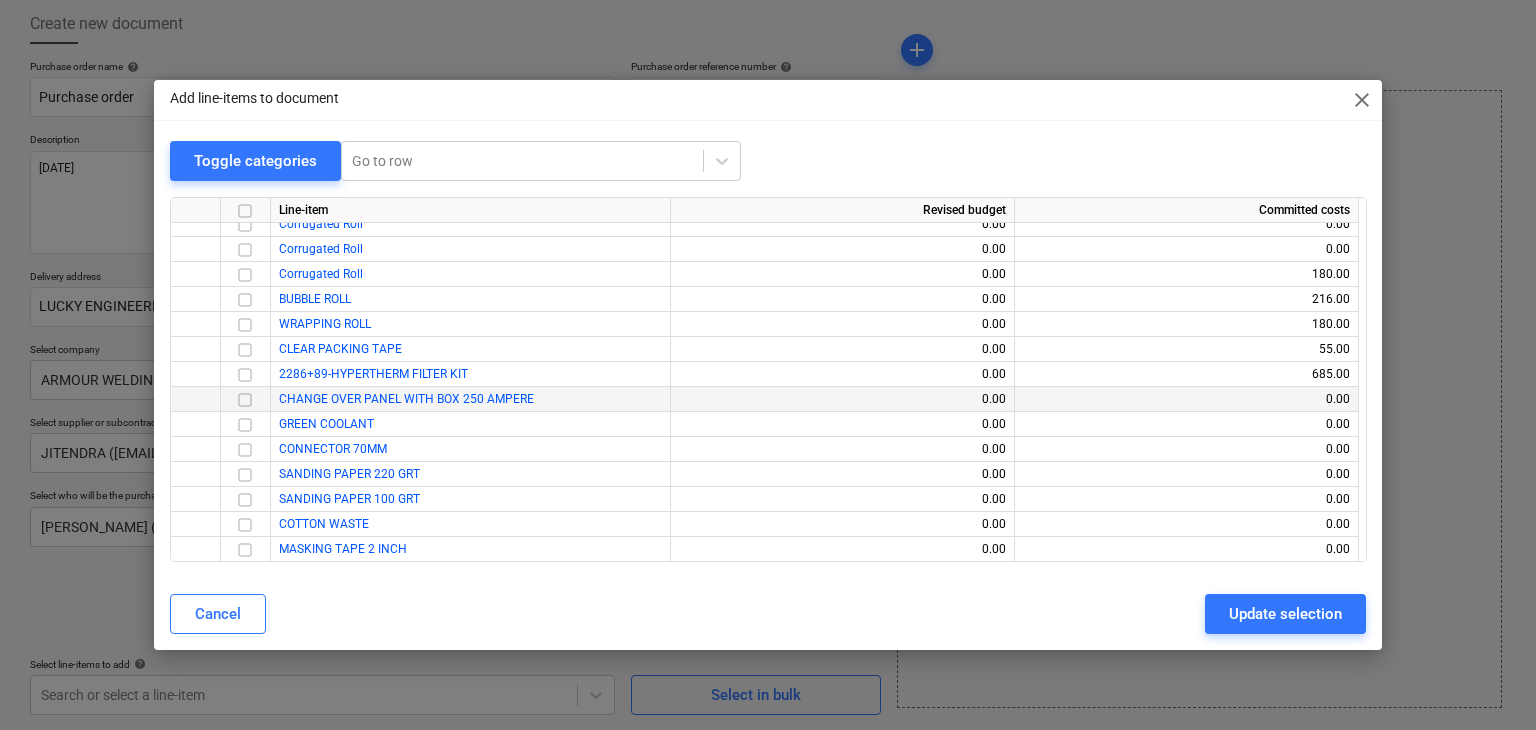 click at bounding box center [245, 400] 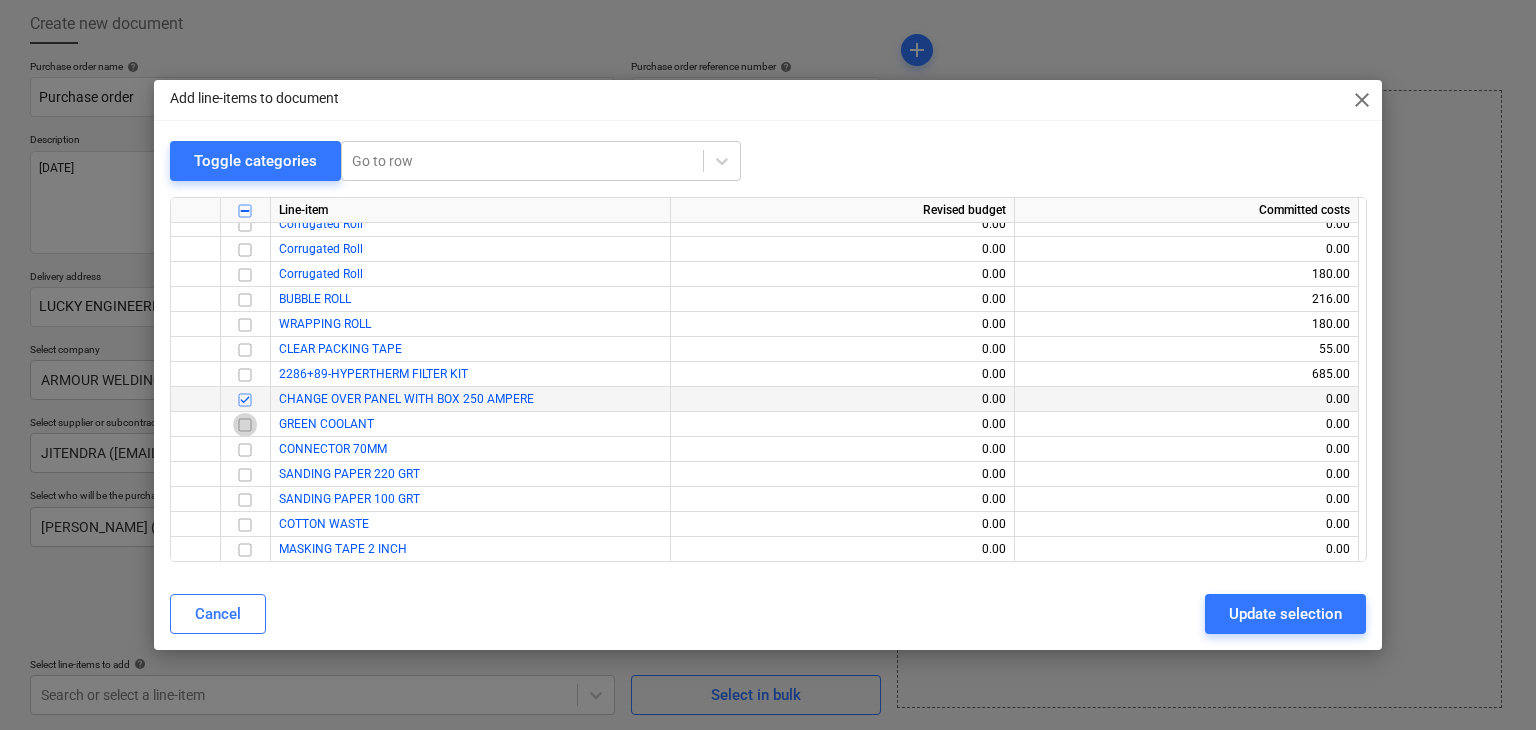 click at bounding box center (245, 425) 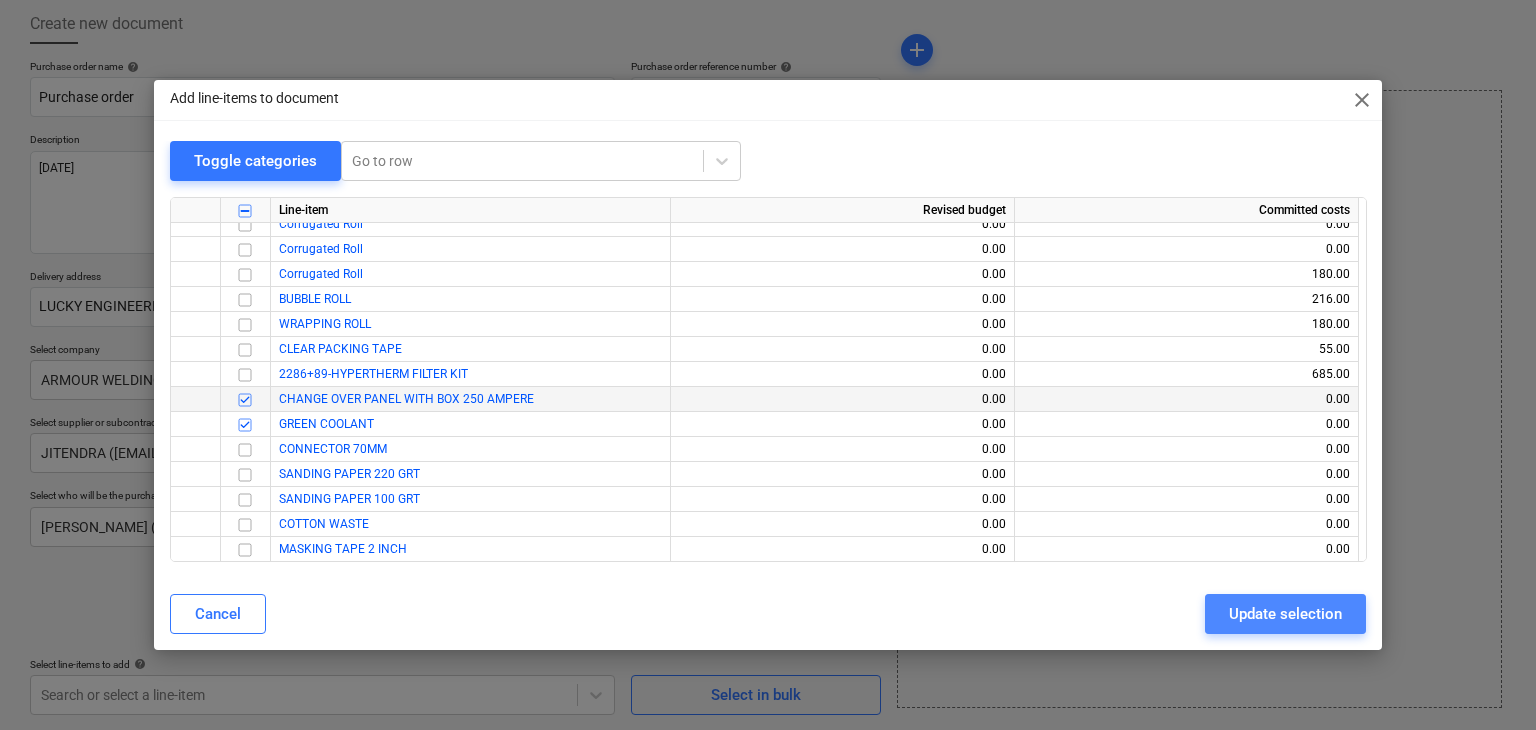 click on "Update selection" at bounding box center [1285, 614] 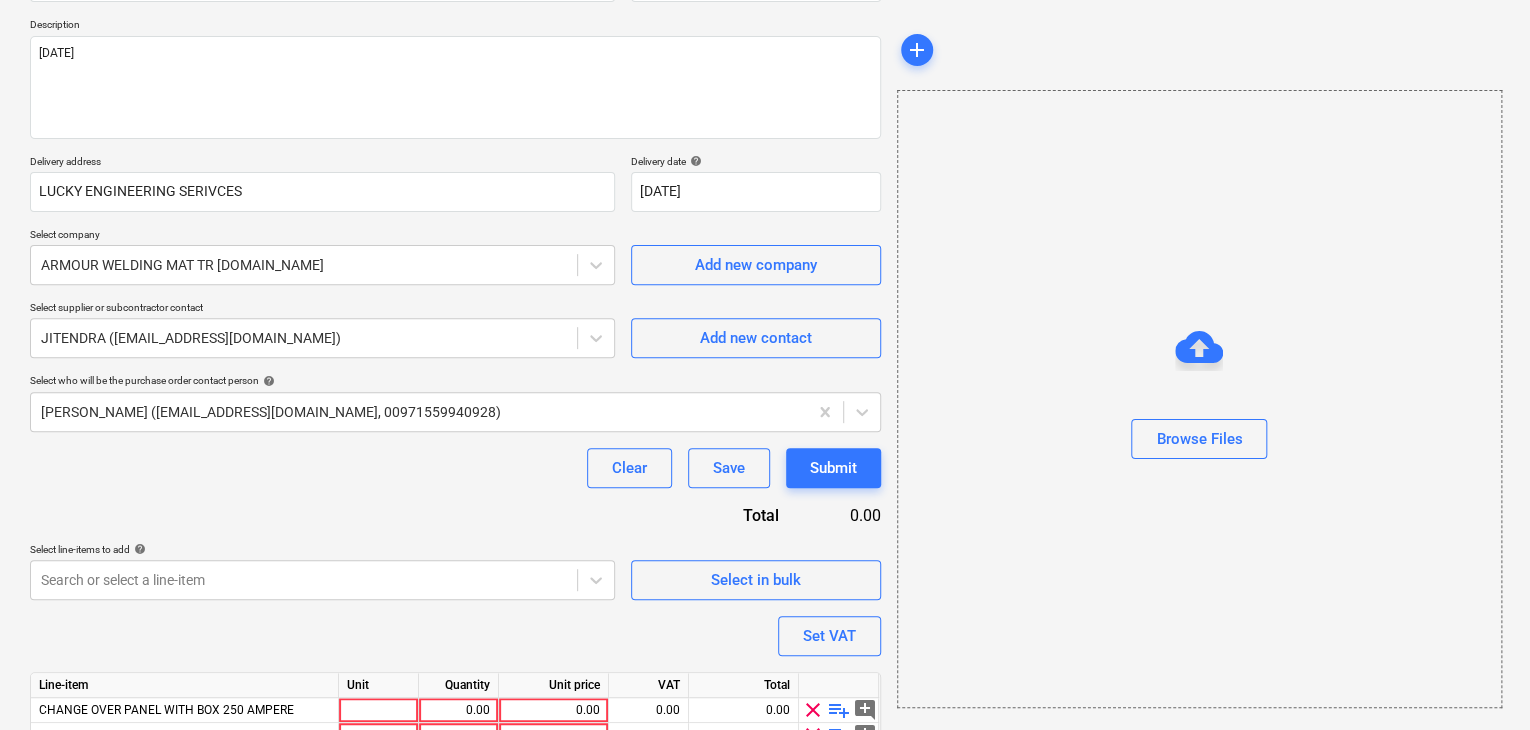 scroll, scrollTop: 317, scrollLeft: 0, axis: vertical 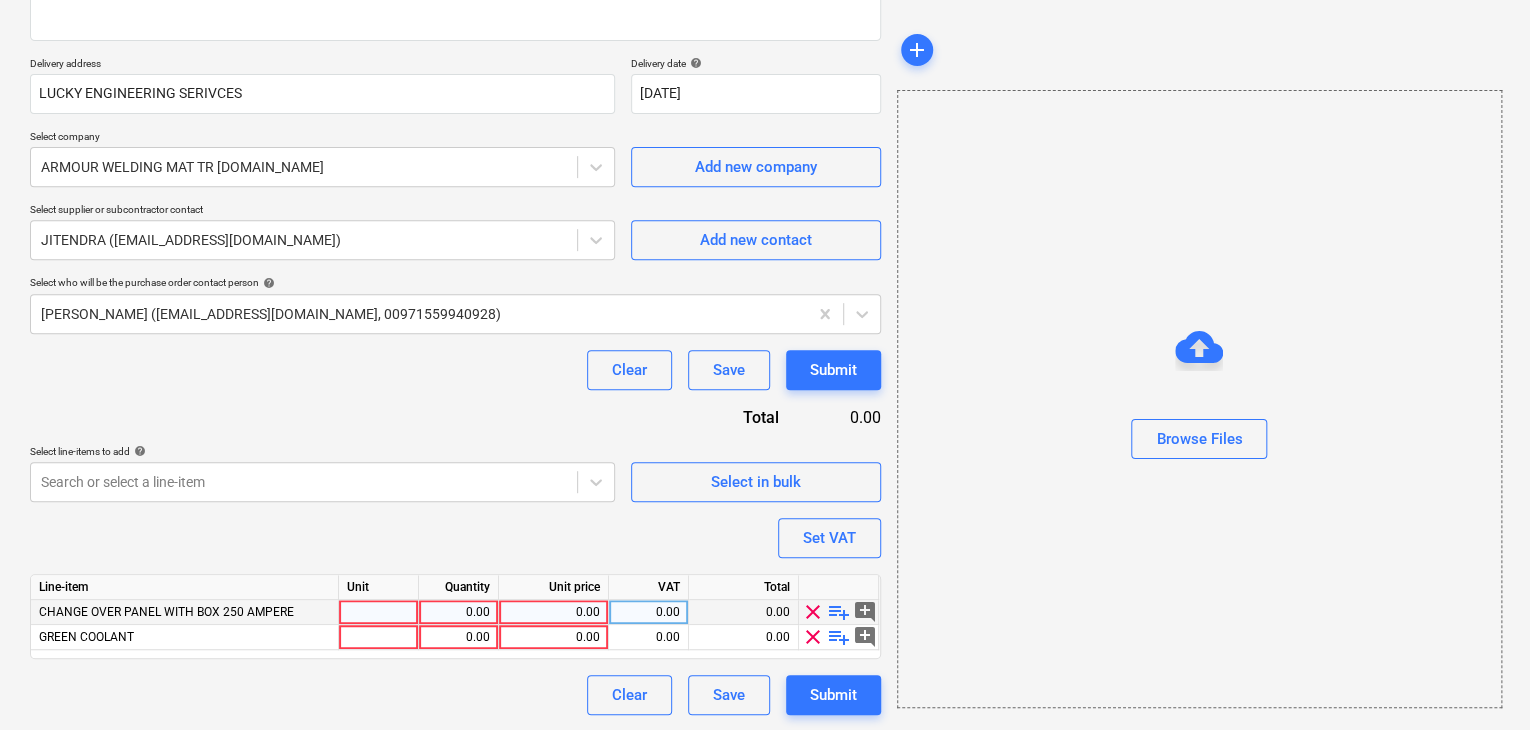 click at bounding box center [379, 612] 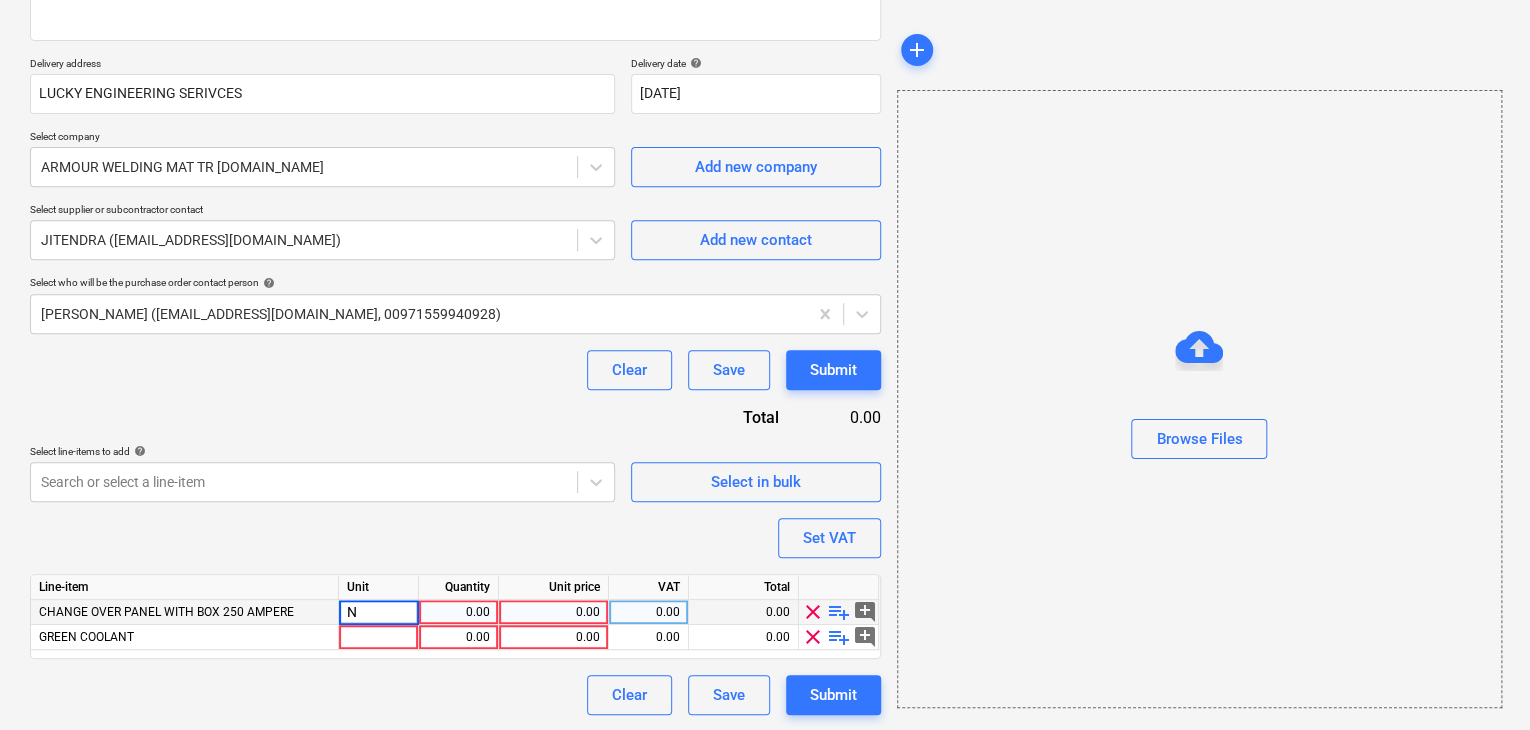 type on "NO" 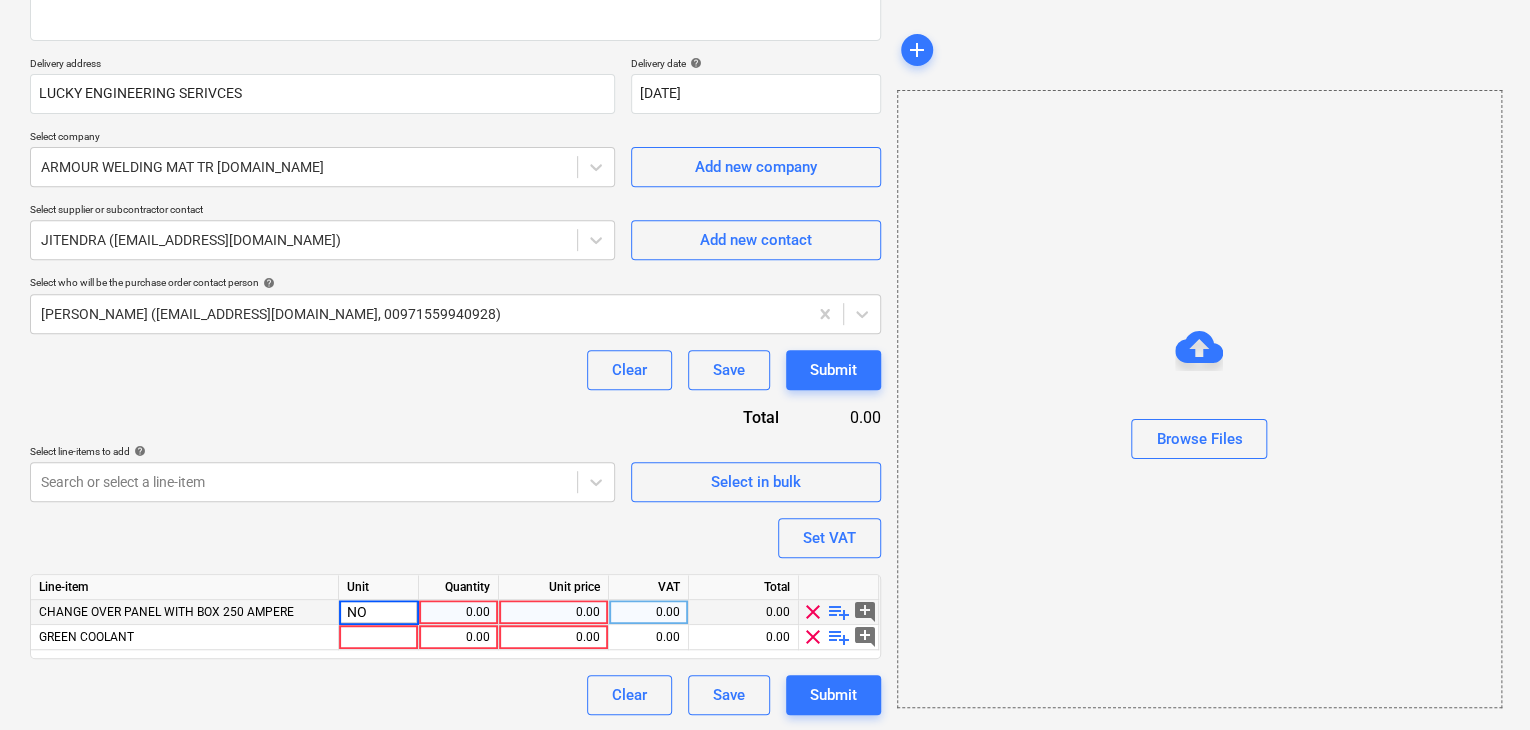 type on "x" 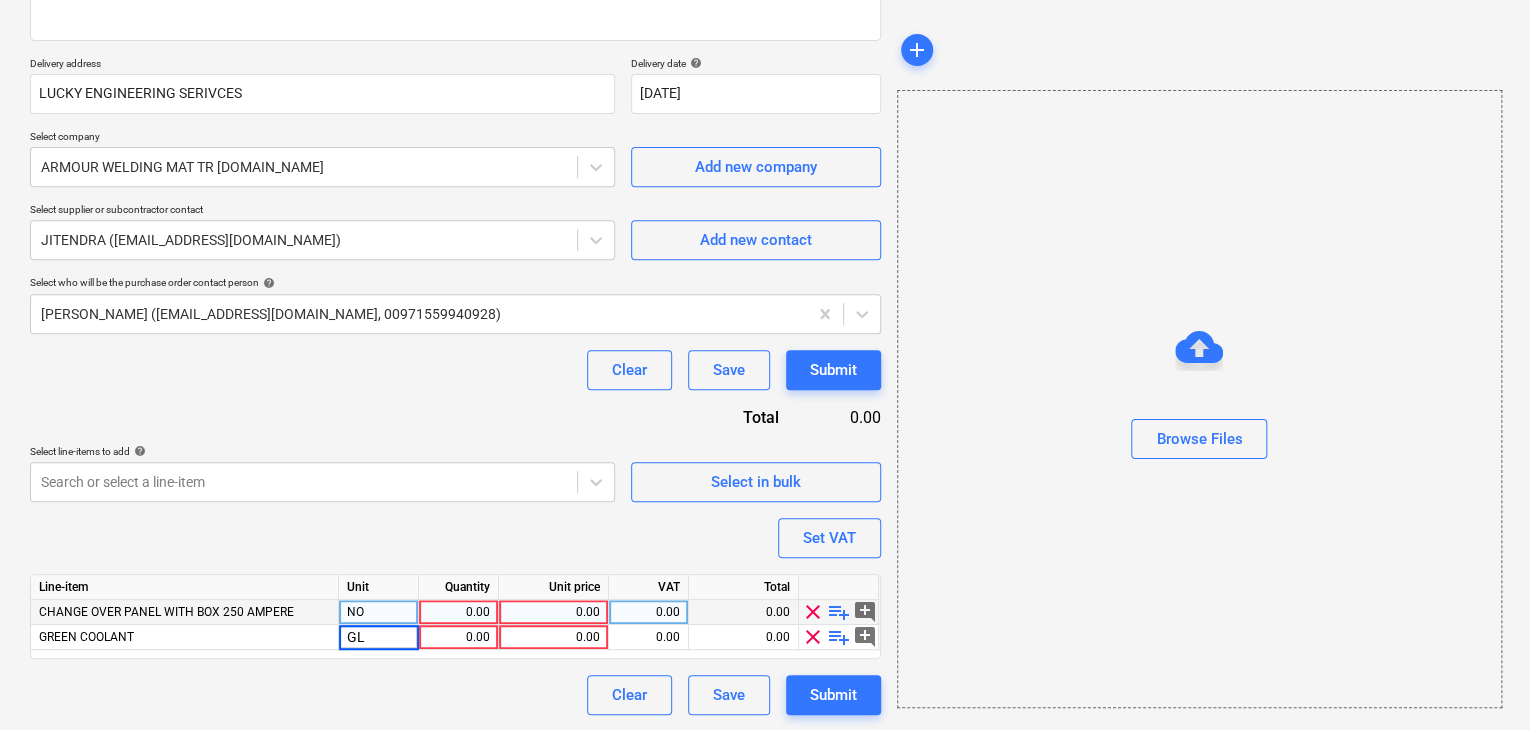 type on "GLN" 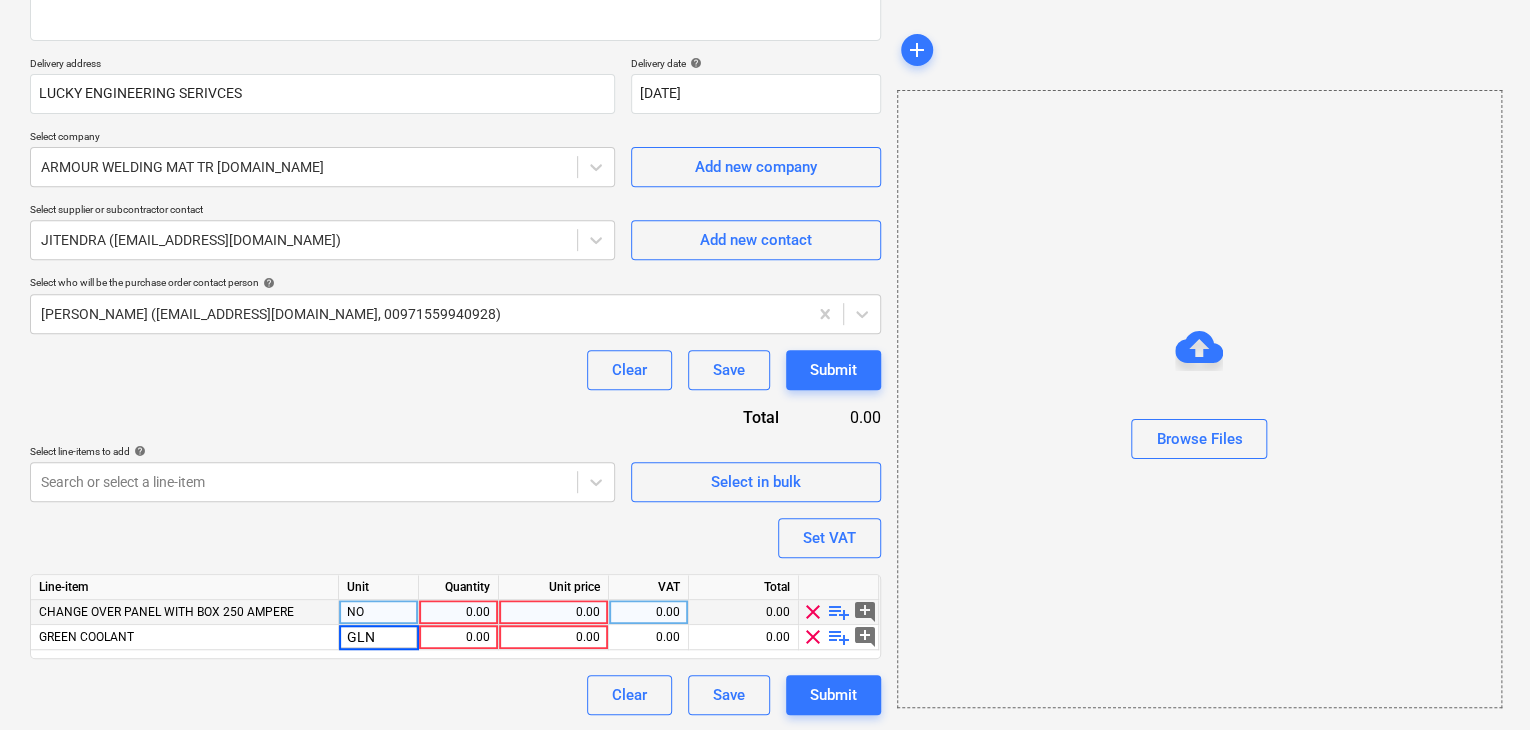 type on "x" 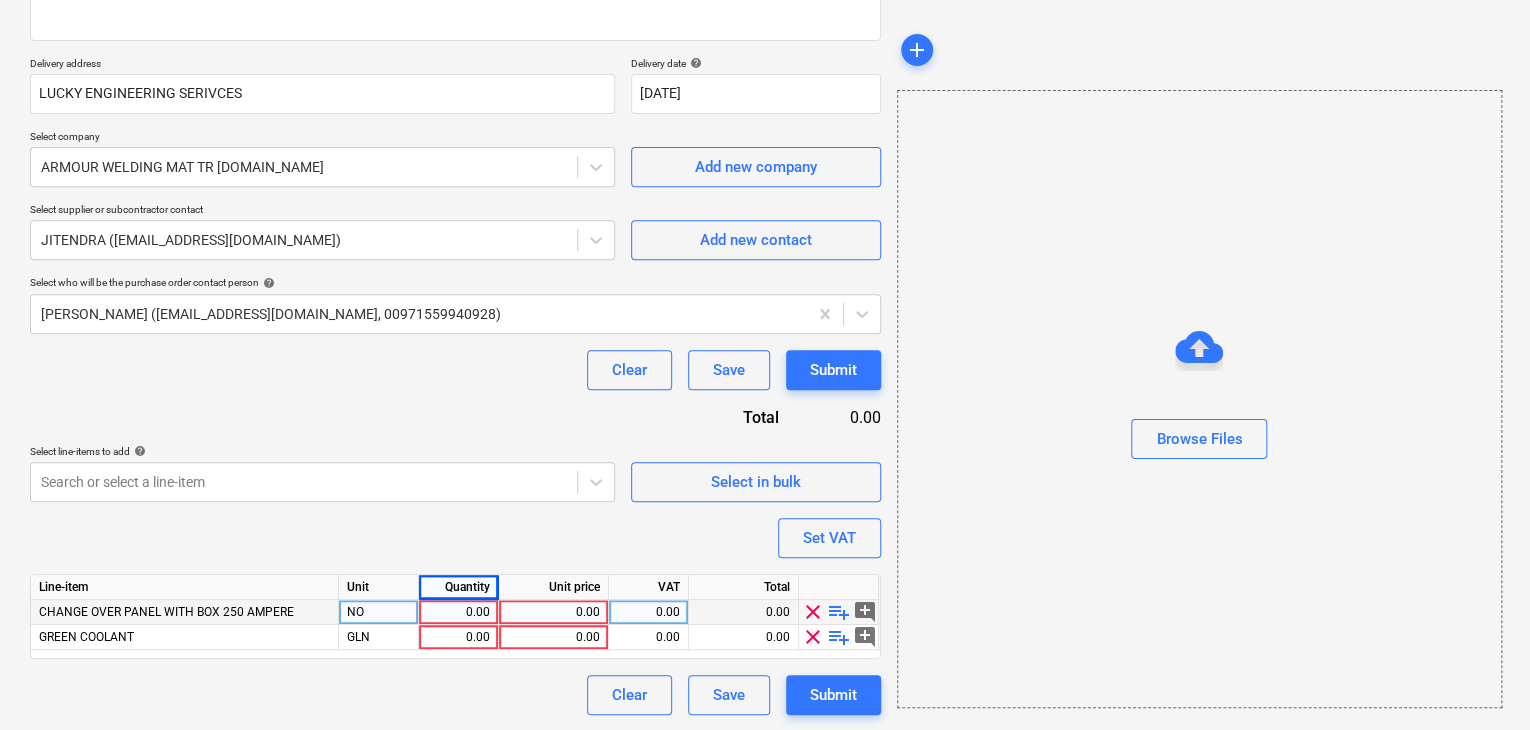 click on "0.00" at bounding box center [458, 612] 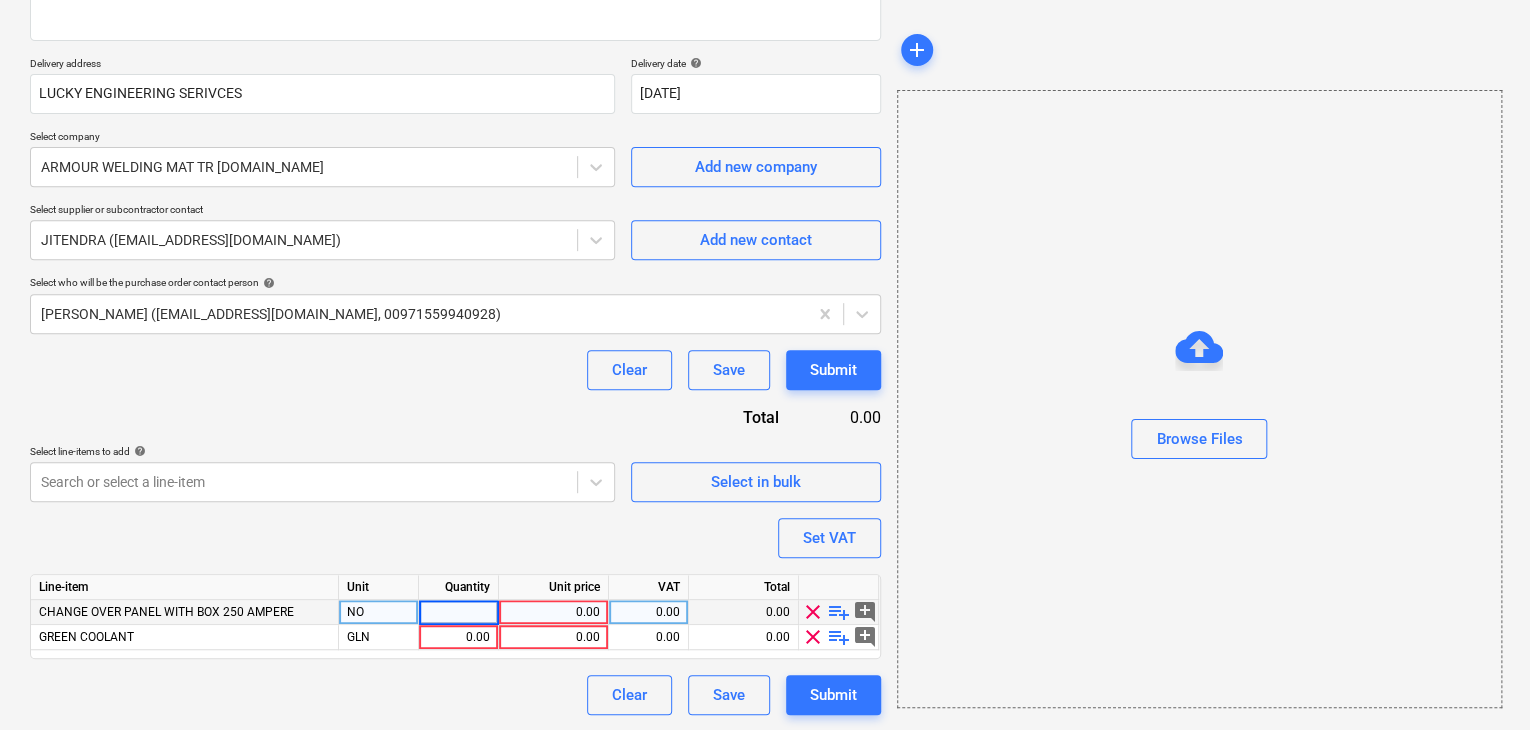 type on "1" 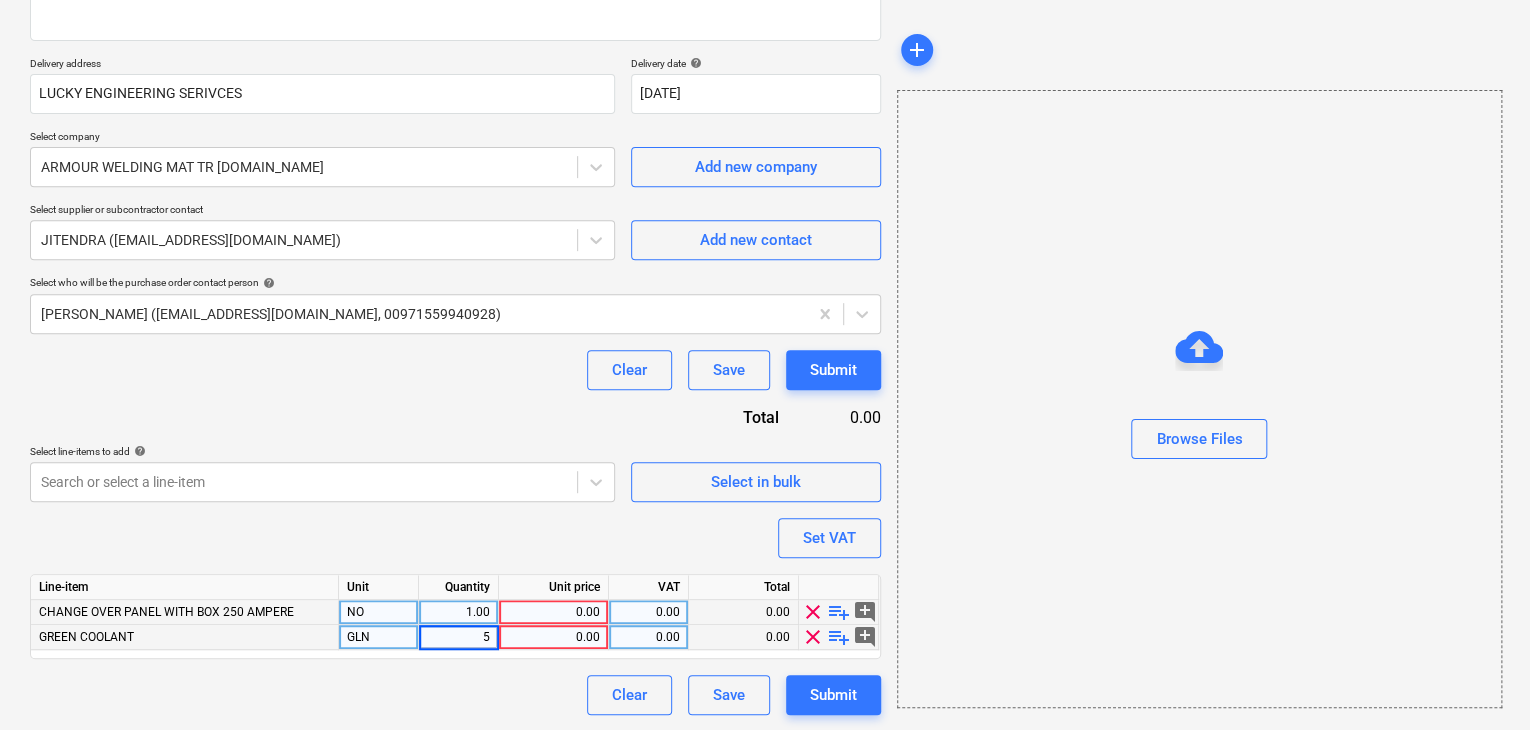 type on "x" 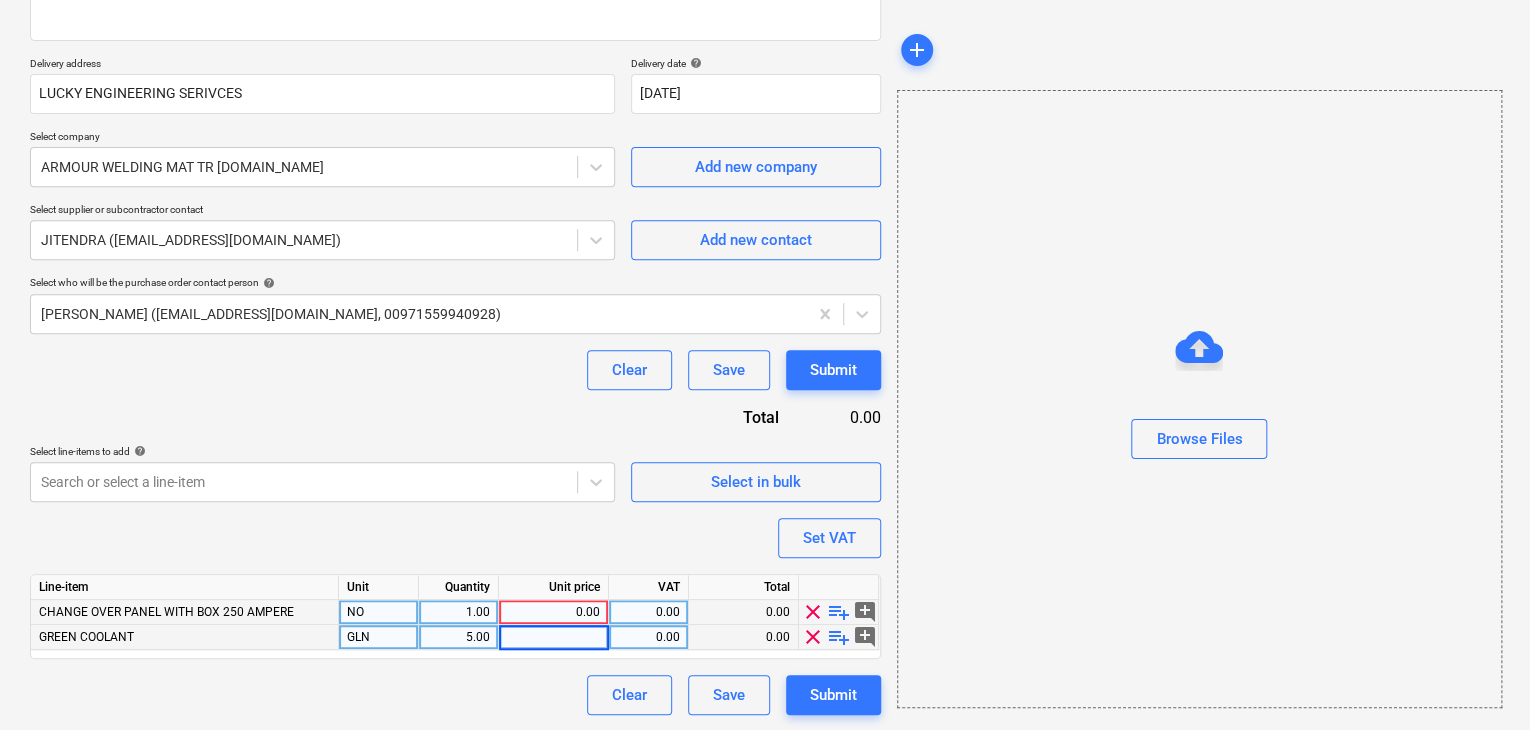 click on "0.00" at bounding box center (553, 612) 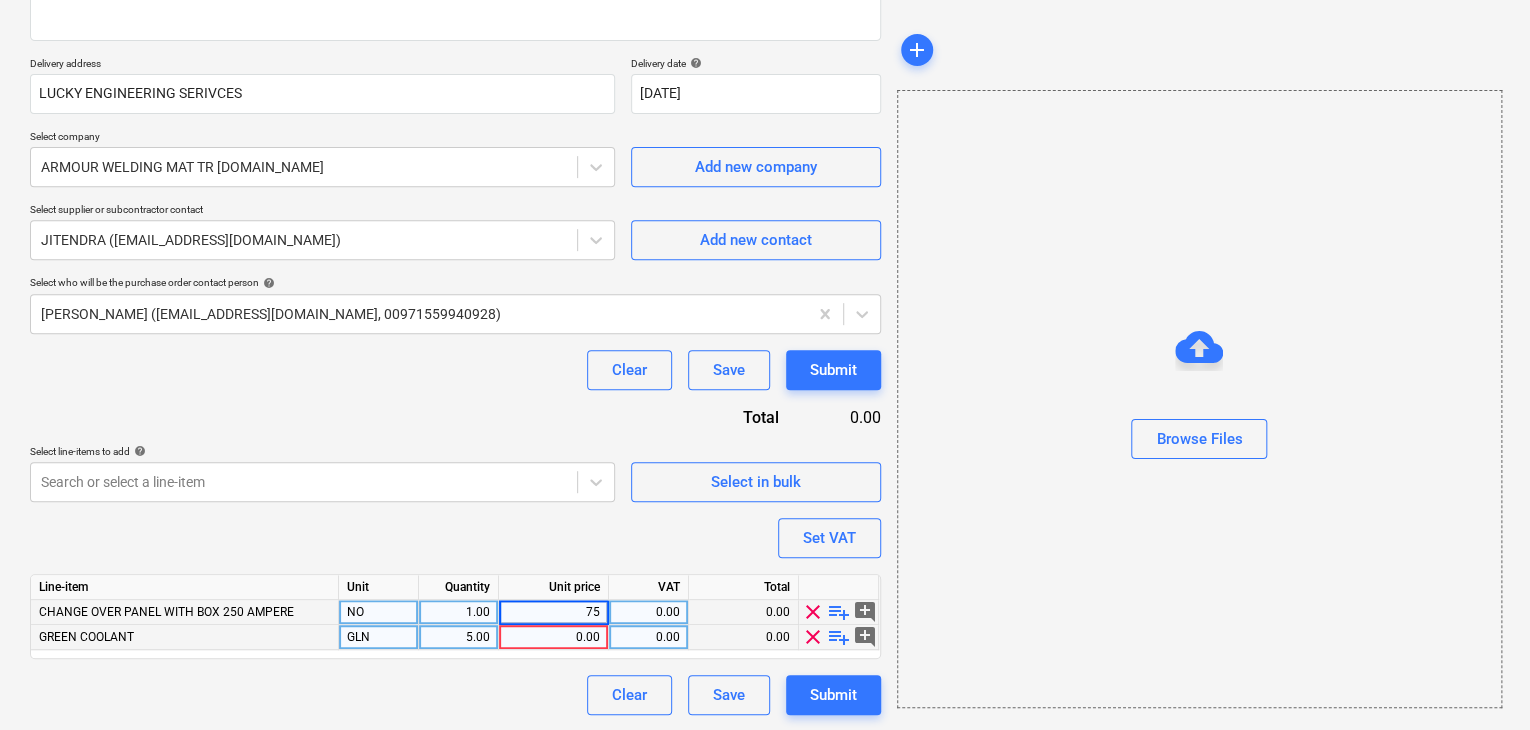 type on "750" 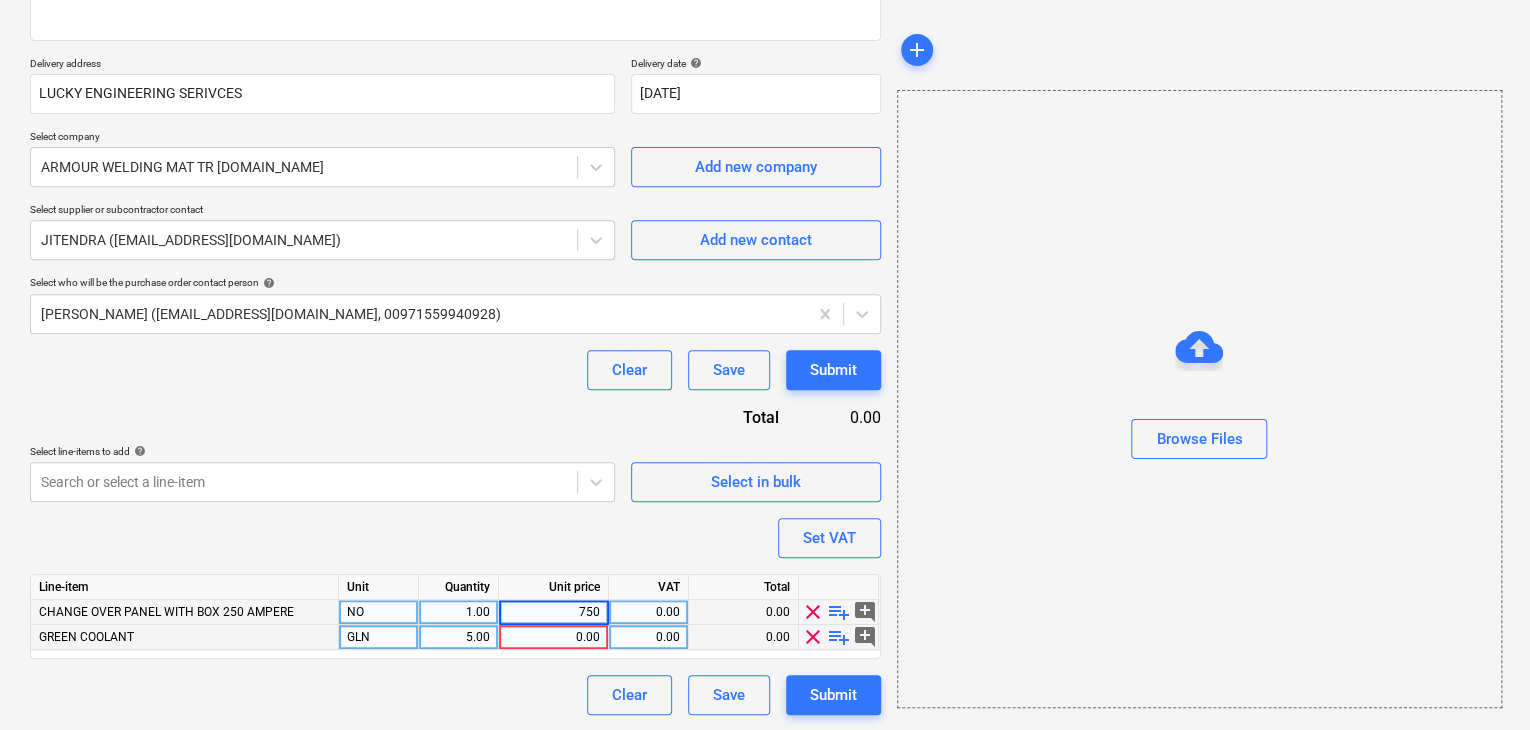 type on "x" 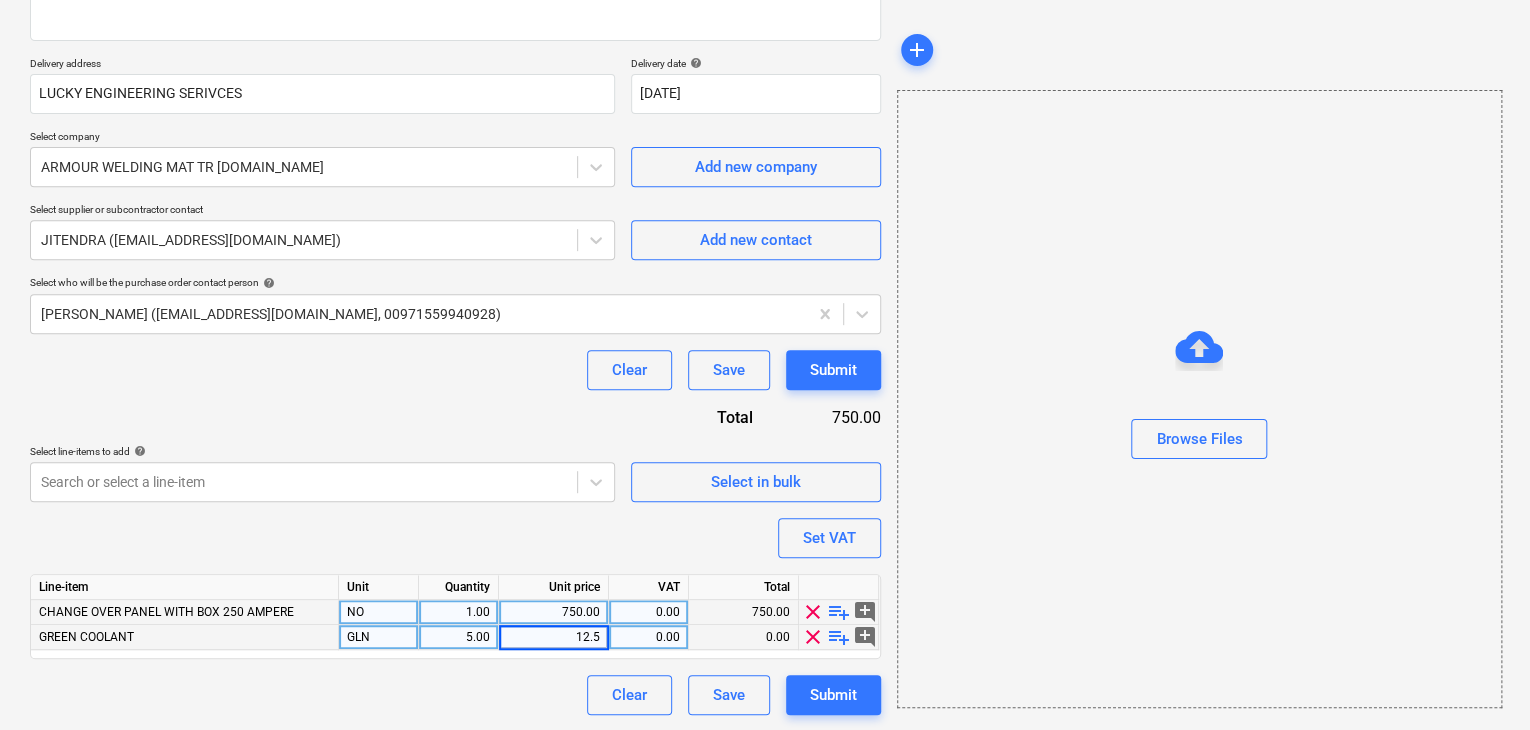 type on "12.50" 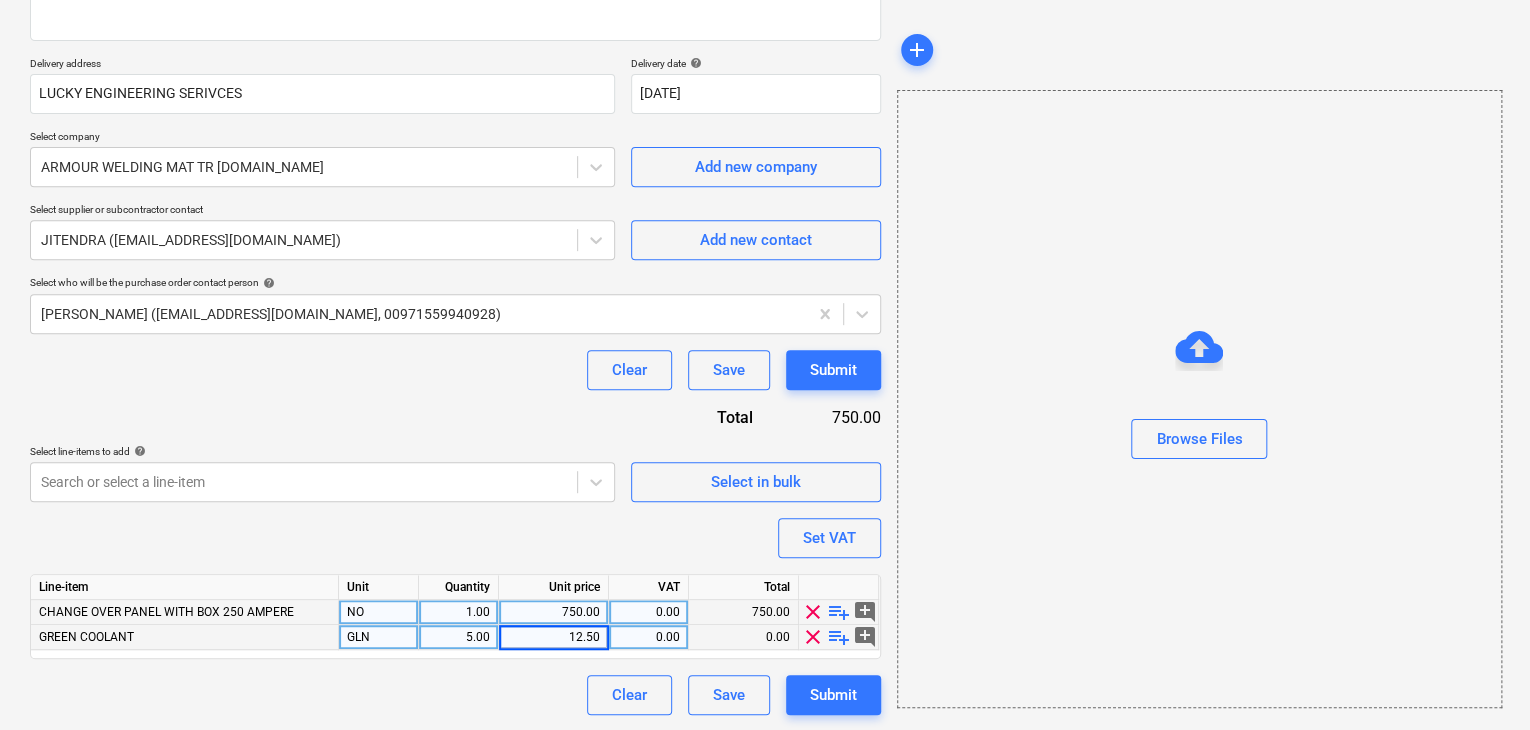 click on "Browse Files" at bounding box center [1199, 399] 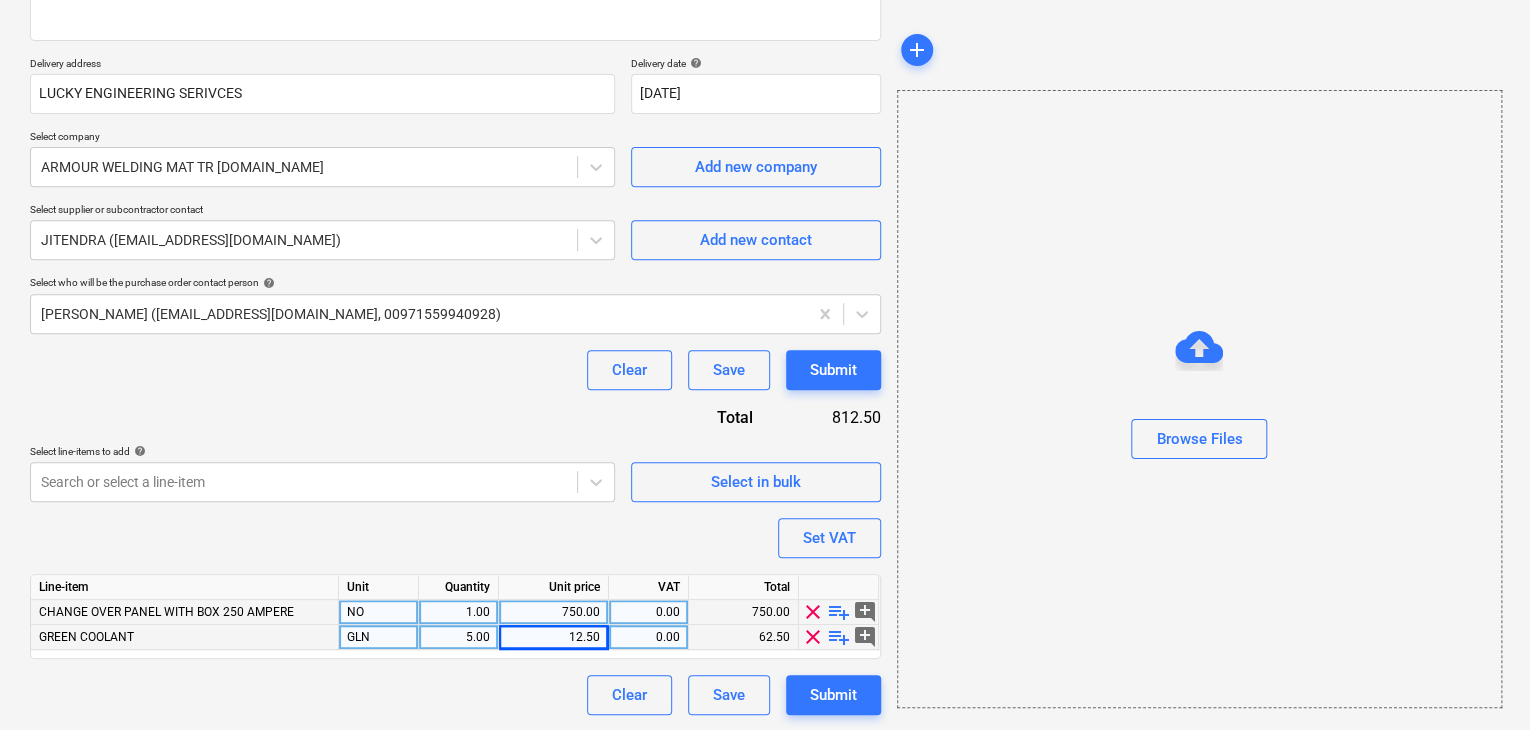 click on "Purchase order name help Purchase order Purchase order reference number help .LPO-15107 Description [DATE] Delivery address LUCKY ENGINEERING SERIVCES Delivery date help [DATE] [DATE] Press the down arrow key to interact with the calendar and
select a date. Press the question mark key to get the keyboard shortcuts for changing dates. Select company ARMOUR WELDING MAT TR [DOMAIN_NAME]   Add new company Select supplier or subcontractor contact JITENDRA  ([EMAIL_ADDRESS][DOMAIN_NAME]) Add new contact Select who will be the purchase order contact person help [PERSON_NAME] ([EMAIL_ADDRESS][DOMAIN_NAME], 00971559940928) Clear Save Submit Total 812.50 Select line-items to add help Search or select a line-item Select in bulk Set VAT Line-item Unit Quantity Unit price VAT Total  CHANGE OVER PANEL WITH BOX 250 AMPERE NO 1.00 750.00 0.00 750.00 clear playlist_add add_comment  GREEN COOLANT GLN 5.00 12.50 0.00 62.50 clear playlist_add add_comment Clear Save Submit" at bounding box center (455, 281) 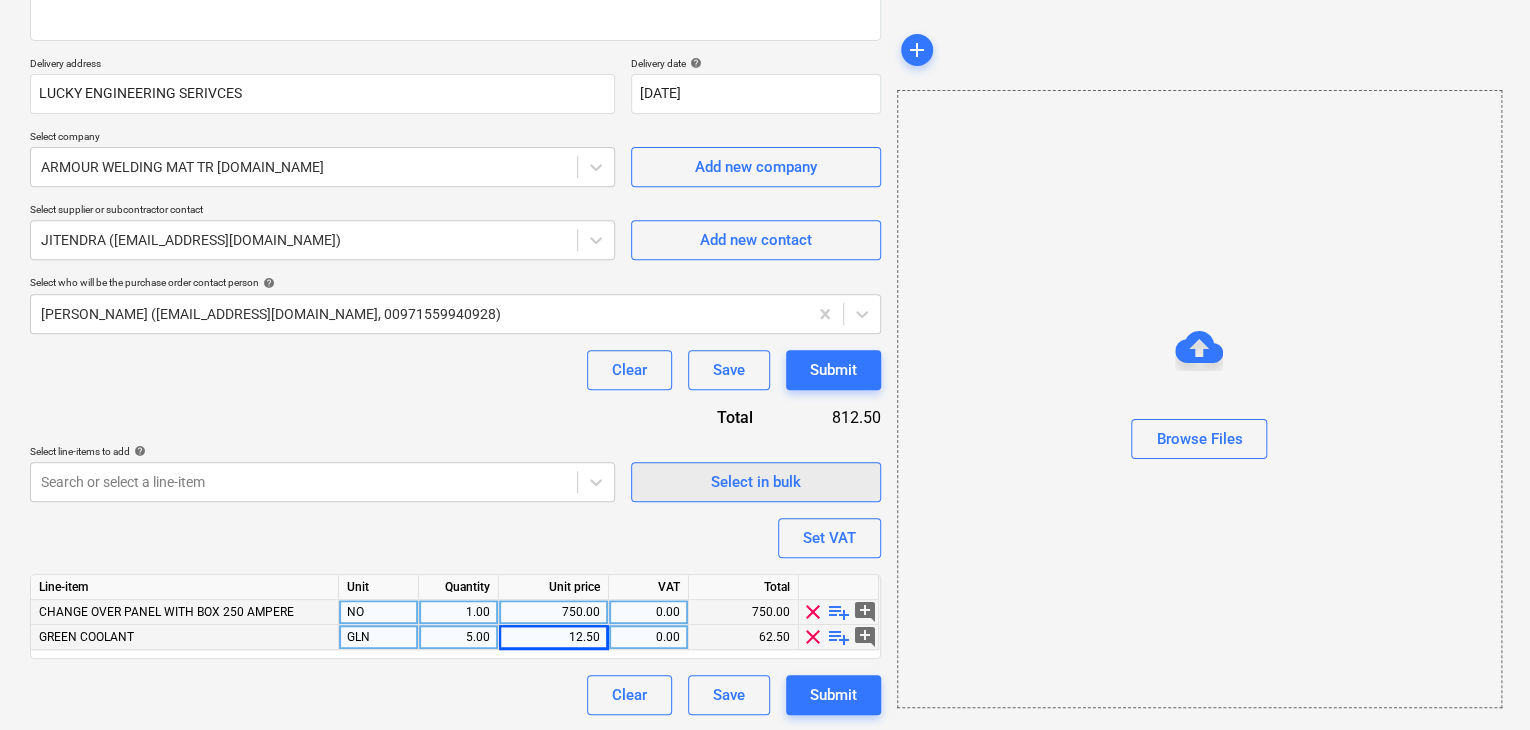 click on "Select in bulk" at bounding box center [756, 482] 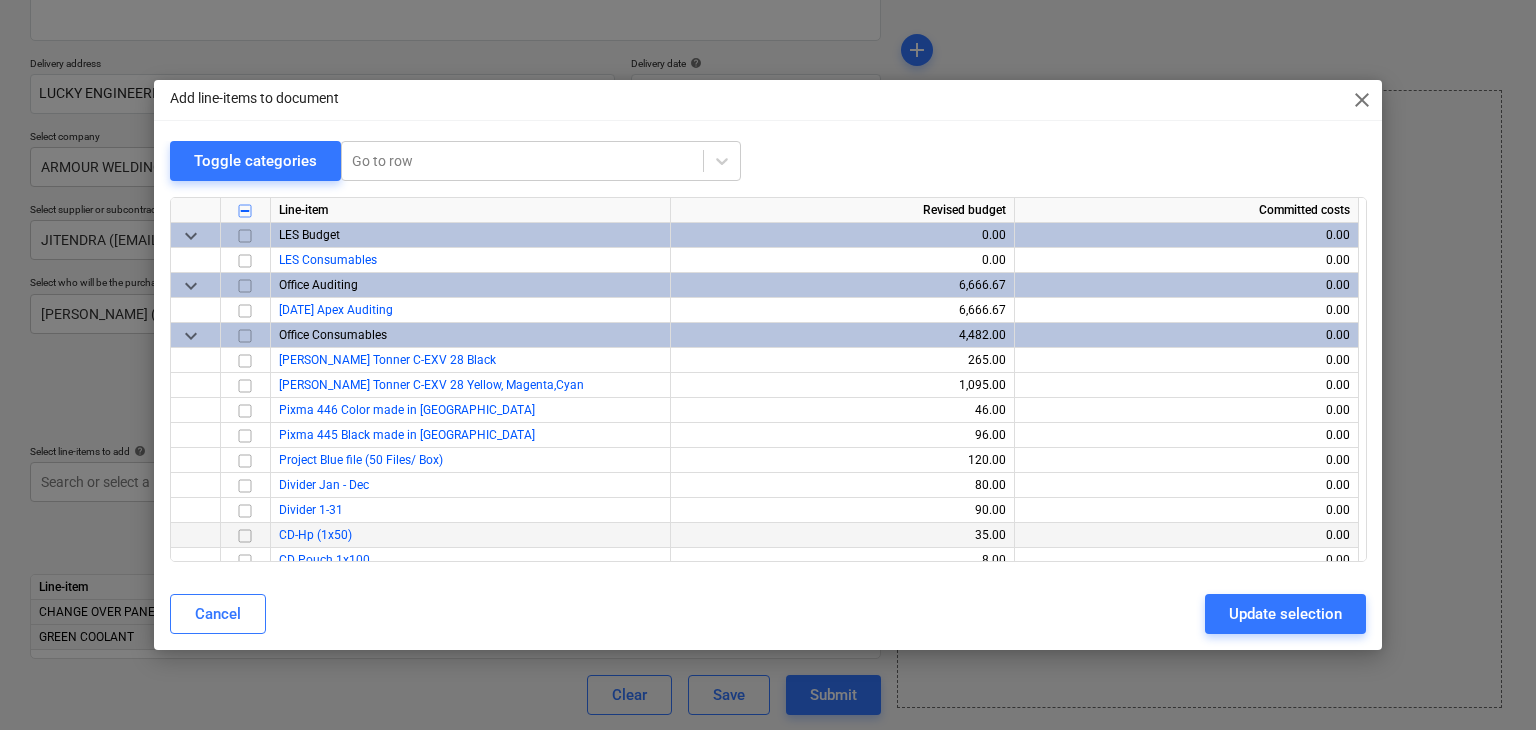 click on "35.00" at bounding box center [842, 535] 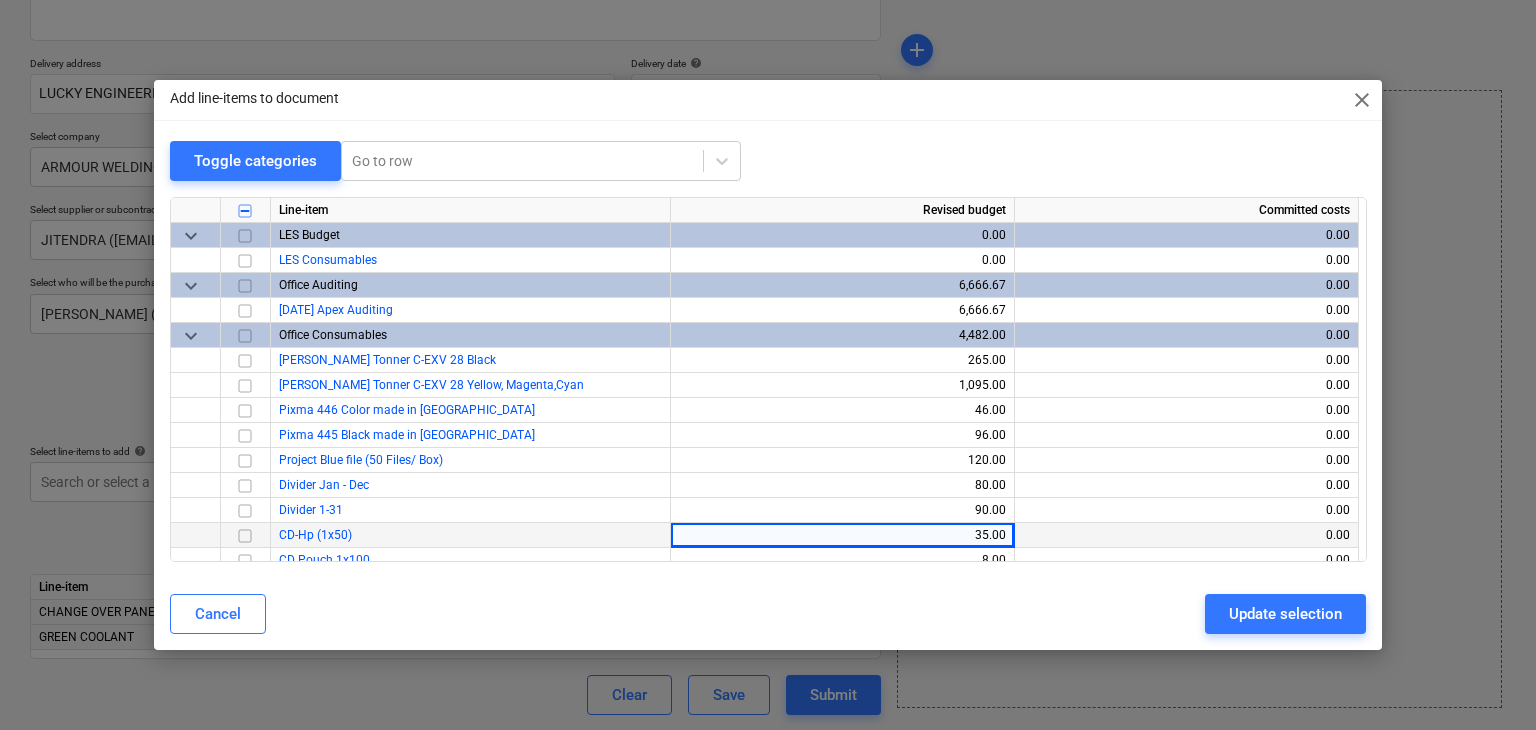 click on "close" at bounding box center [1362, 100] 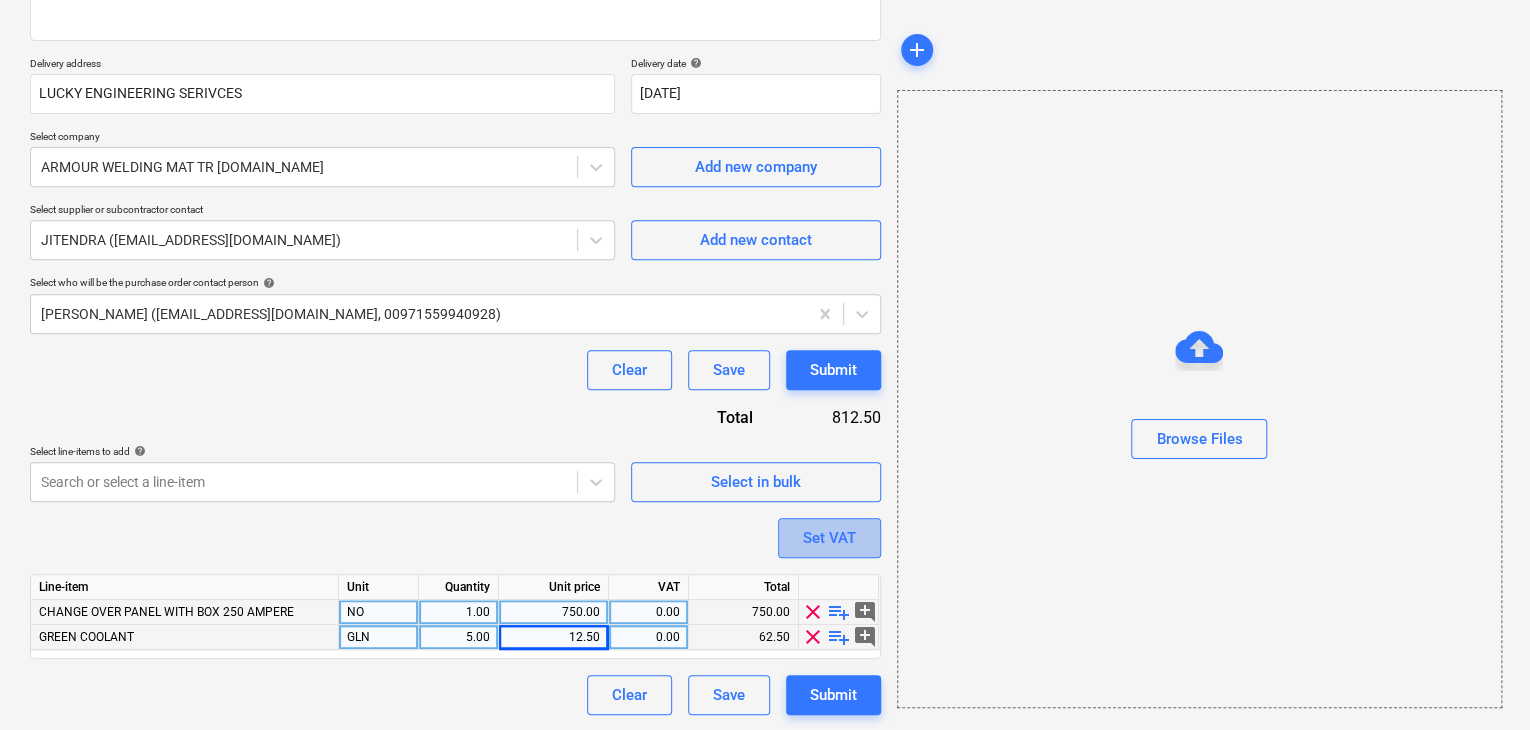 click on "Set VAT" at bounding box center (829, 538) 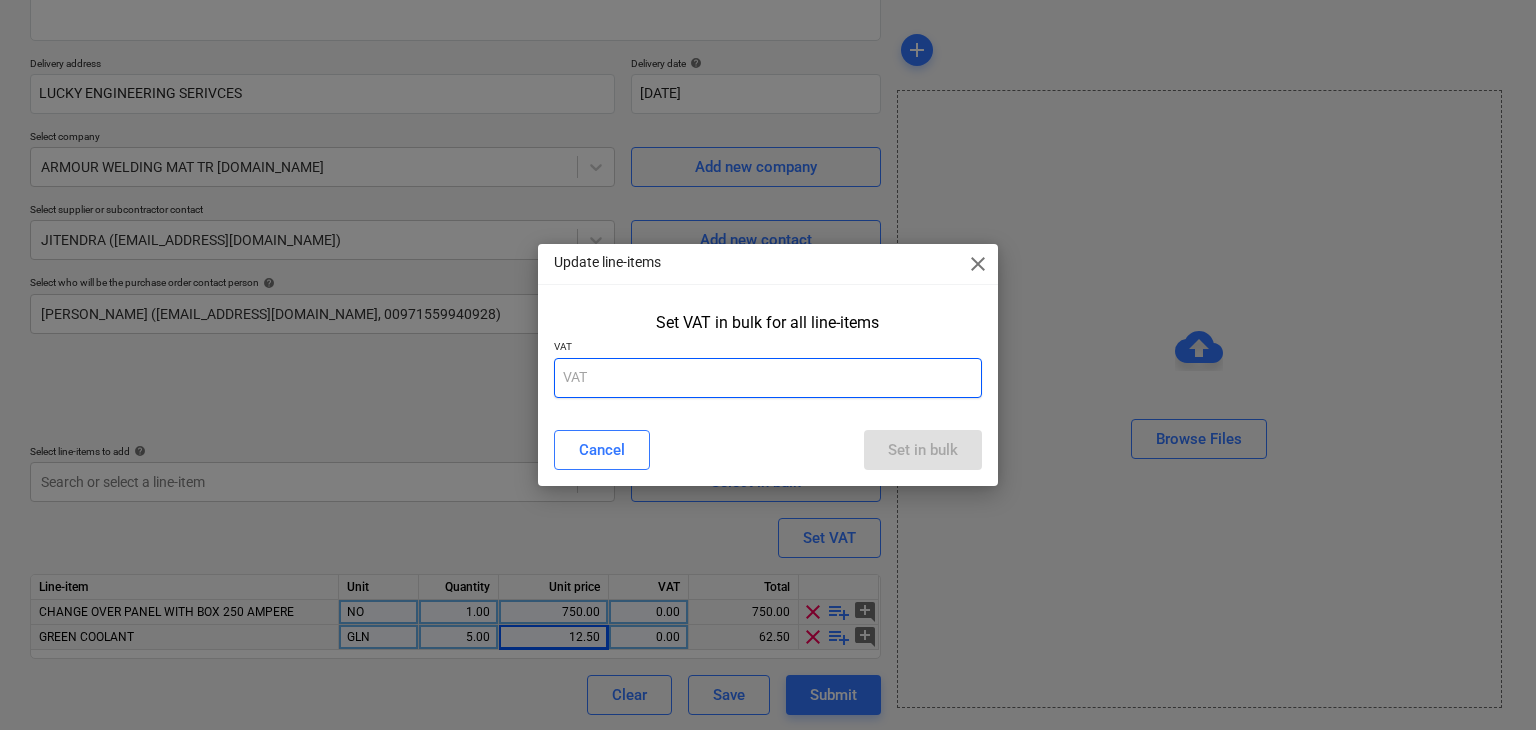 click at bounding box center [768, 378] 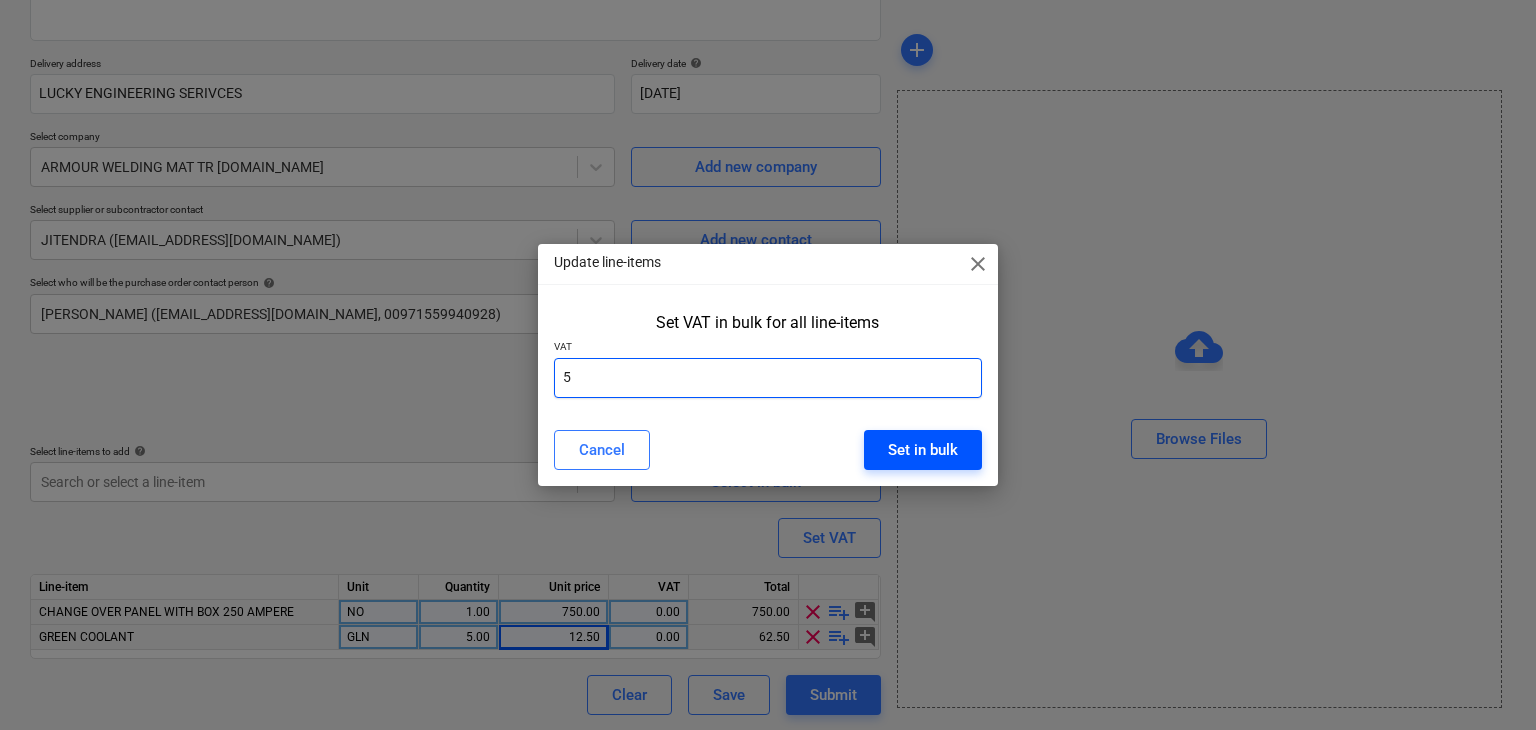 type on "5" 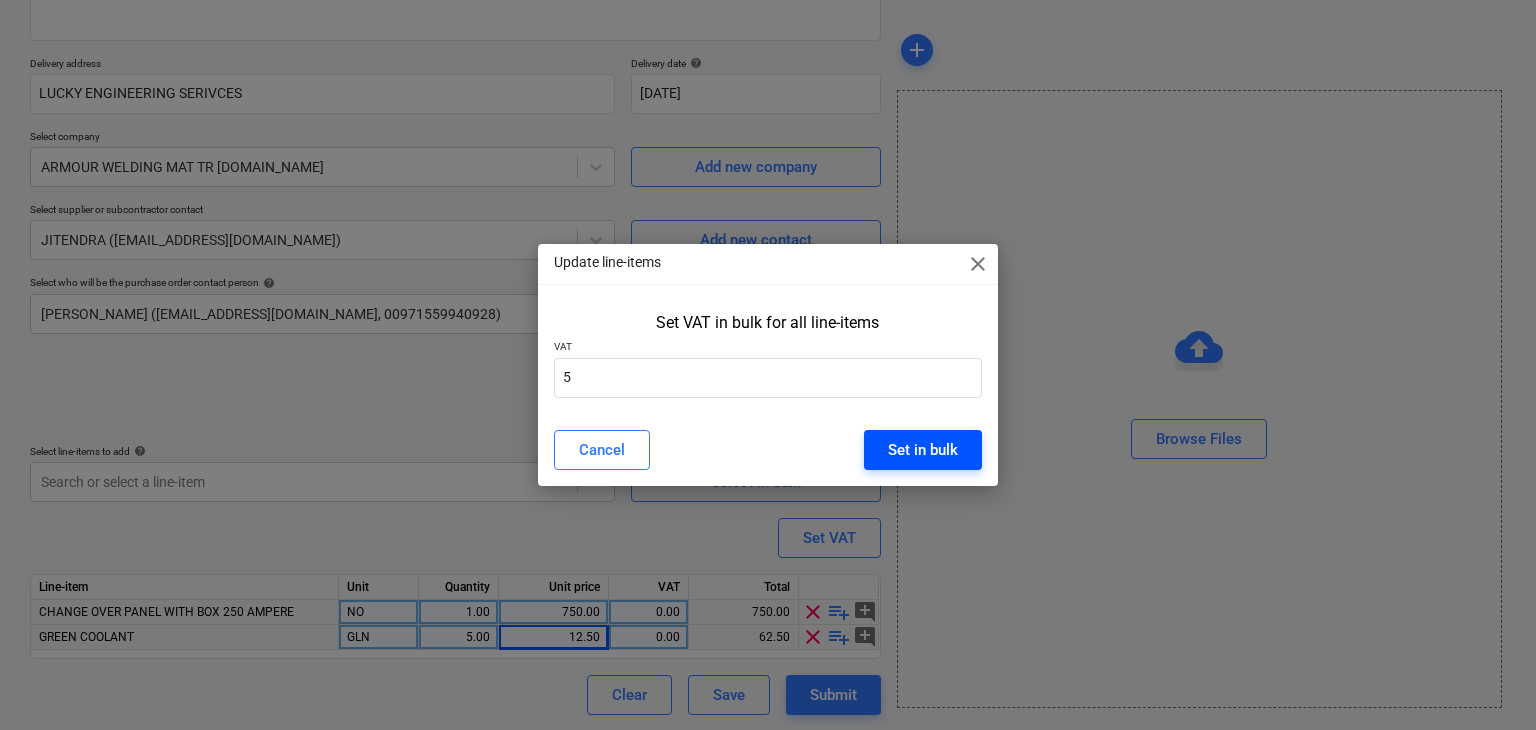 click on "Set in bulk" at bounding box center [923, 450] 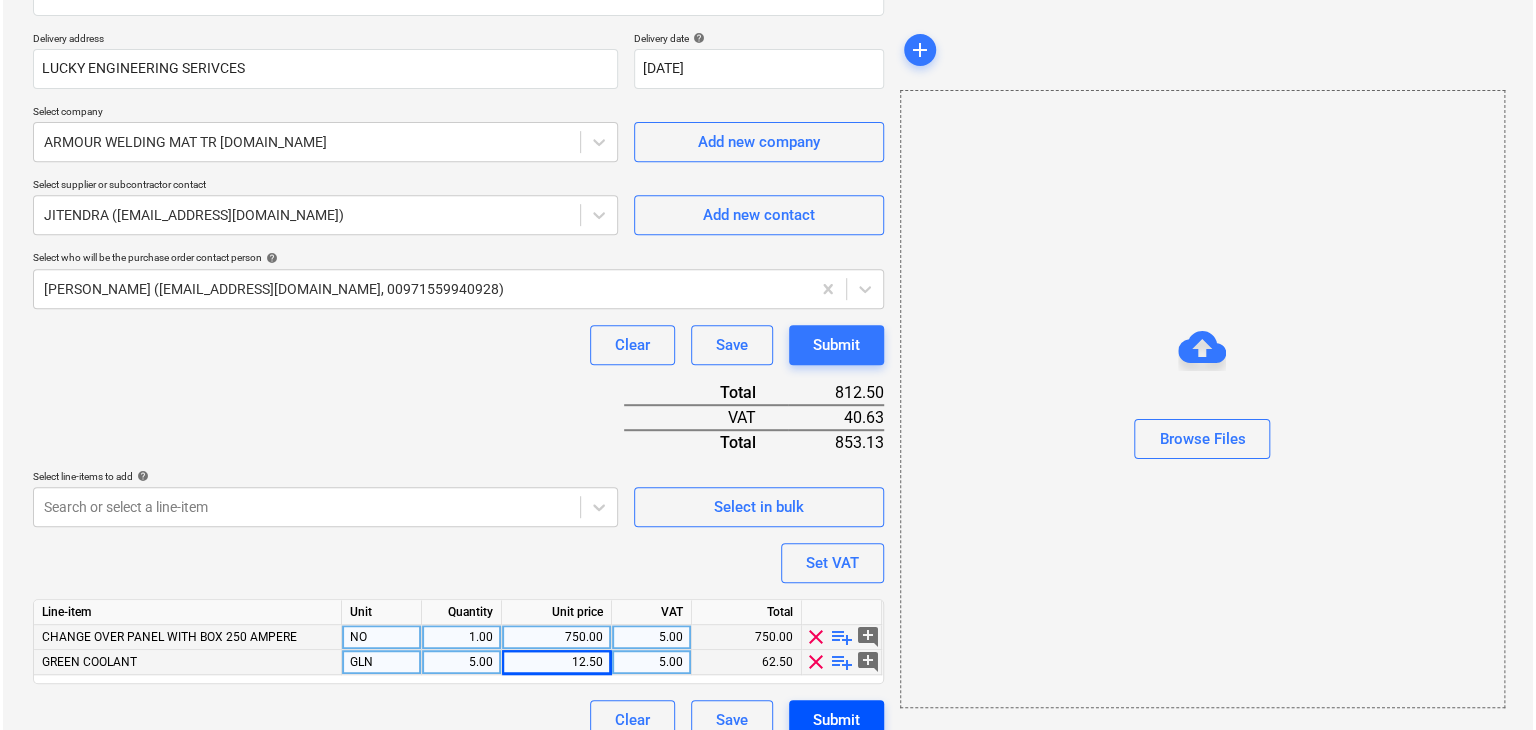 scroll, scrollTop: 367, scrollLeft: 0, axis: vertical 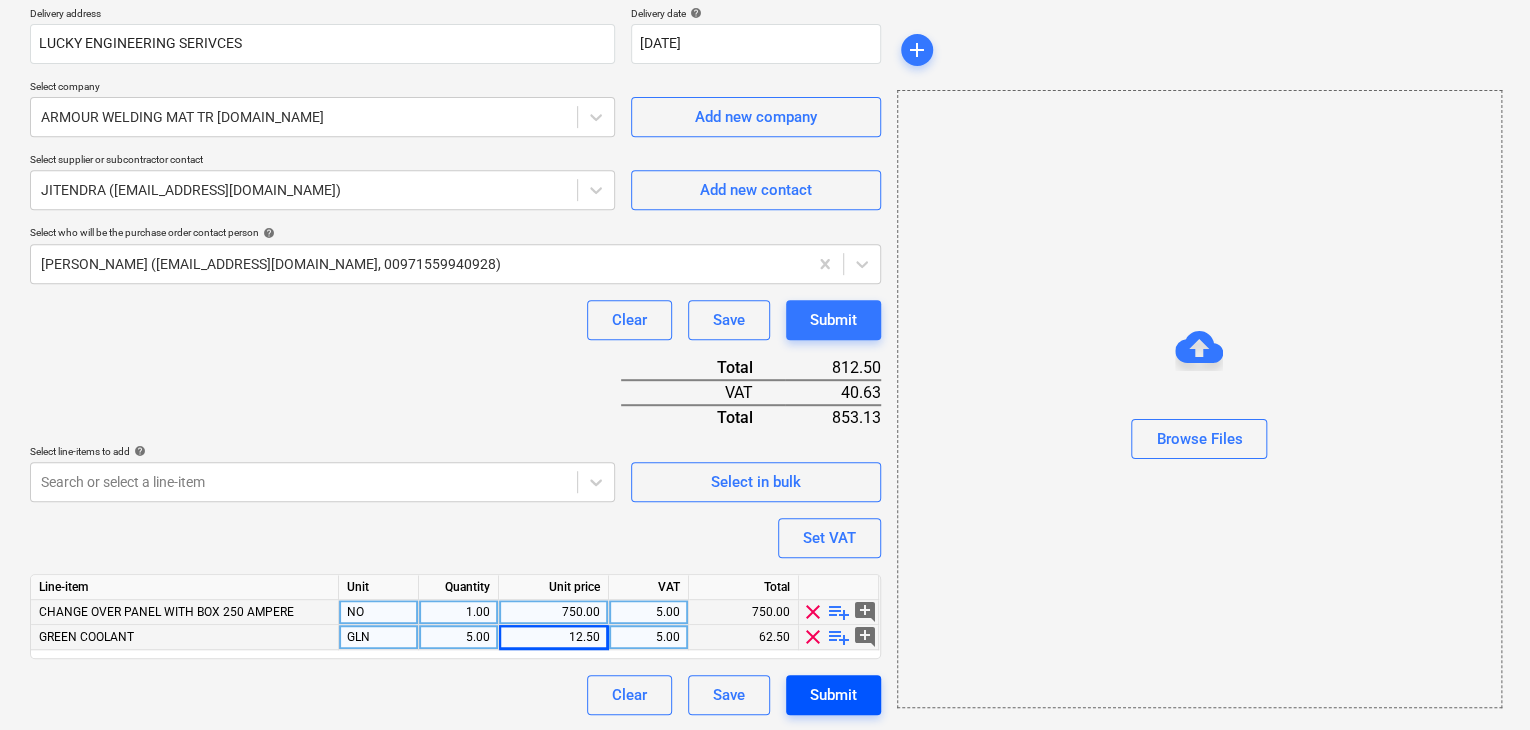 click on "Submit" at bounding box center [833, 695] 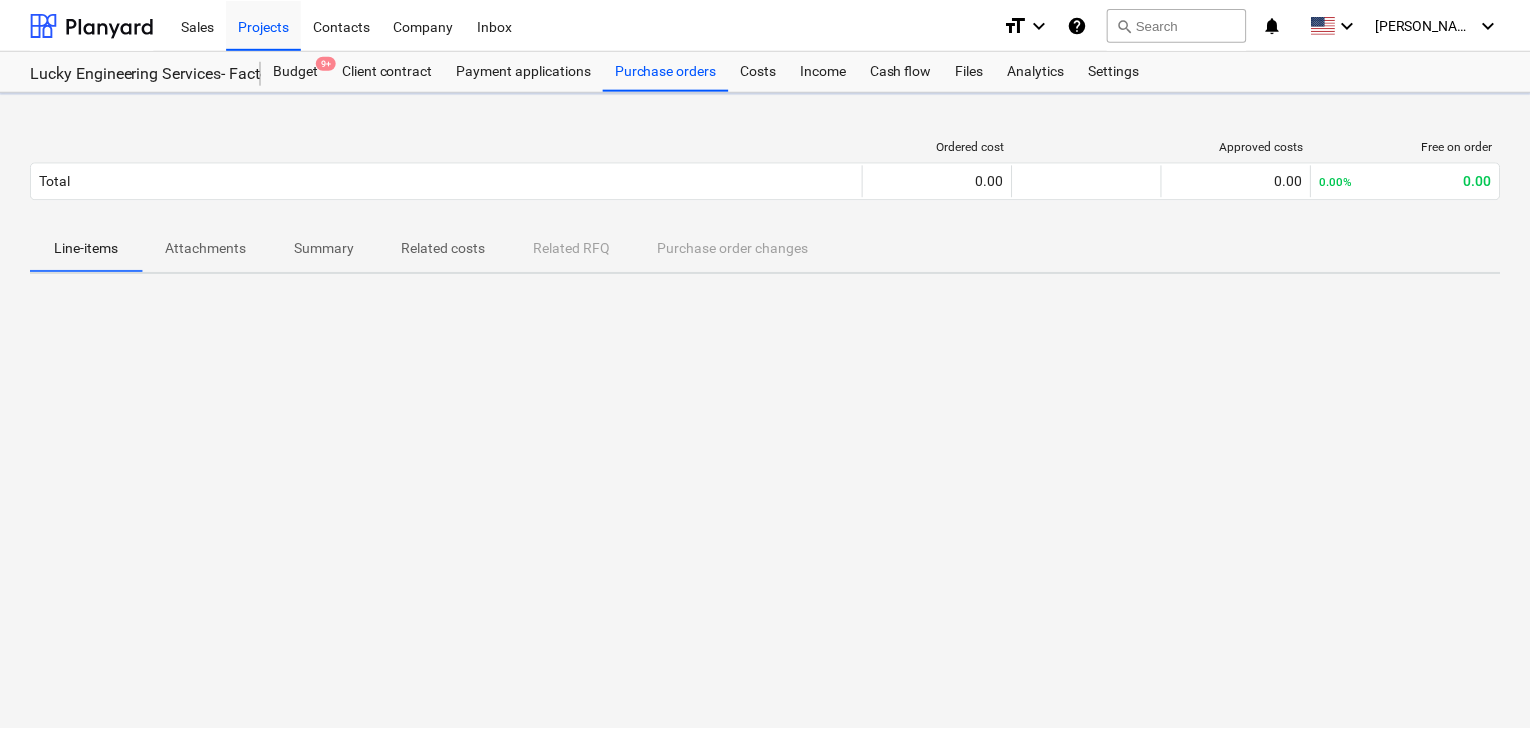 scroll, scrollTop: 0, scrollLeft: 0, axis: both 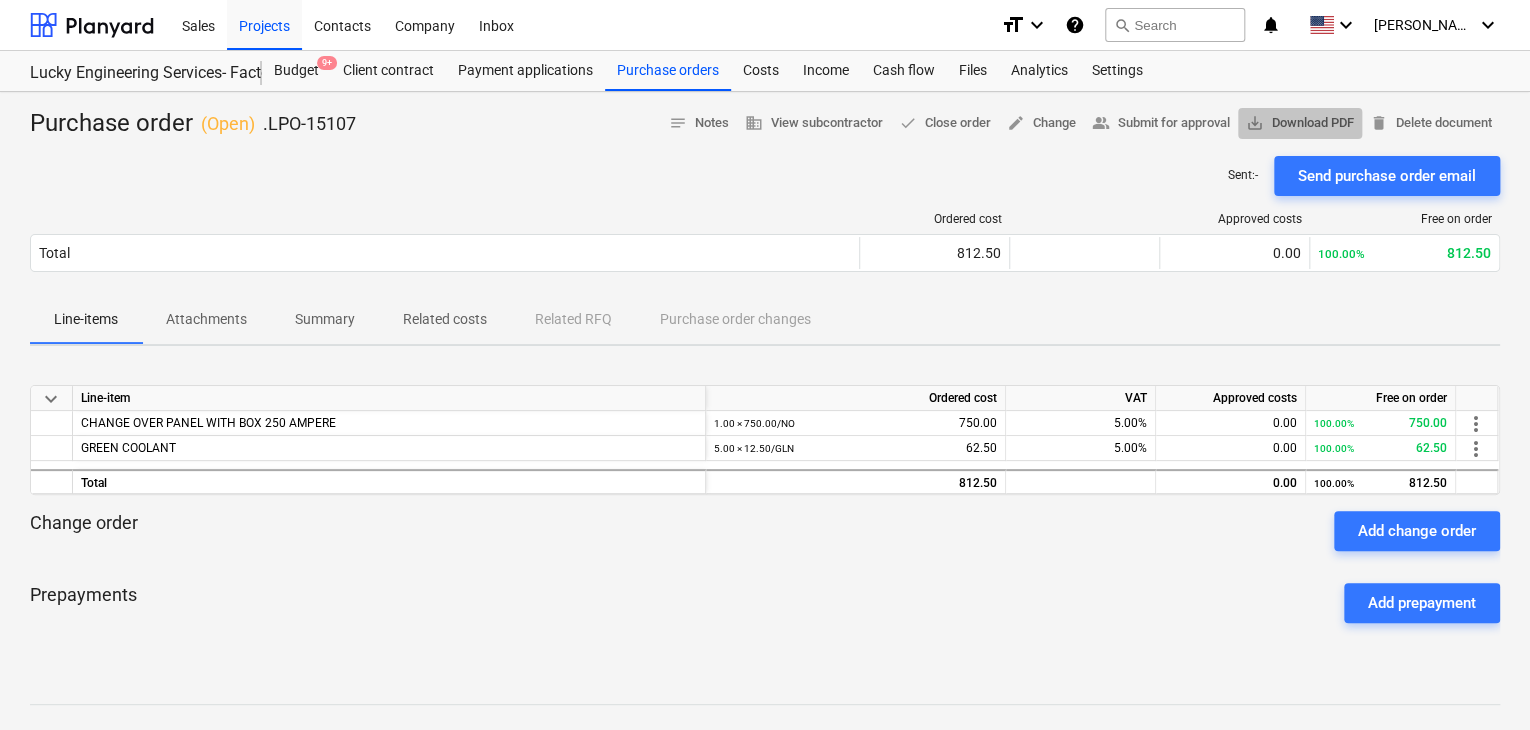 click on "save_alt Download PDF" at bounding box center (1300, 123) 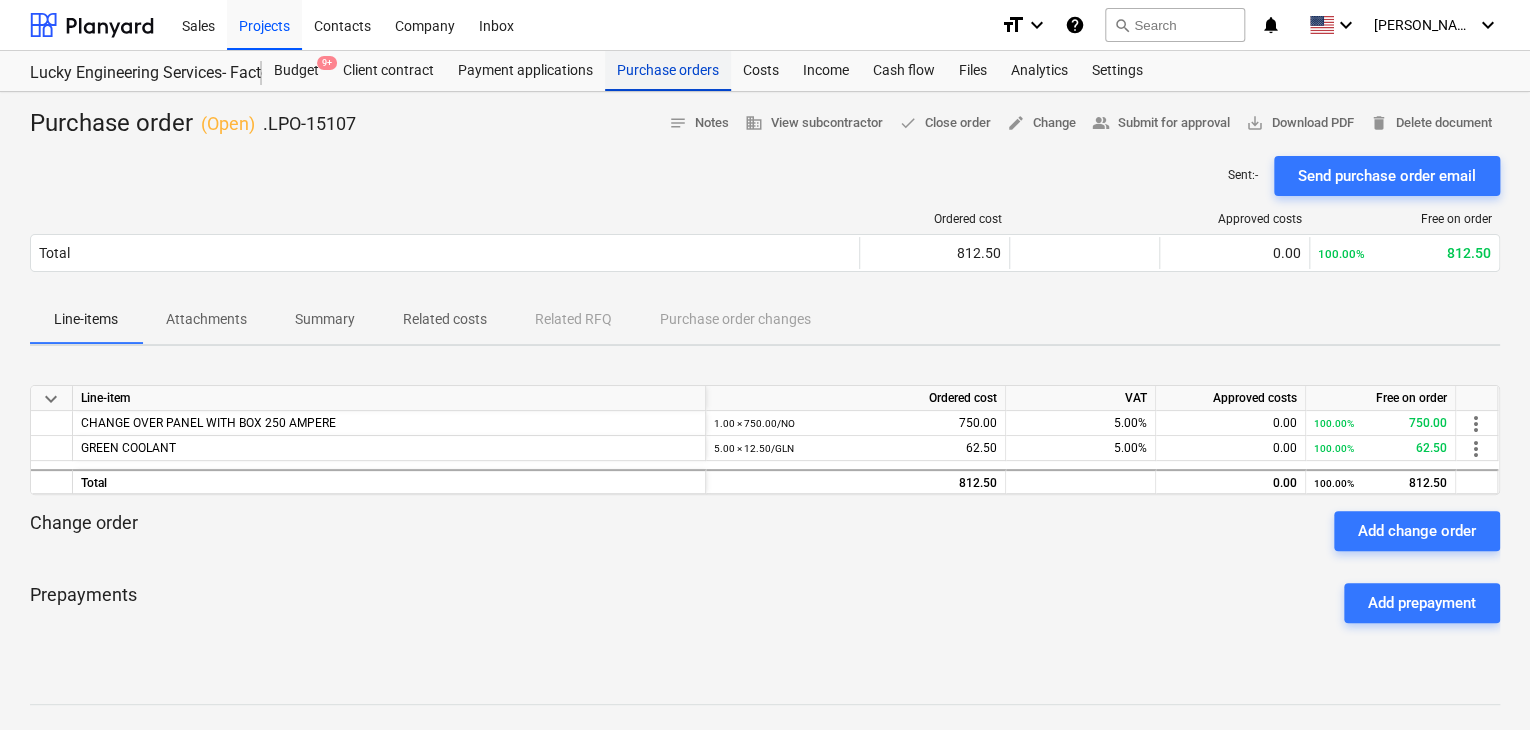 click on "Purchase orders" at bounding box center (668, 71) 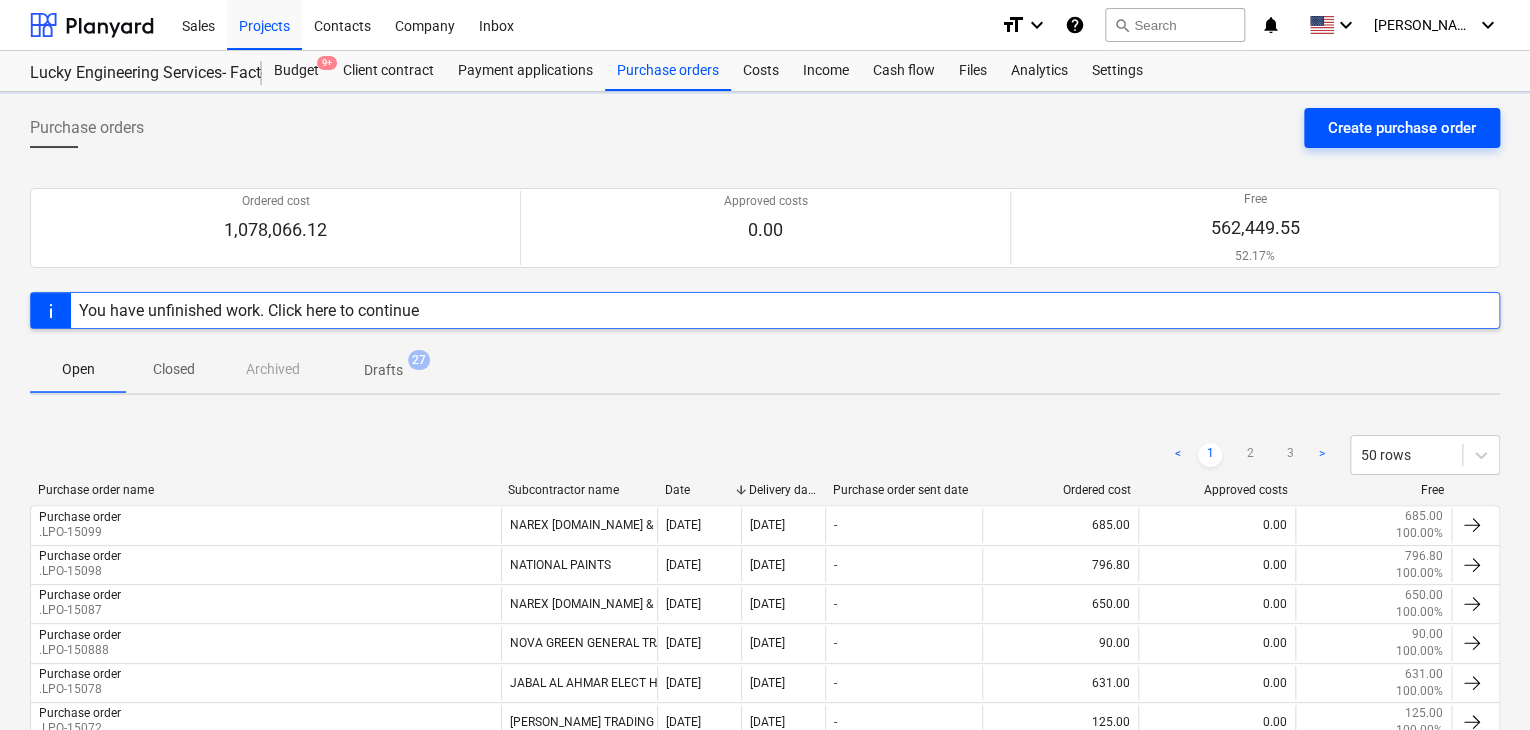 click on "Create purchase order" at bounding box center (1402, 128) 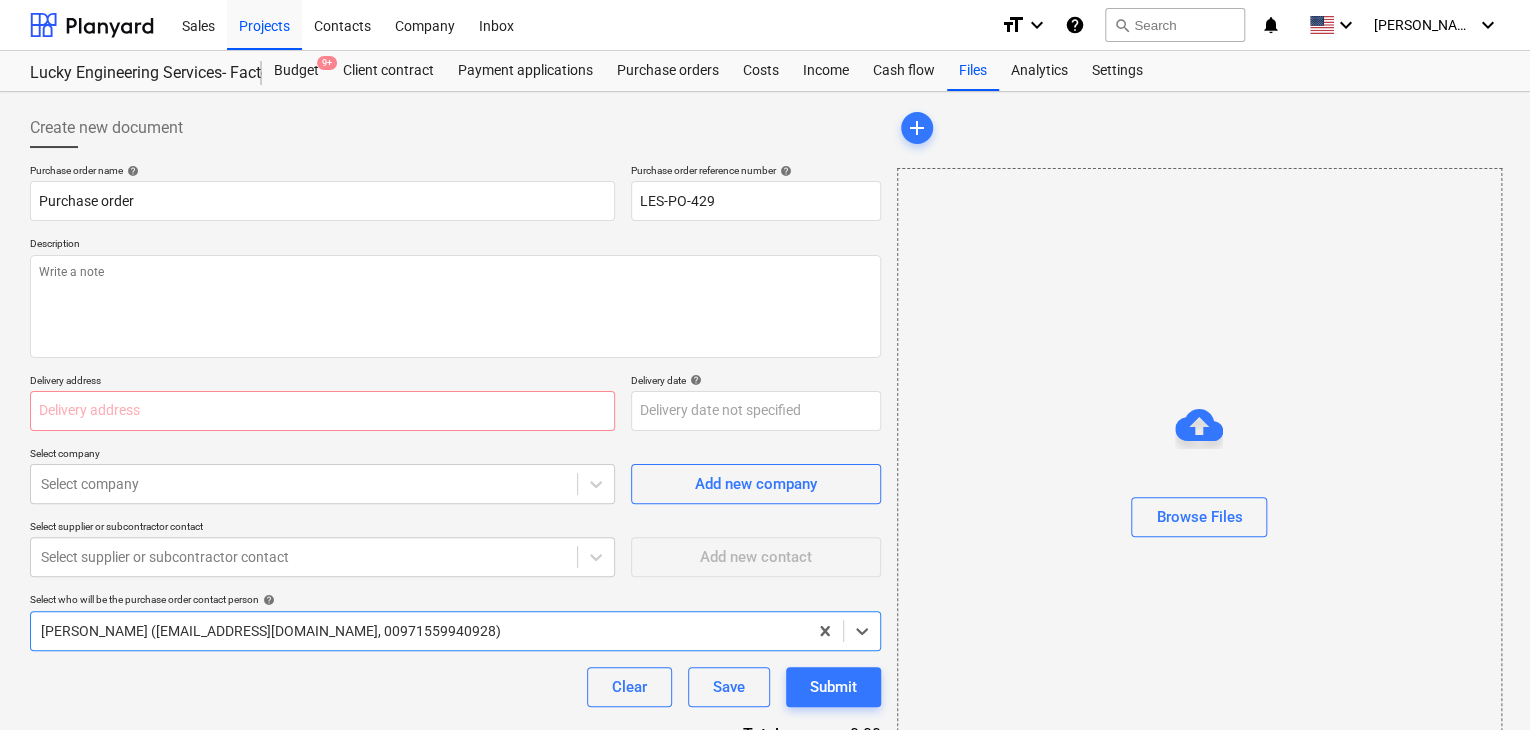 click on "Description" at bounding box center (455, 245) 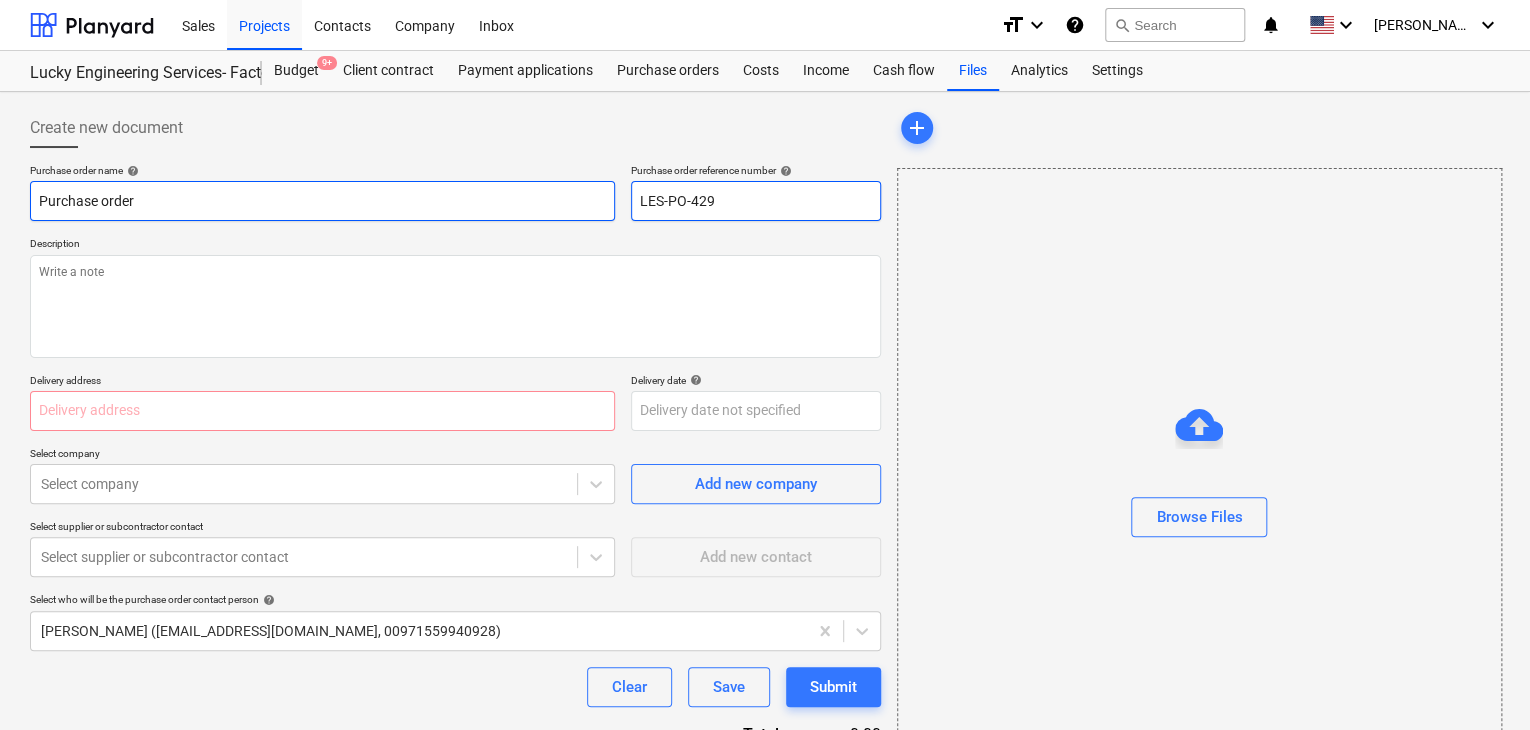 drag, startPoint x: 732, startPoint y: 198, endPoint x: 608, endPoint y: 199, distance: 124.004036 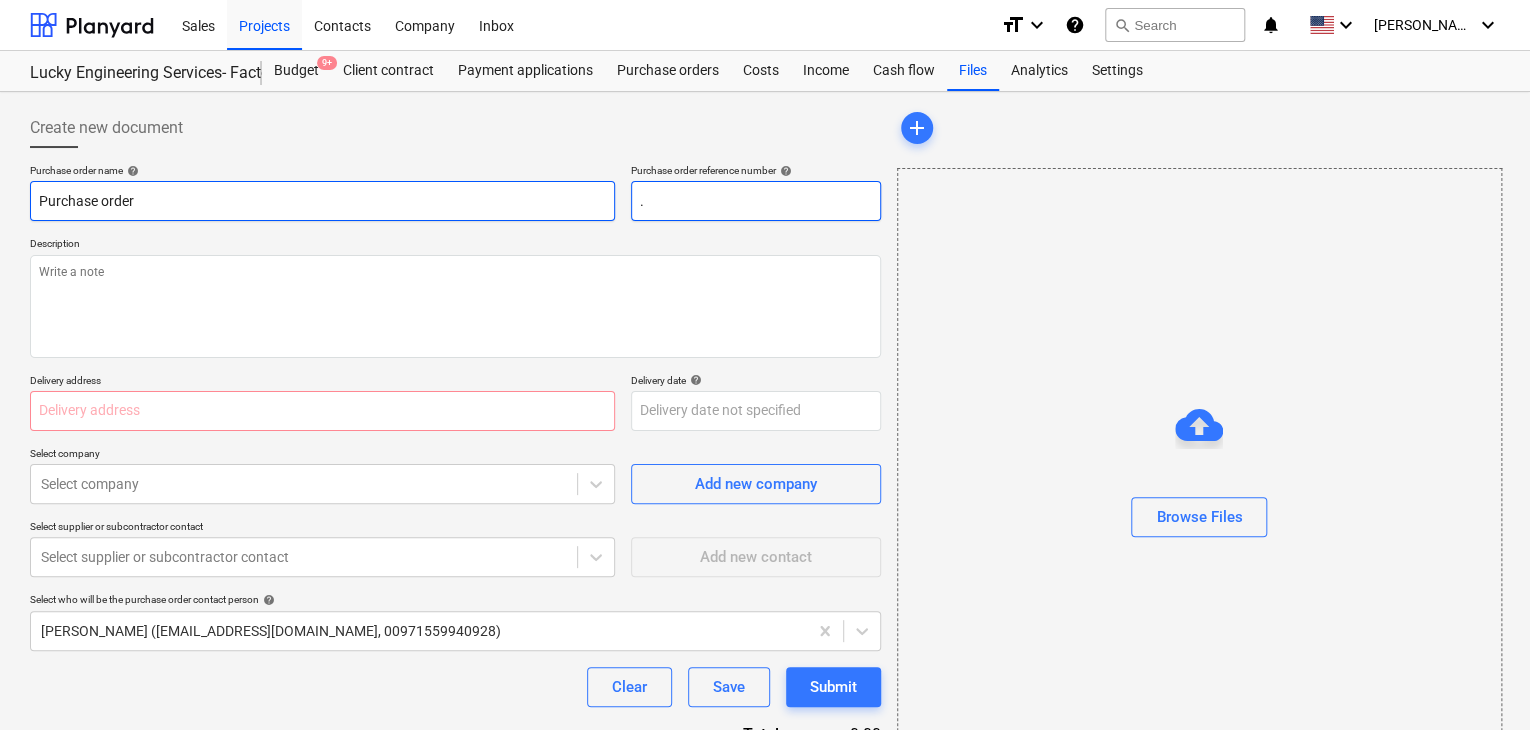 type on "x" 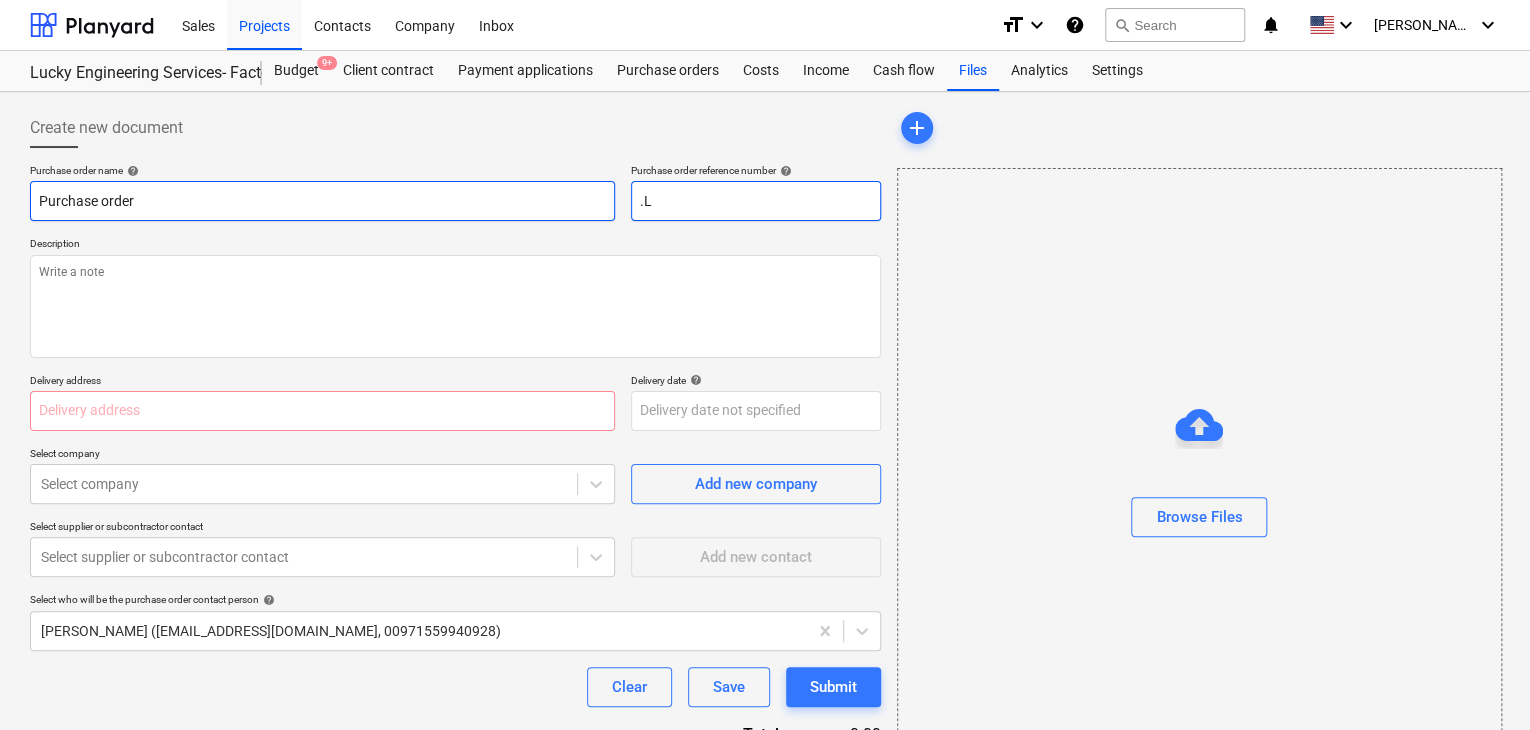 type on "x" 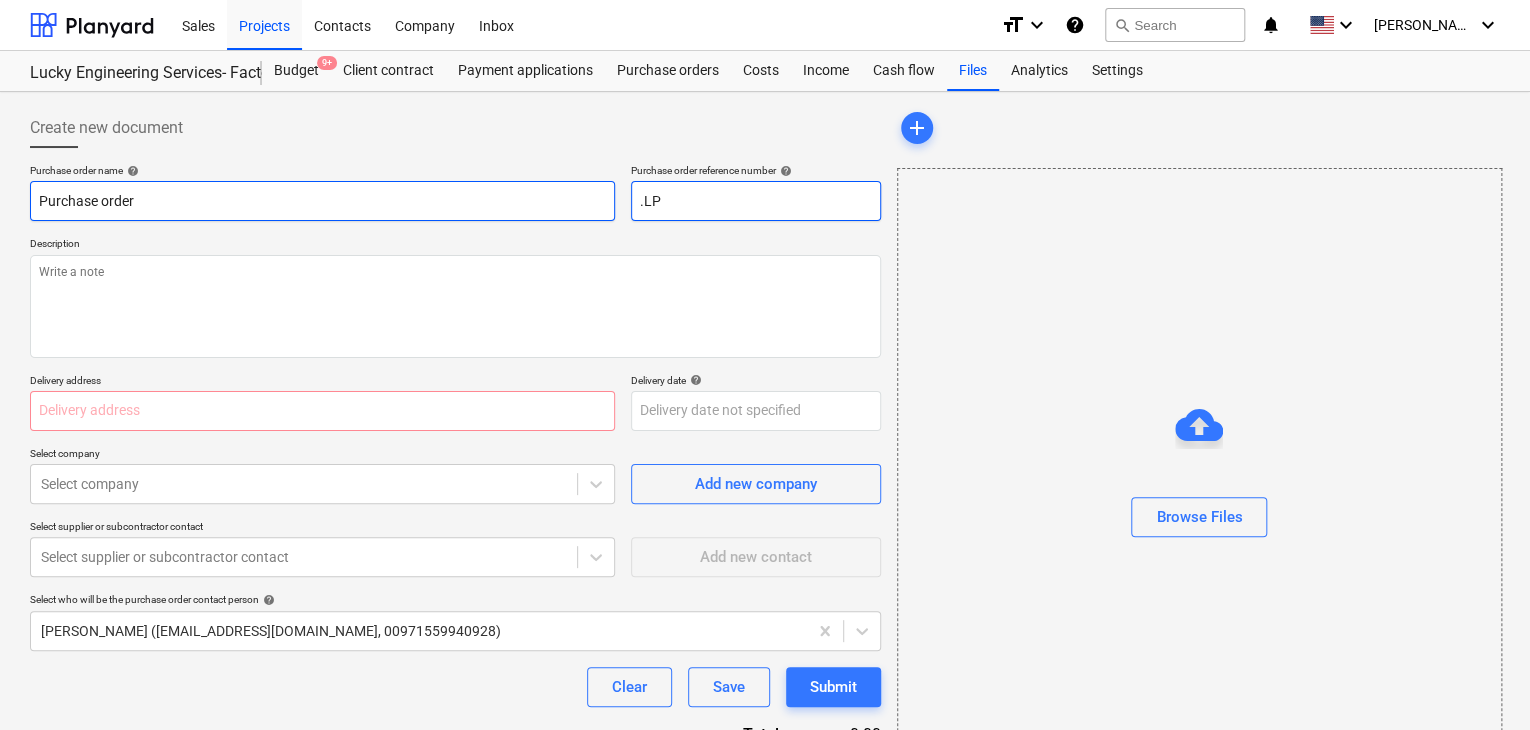 type on "x" 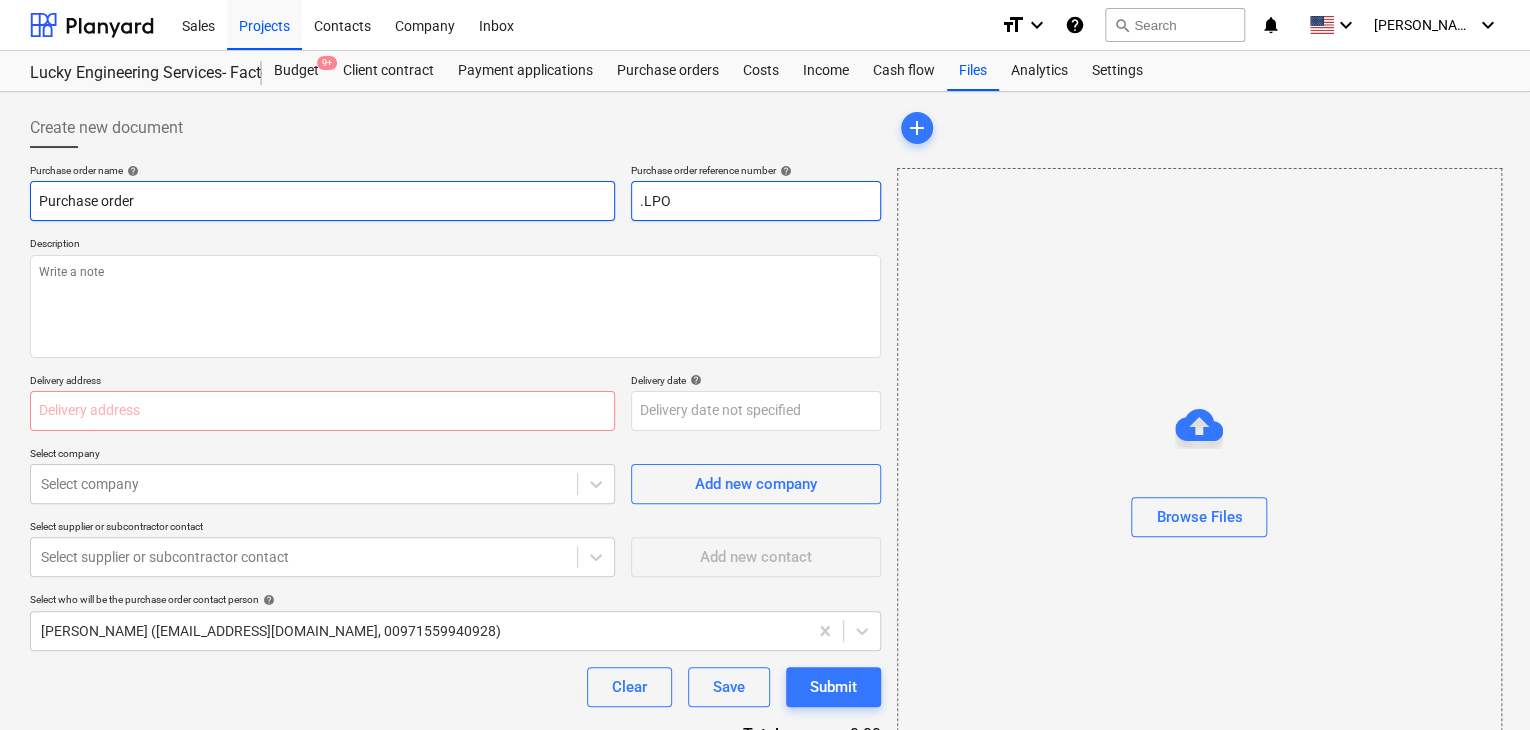 type on "x" 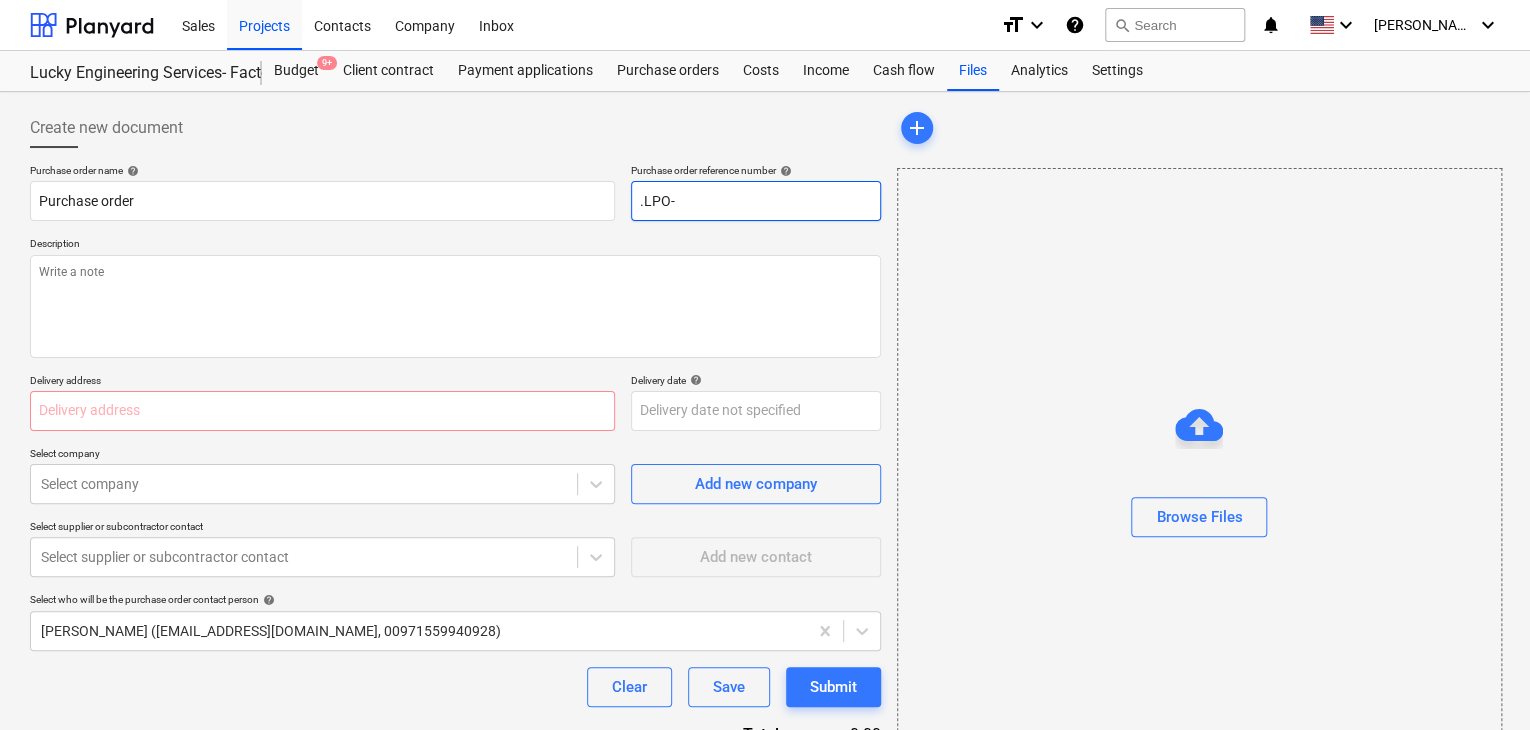 type on "x" 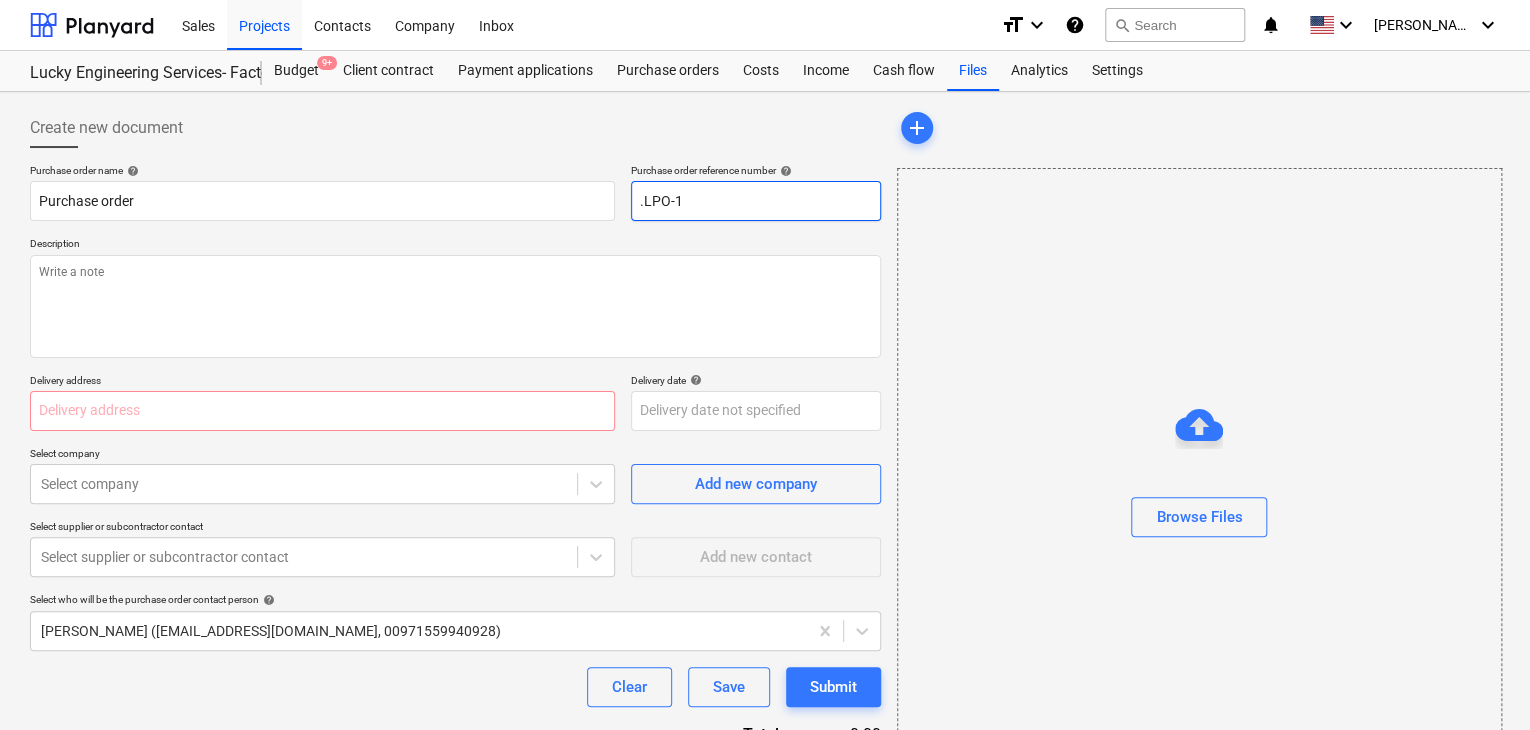 type on "x" 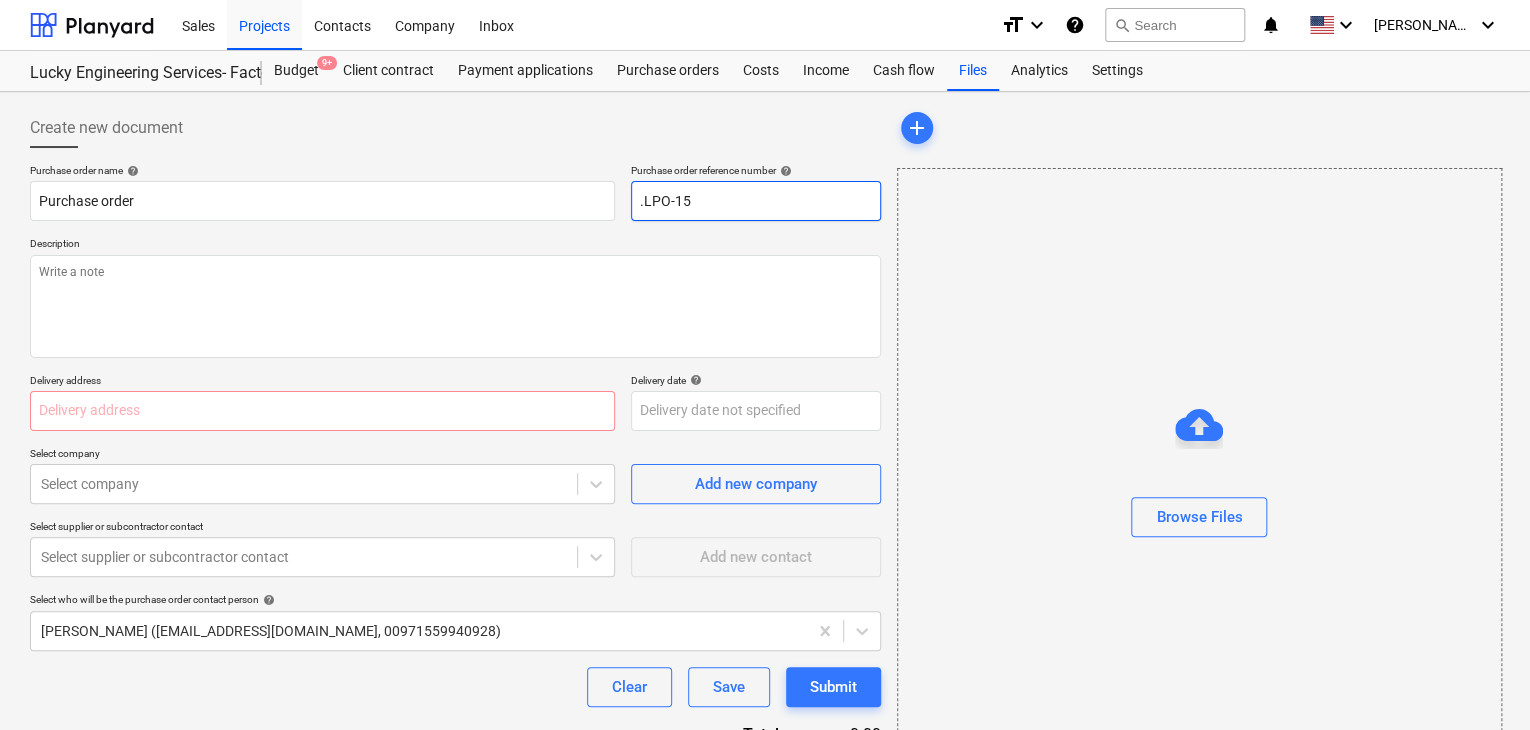 type on "x" 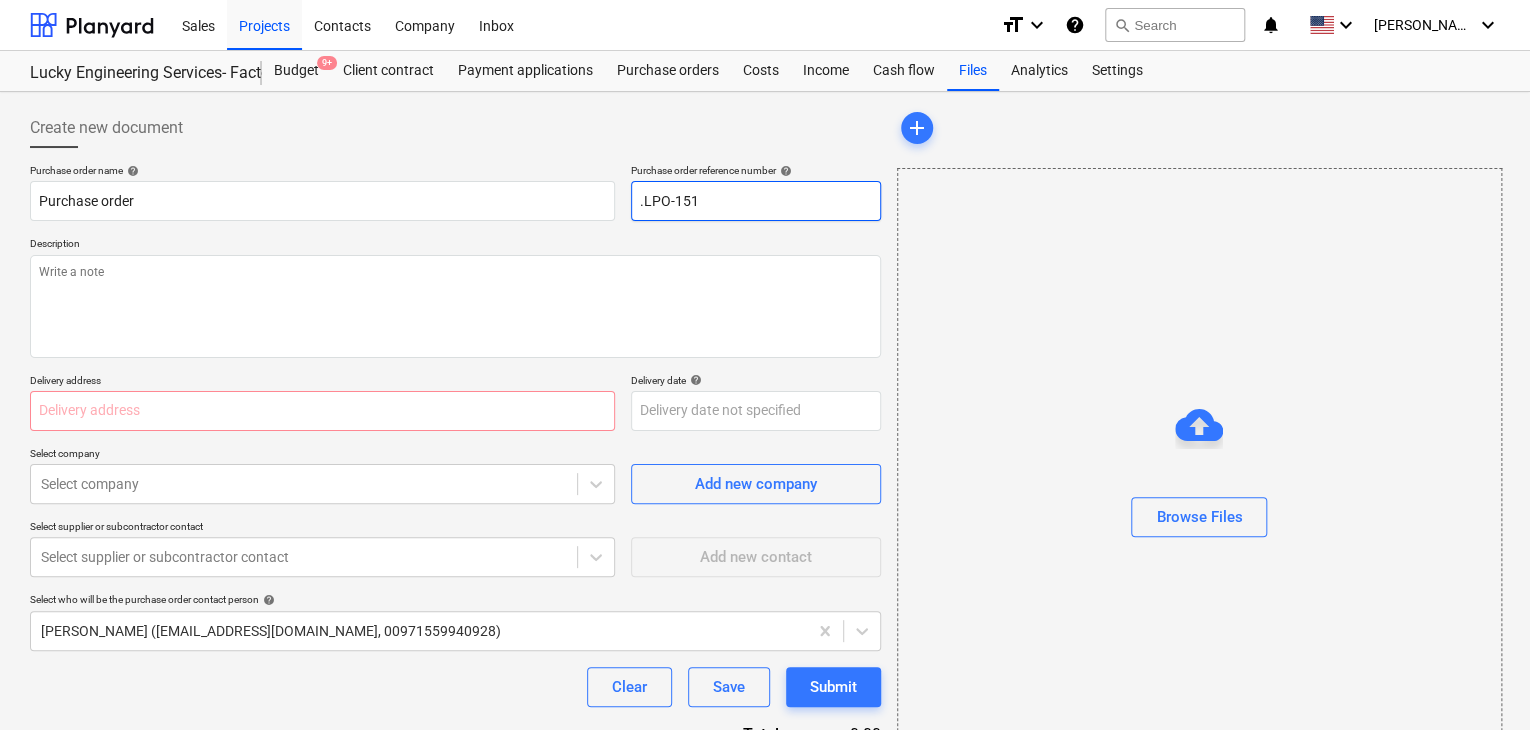 type on "x" 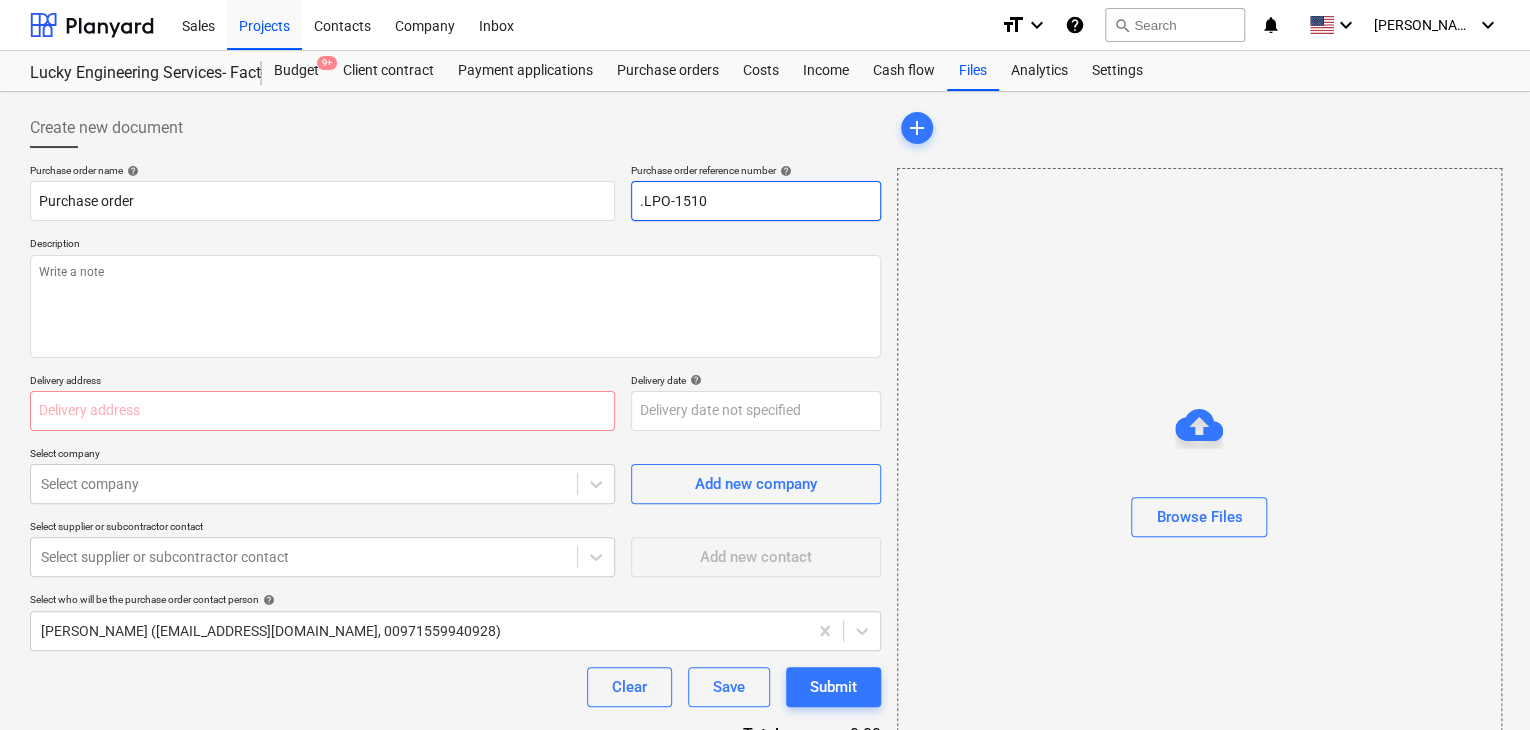 type on "x" 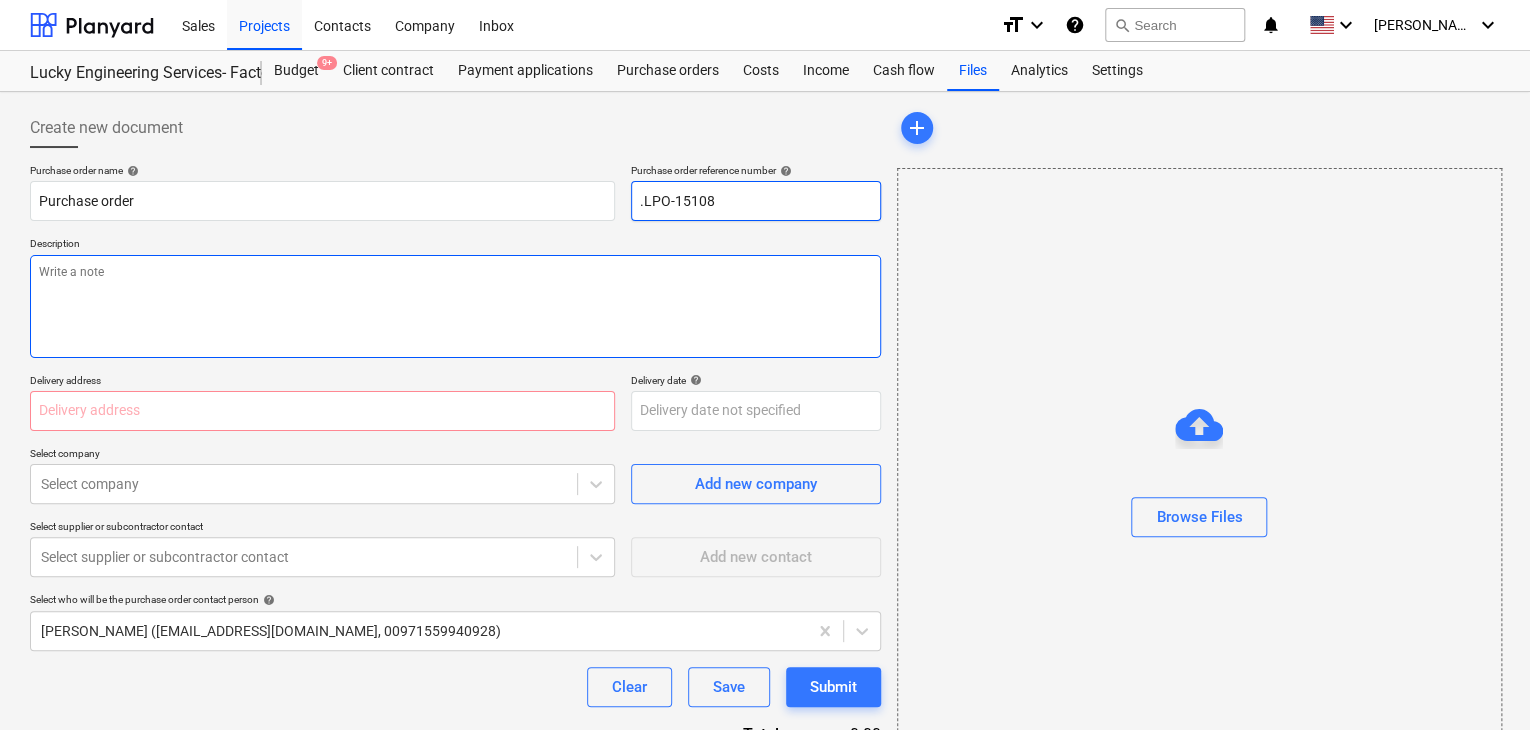type on ".LPO-15108" 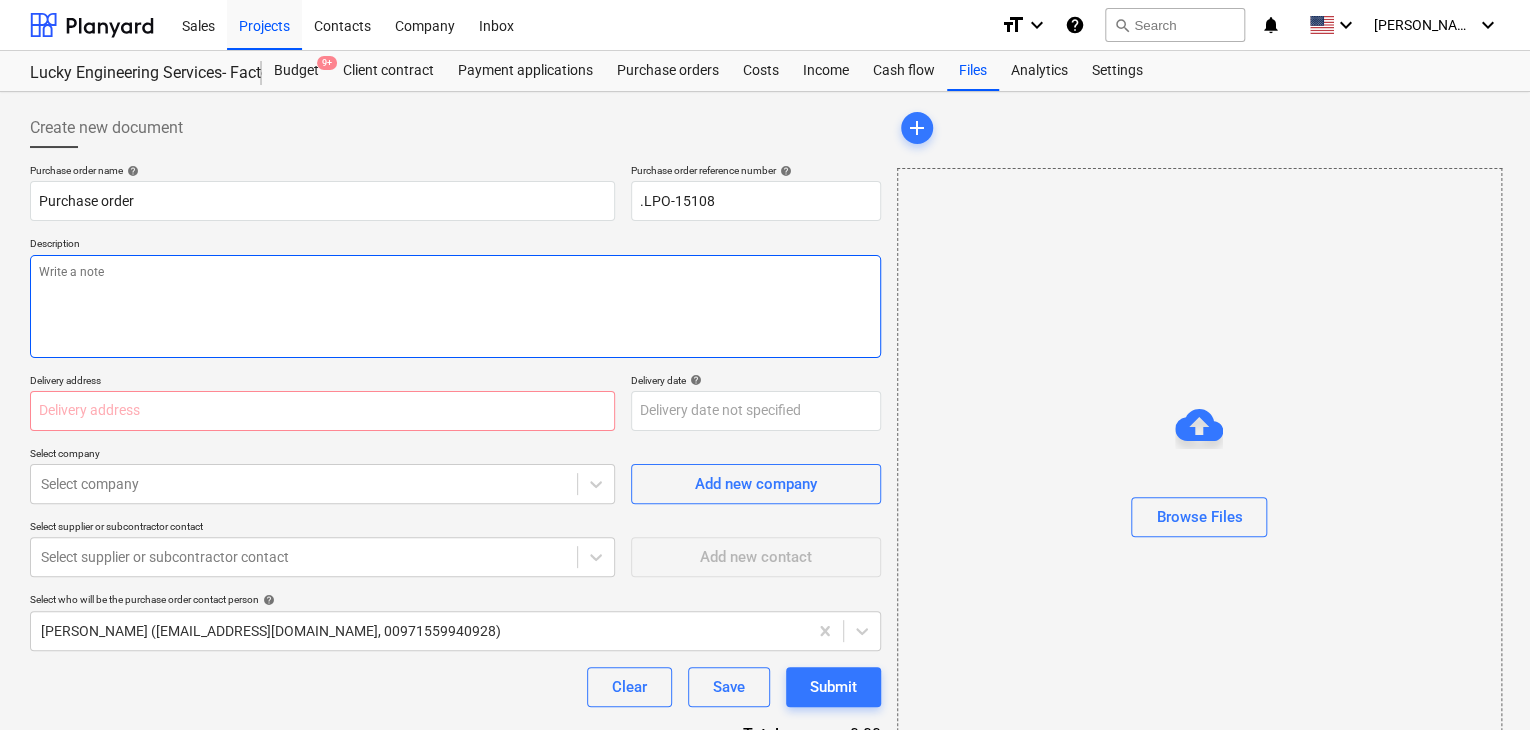 click at bounding box center (455, 306) 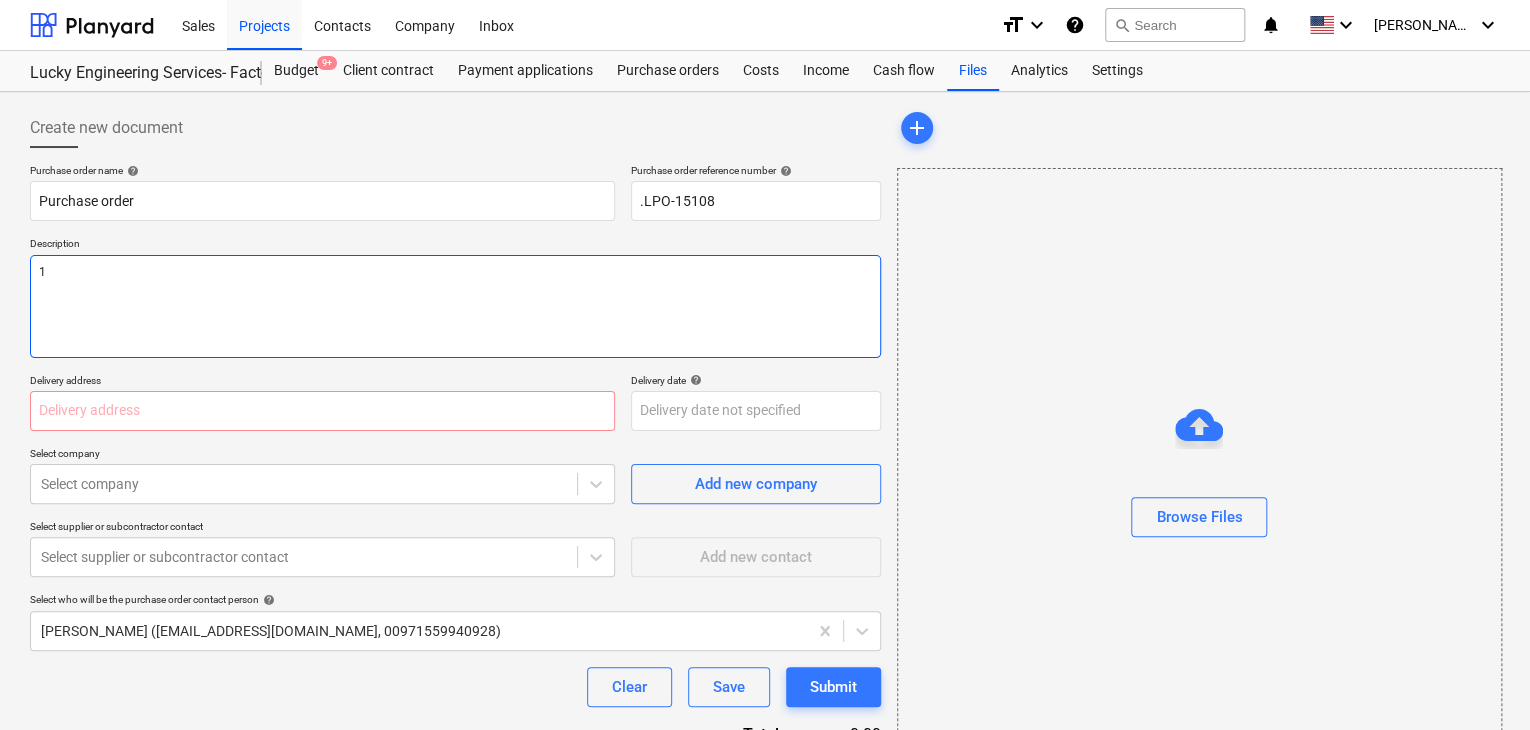 type on "x" 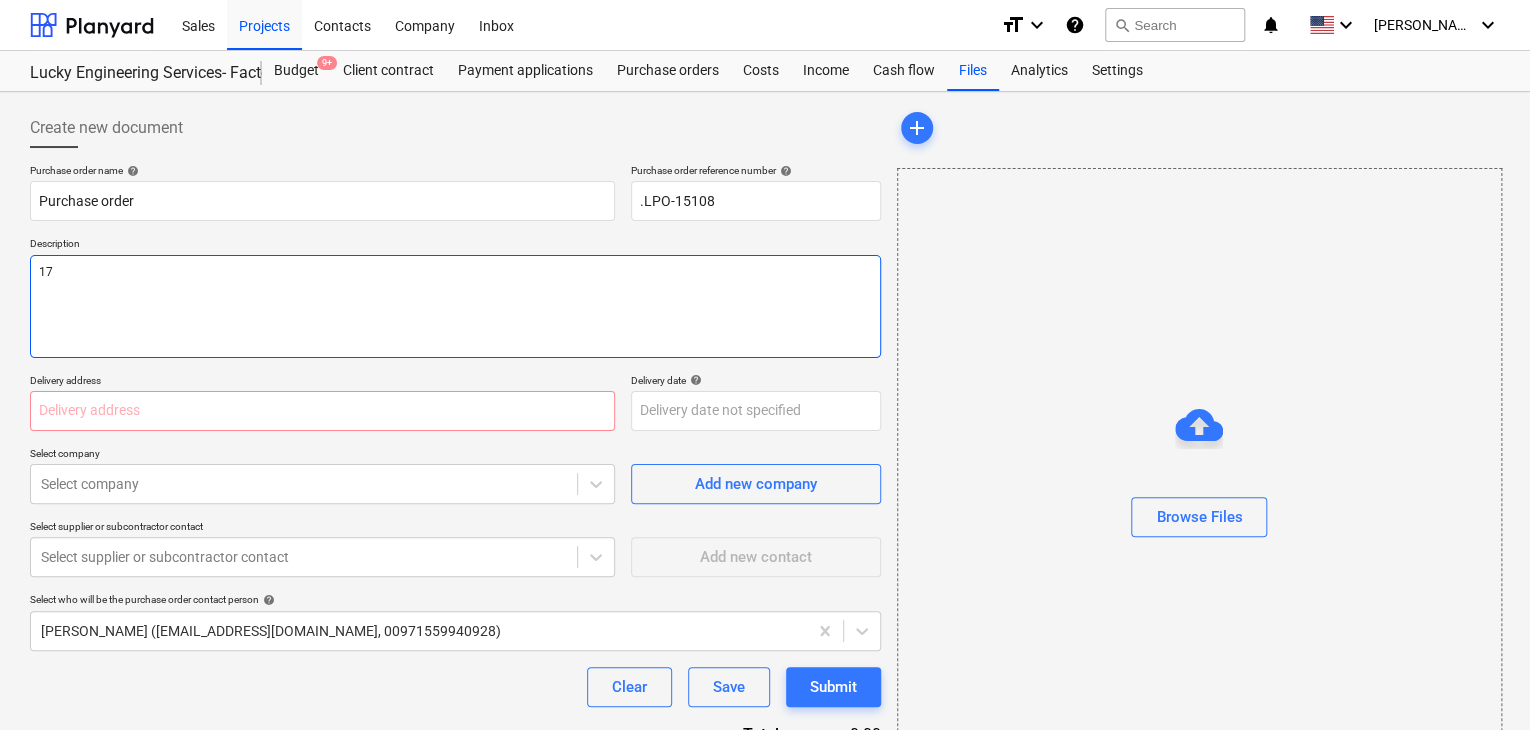 type on "x" 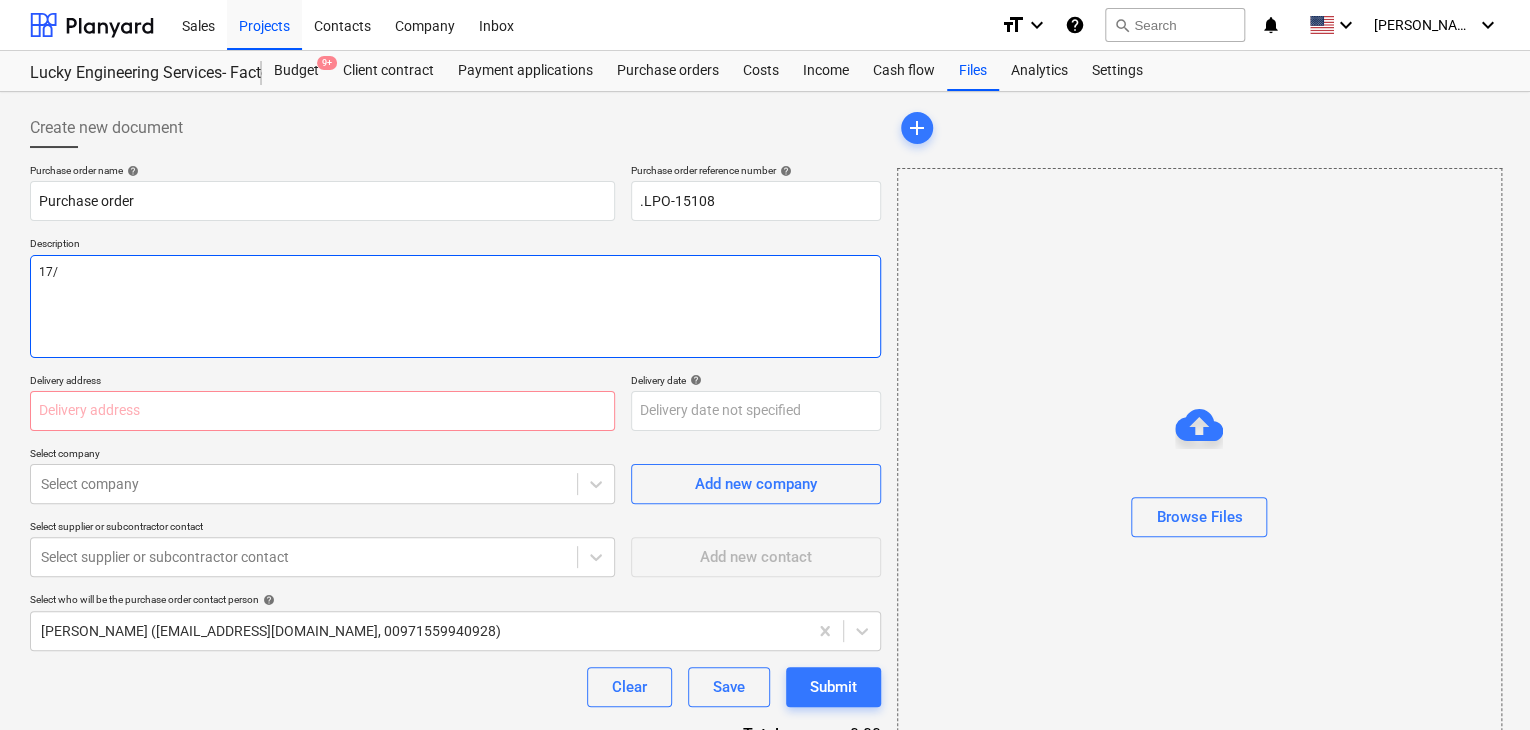type on "x" 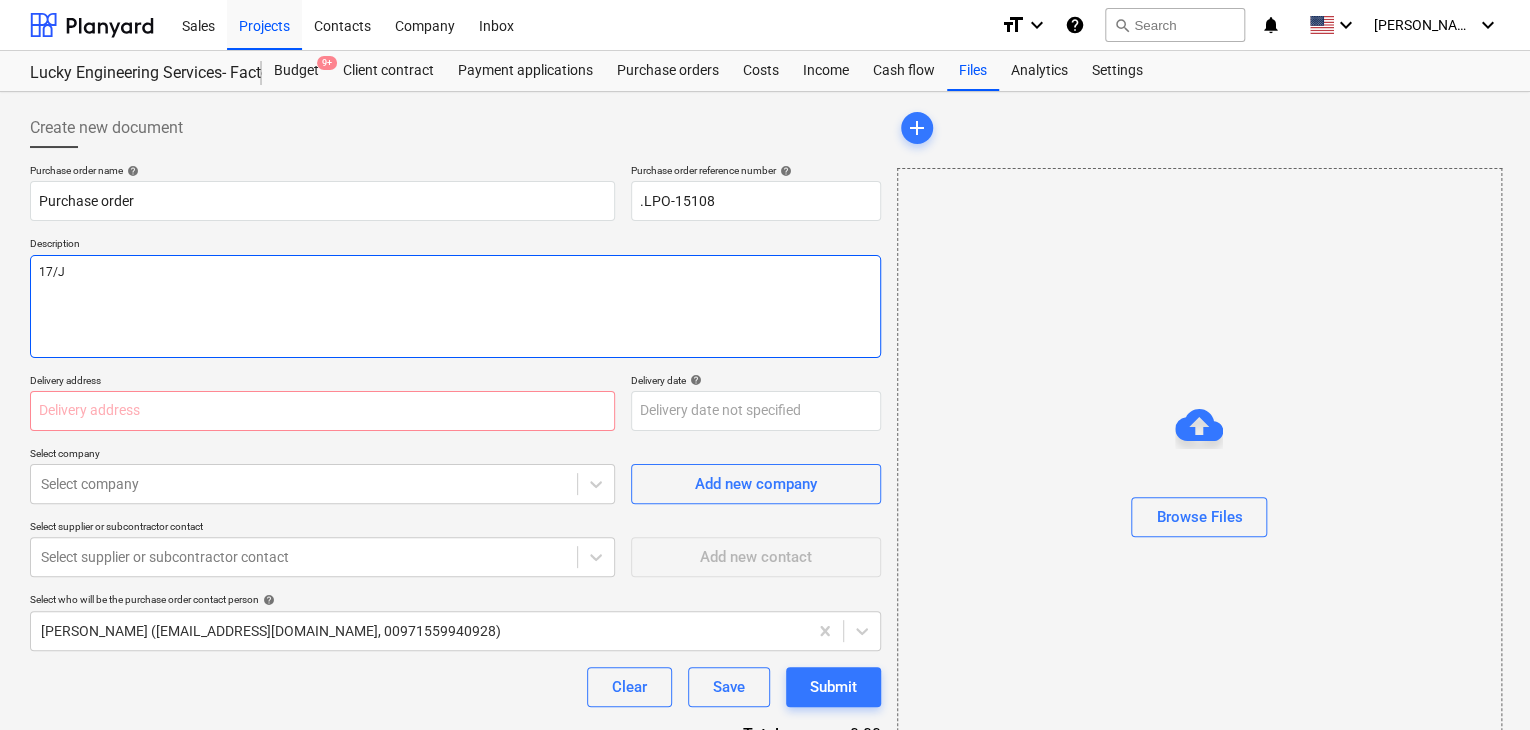 type on "x" 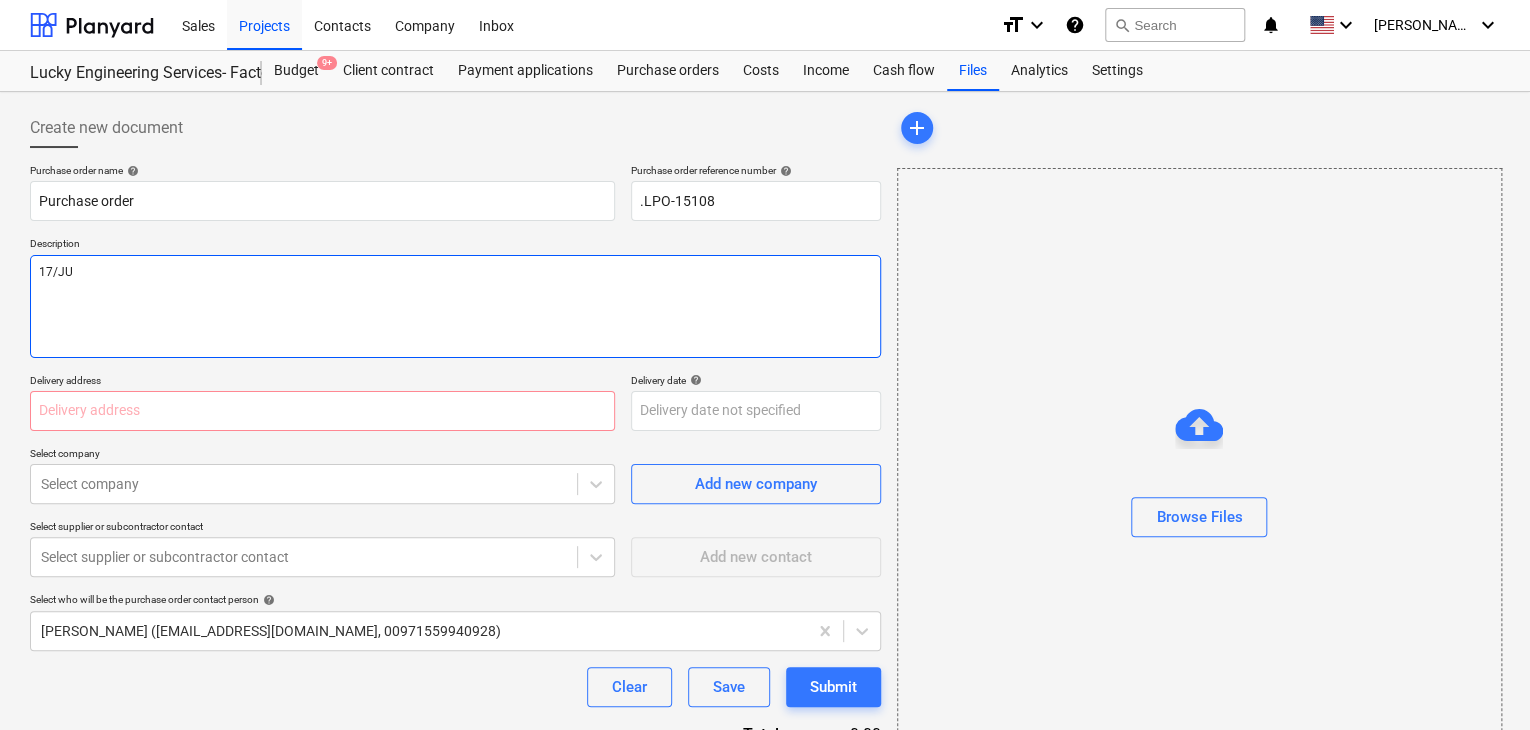 type on "x" 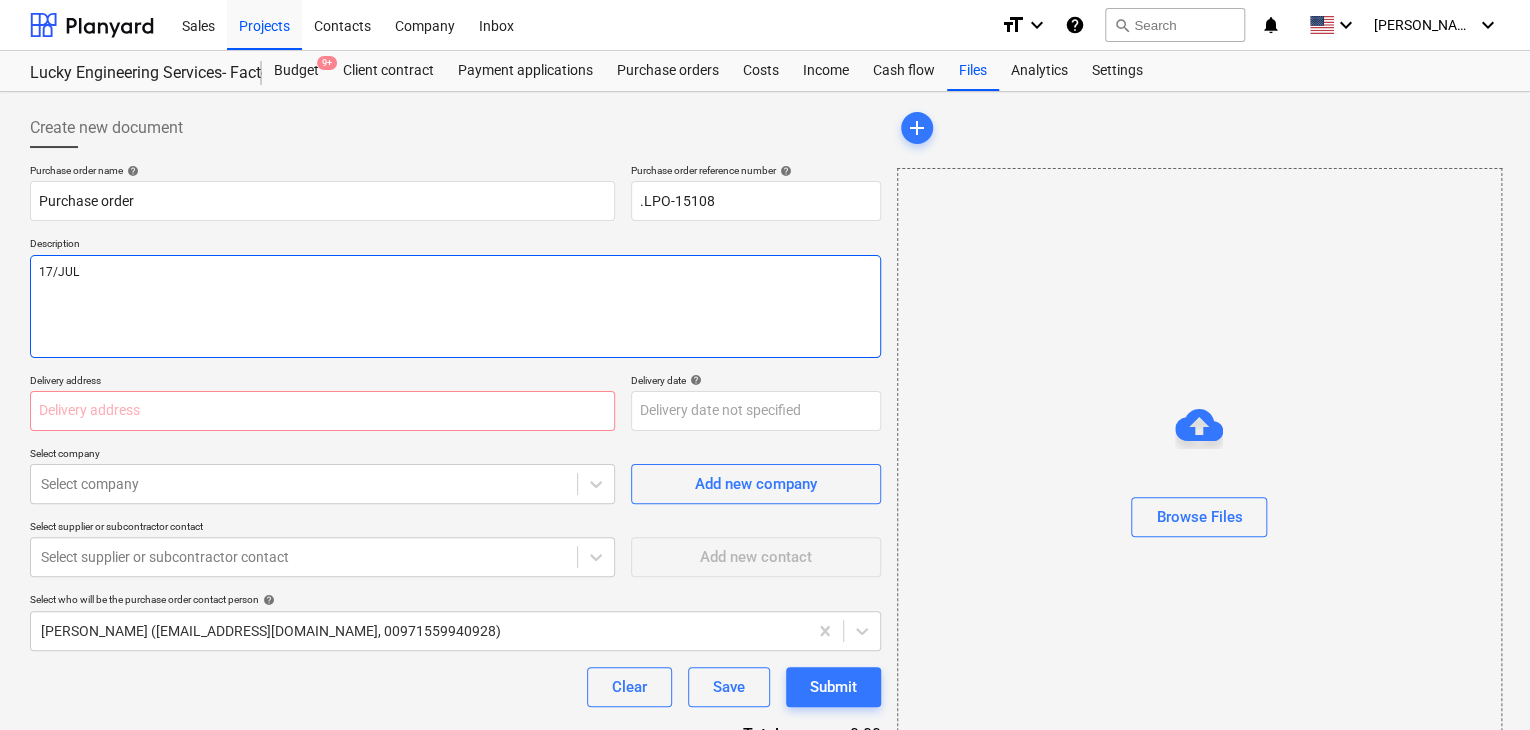type on "x" 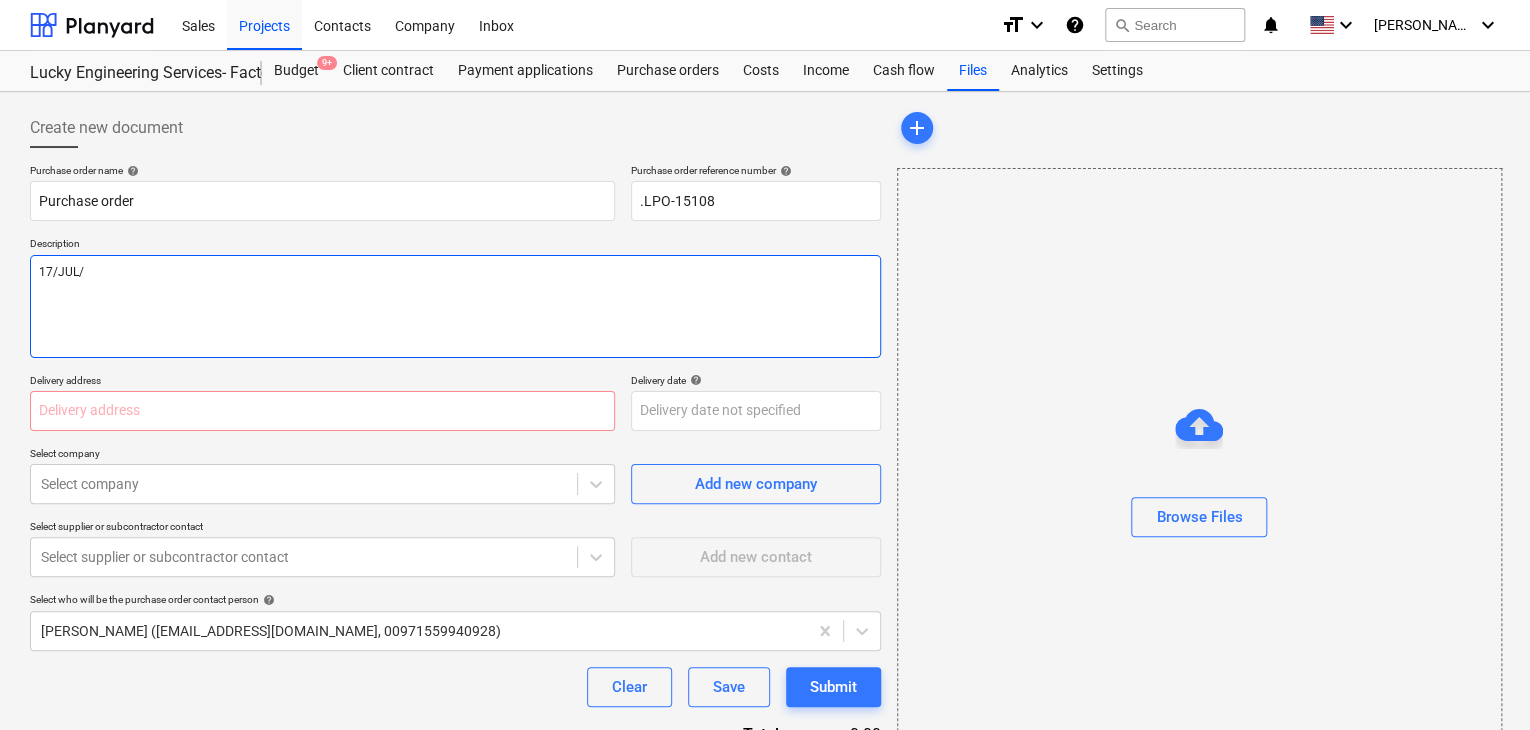 type on "x" 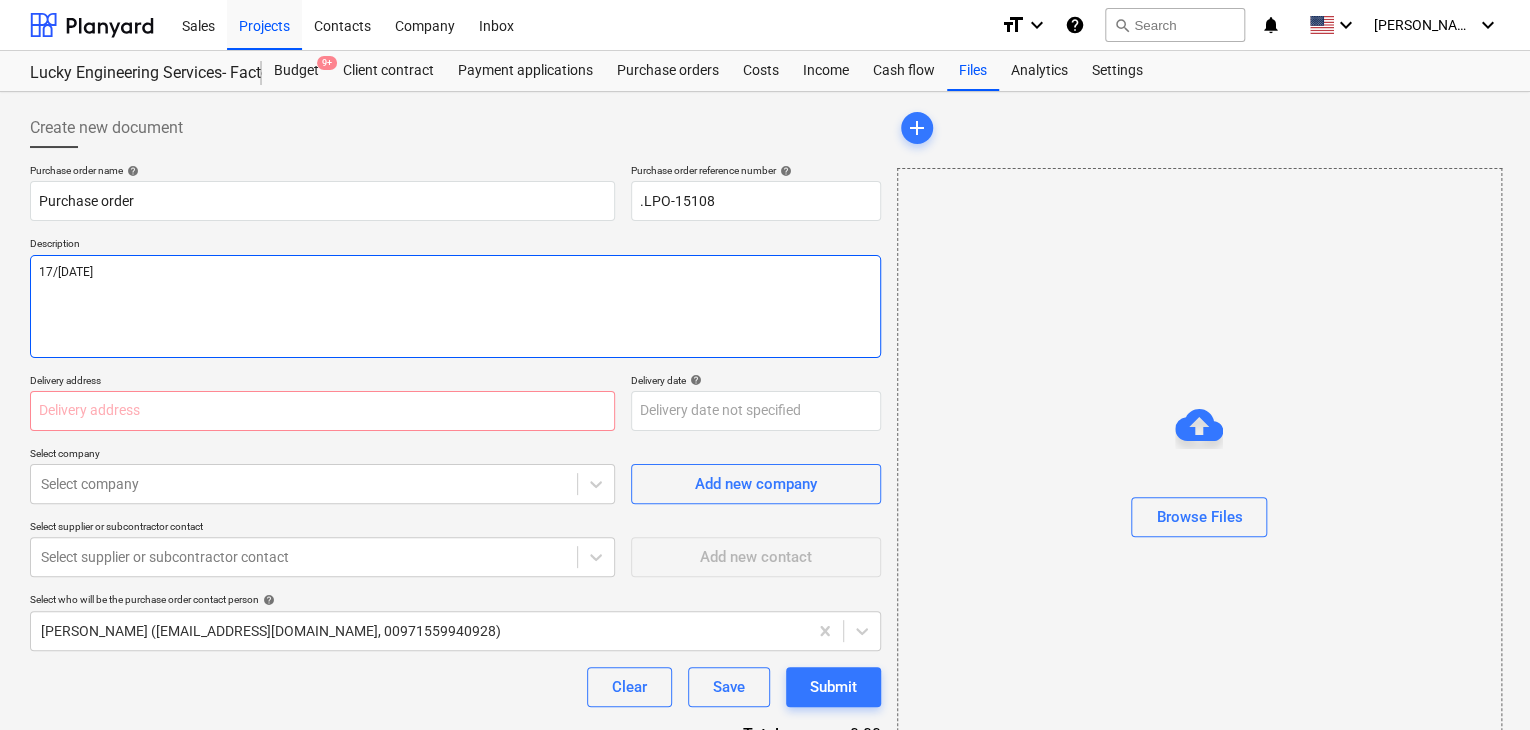 type on "x" 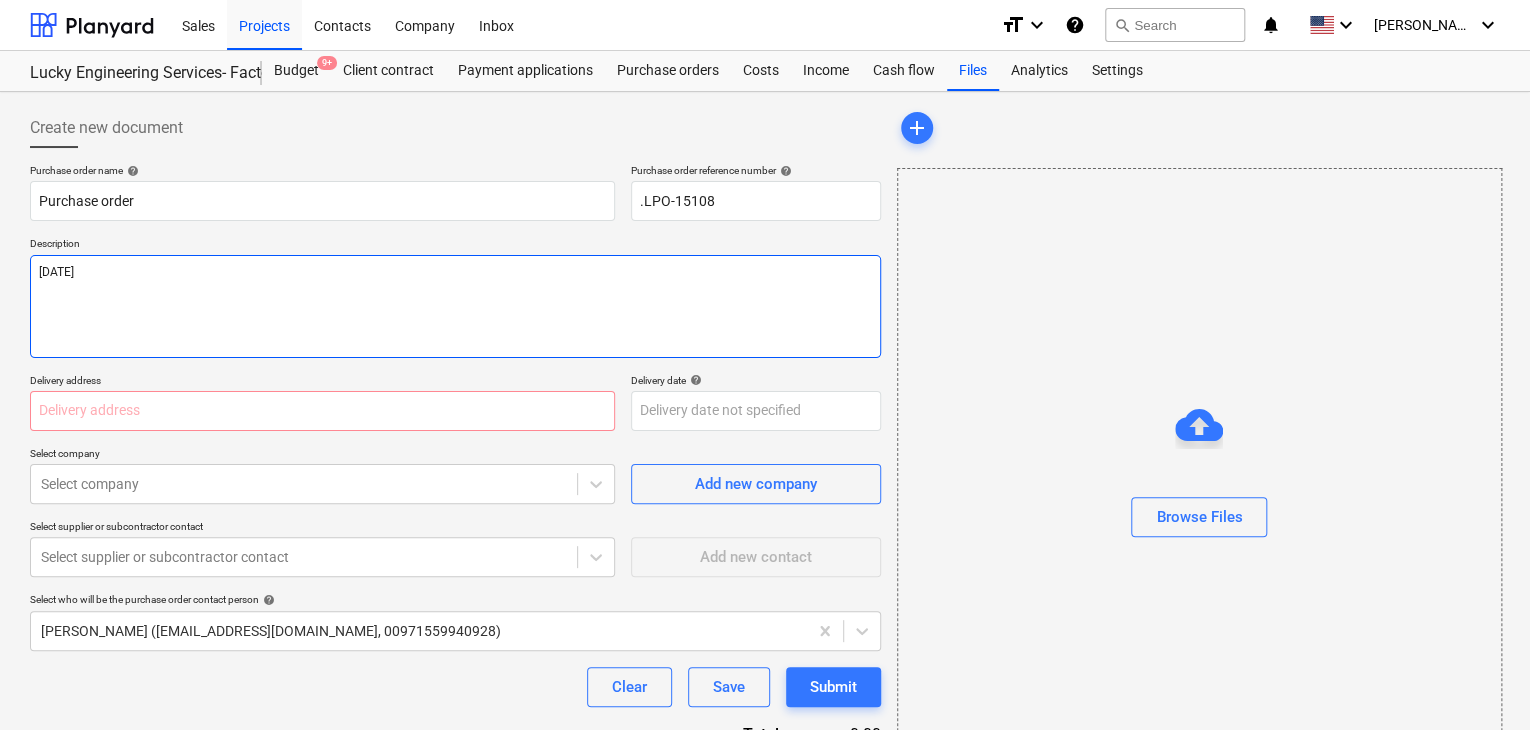 type on "x" 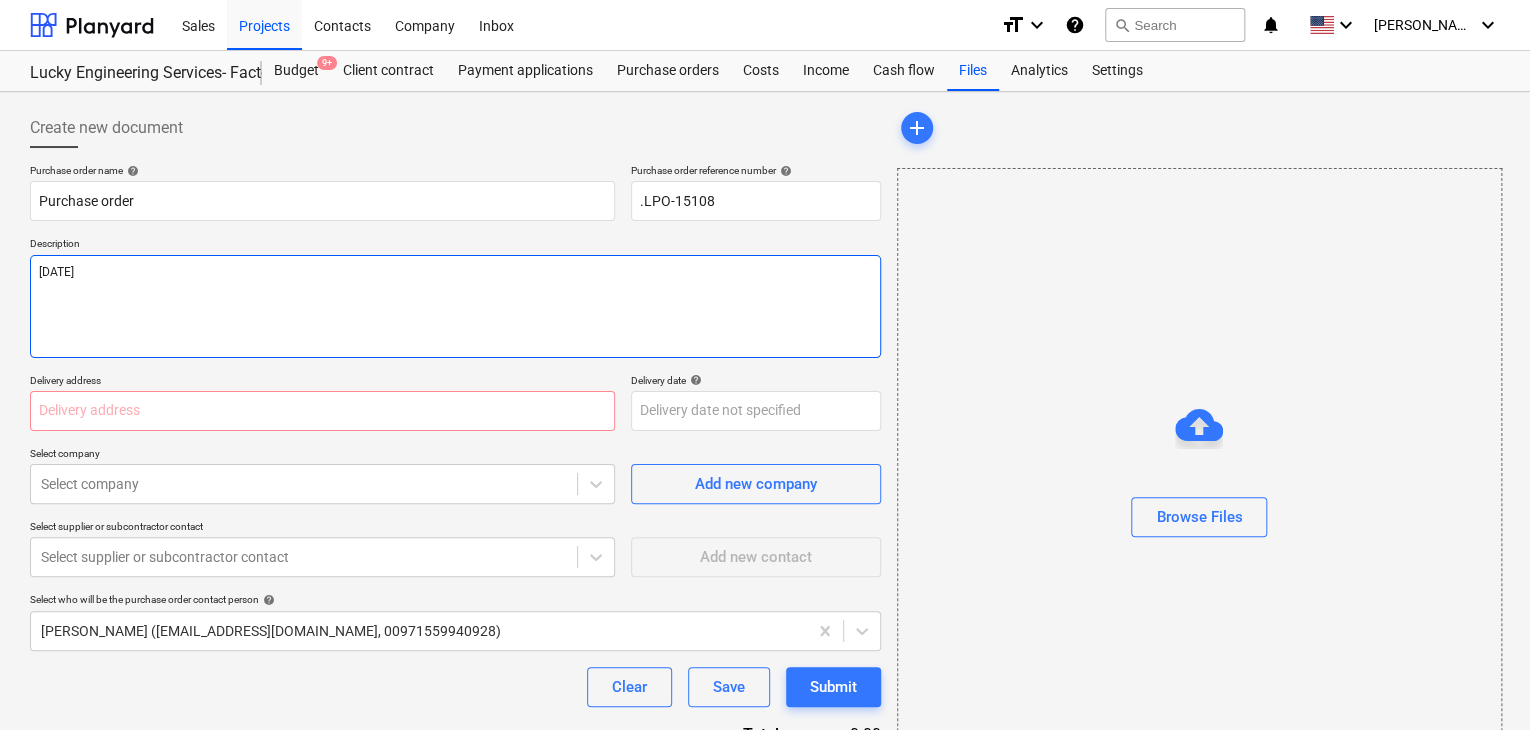 type on "[DATE]" 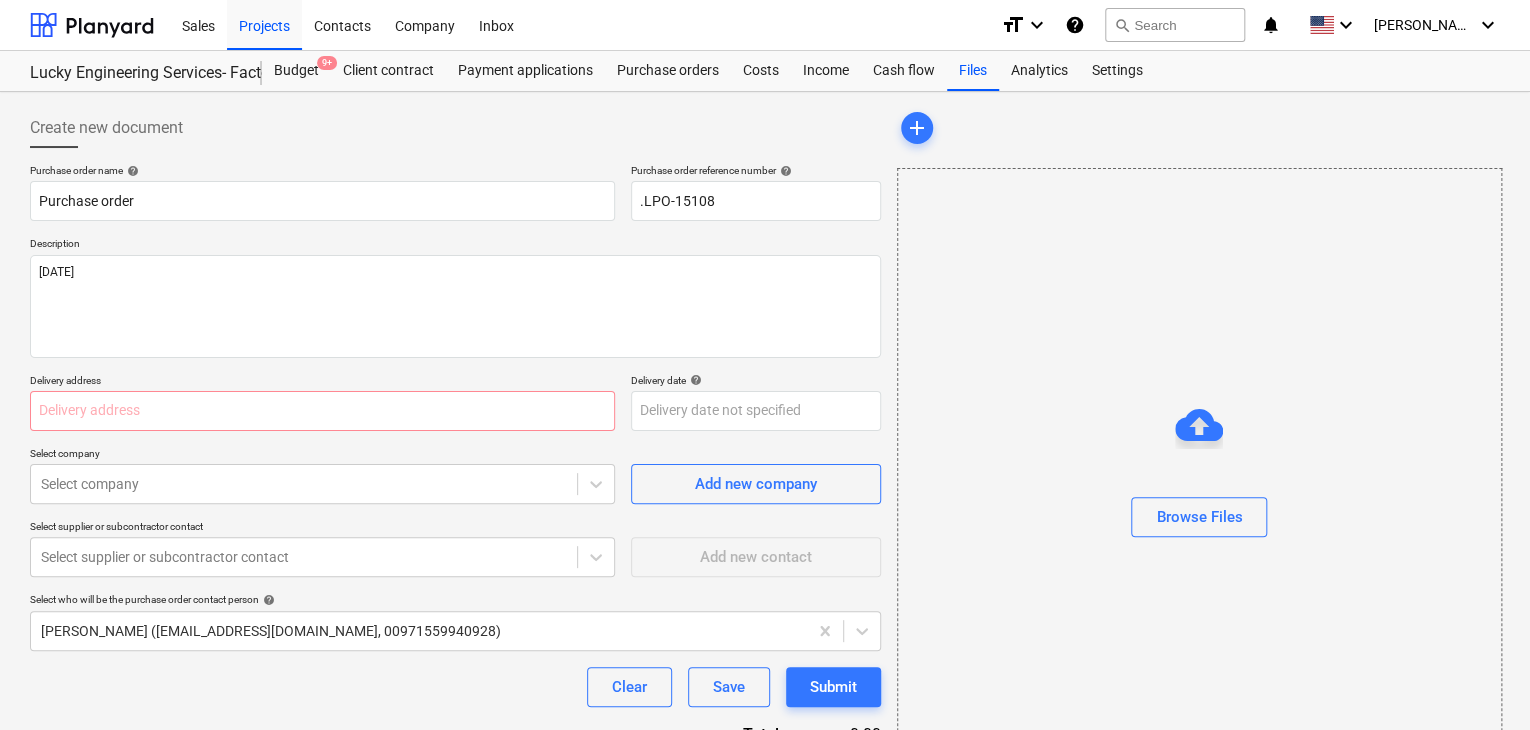 click on "Purchase order name help Purchase order Purchase order reference number help .LPO-15108 Description [DATE] Delivery address Delivery date help Press the down arrow key to interact with the calendar and
select a date. Press the question mark key to get the keyboard shortcuts for changing dates. Select company Select company Add new company Select supplier or subcontractor contact Select supplier or subcontractor contact Add new contact Select who will be the purchase order contact person help [PERSON_NAME] ([EMAIL_ADDRESS][DOMAIN_NAME], 00971559940928) Clear Save Submit Total 0.00 Select line-items to add help Search or select a line-item Select in bulk" at bounding box center (455, 491) 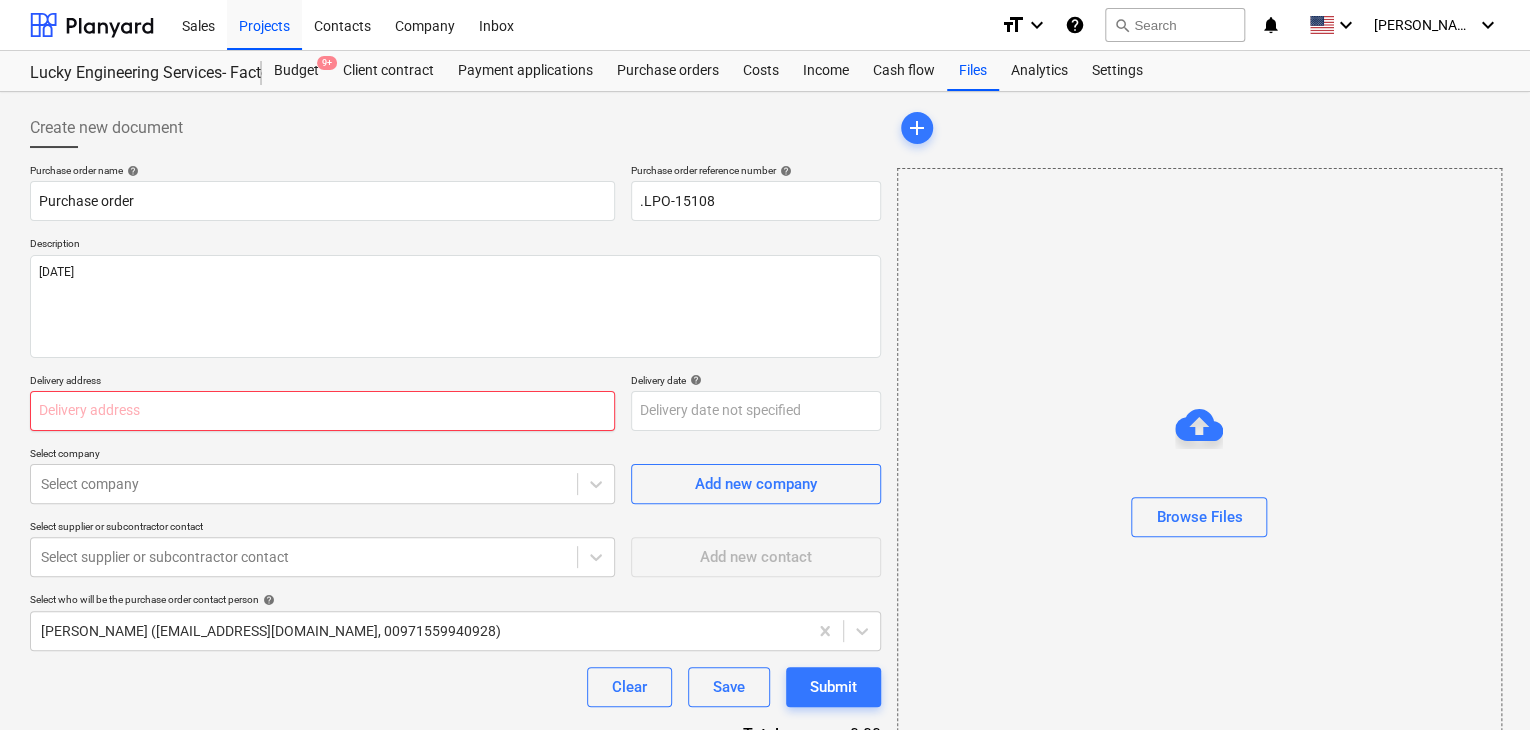 click at bounding box center [322, 411] 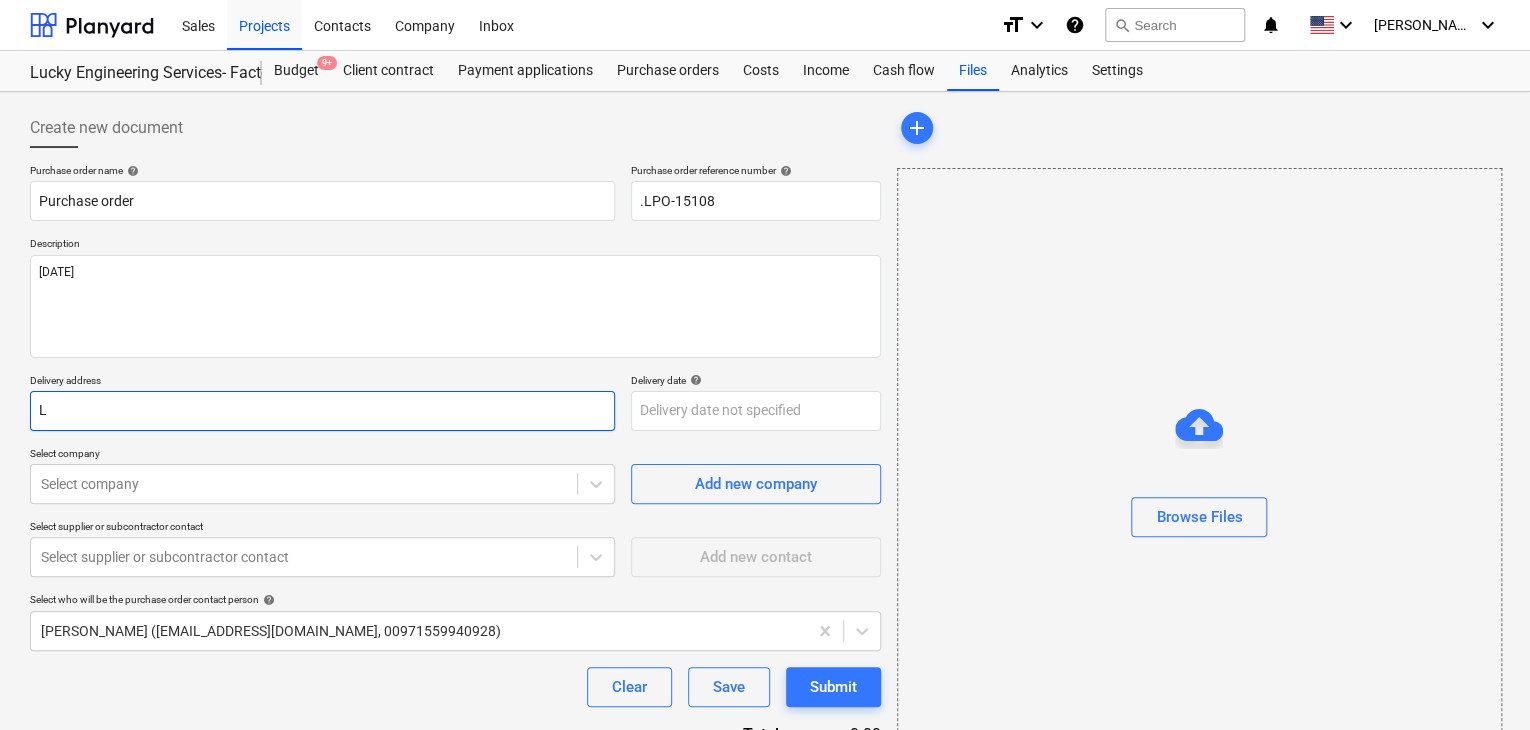type on "x" 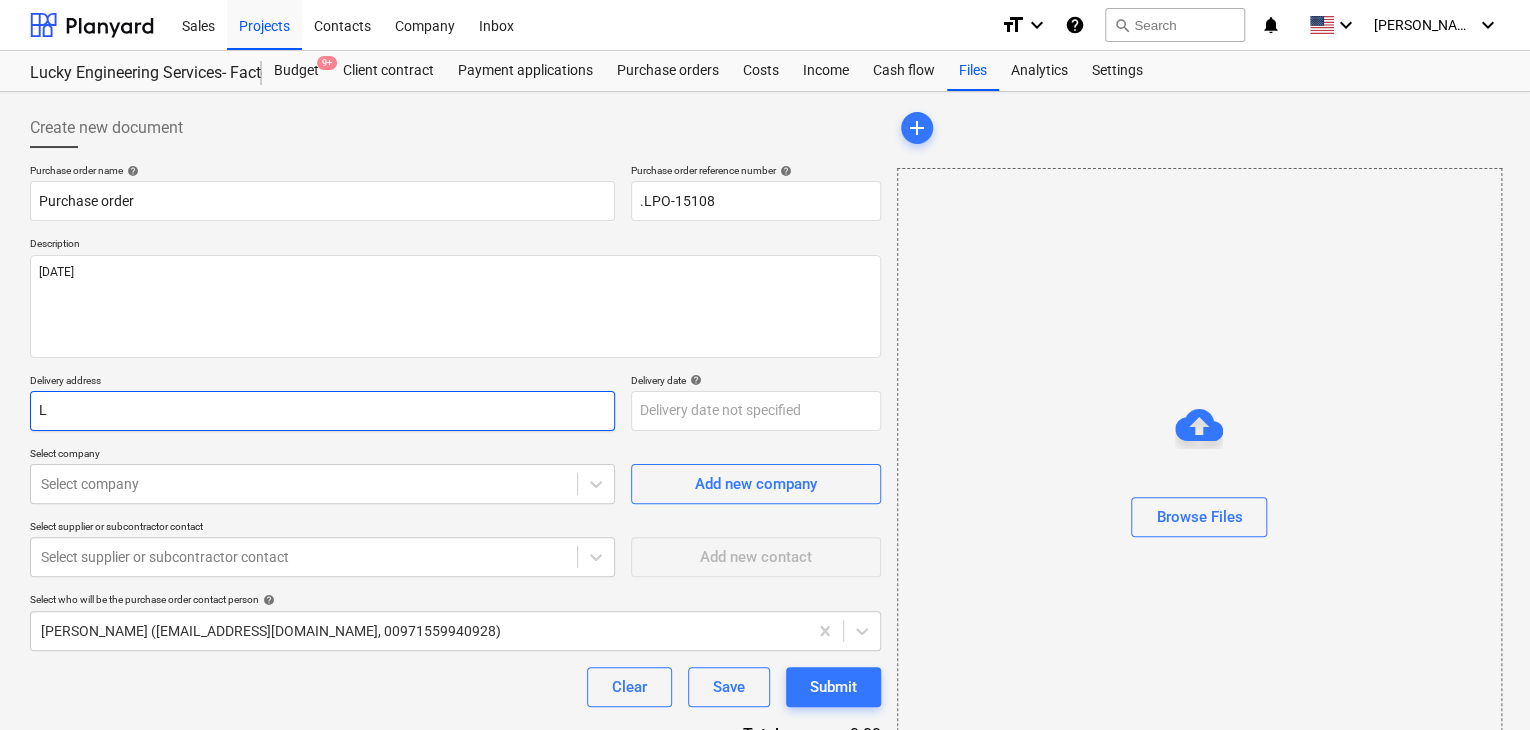 type on "LU" 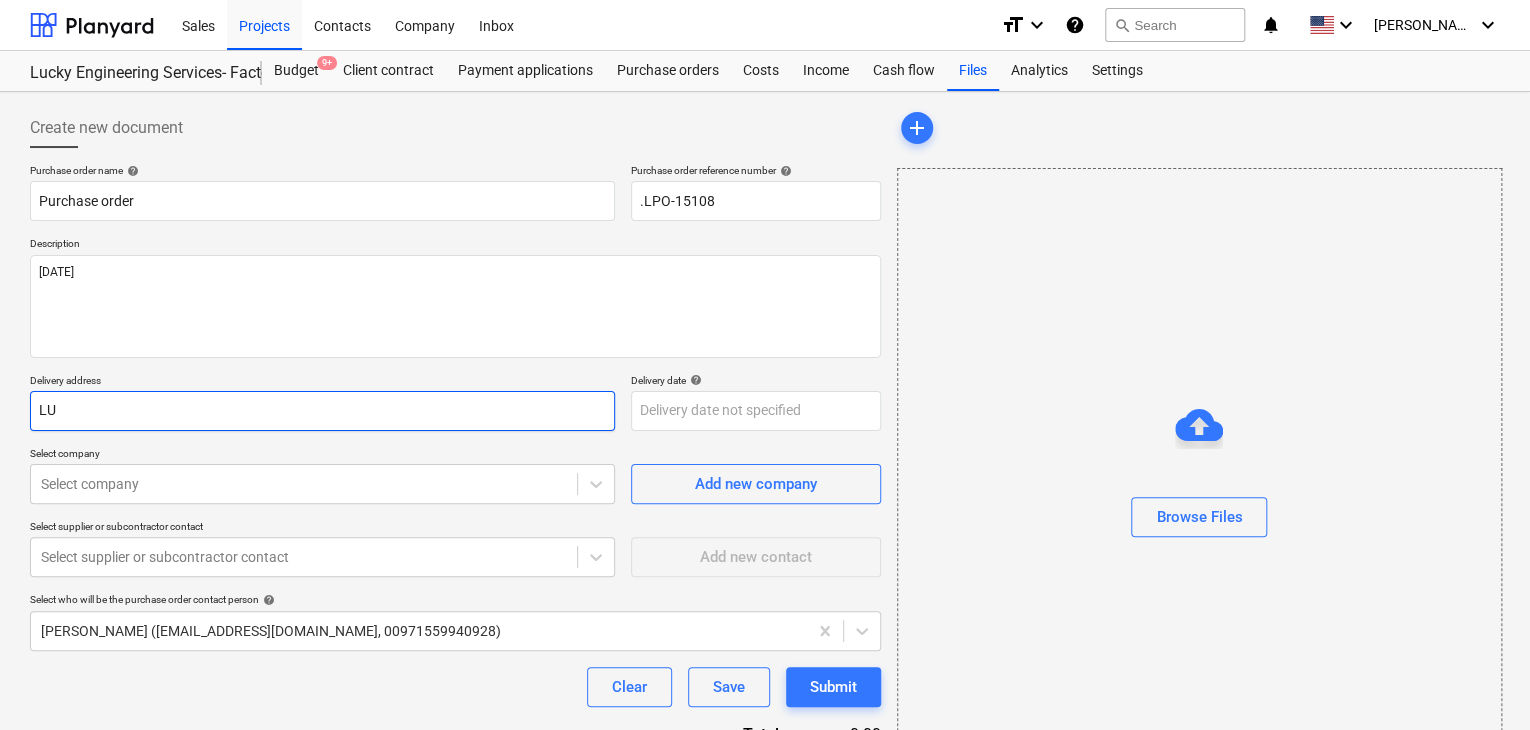 type on "x" 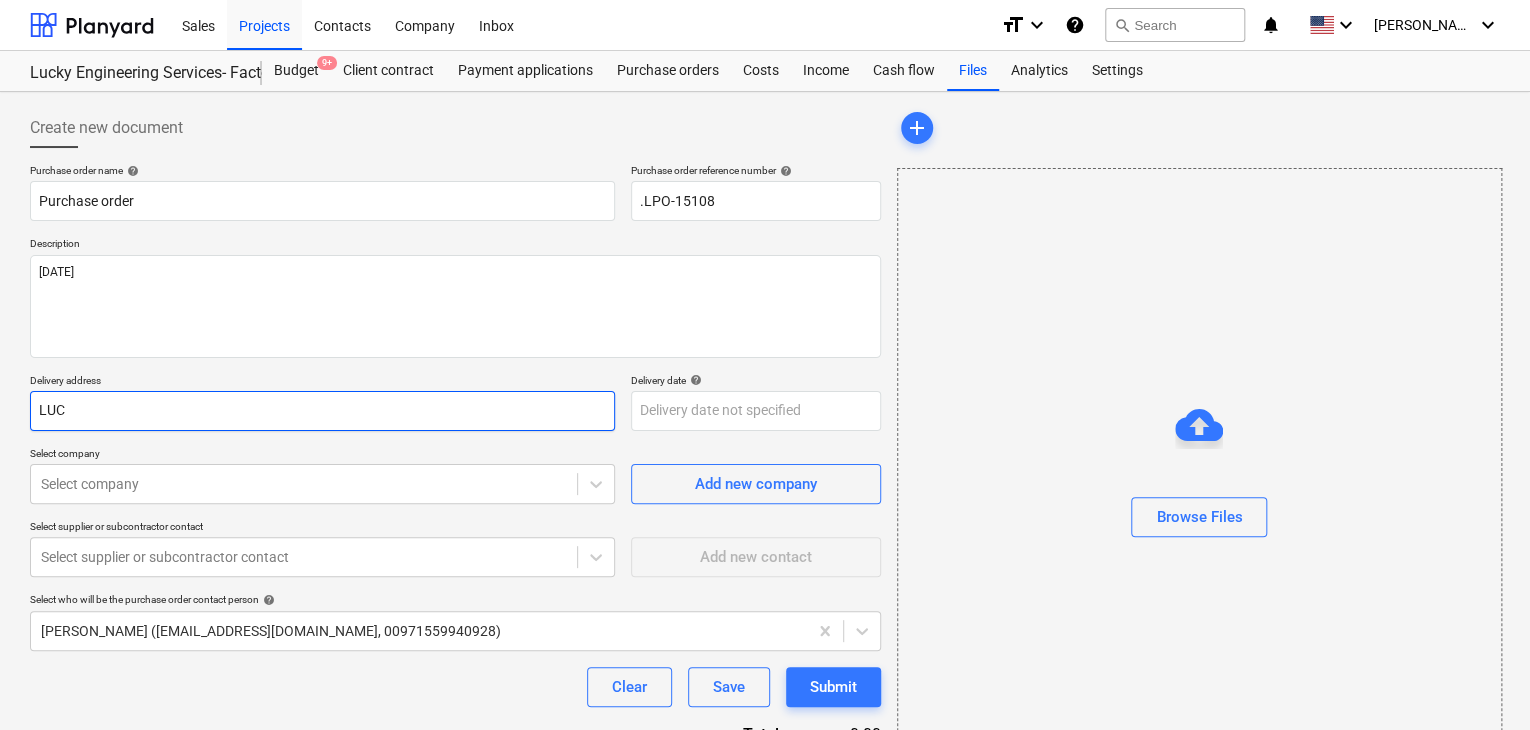 type on "x" 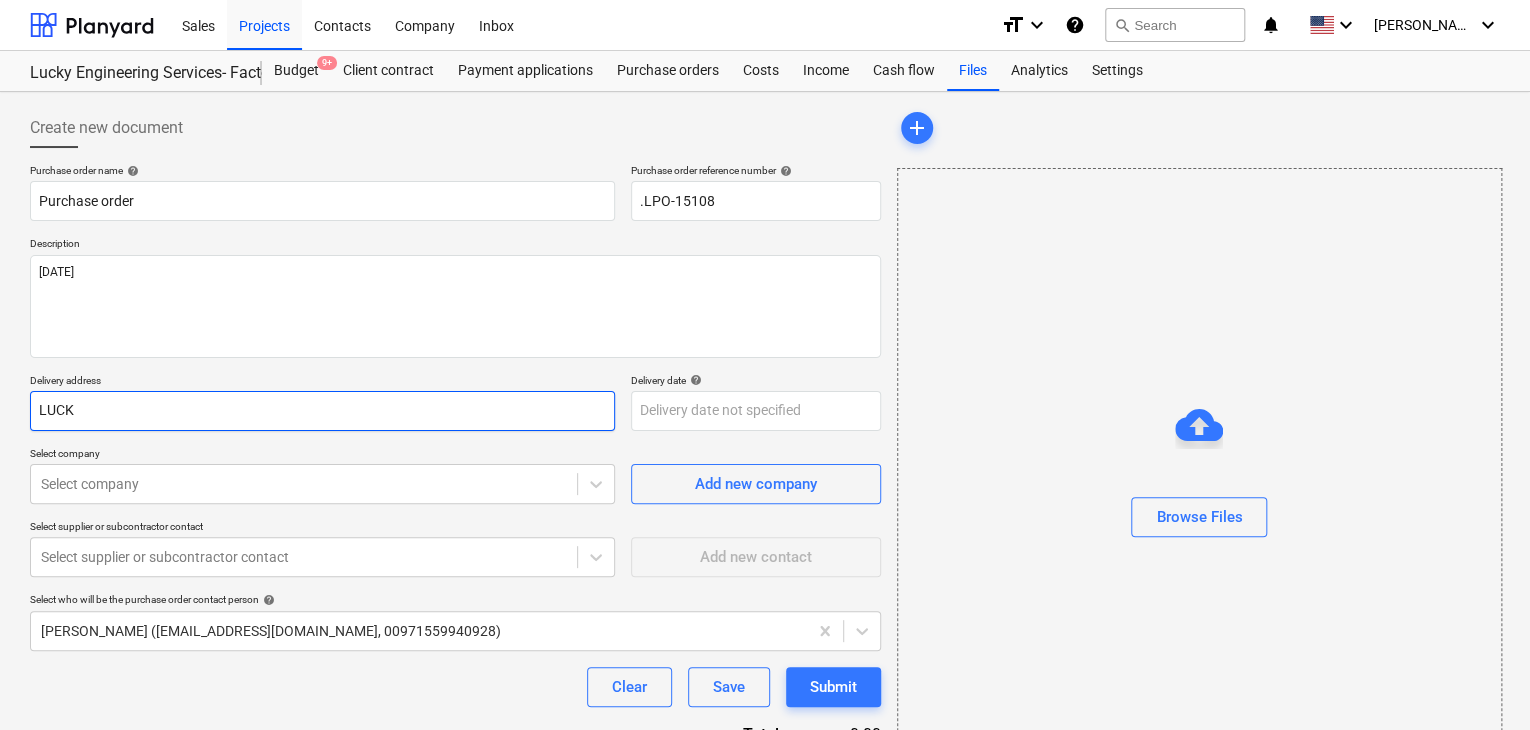 type on "x" 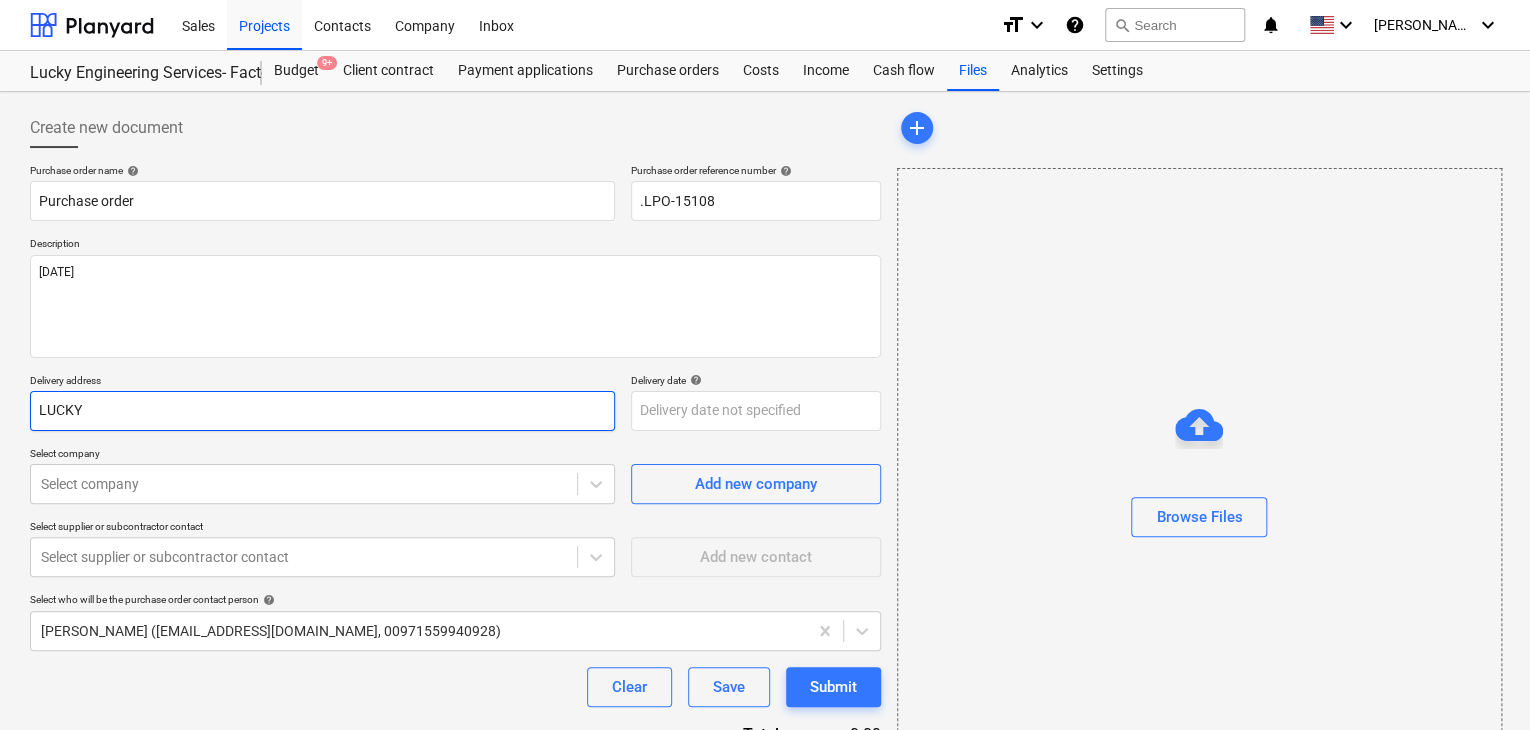 type on "x" 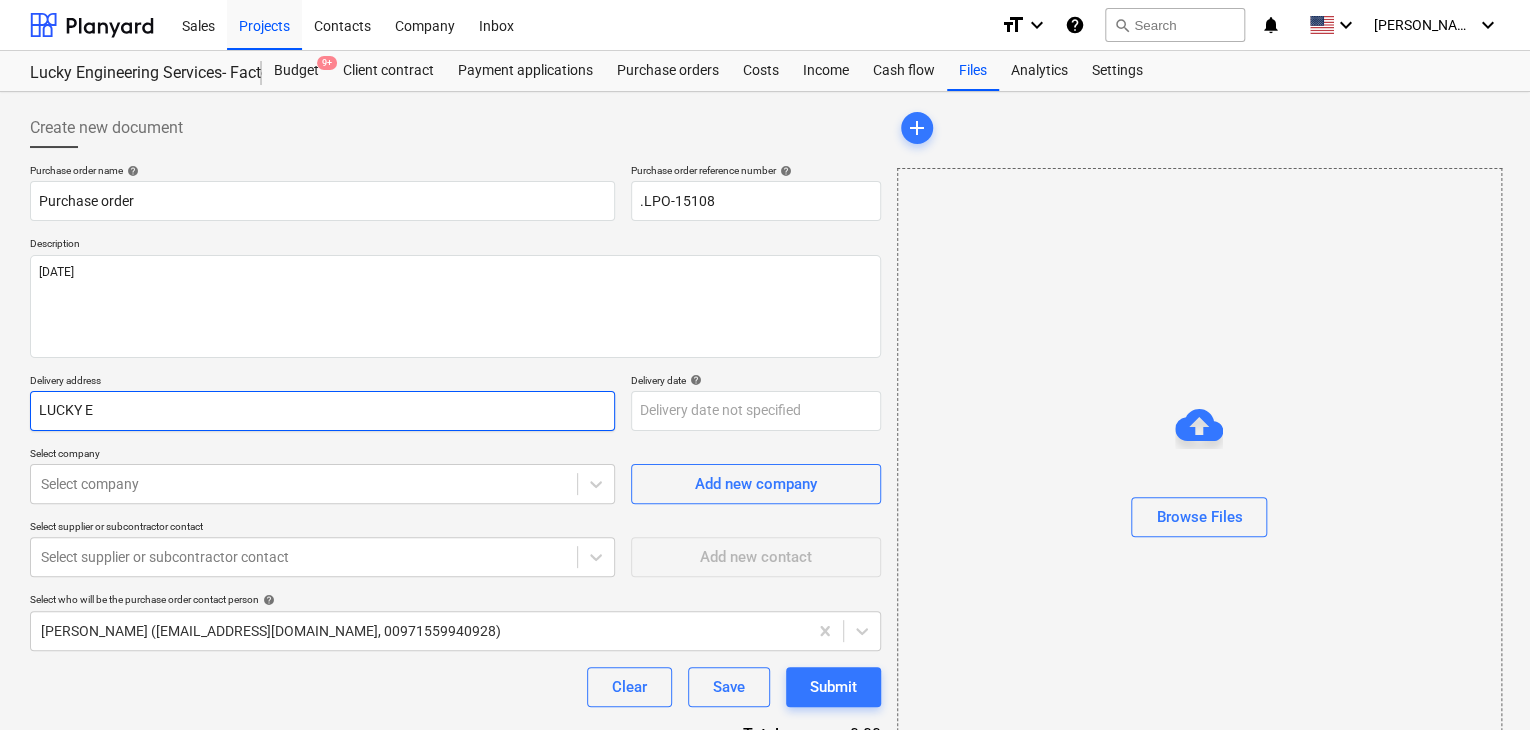 type on "x" 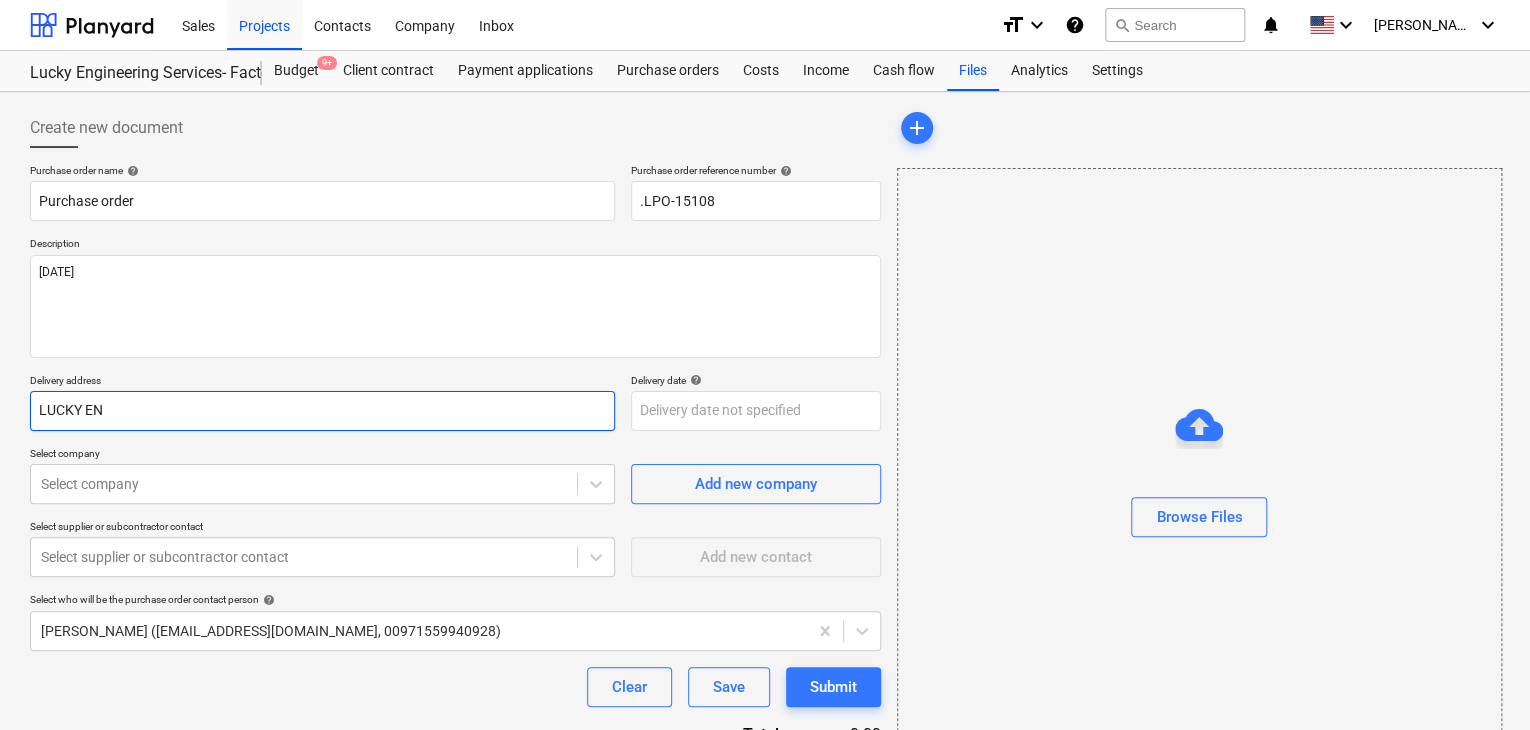 type on "x" 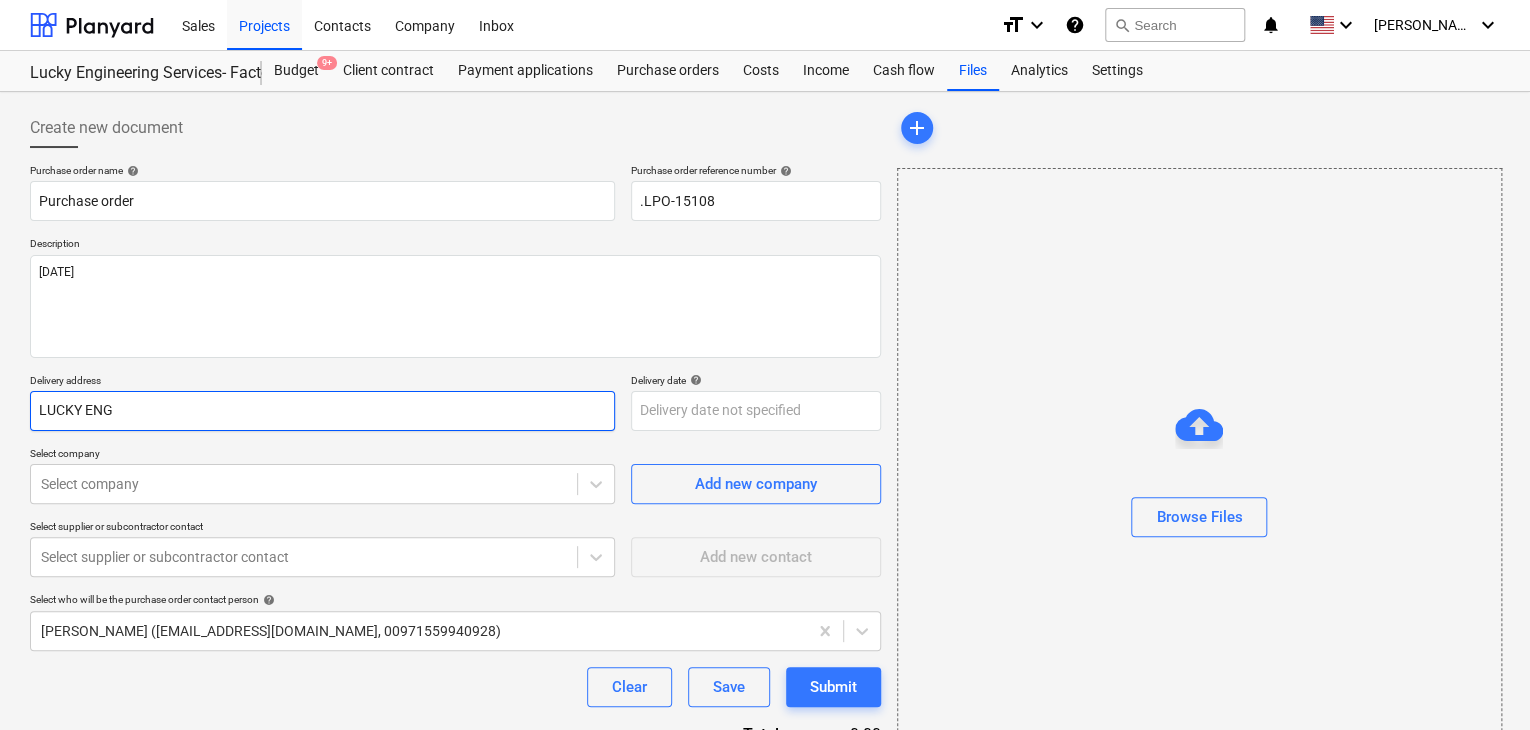 type on "x" 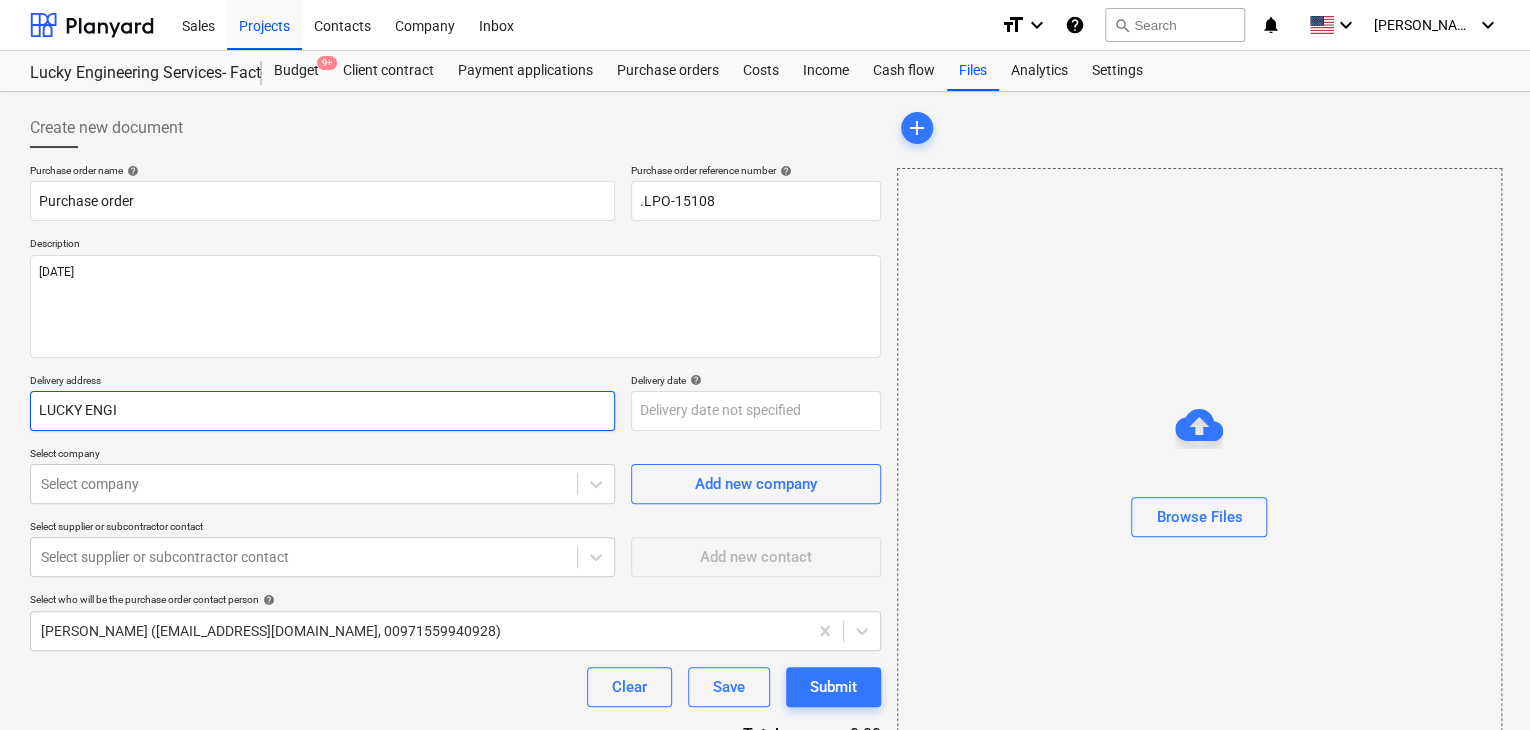 type on "x" 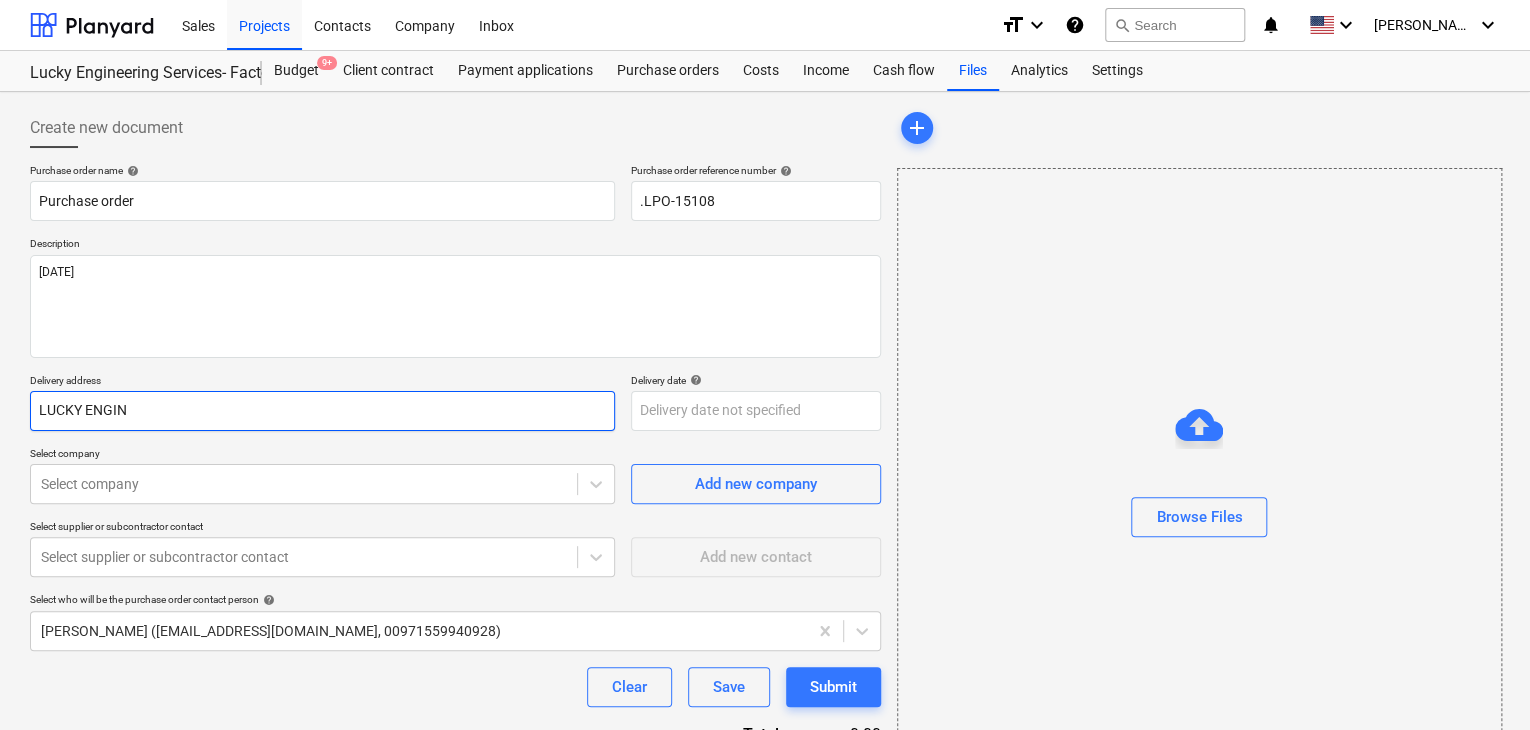 type on "x" 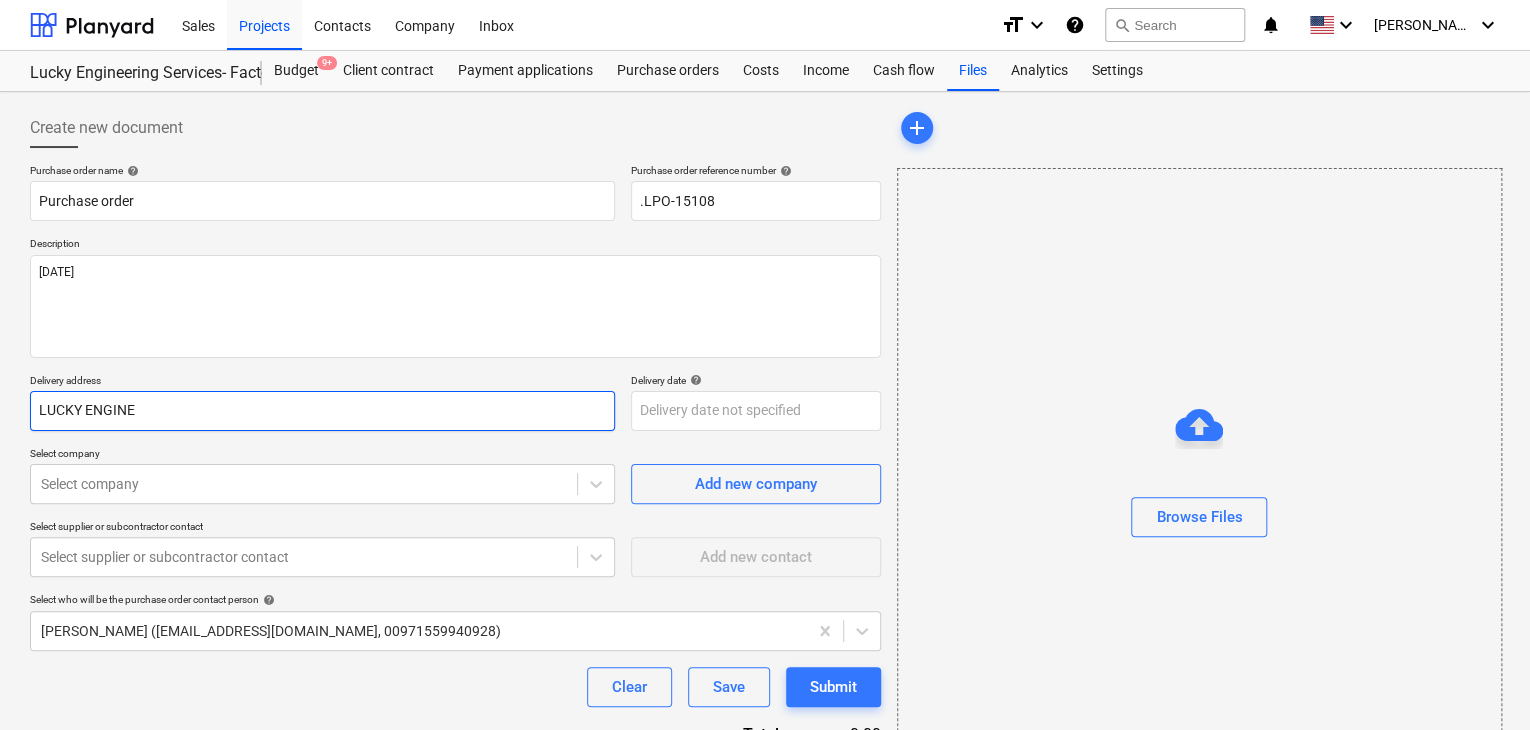 type on "x" 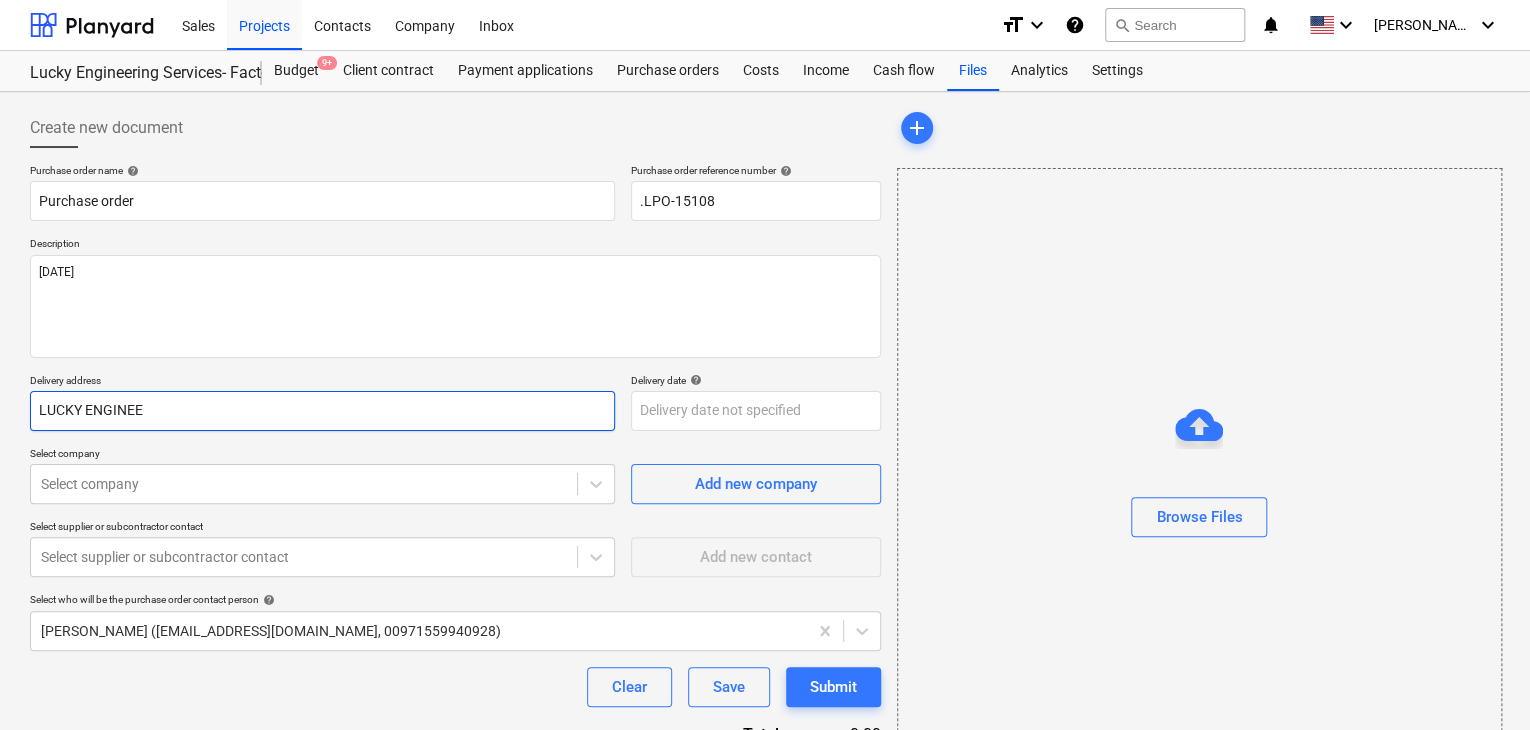 type on "x" 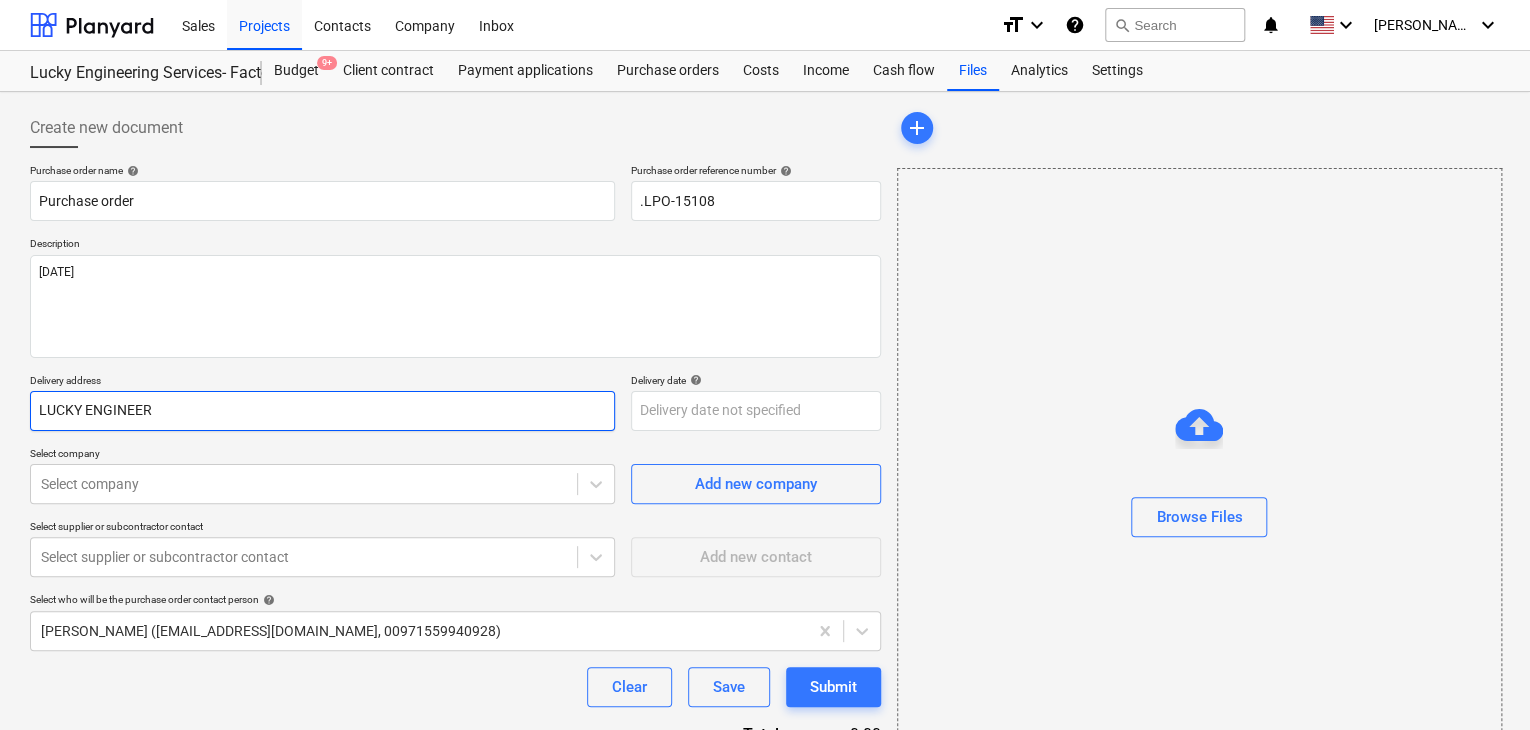type on "LUCKY ENGINEERI" 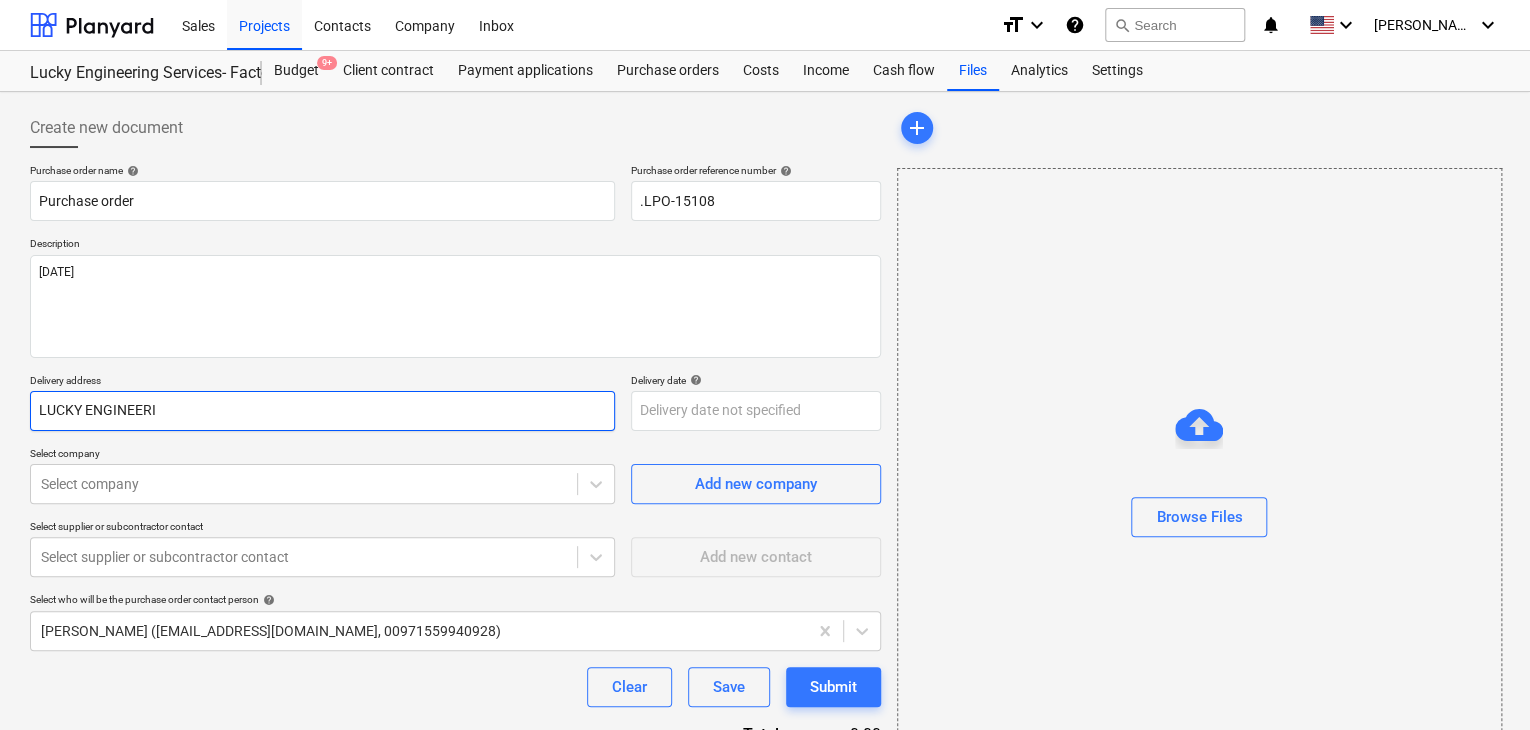 type on "x" 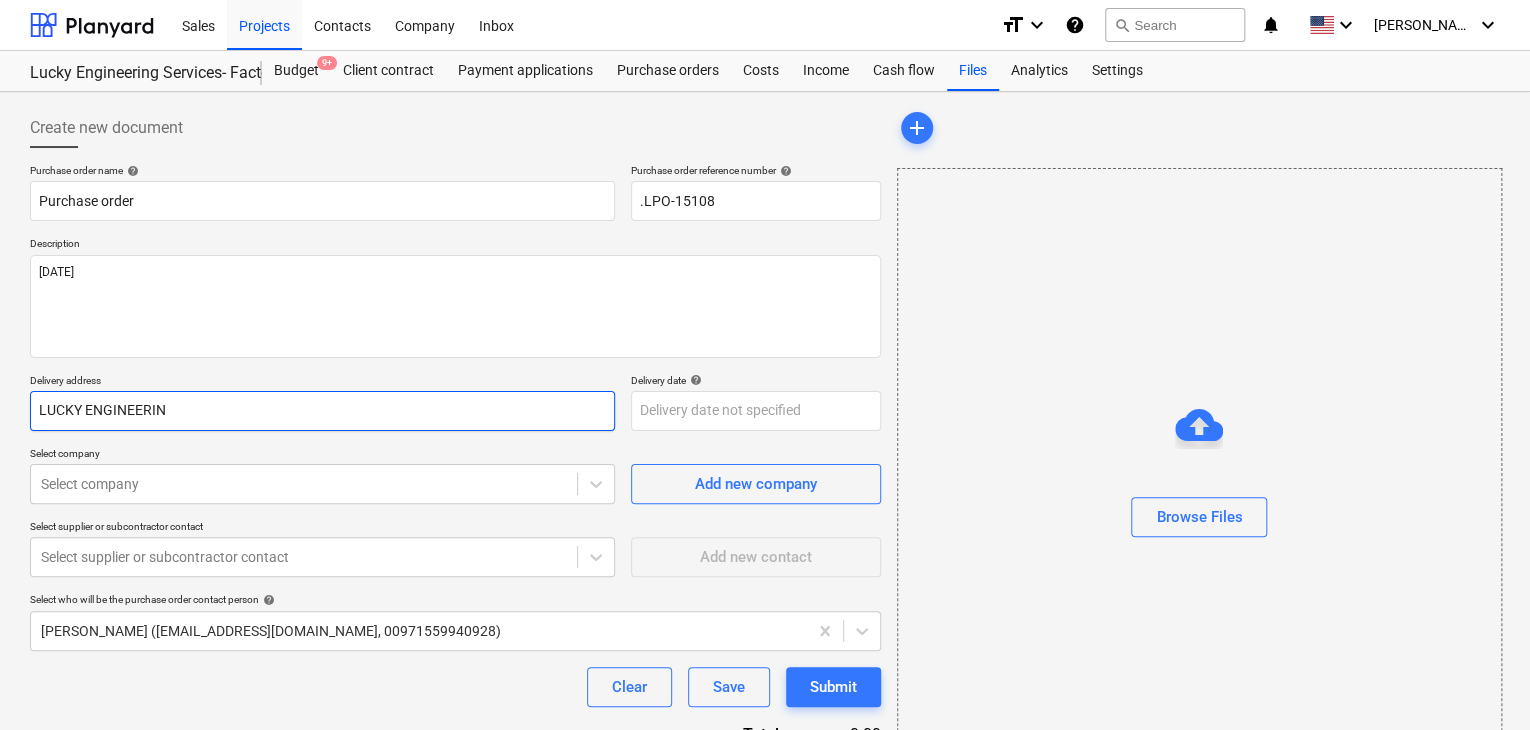 type on "x" 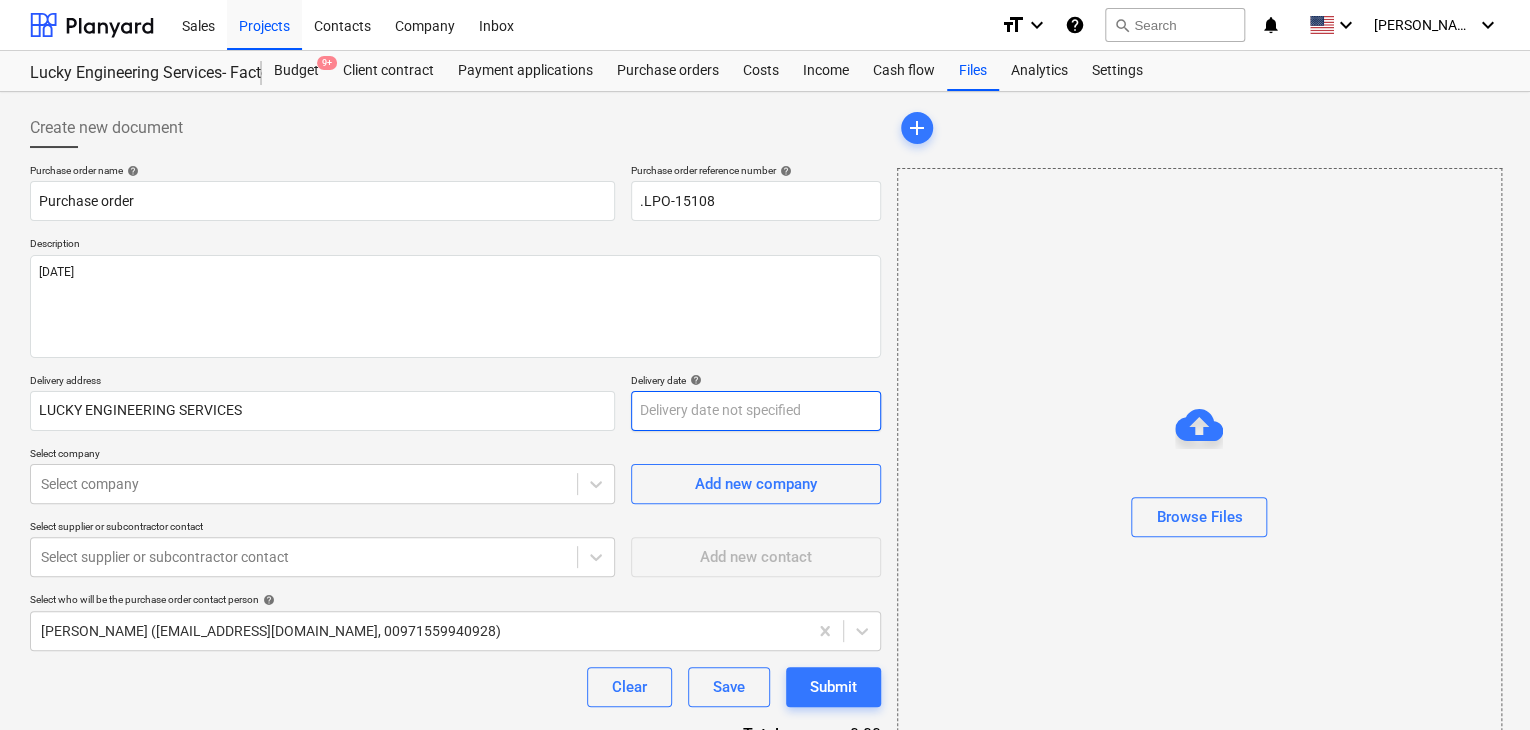 click on "Sales Projects Contacts Company Inbox format_size keyboard_arrow_down help search Search notifications 0 keyboard_arrow_down [PERSON_NAME] keyboard_arrow_down Lucky Engineering Services- Factory/Office Budget 9+ Client contract Payment applications Purchase orders Costs Income Cash flow Files Analytics Settings Create new document Purchase order name help Purchase order Purchase order reference number help .LPO-15108 Description [DATE] Delivery address LUCKY ENGINEERING SERVICES Delivery date help Press the down arrow key to interact with the calendar and
select a date. Press the question mark key to get the keyboard shortcuts for changing dates. Select company Select company Add new company Select supplier or subcontractor contact Select supplier or subcontractor contact Add new contact Select who will be the purchase order contact person help [PERSON_NAME] ([EMAIL_ADDRESS][DOMAIN_NAME], 00971559940928) Clear Save Submit Total 0.00 Select line-items to add help Search or select a line-item Select in bulk add" at bounding box center (765, 365) 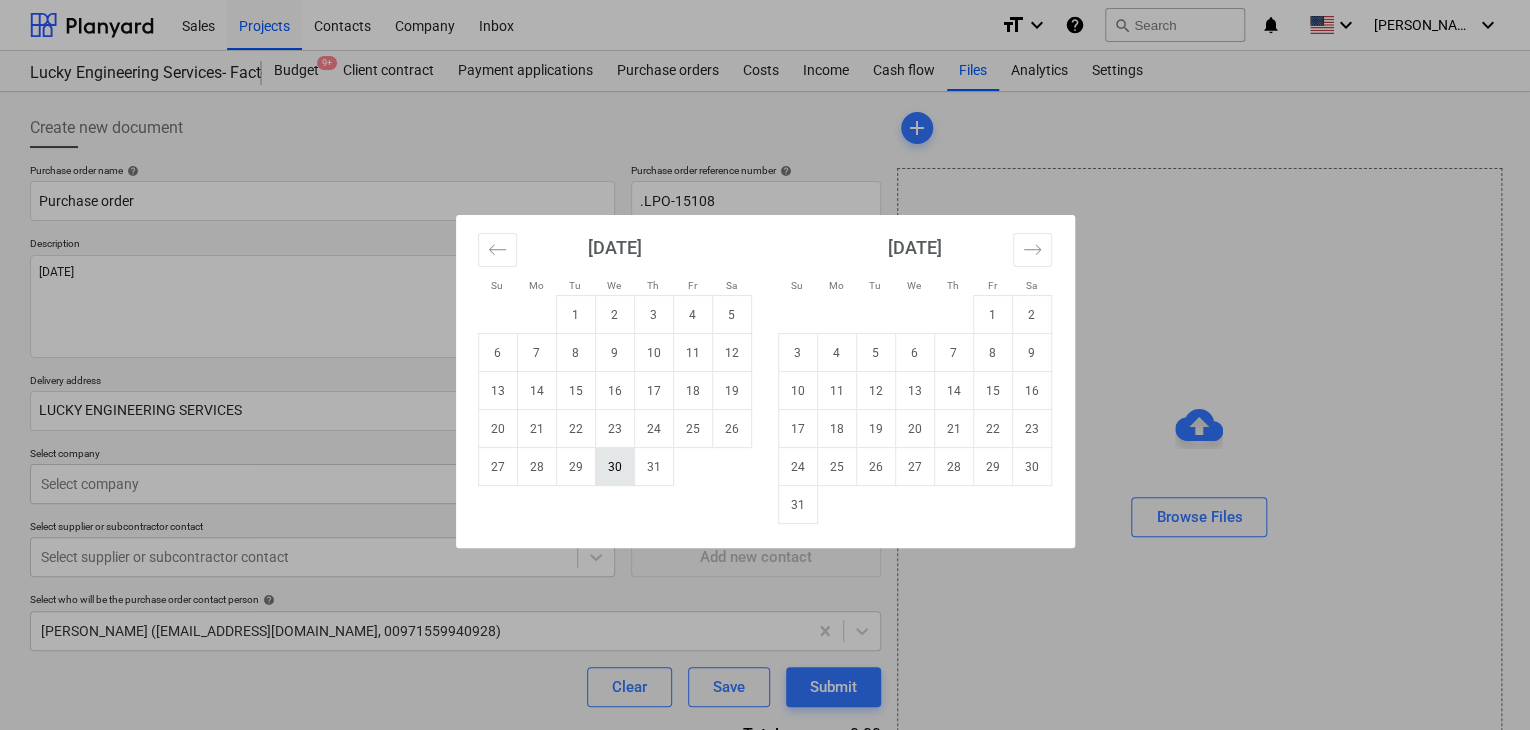 click on "30" at bounding box center [614, 467] 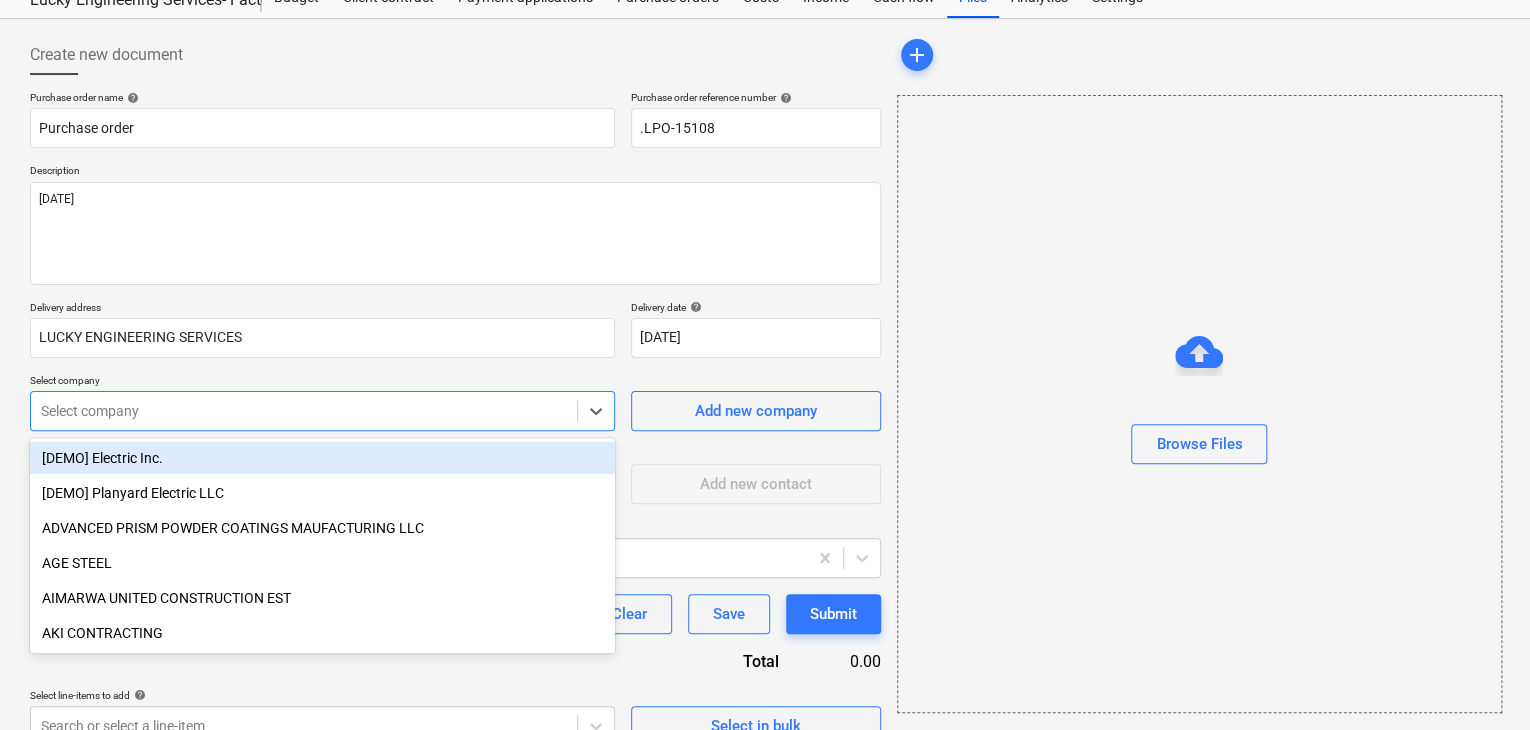 click on "Sales Projects Contacts Company Inbox format_size keyboard_arrow_down help search Search notifications 0 keyboard_arrow_down [PERSON_NAME] keyboard_arrow_down Lucky Engineering Services- Factory/Office Budget 9+ Client contract Payment applications Purchase orders Costs Income Cash flow Files Analytics Settings Create new document Purchase order name help Purchase order Purchase order reference number help .LPO-15108 Description [DATE] Delivery address LUCKY ENGINEERING SERVICES Delivery date help [DATE] [DATE] Press the down arrow key to interact with the calendar and
select a date. Press the question mark key to get the keyboard shortcuts for changing dates. Select company option [DEMO] Electric Inc.   focused, 1 of 203. 203 results available. Use Up and Down to choose options, press Enter to select the currently focused option, press Escape to exit the menu, press Tab to select the option and exit the menu. Select company Add new company Select supplier or subcontractor contact help Clear" at bounding box center [765, 292] 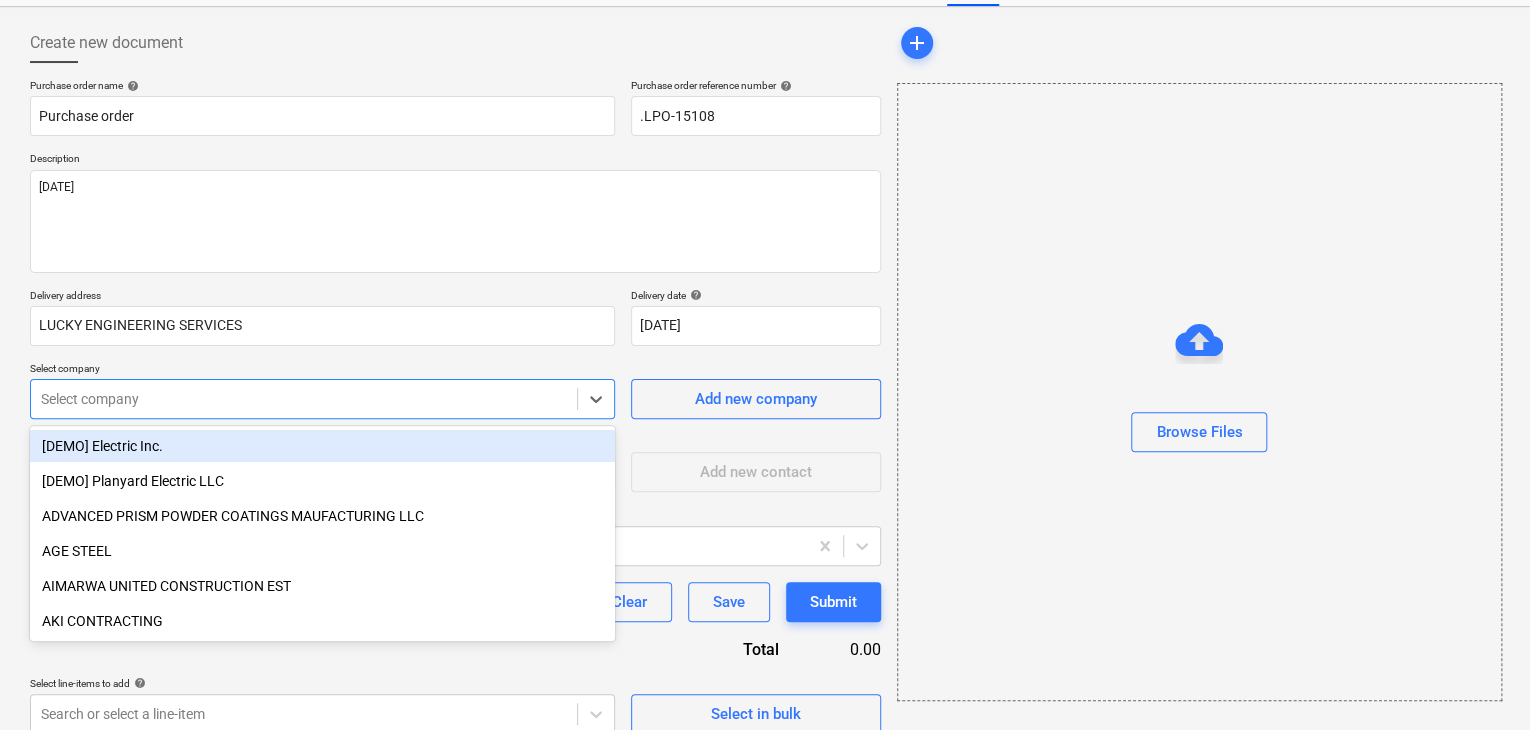scroll, scrollTop: 93, scrollLeft: 0, axis: vertical 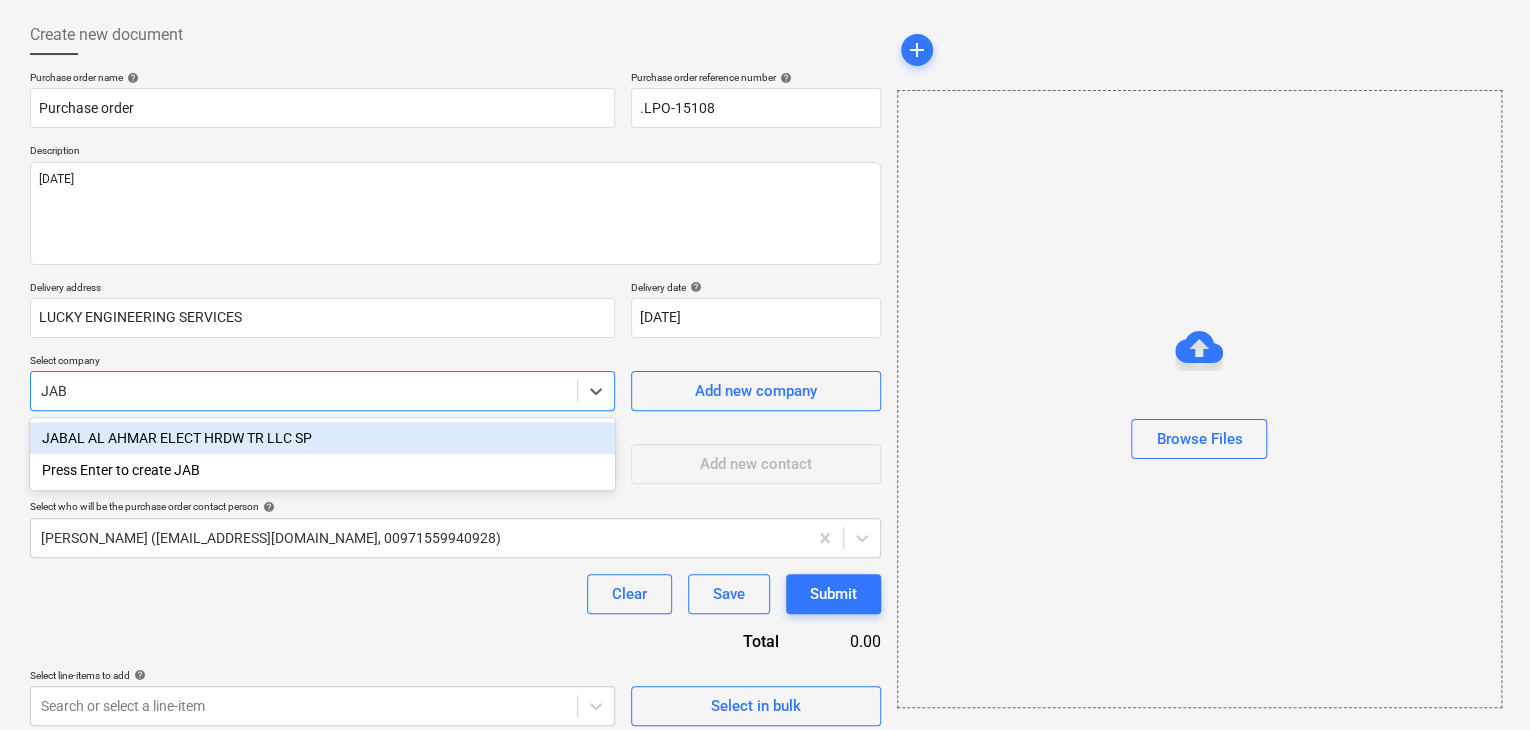 click on "JABAL AL AHMAR ELECT HRDW TR LLC SP" at bounding box center [322, 438] 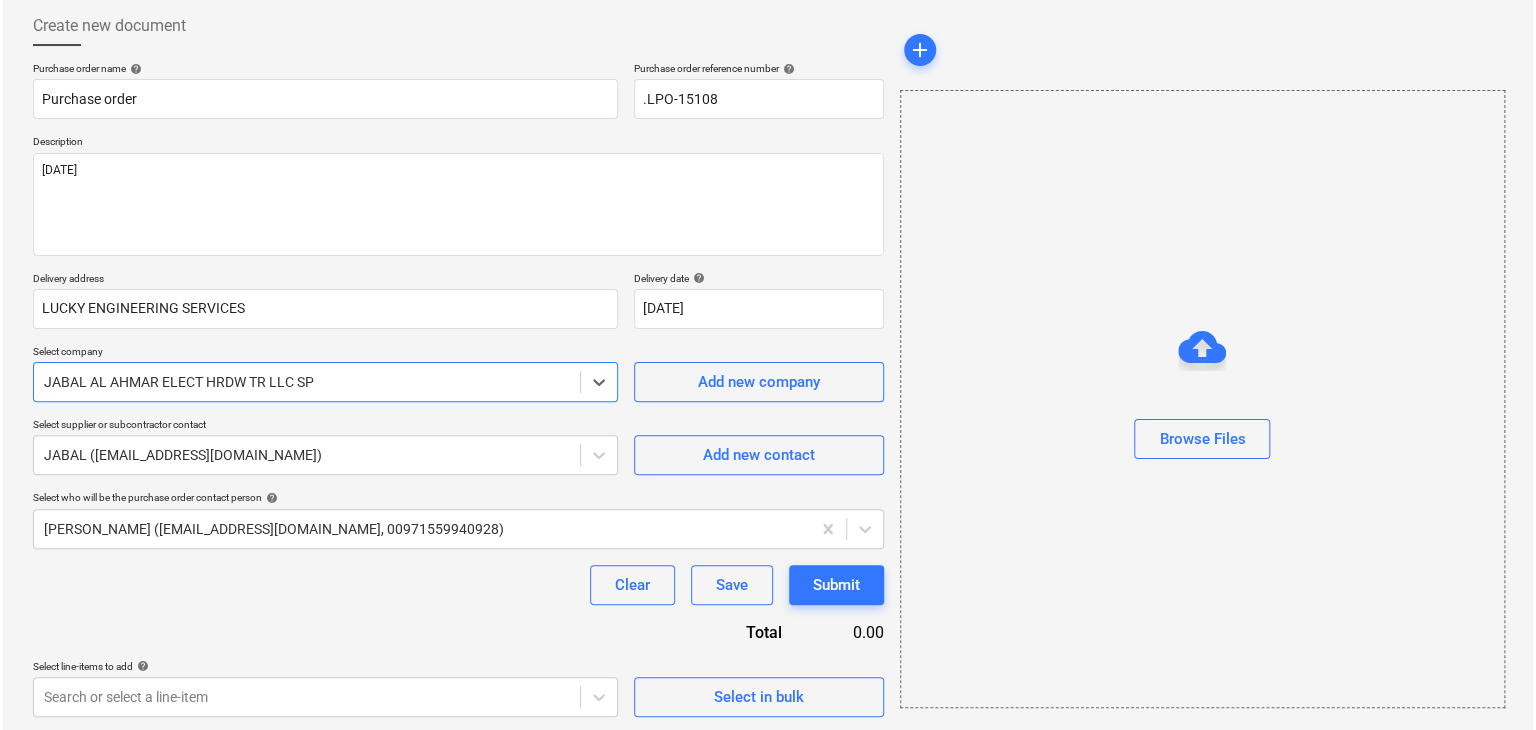 scroll, scrollTop: 104, scrollLeft: 0, axis: vertical 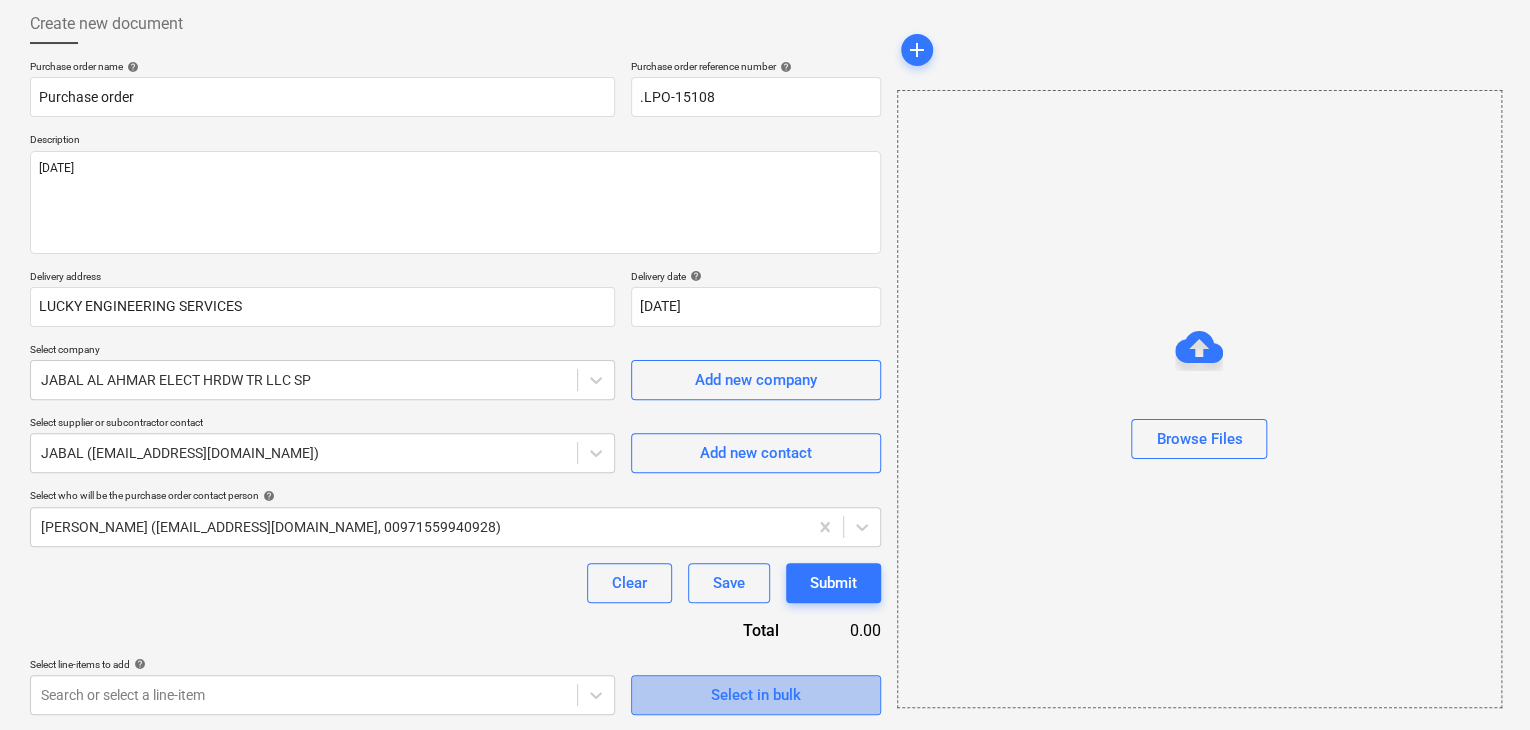 click on "Select in bulk" at bounding box center (756, 695) 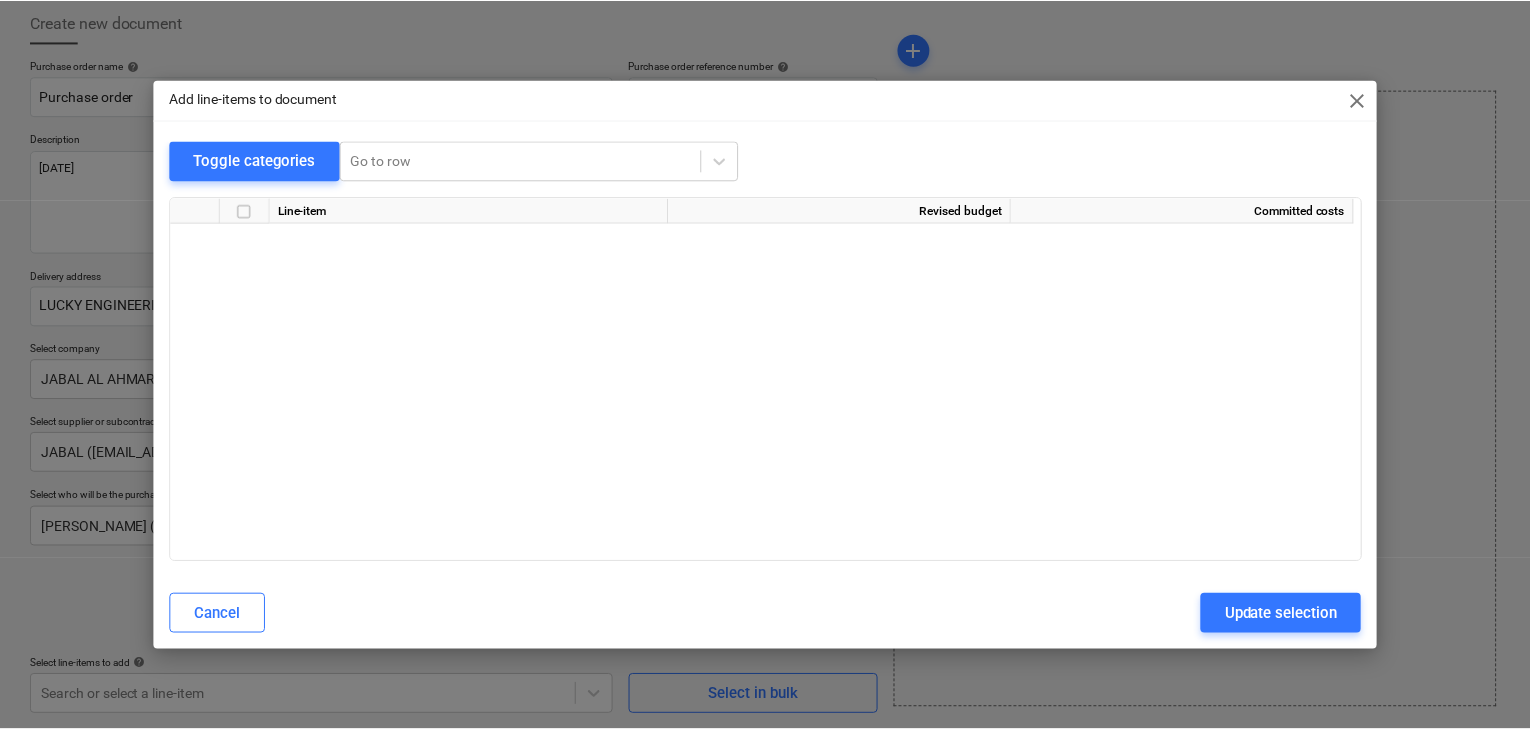 scroll, scrollTop: 36761, scrollLeft: 0, axis: vertical 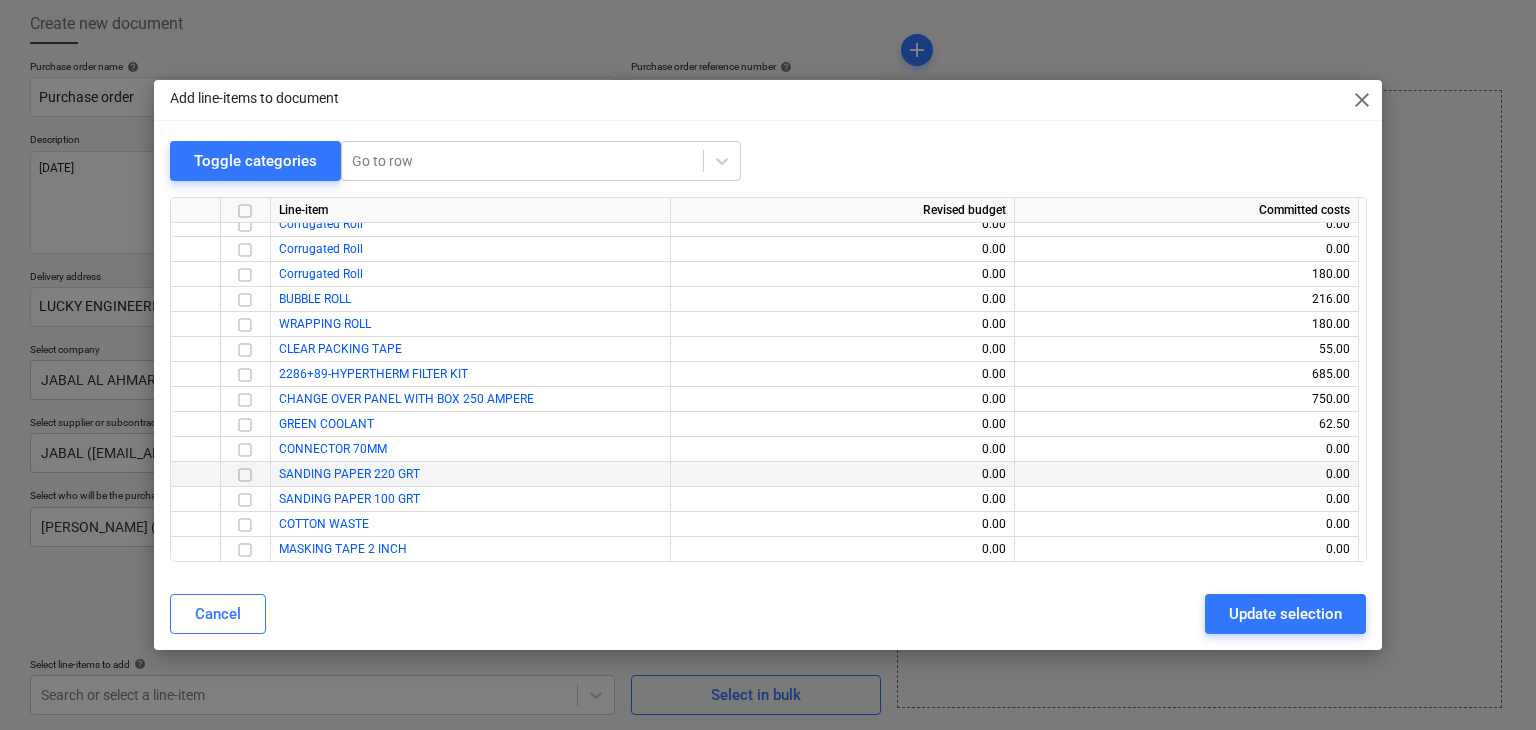 click at bounding box center [246, 474] 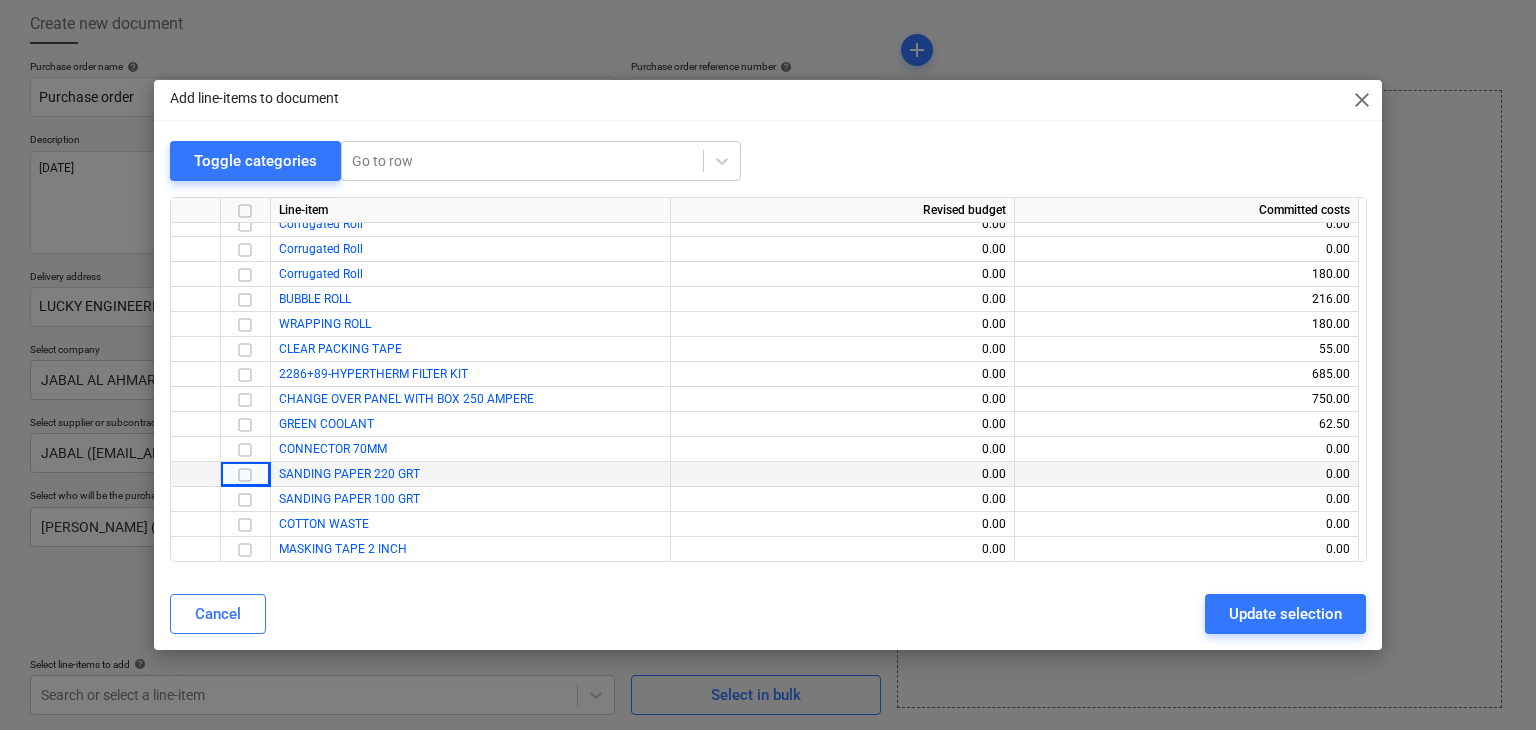 click at bounding box center [245, 475] 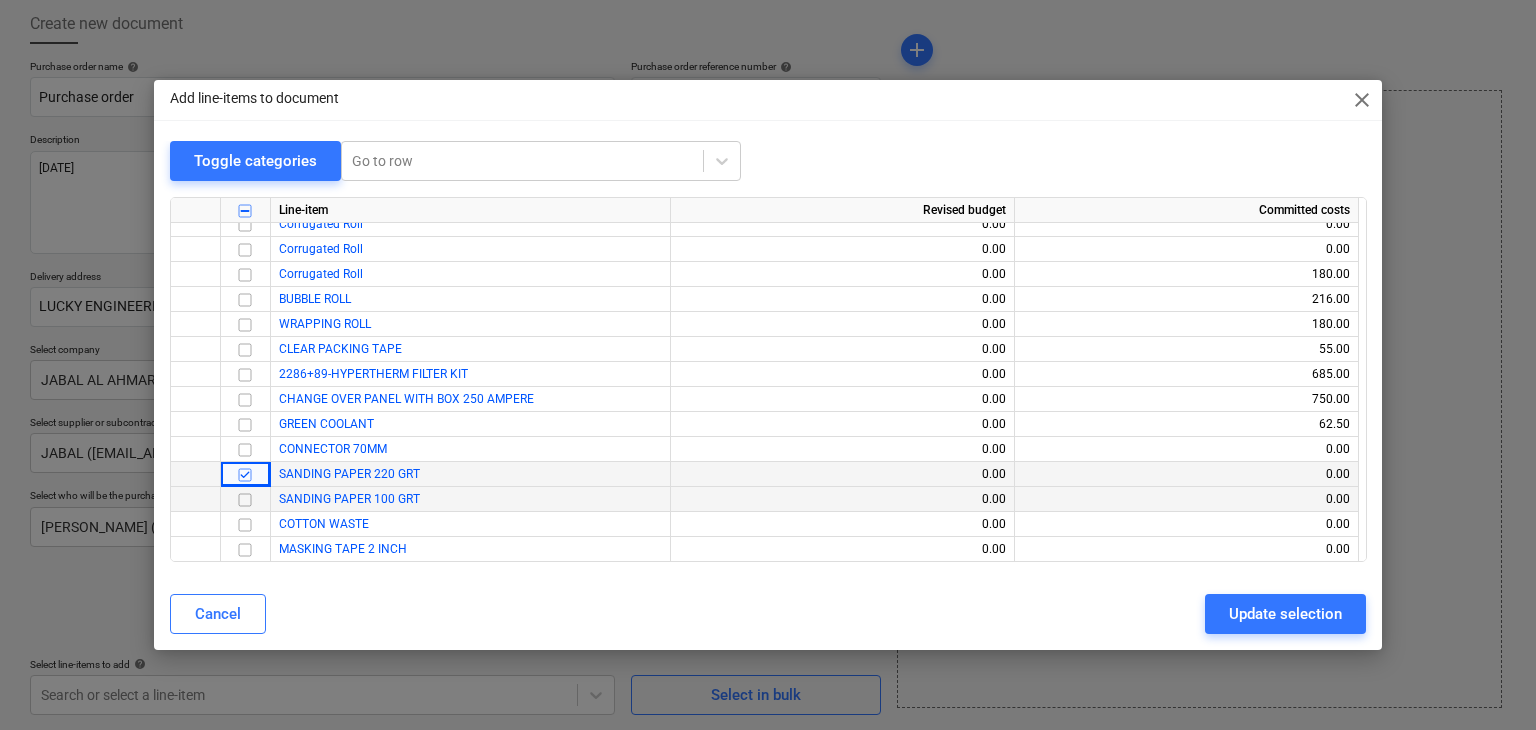 click at bounding box center (245, 500) 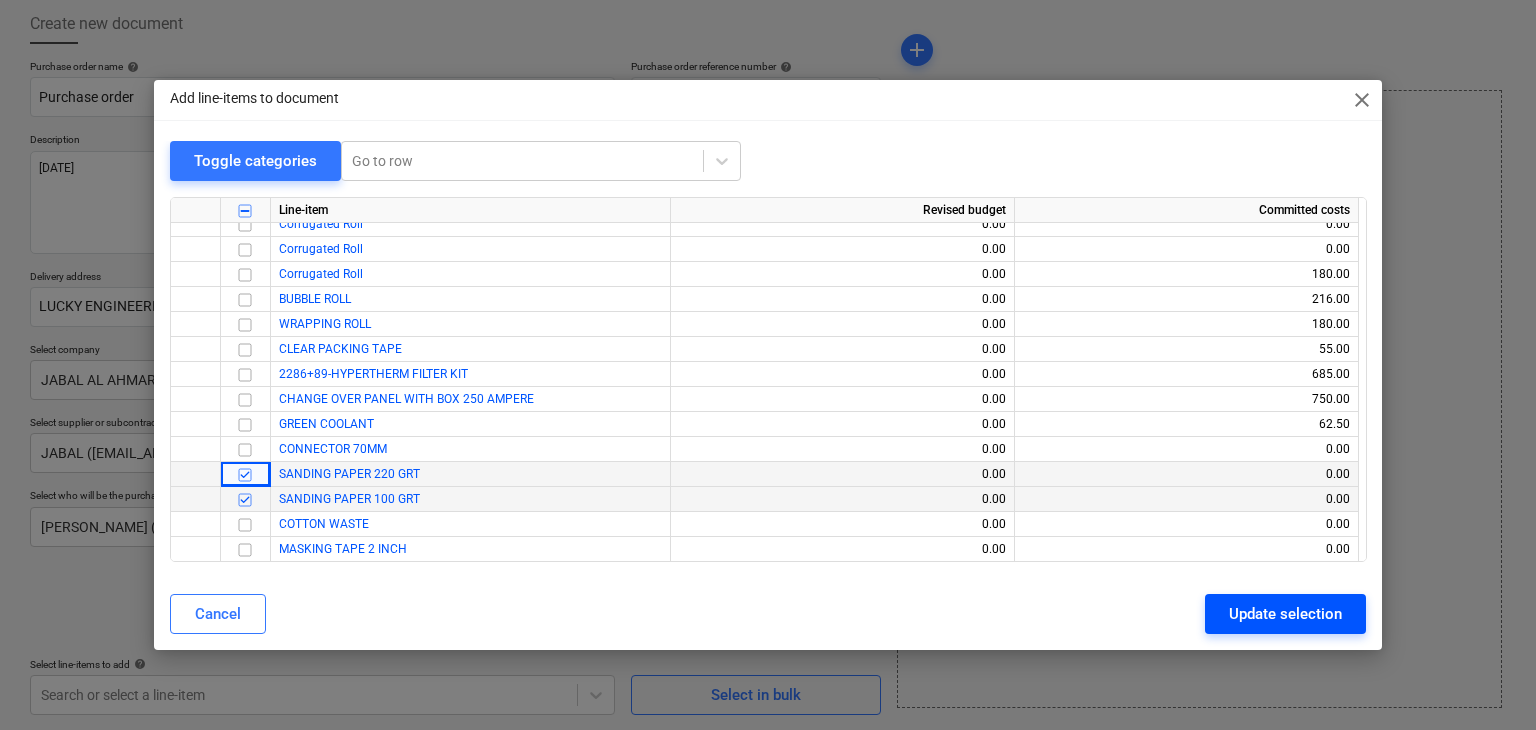 click on "Update selection" at bounding box center [1285, 614] 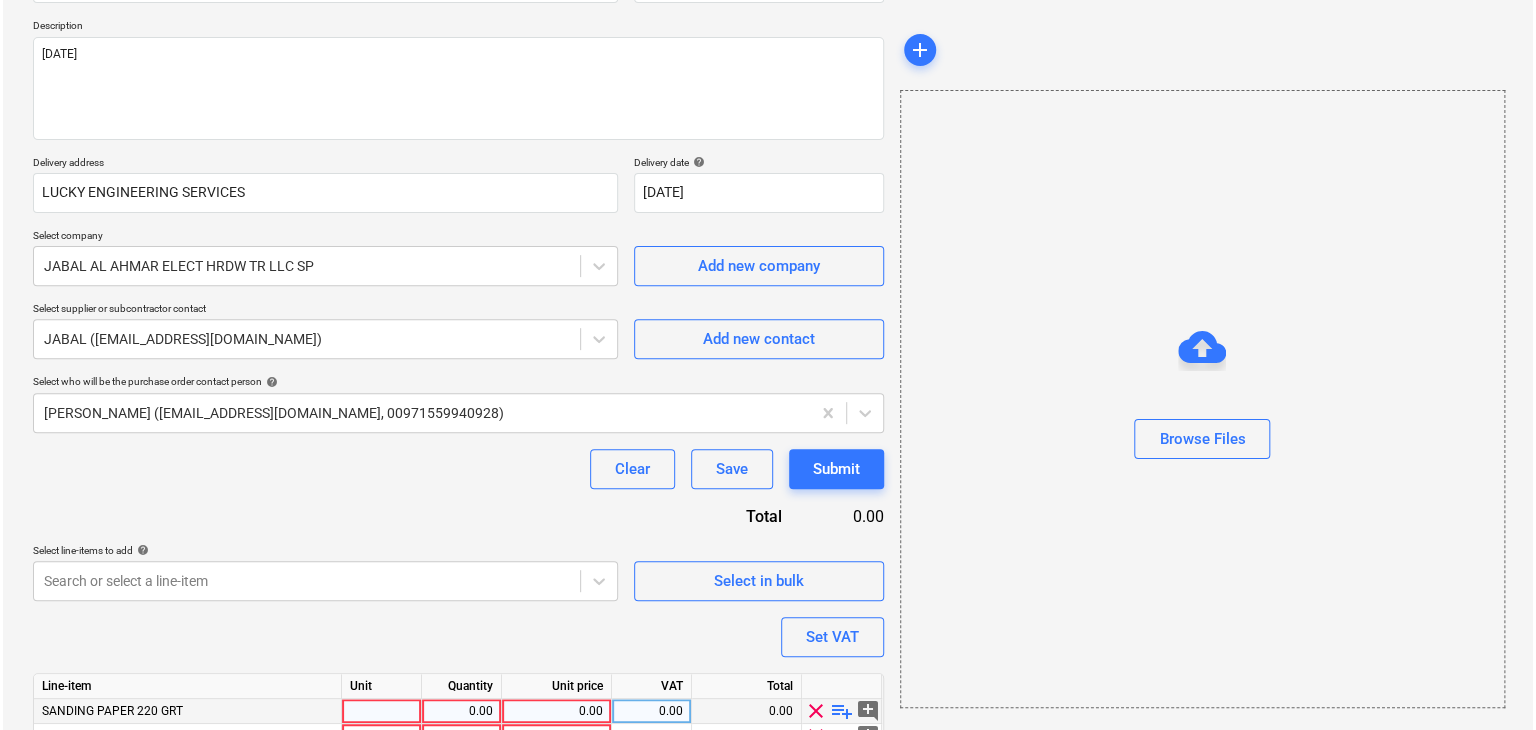 scroll, scrollTop: 317, scrollLeft: 0, axis: vertical 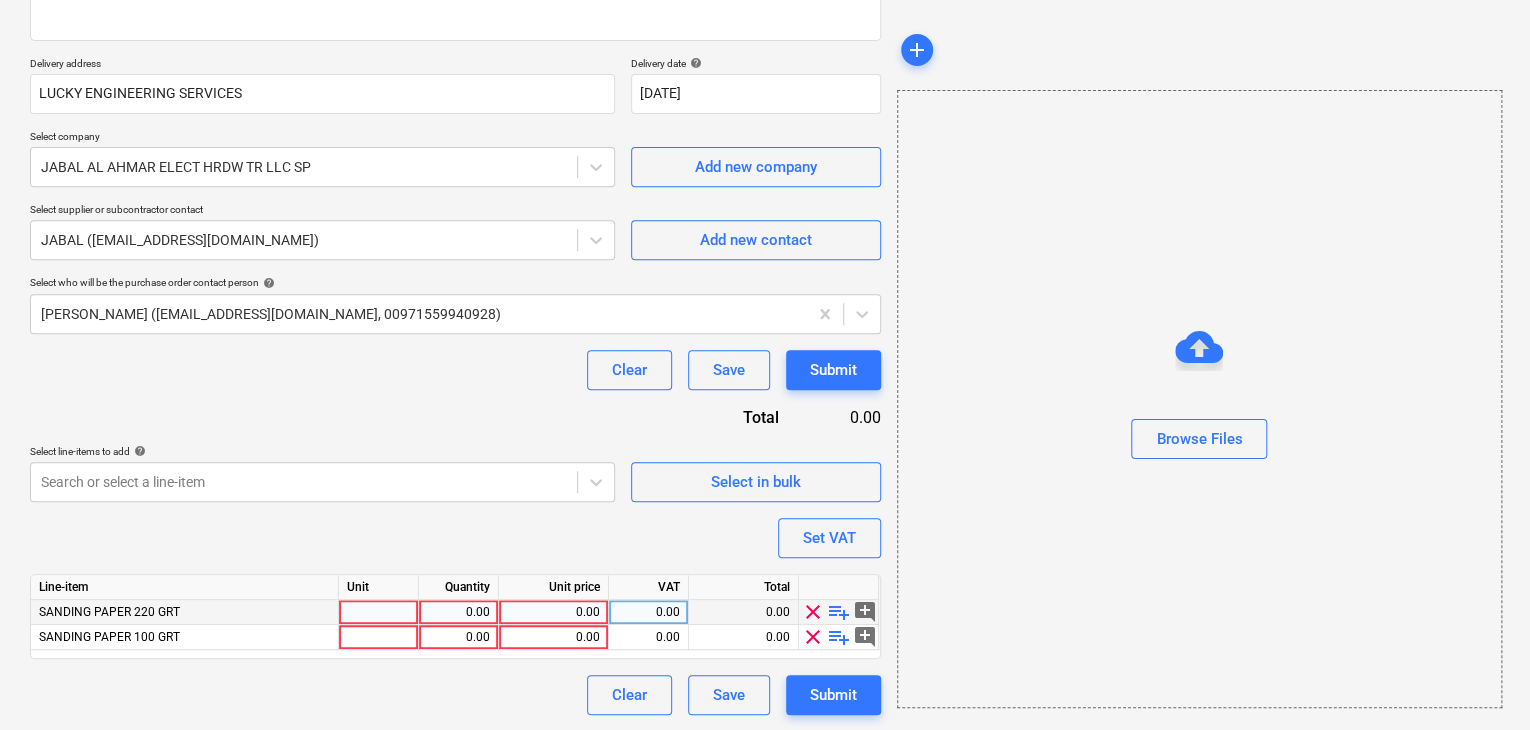 click at bounding box center (379, 612) 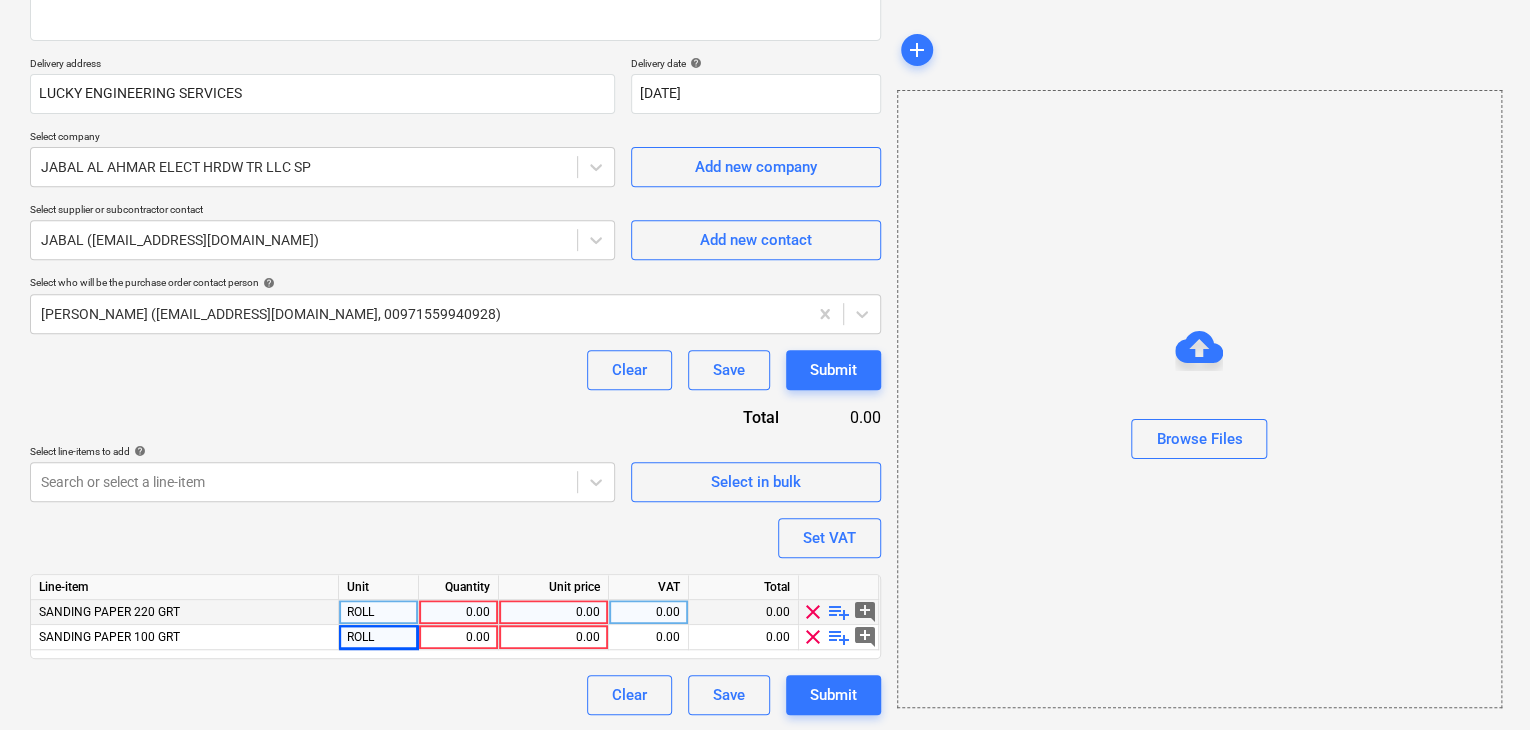 click on "0.00" at bounding box center [458, 612] 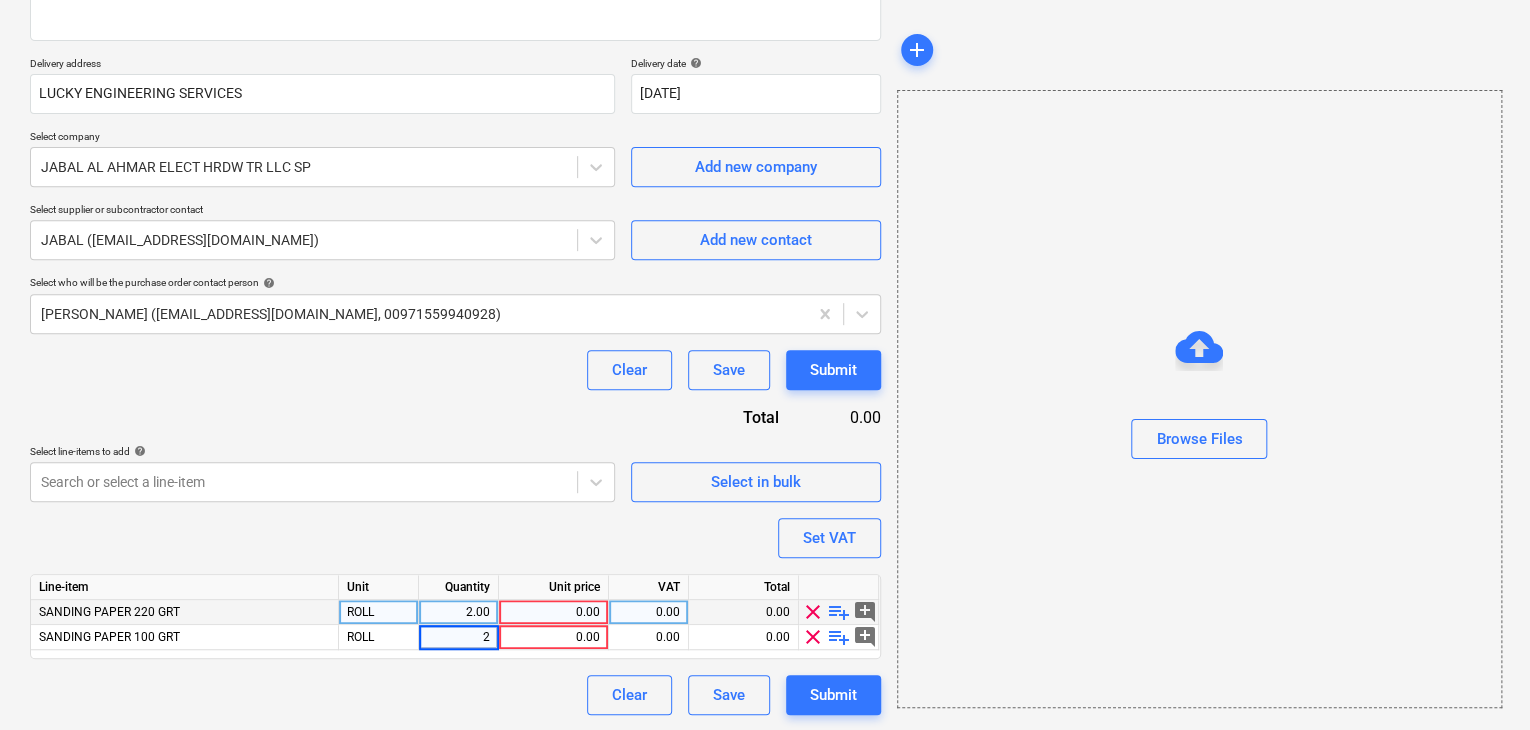 click on "0.00" at bounding box center (553, 612) 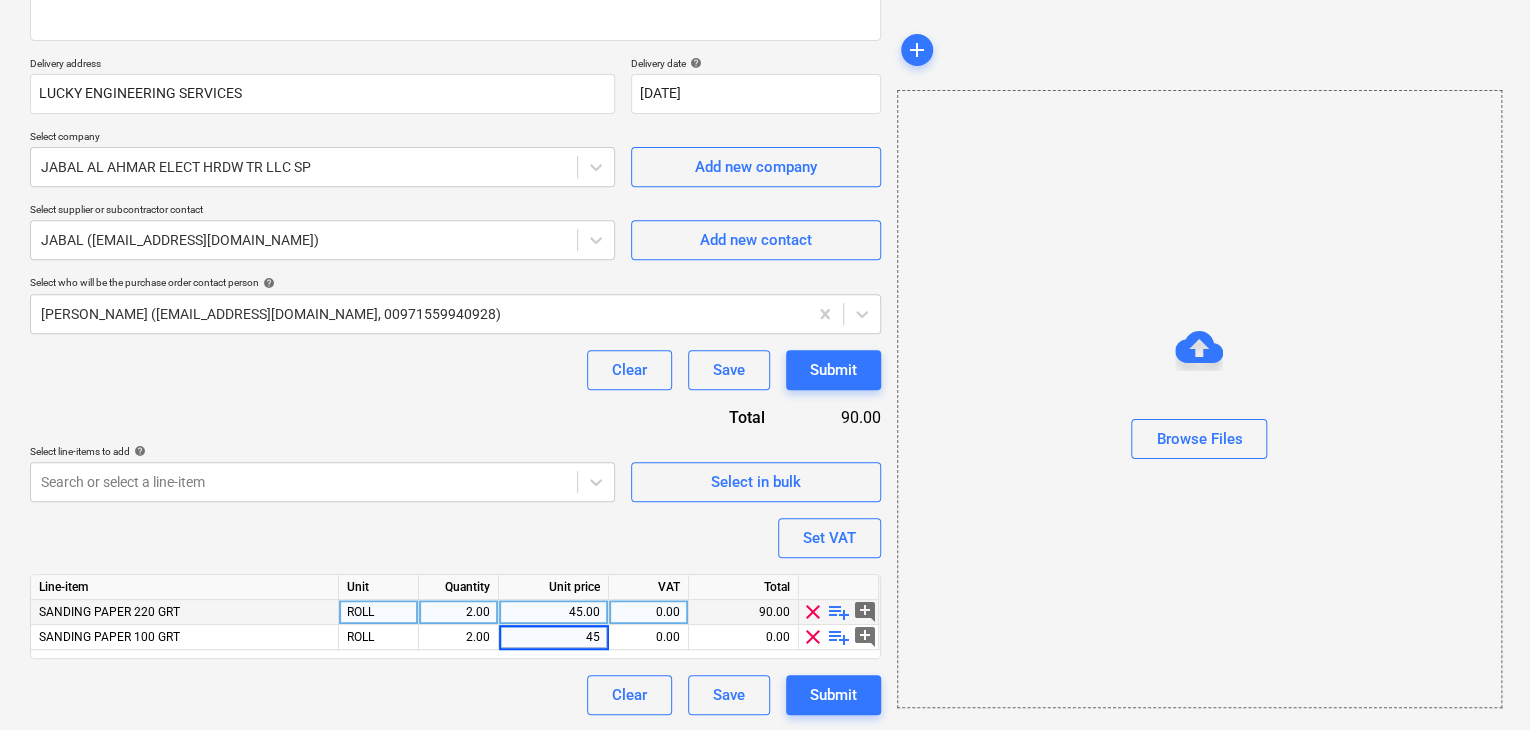 click on "Browse Files" at bounding box center [1199, 399] 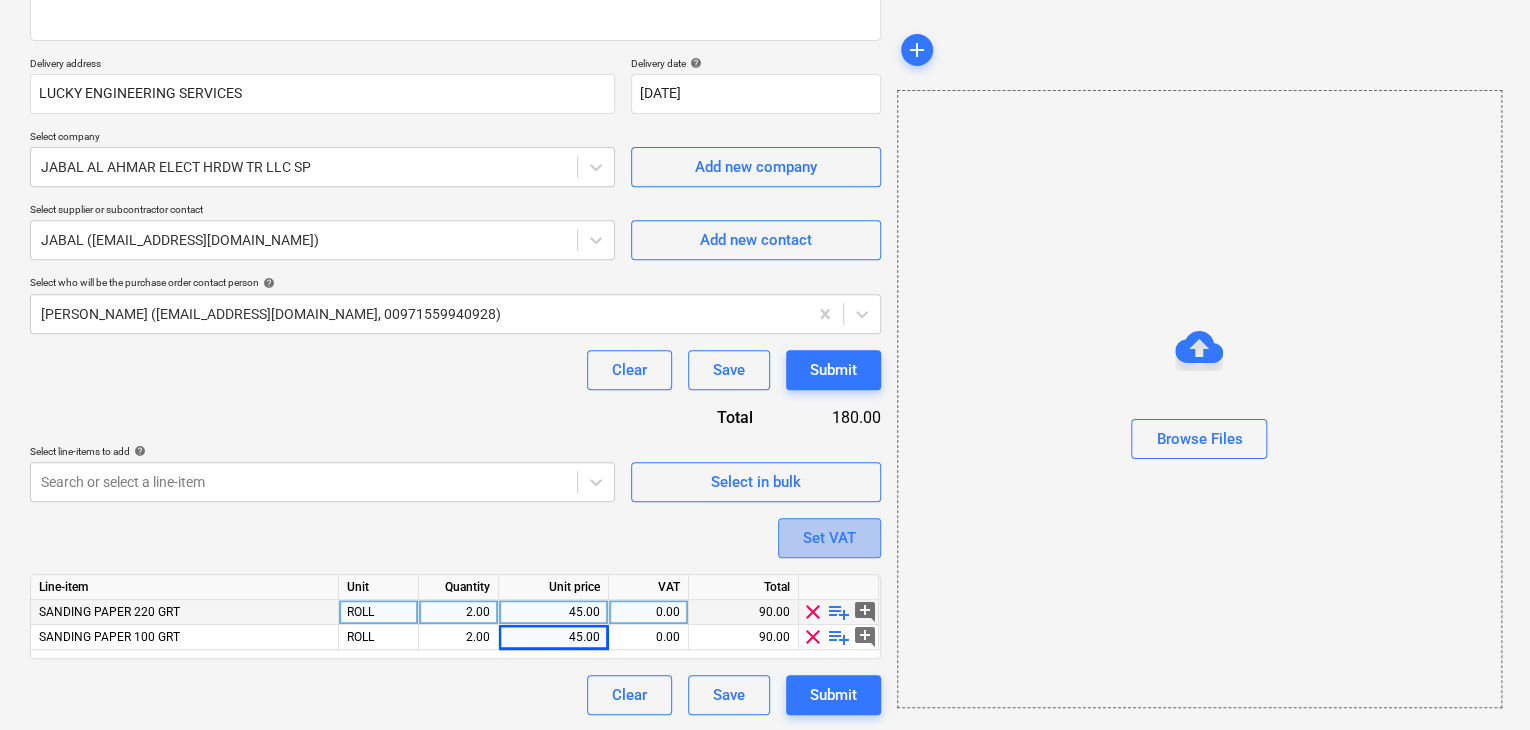 click on "Set VAT" at bounding box center [829, 538] 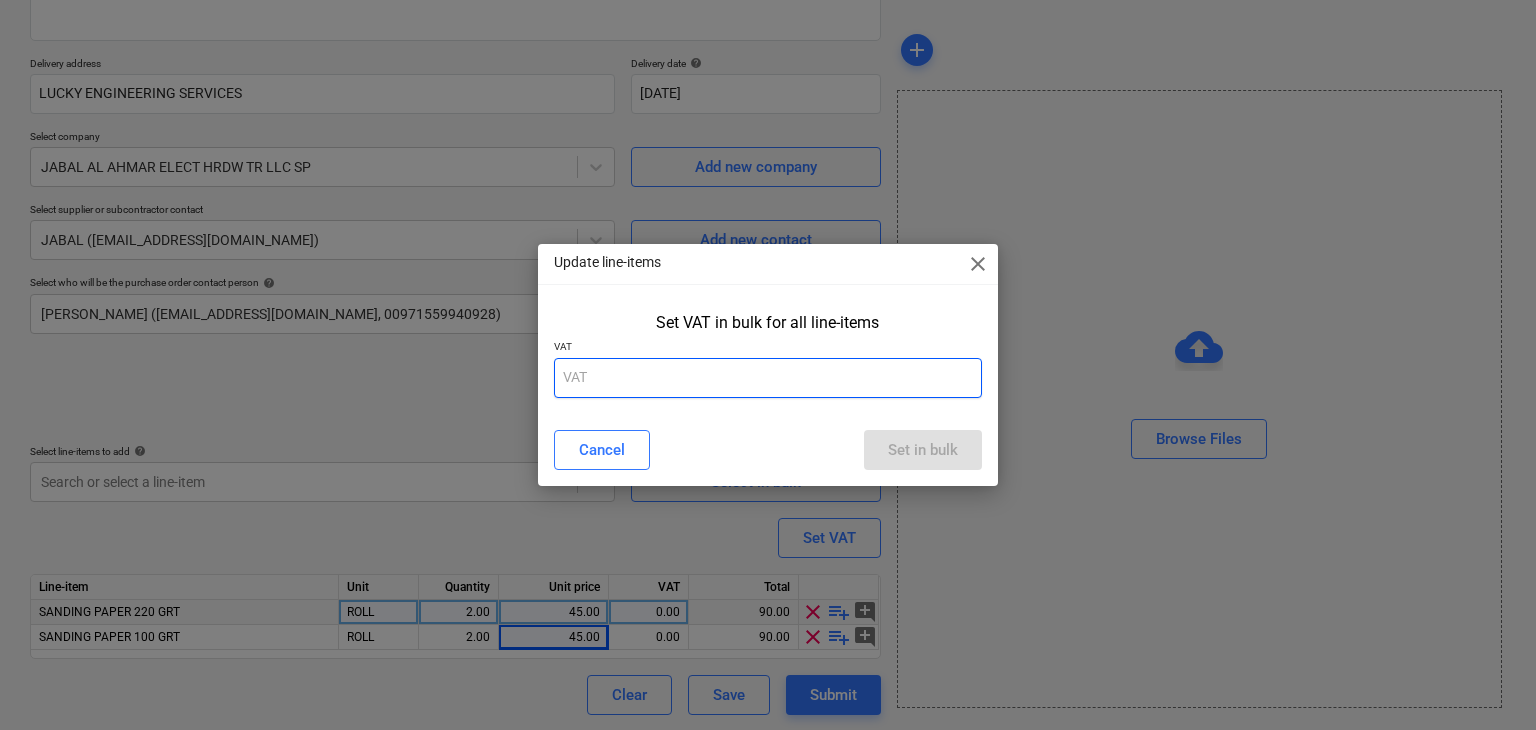 click at bounding box center [768, 378] 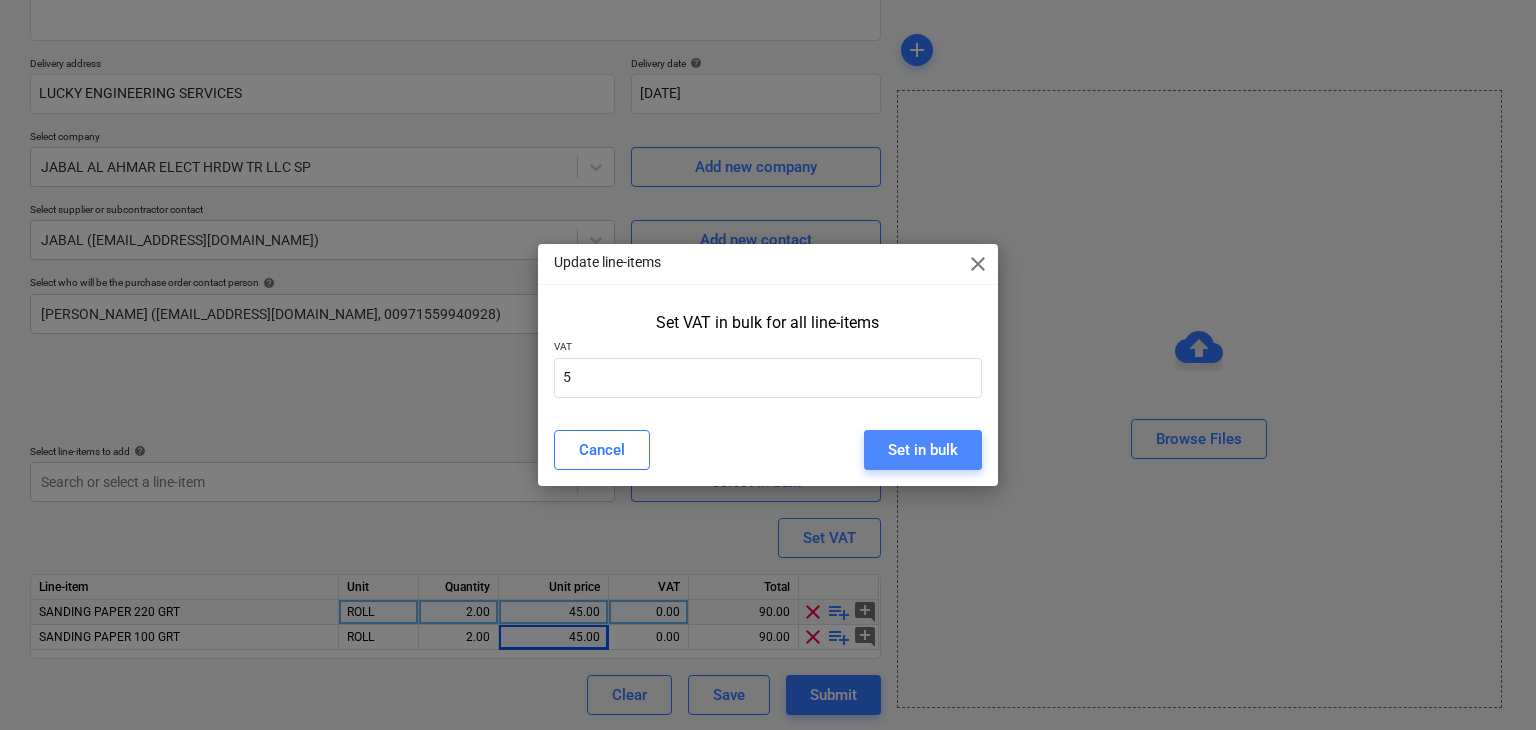 click on "Set in bulk" at bounding box center [923, 450] 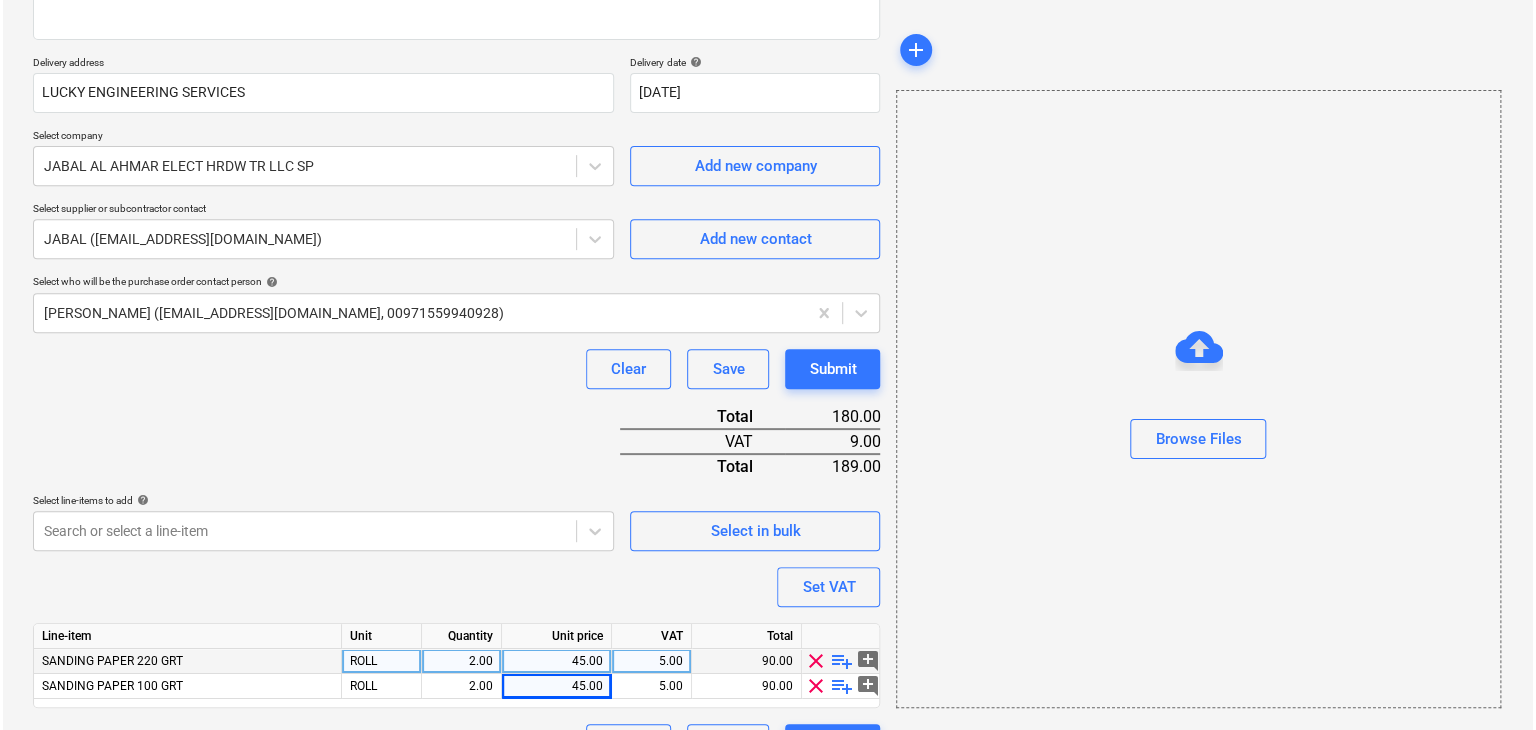 scroll, scrollTop: 367, scrollLeft: 0, axis: vertical 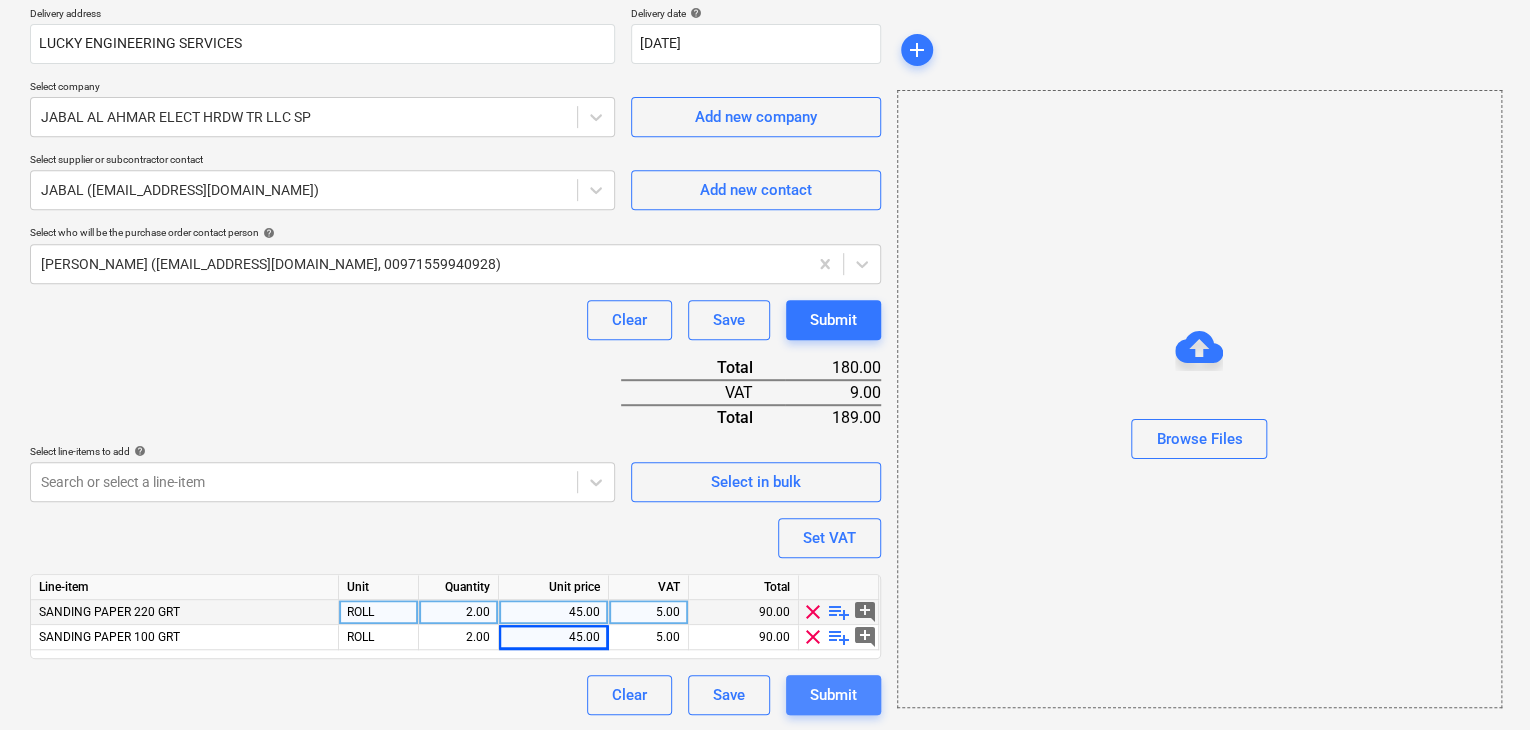click on "Submit" at bounding box center [833, 695] 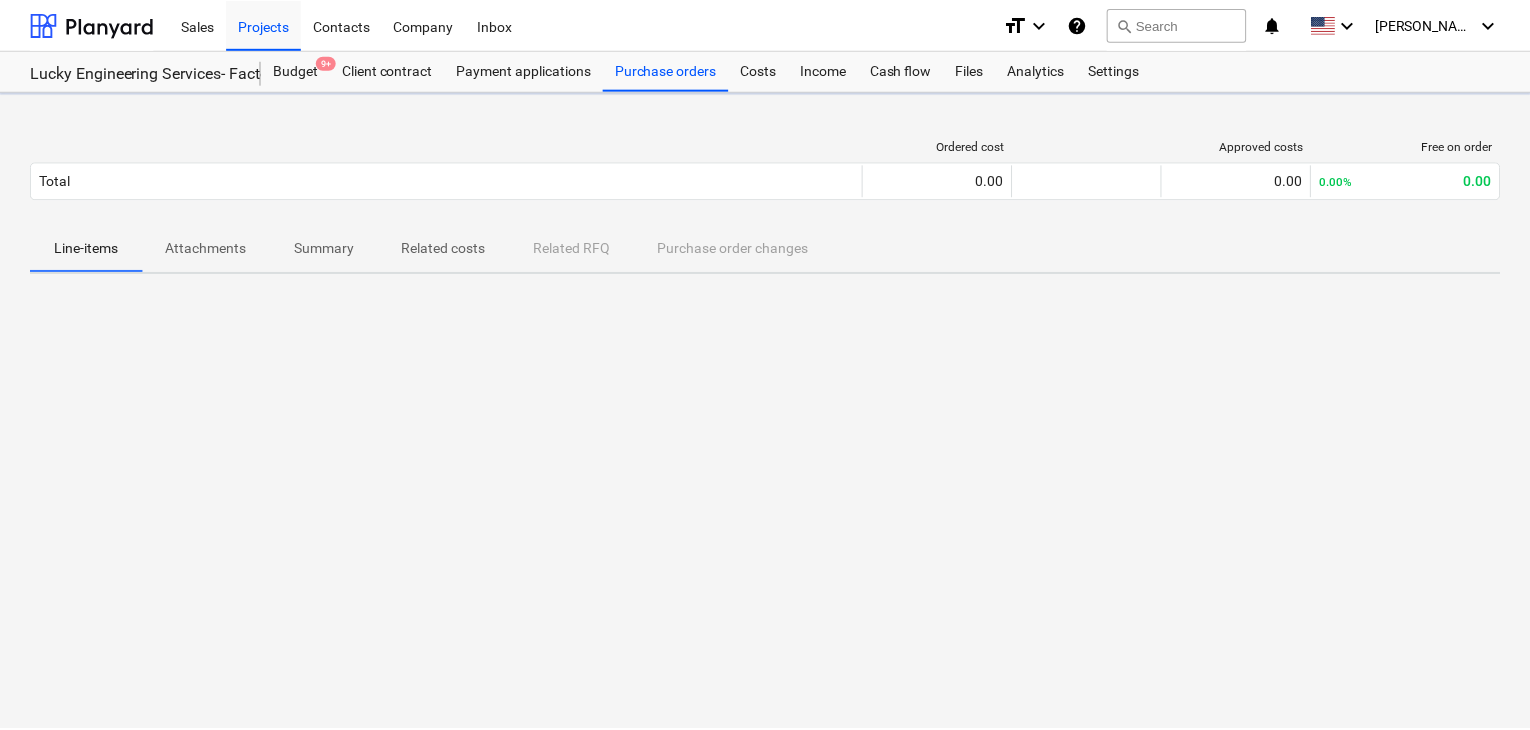 scroll, scrollTop: 0, scrollLeft: 0, axis: both 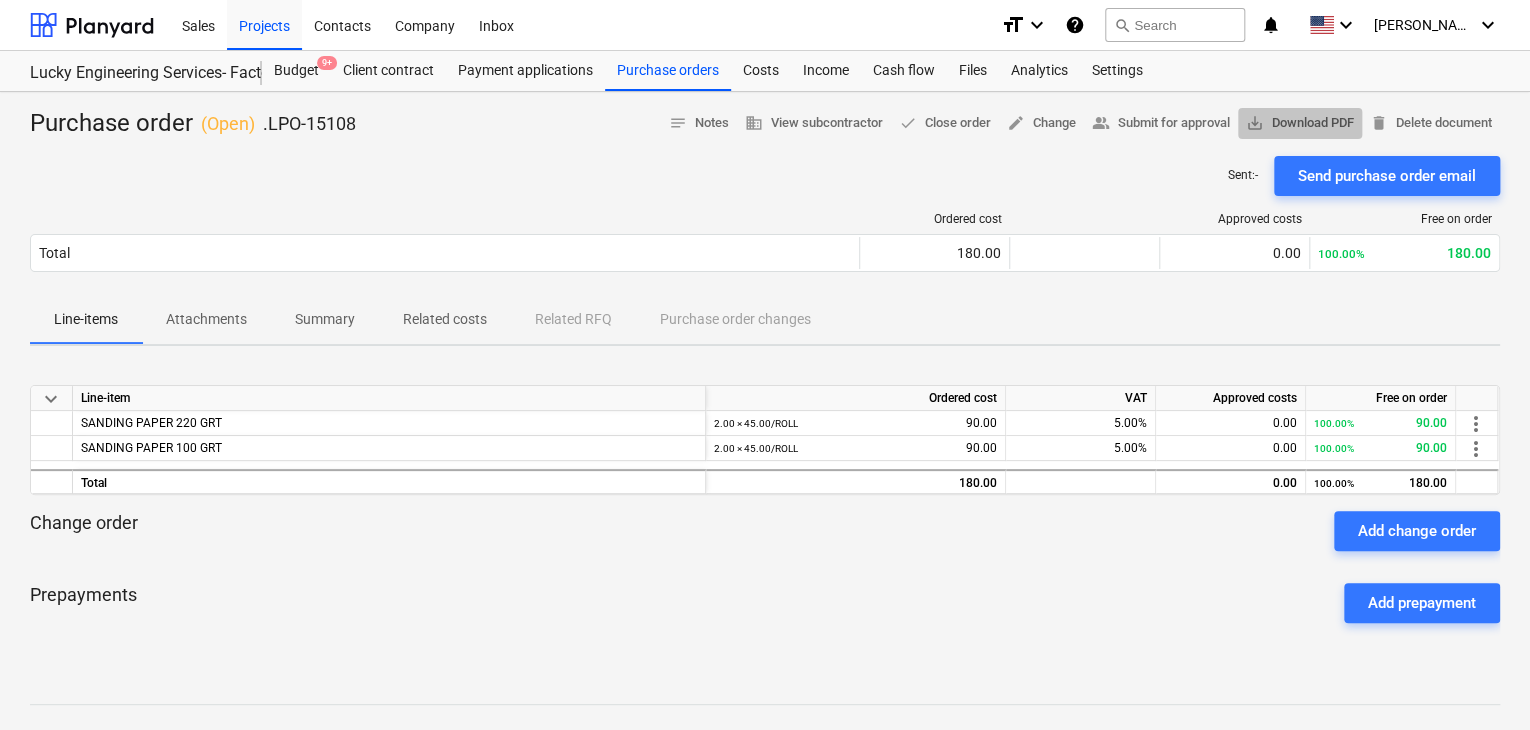 click on "save_alt Download PDF" at bounding box center (1300, 123) 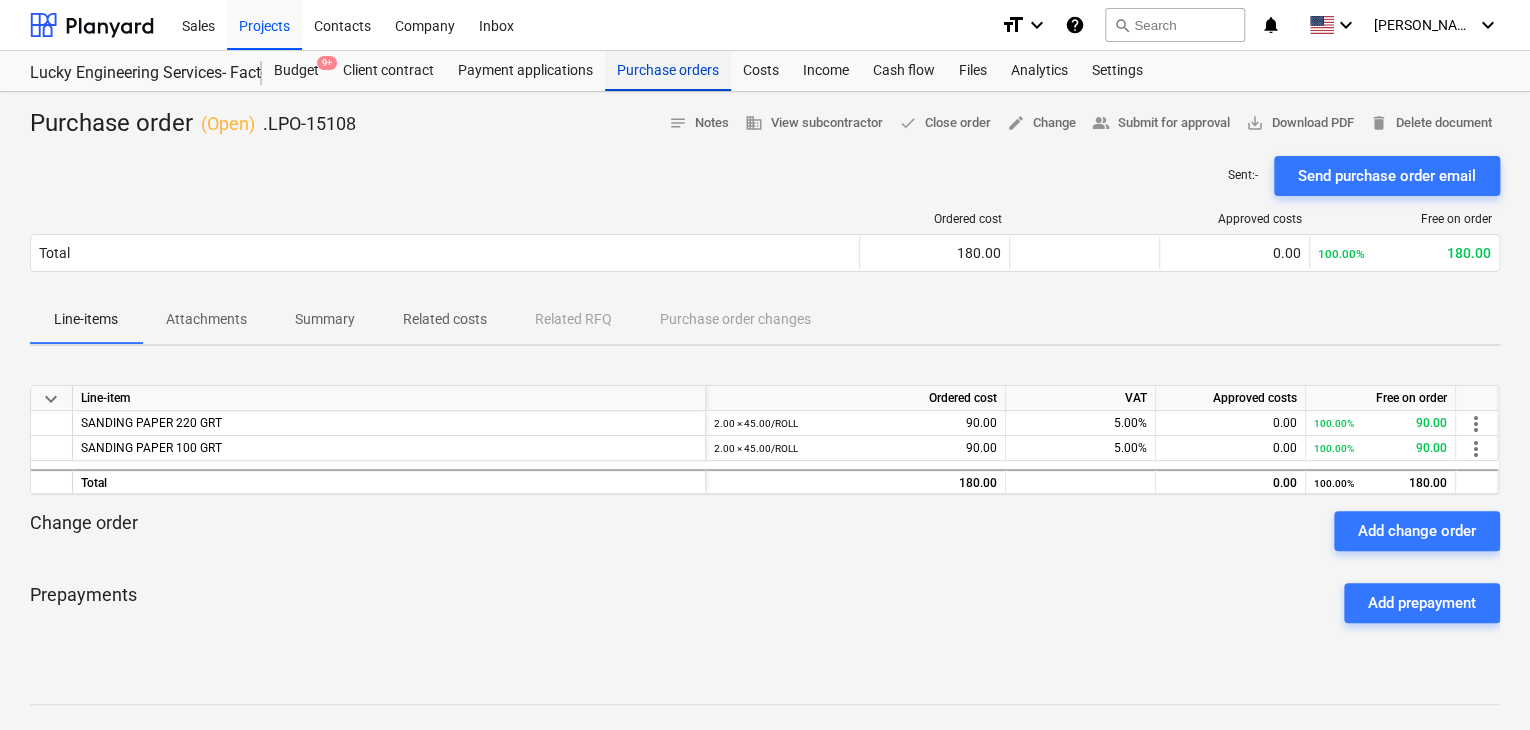 click on "Purchase orders" at bounding box center (668, 71) 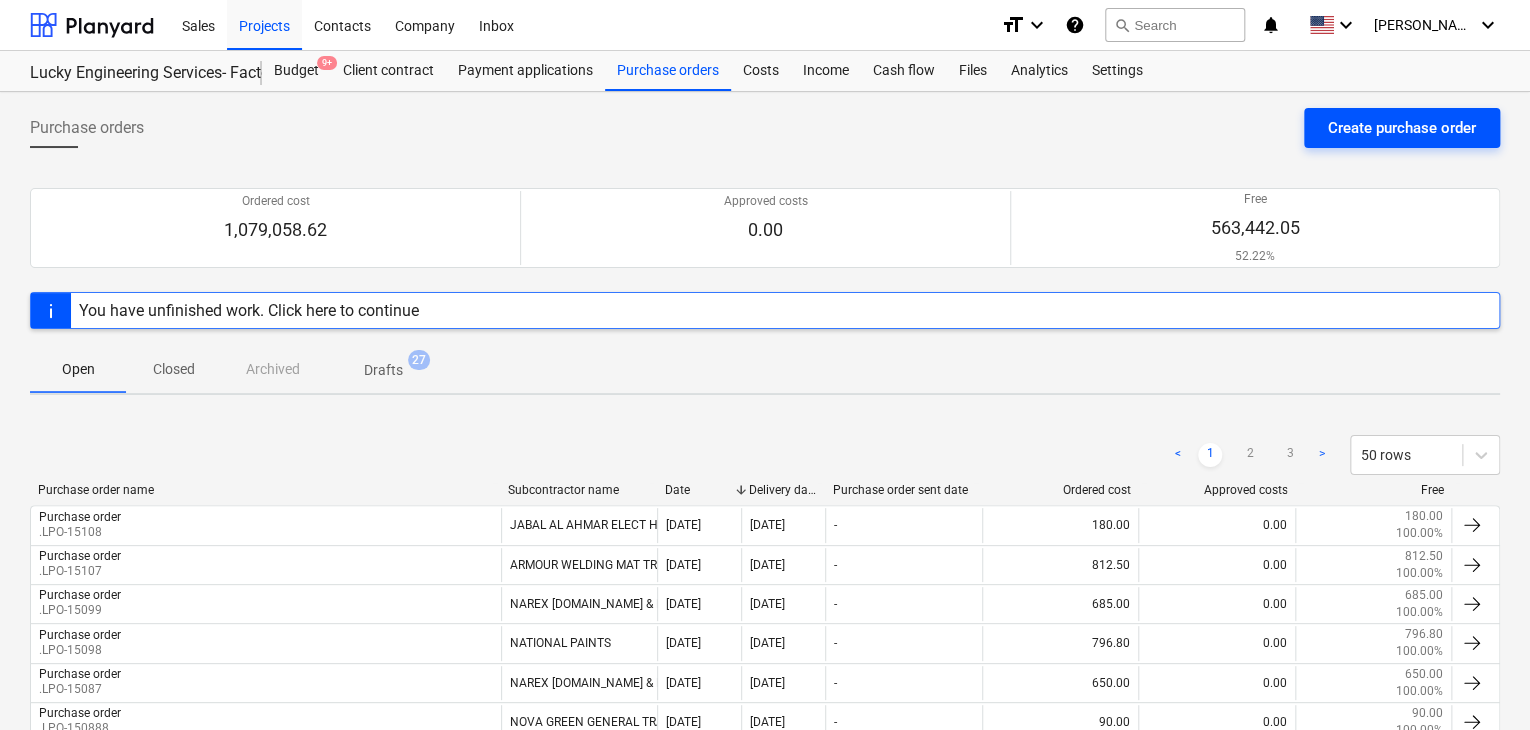 click on "Create purchase order" at bounding box center [1402, 128] 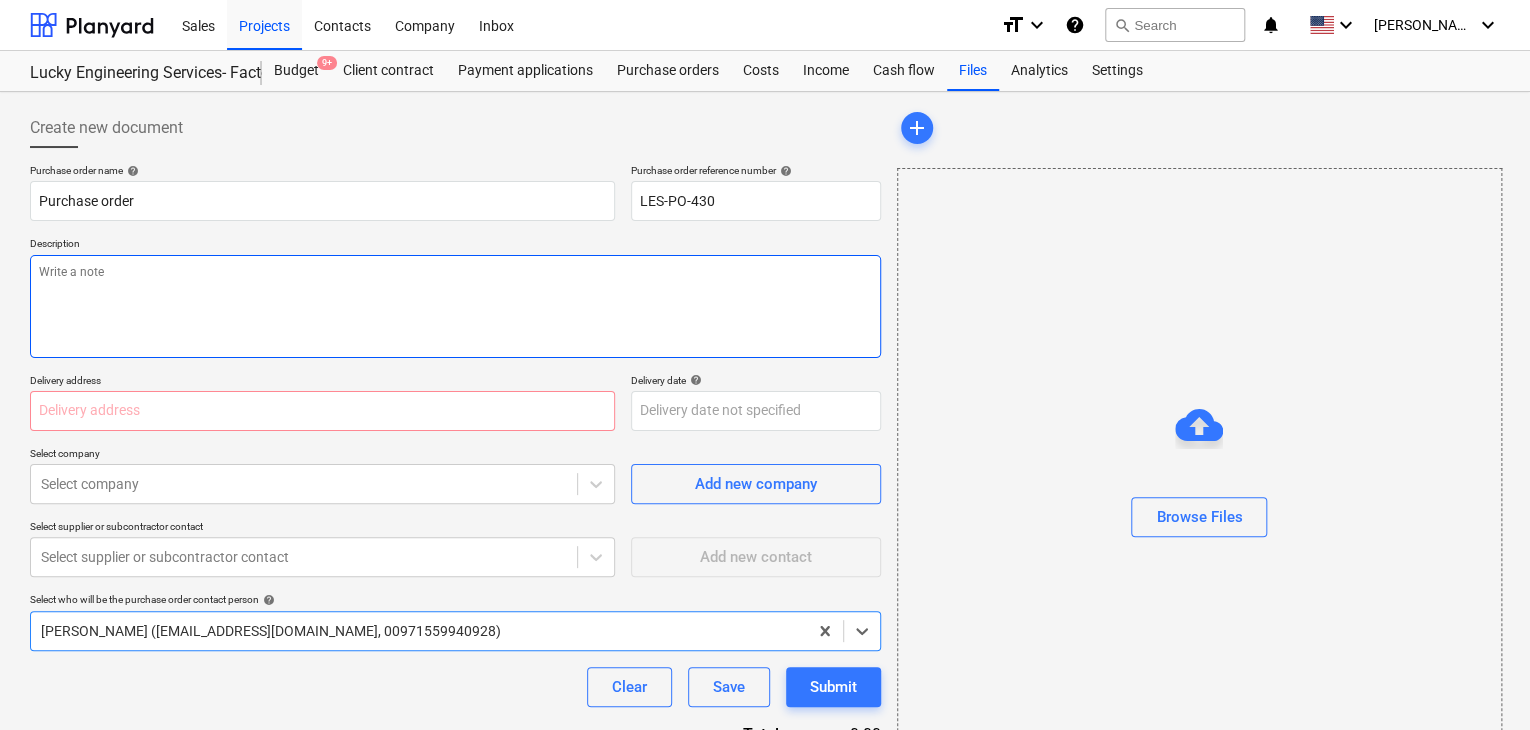 click at bounding box center (455, 306) 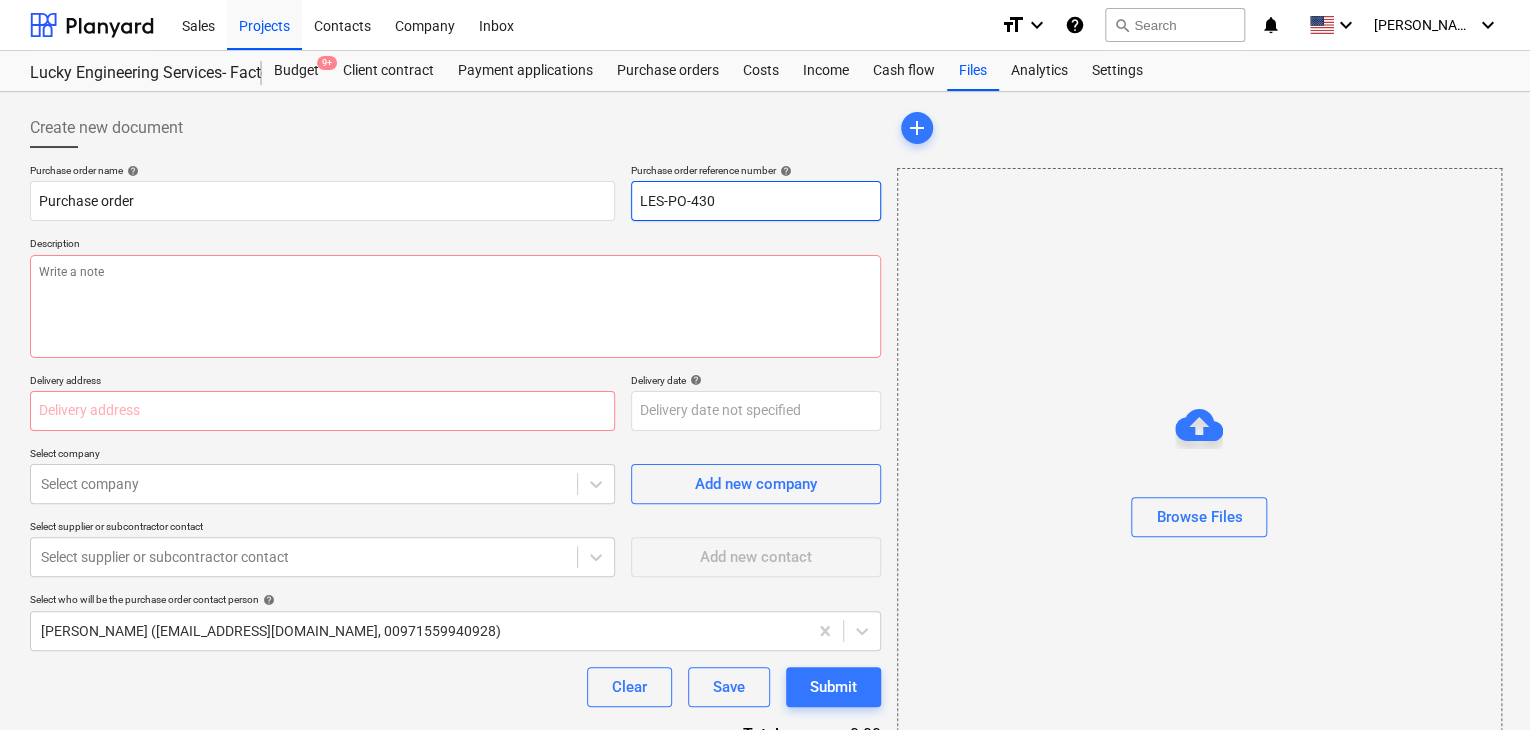 drag, startPoint x: 728, startPoint y: 185, endPoint x: 644, endPoint y: 203, distance: 85.90693 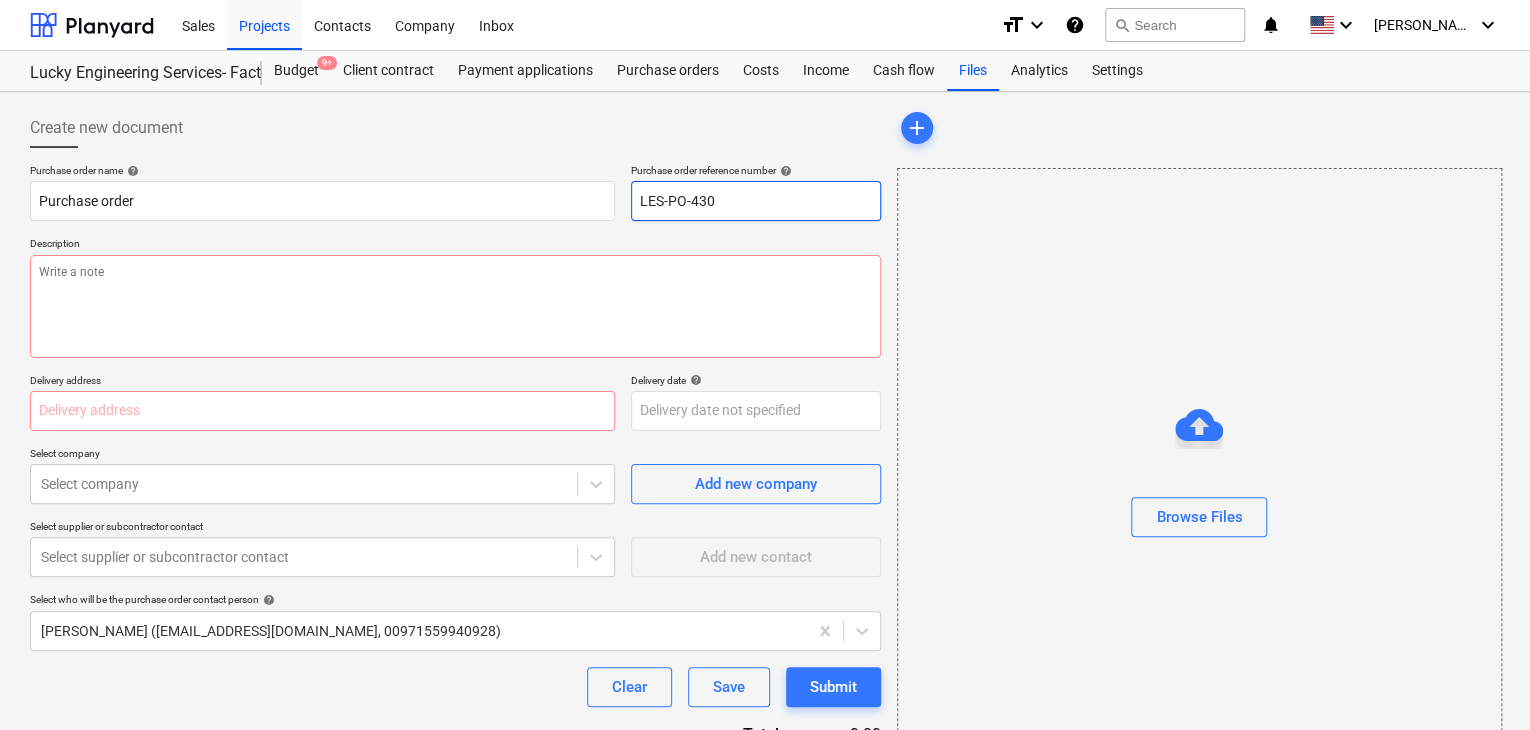 click on "LES-PO-430" at bounding box center (756, 201) 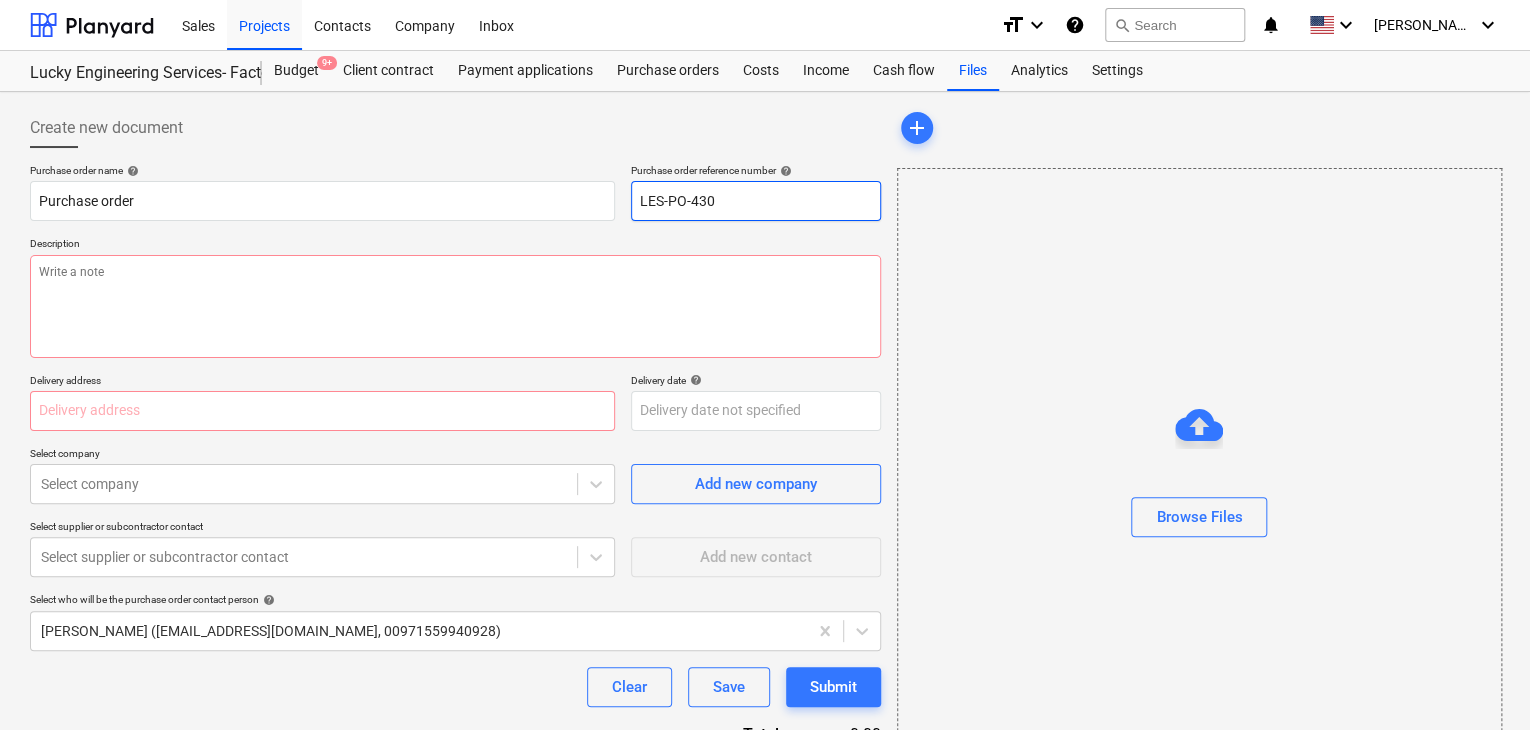 drag, startPoint x: 736, startPoint y: 213, endPoint x: 628, endPoint y: 215, distance: 108.01852 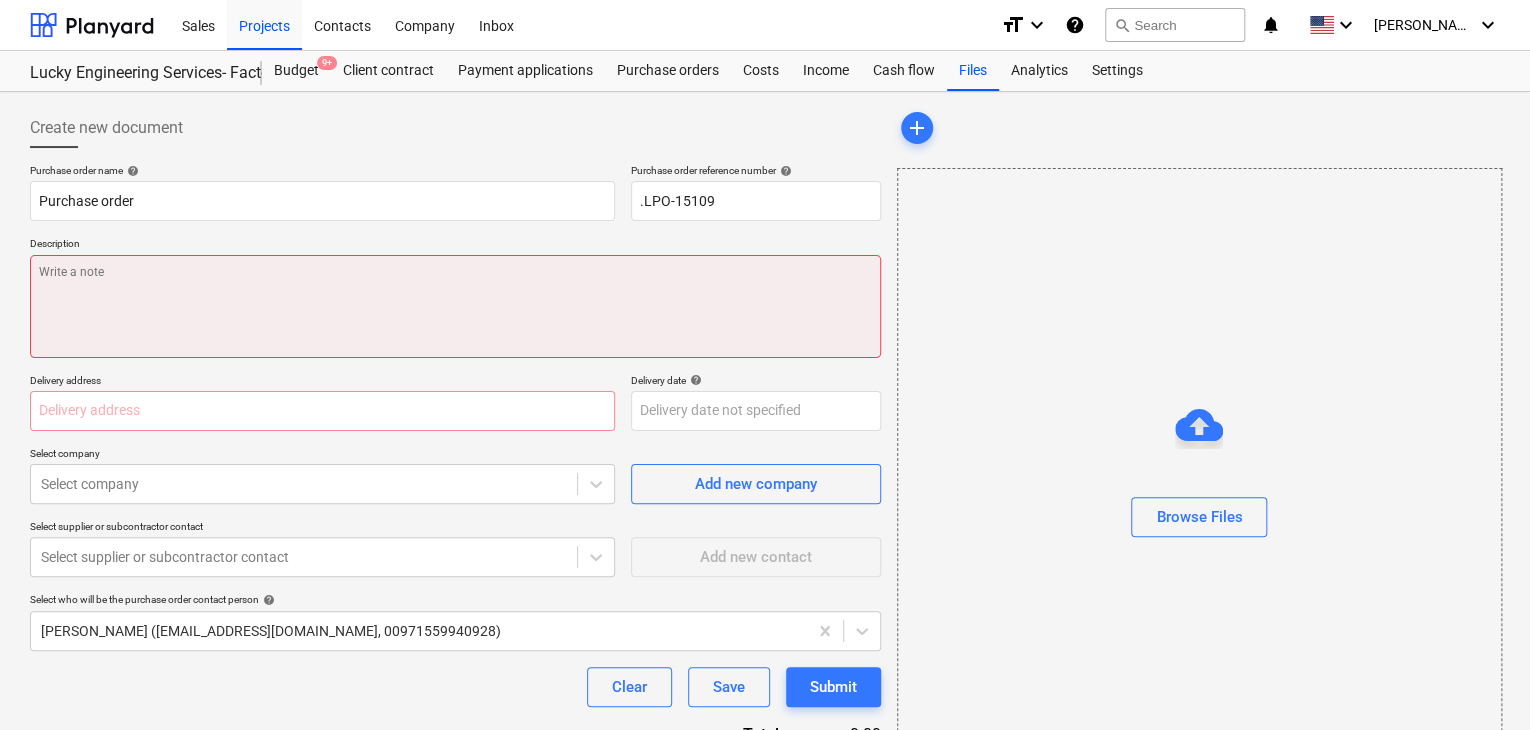 click at bounding box center (455, 306) 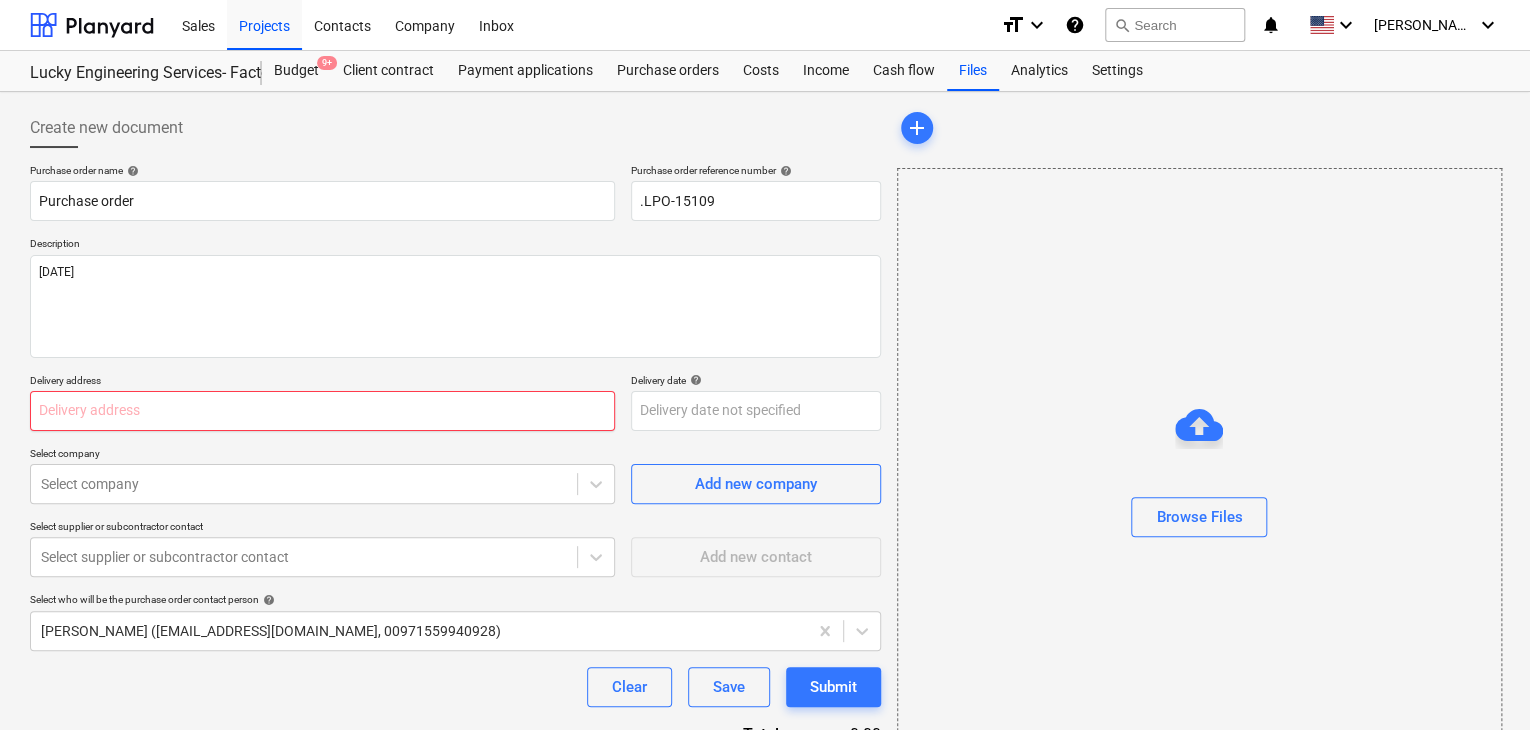 click at bounding box center [322, 411] 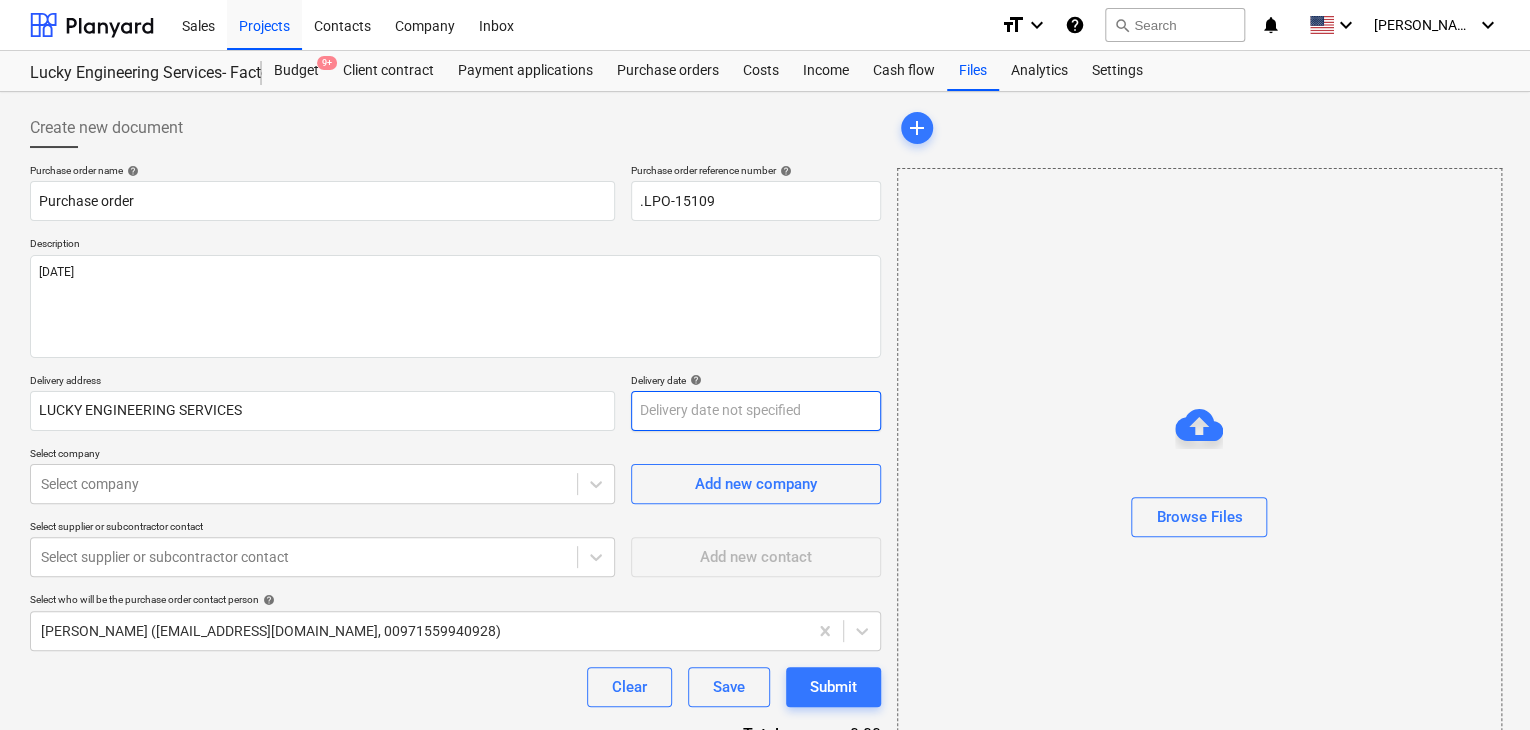 click on "Sales Projects Contacts Company Inbox format_size keyboard_arrow_down help search Search notifications 0 keyboard_arrow_down [PERSON_NAME] keyboard_arrow_down Lucky Engineering Services- Factory/Office Budget 9+ Client contract Payment applications Purchase orders Costs Income Cash flow Files Analytics Settings Create new document Purchase order name help Purchase order Purchase order reference number help .LPO-15109 Description [DATE] Delivery address LUCKY ENGINEERING SERVICES Delivery date help Press the down arrow key to interact with the calendar and
select a date. Press the question mark key to get the keyboard shortcuts for changing dates. Select company Select company Add new company Select supplier or subcontractor contact Select supplier or subcontractor contact Add new contact Select who will be the purchase order contact person help [PERSON_NAME] ([EMAIL_ADDRESS][DOMAIN_NAME], 00971559940928) Clear Save Submit Total 0.00 Select line-items to add help Search or select a line-item Select in bulk add" at bounding box center (765, 365) 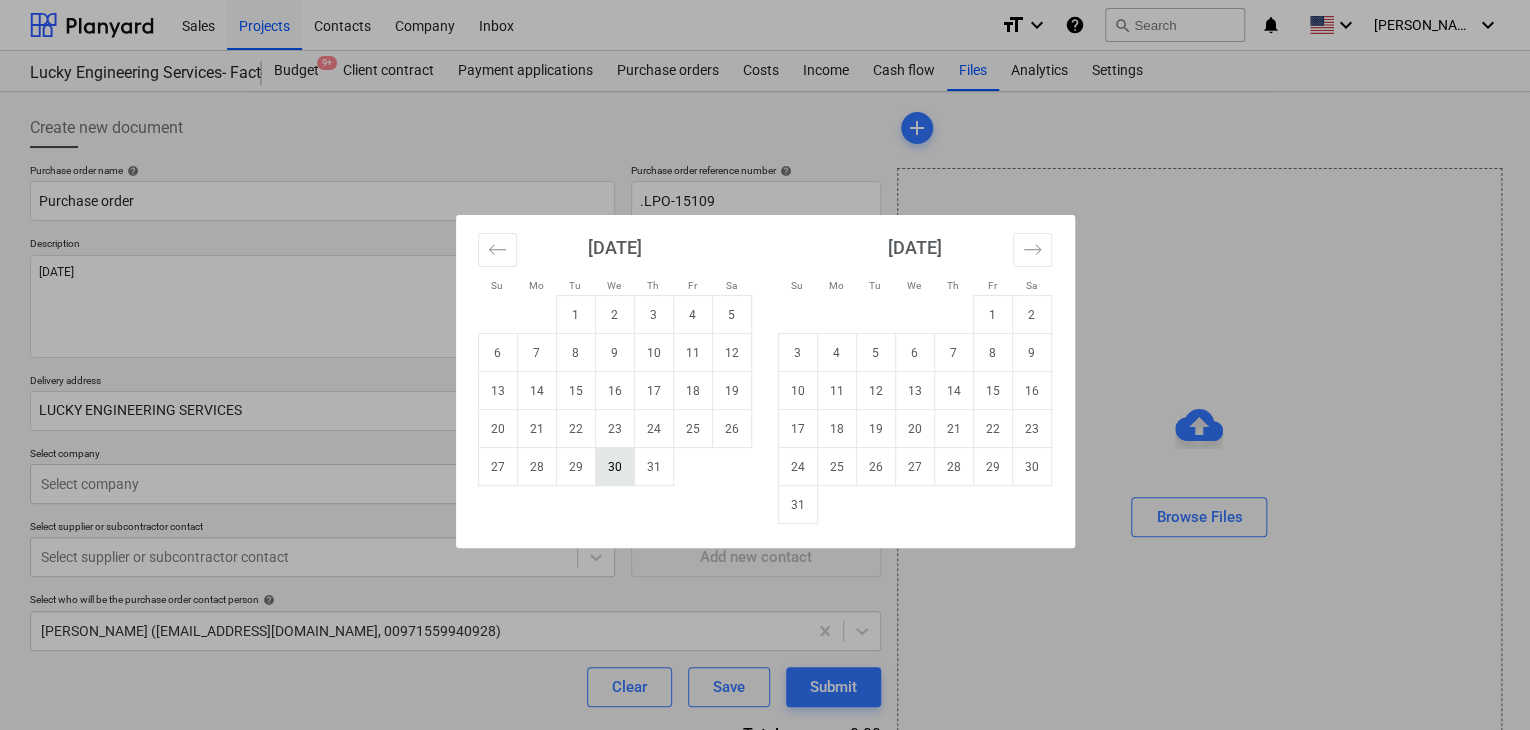 click on "30" at bounding box center [614, 467] 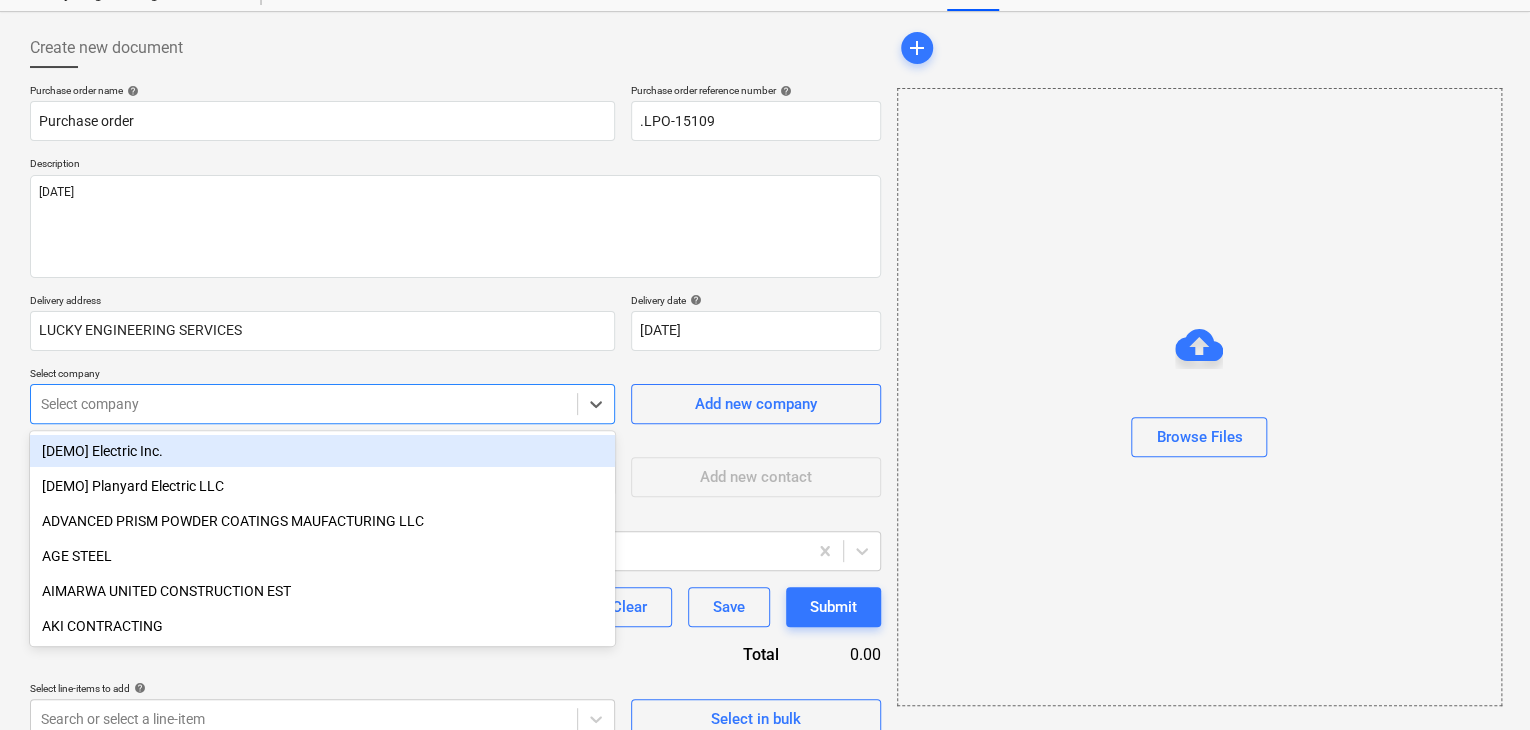 click on "Sales Projects Contacts Company Inbox format_size keyboard_arrow_down help search Search notifications 0 keyboard_arrow_down [PERSON_NAME] keyboard_arrow_down Lucky Engineering Services- Factory/Office Budget 9+ Client contract Payment applications Purchase orders Costs Income Cash flow Files Analytics Settings Create new document Purchase order name help Purchase order Purchase order reference number help .LPO-15109 Description [DATE] Delivery address LUCKY ENGINEERING SERVICES Delivery date help [DATE] [DATE] Press the down arrow key to interact with the calendar and
select a date. Press the question mark key to get the keyboard shortcuts for changing dates. Select company option [DEMO] Electric Inc.   focused, 1 of 203. 203 results available. Use Up and Down to choose options, press Enter to select the currently focused option, press Escape to exit the menu, press Tab to select the option and exit the menu. Select company Add new company Select supplier or subcontractor contact help Clear" at bounding box center [765, 285] 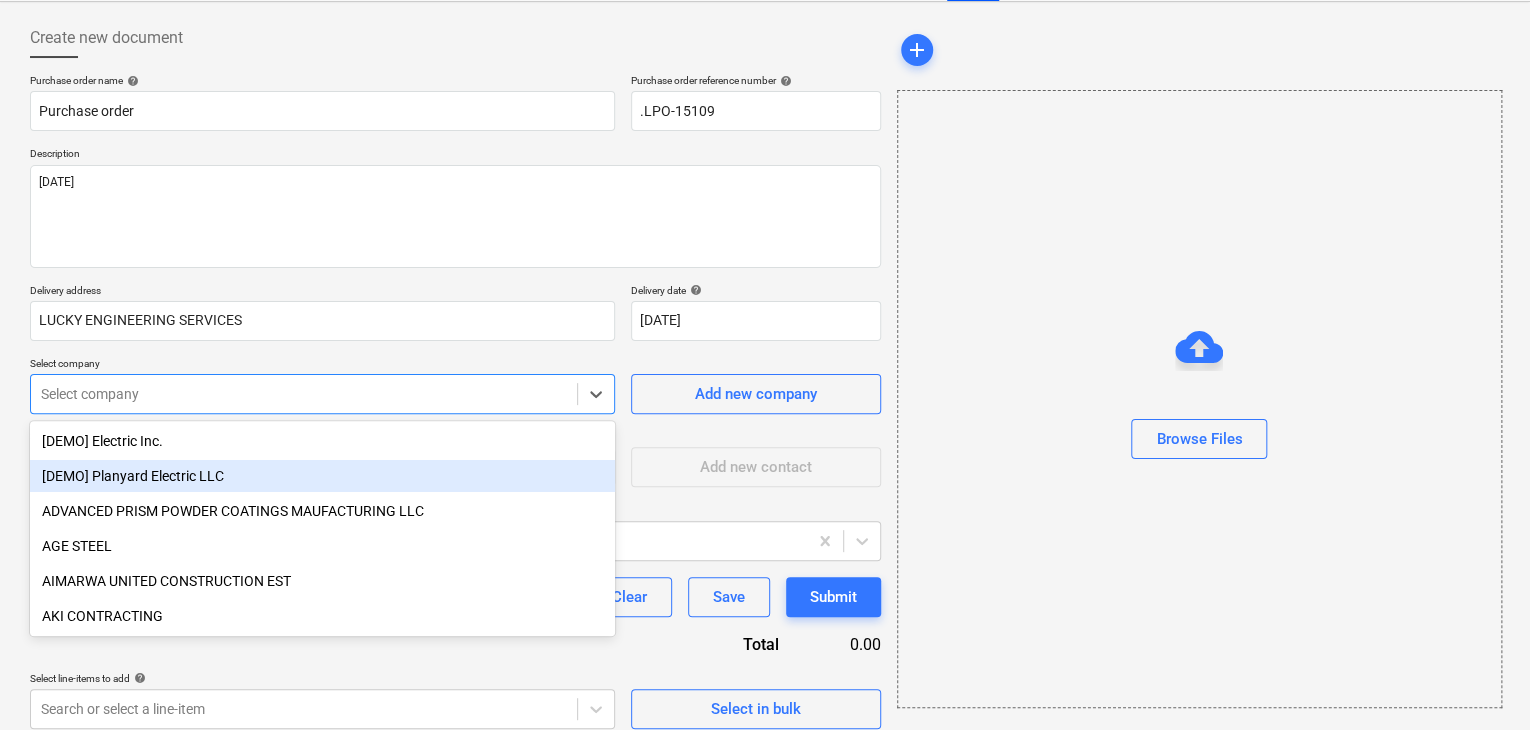 scroll, scrollTop: 93, scrollLeft: 0, axis: vertical 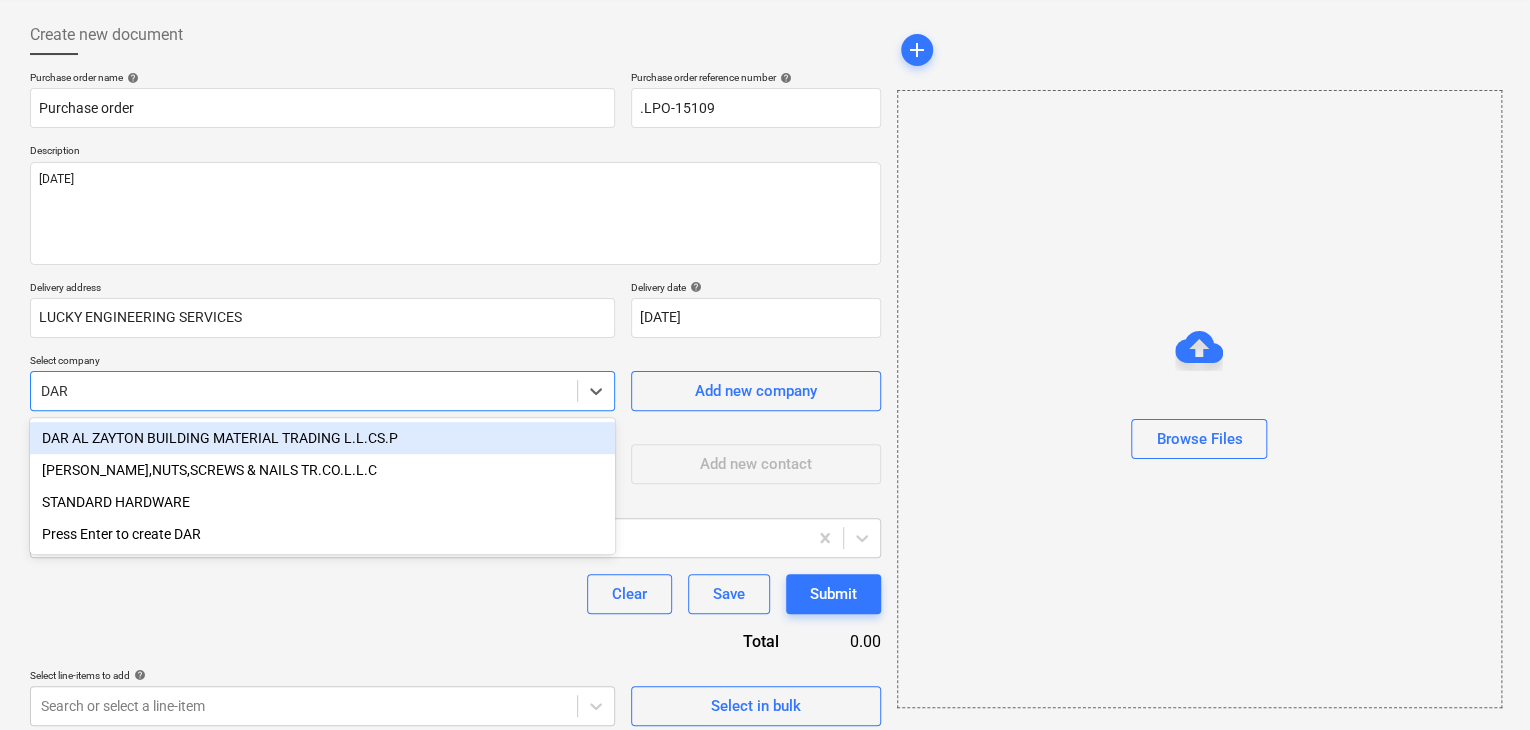 click on "DAR AL ZAYTON BUILDING MATERIAL TRADING L.L.CS.P" at bounding box center (322, 438) 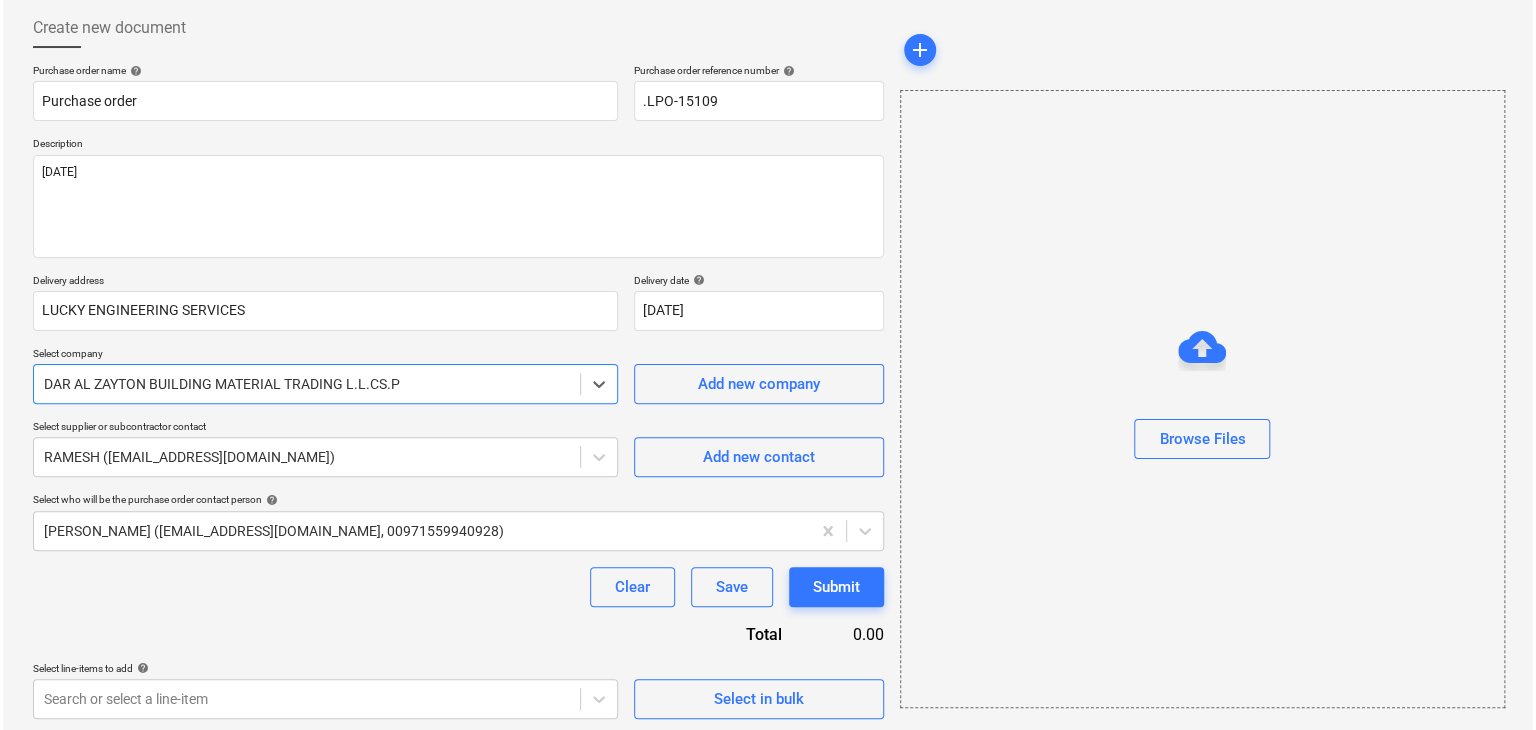 scroll, scrollTop: 104, scrollLeft: 0, axis: vertical 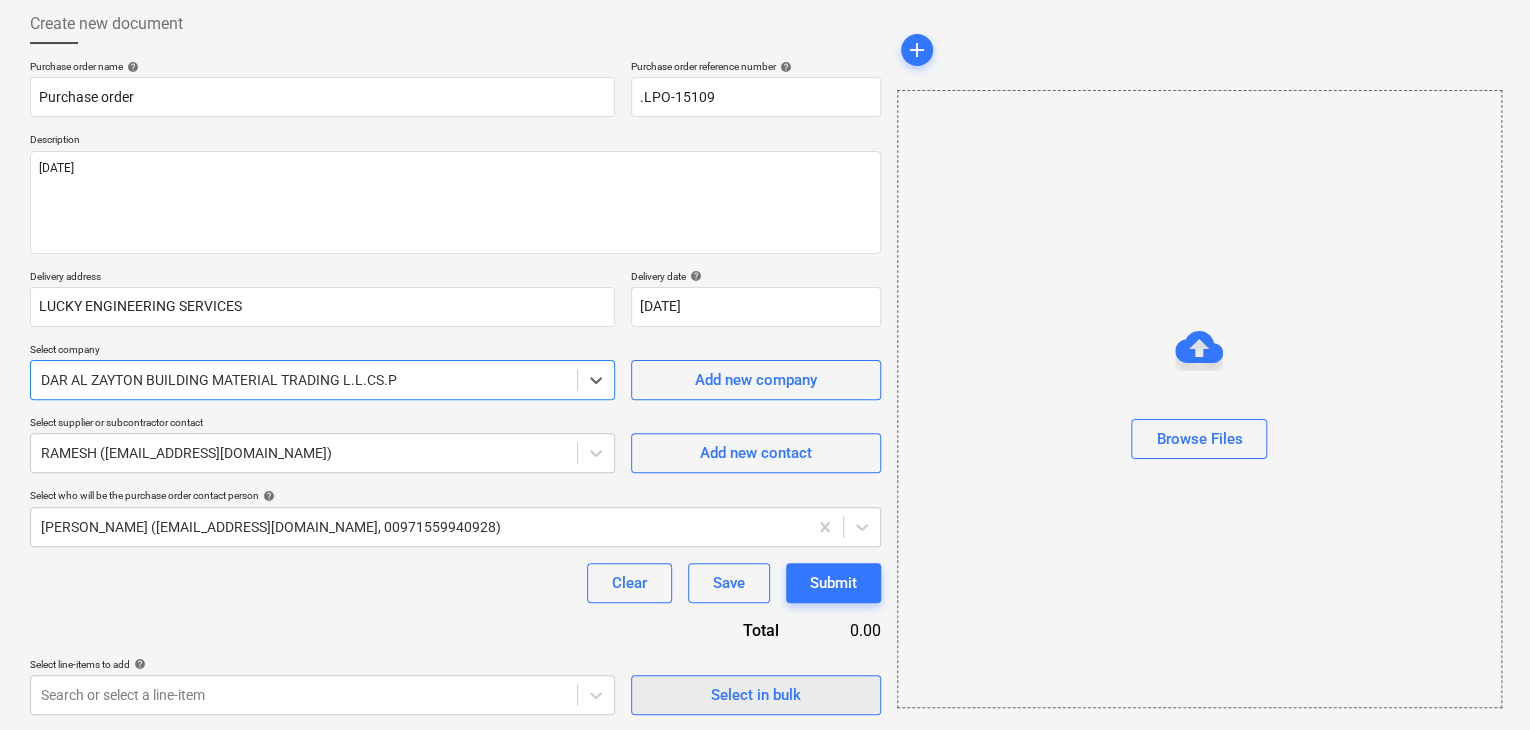 click on "Select in bulk" at bounding box center [756, 695] 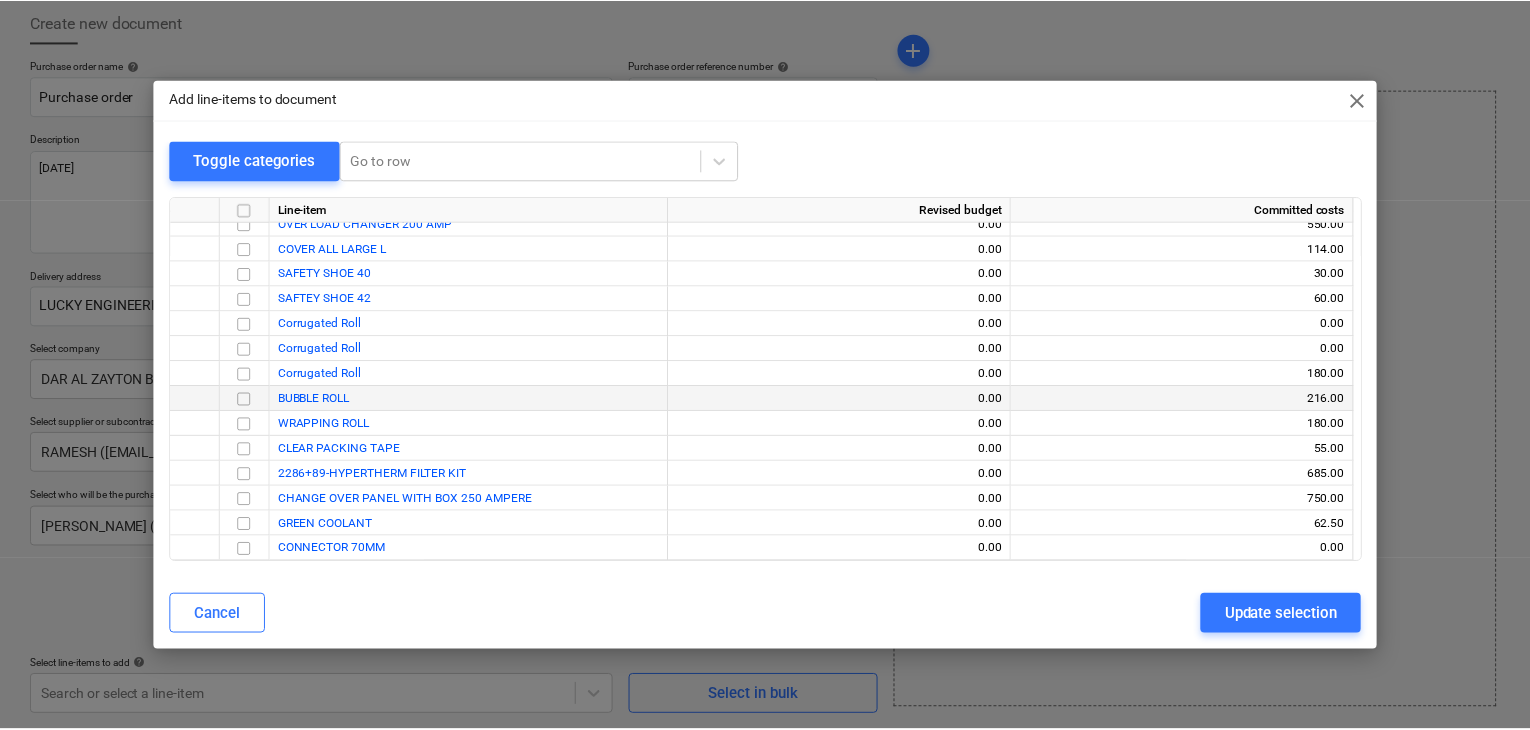 scroll, scrollTop: 36761, scrollLeft: 0, axis: vertical 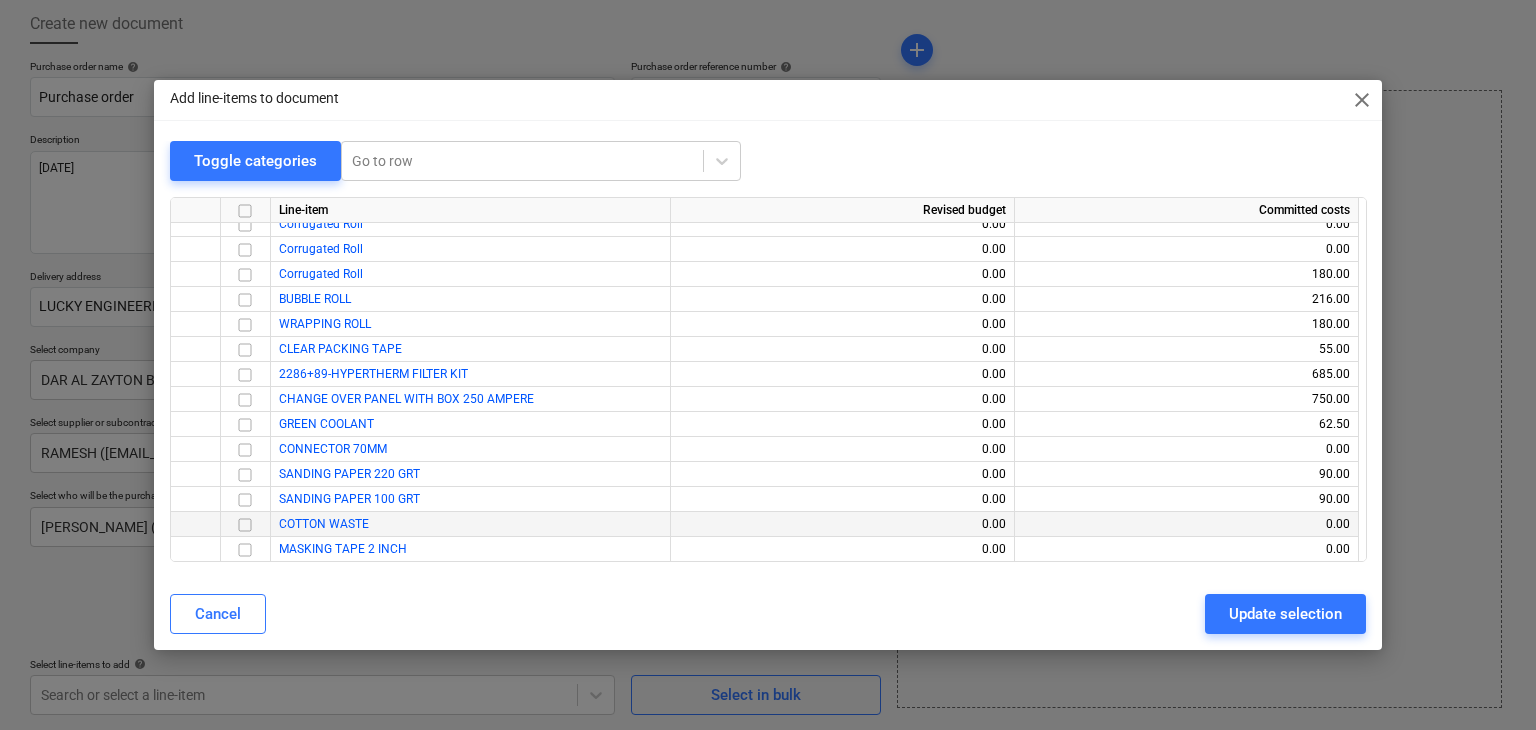 click at bounding box center (246, 524) 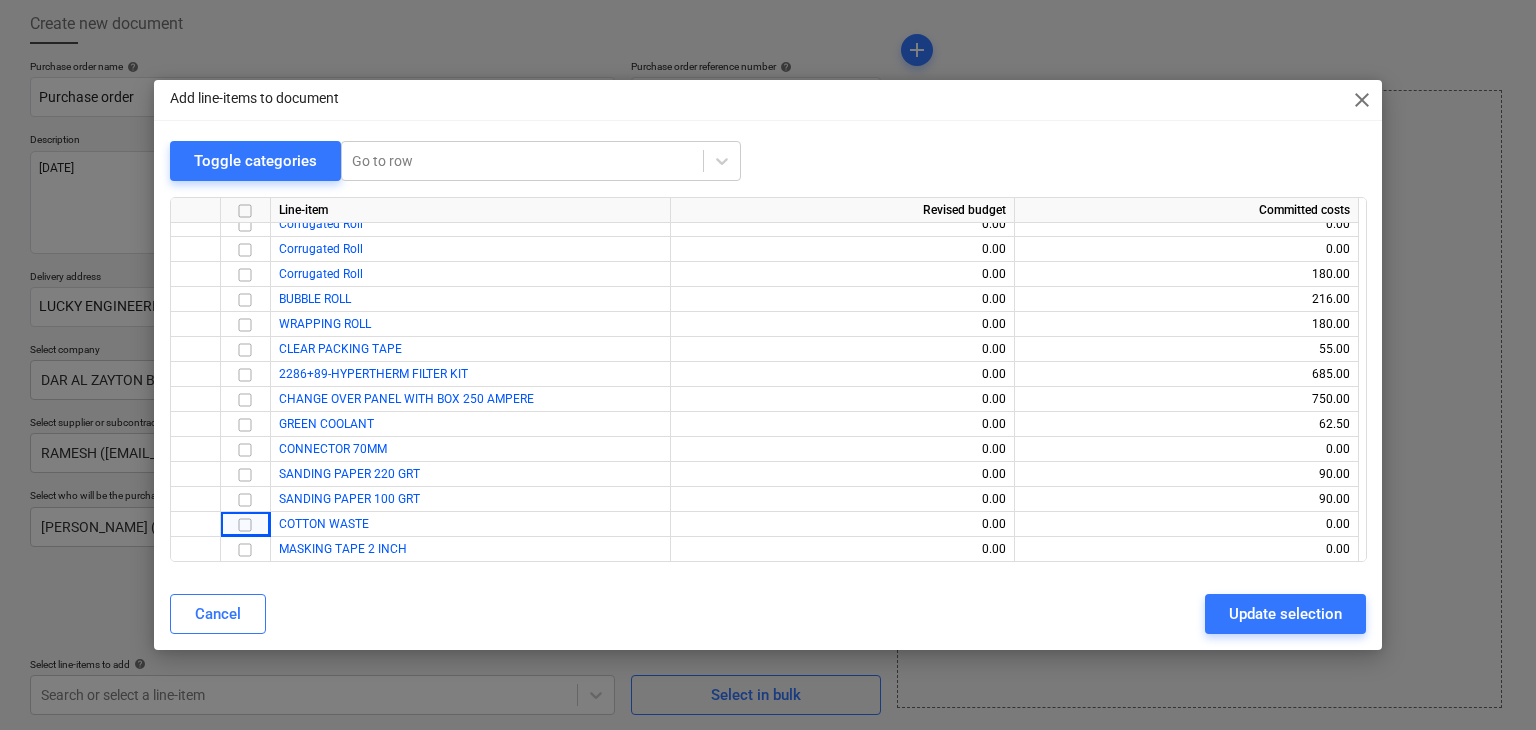 click on "close" at bounding box center (1362, 100) 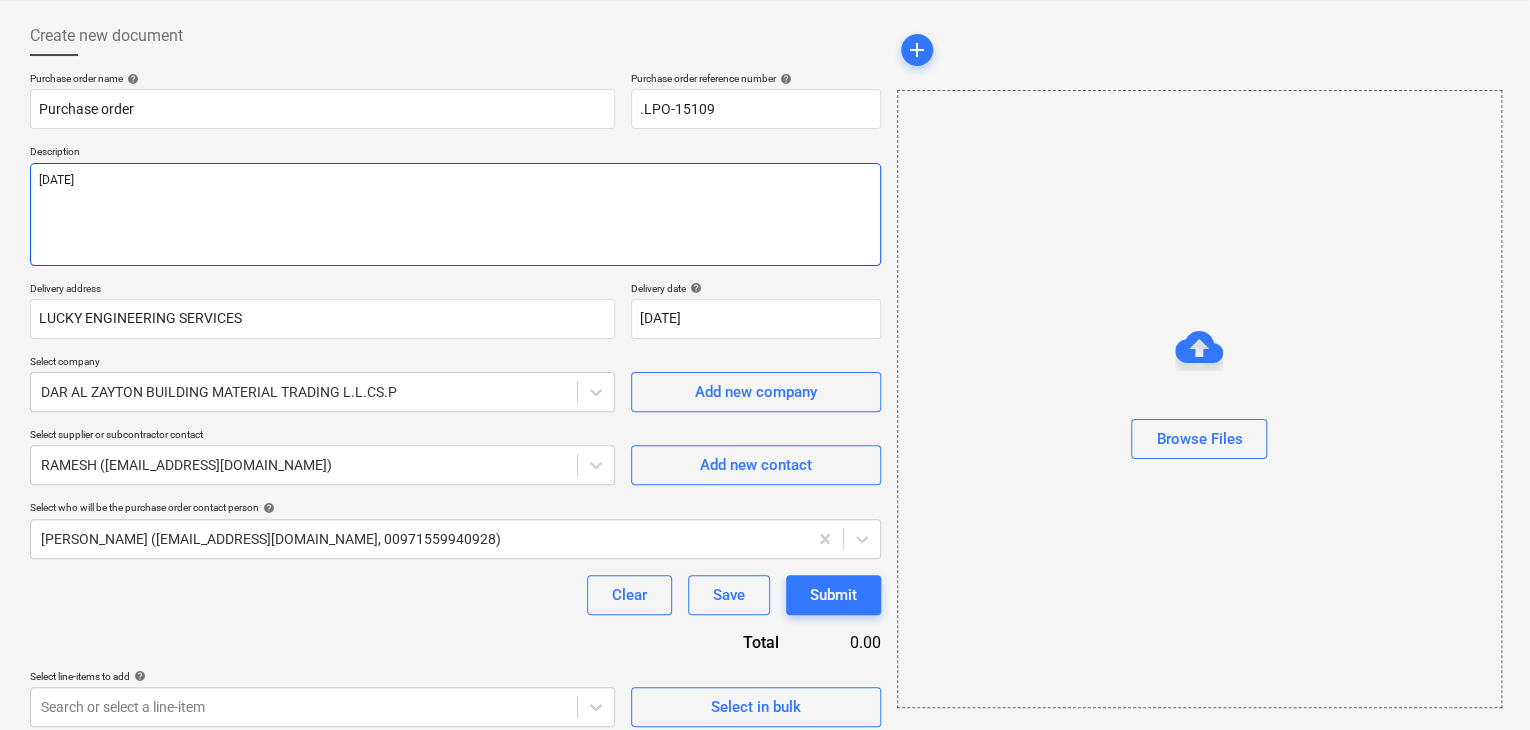 scroll, scrollTop: 0, scrollLeft: 0, axis: both 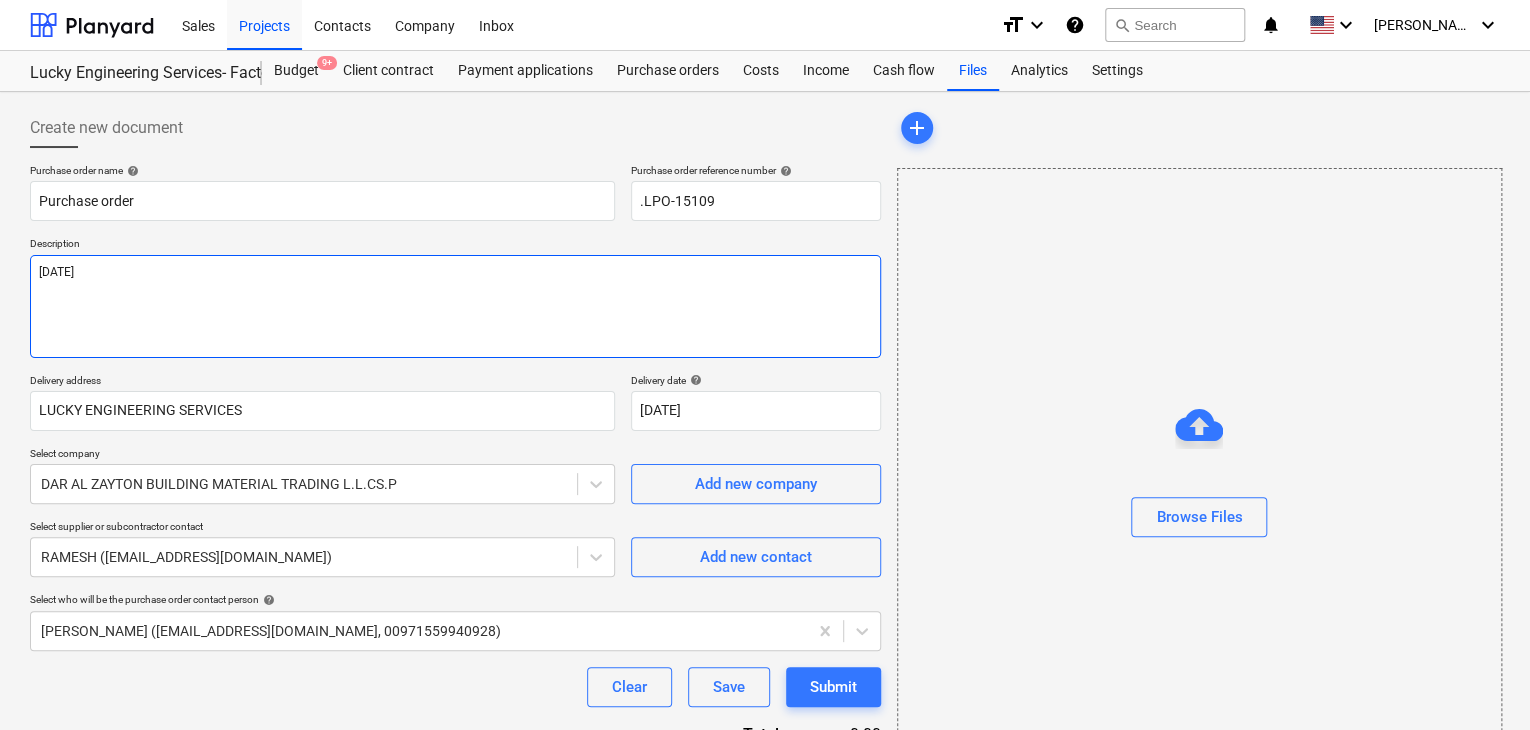 click on "[DATE]" at bounding box center (455, 306) 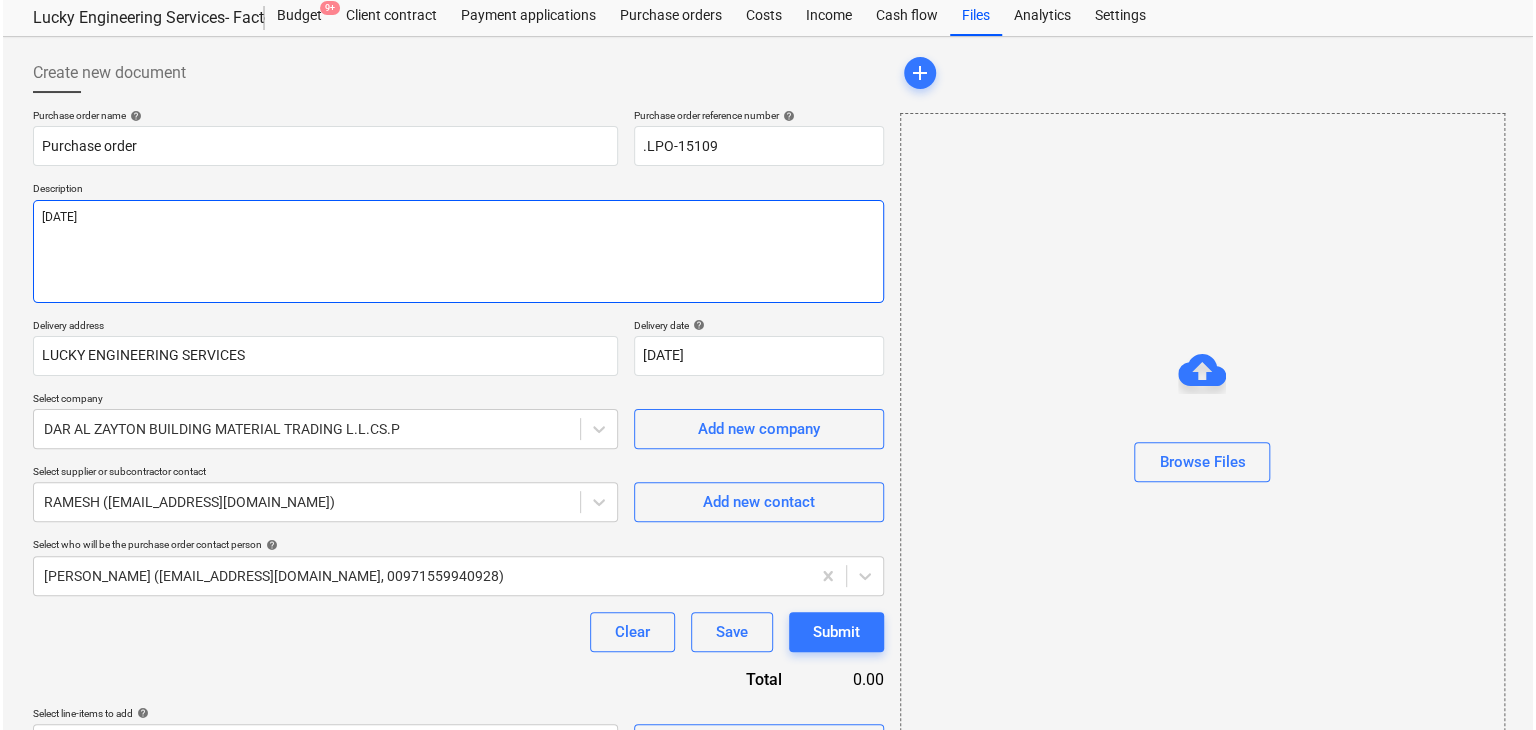 scroll, scrollTop: 104, scrollLeft: 0, axis: vertical 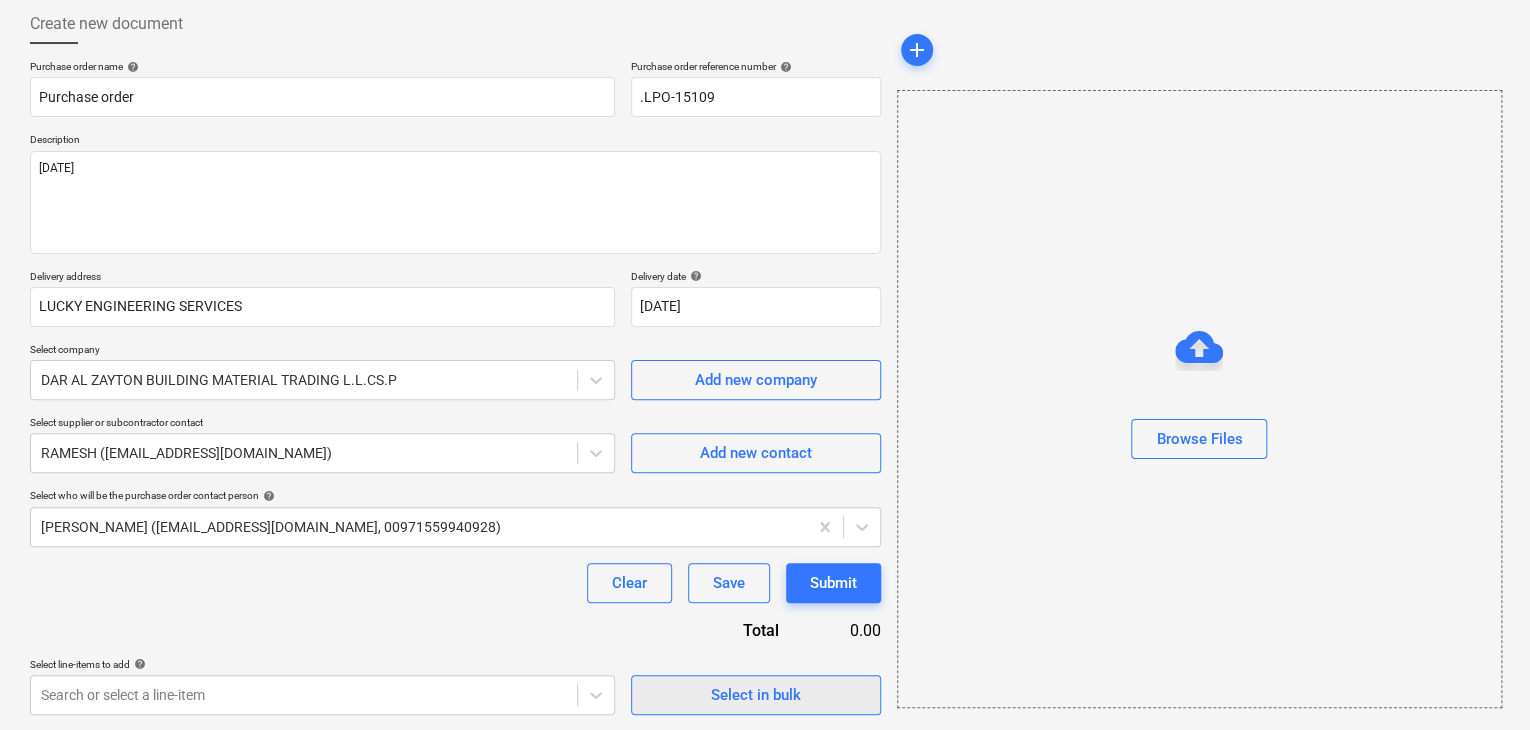 click on "Select in bulk" at bounding box center [756, 695] 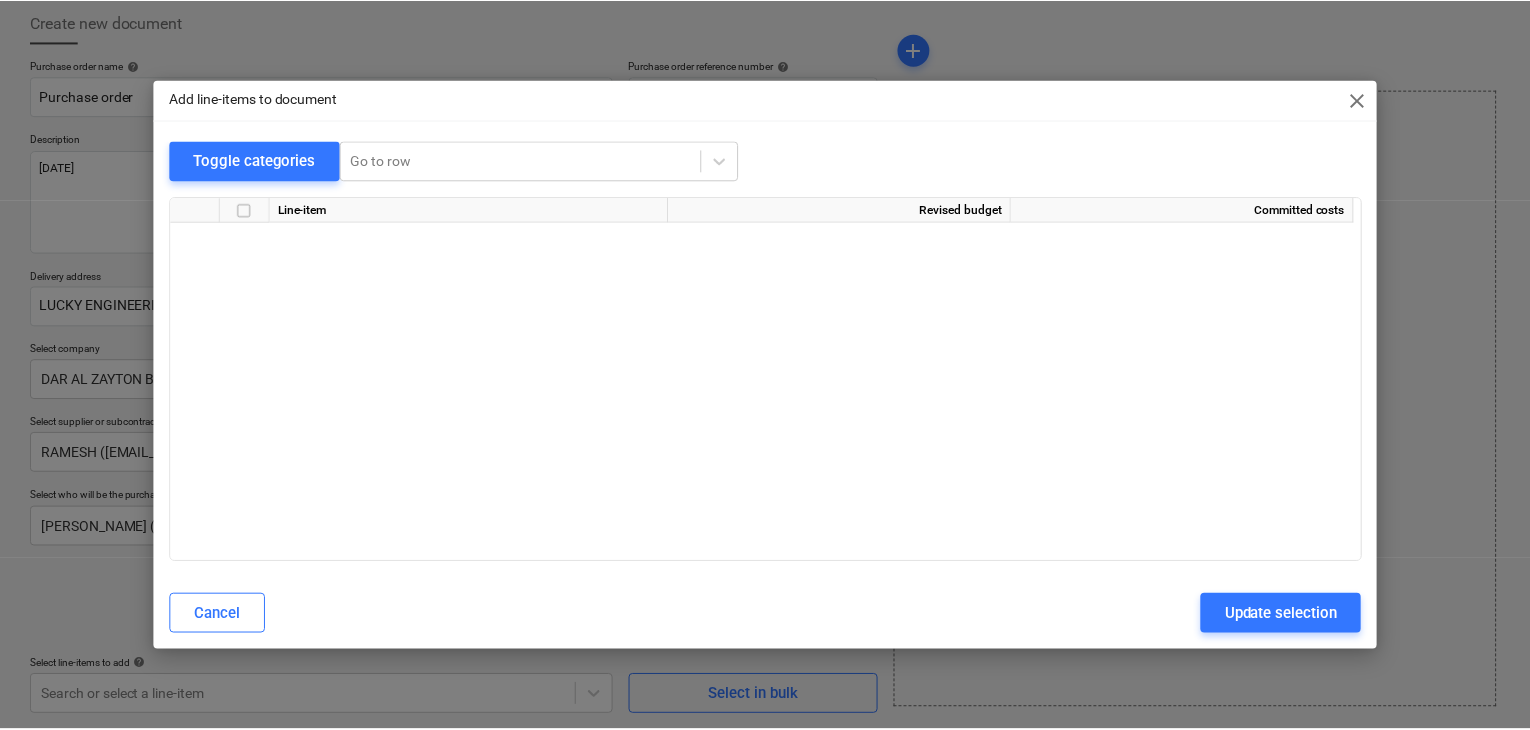 scroll, scrollTop: 36761, scrollLeft: 0, axis: vertical 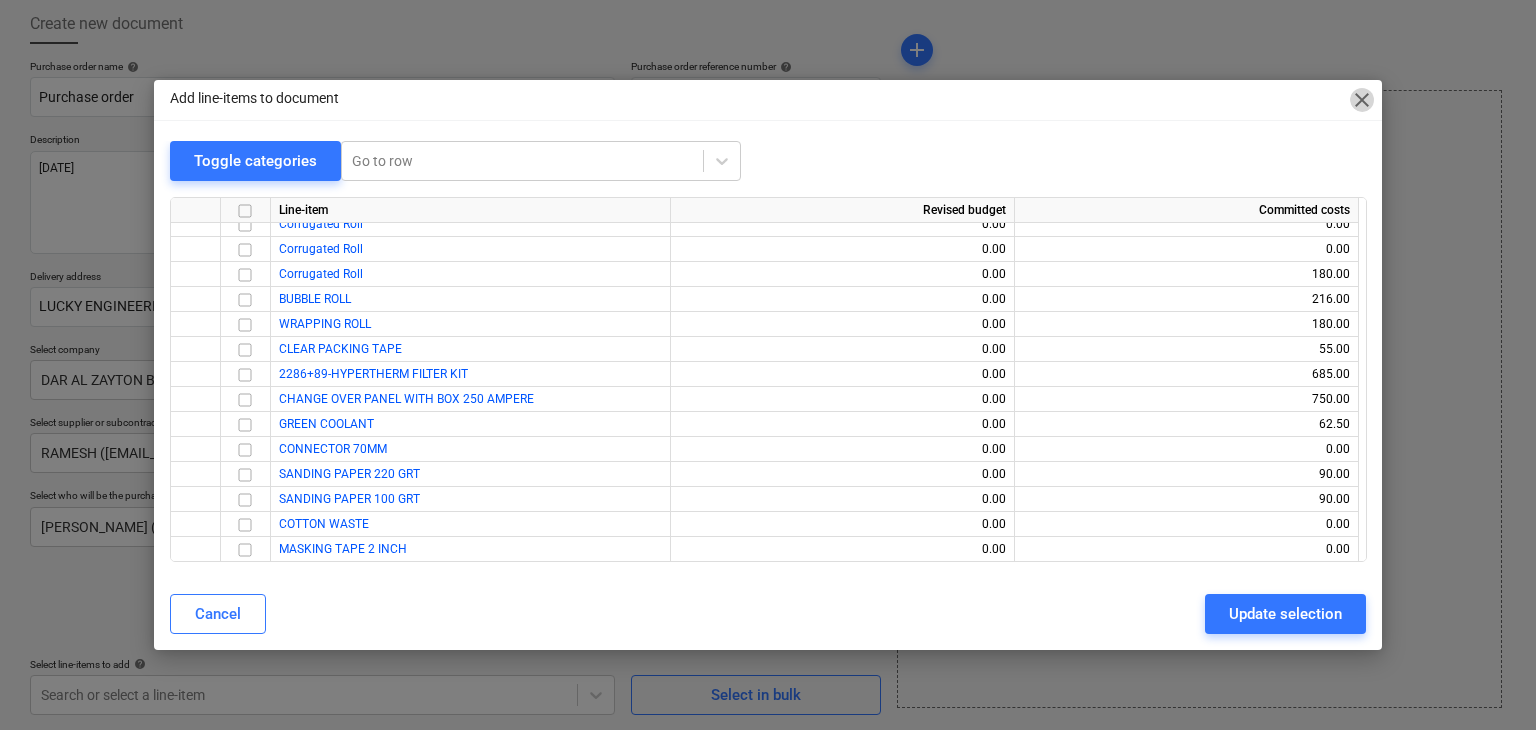 click on "close" at bounding box center (1362, 100) 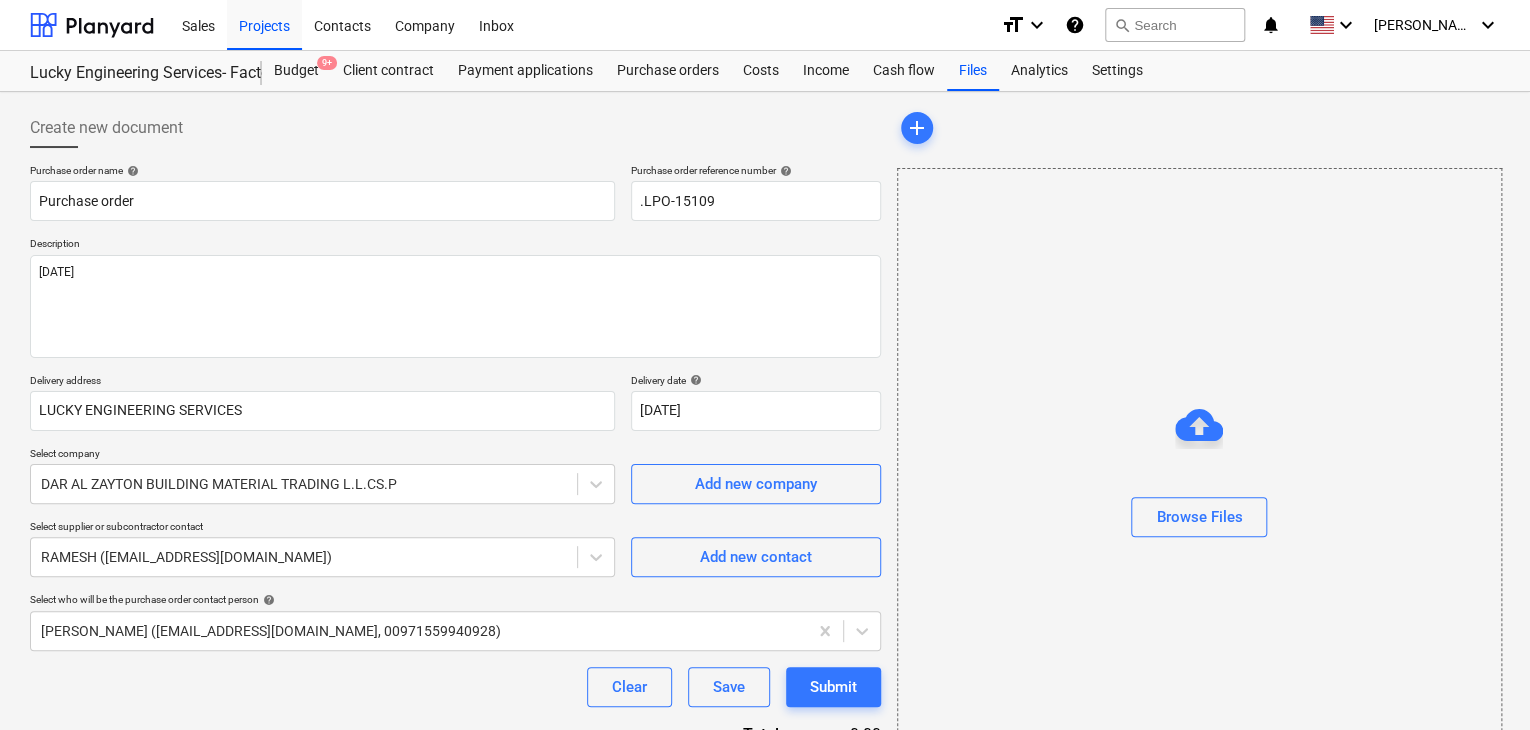 scroll, scrollTop: 0, scrollLeft: 0, axis: both 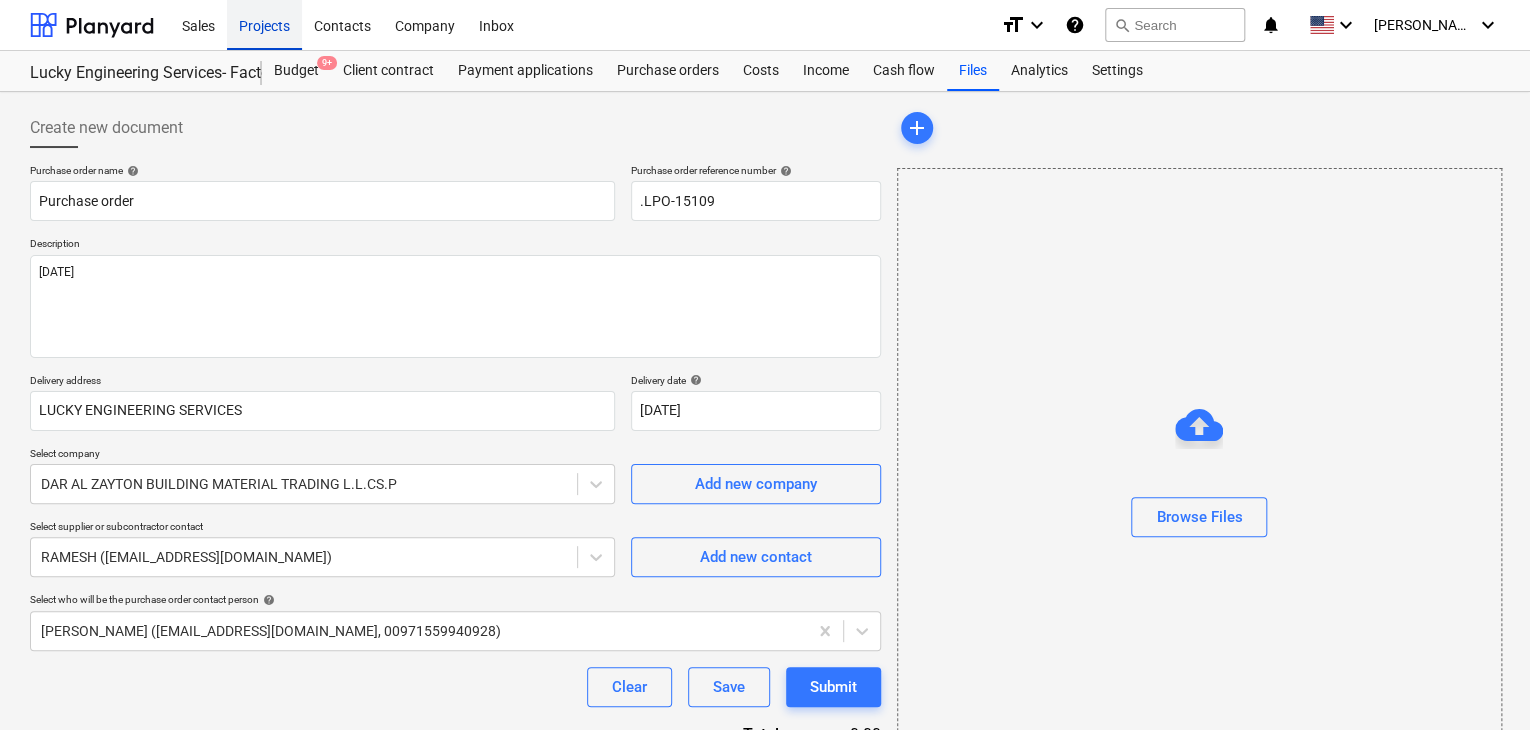 click on "Projects" at bounding box center [264, 24] 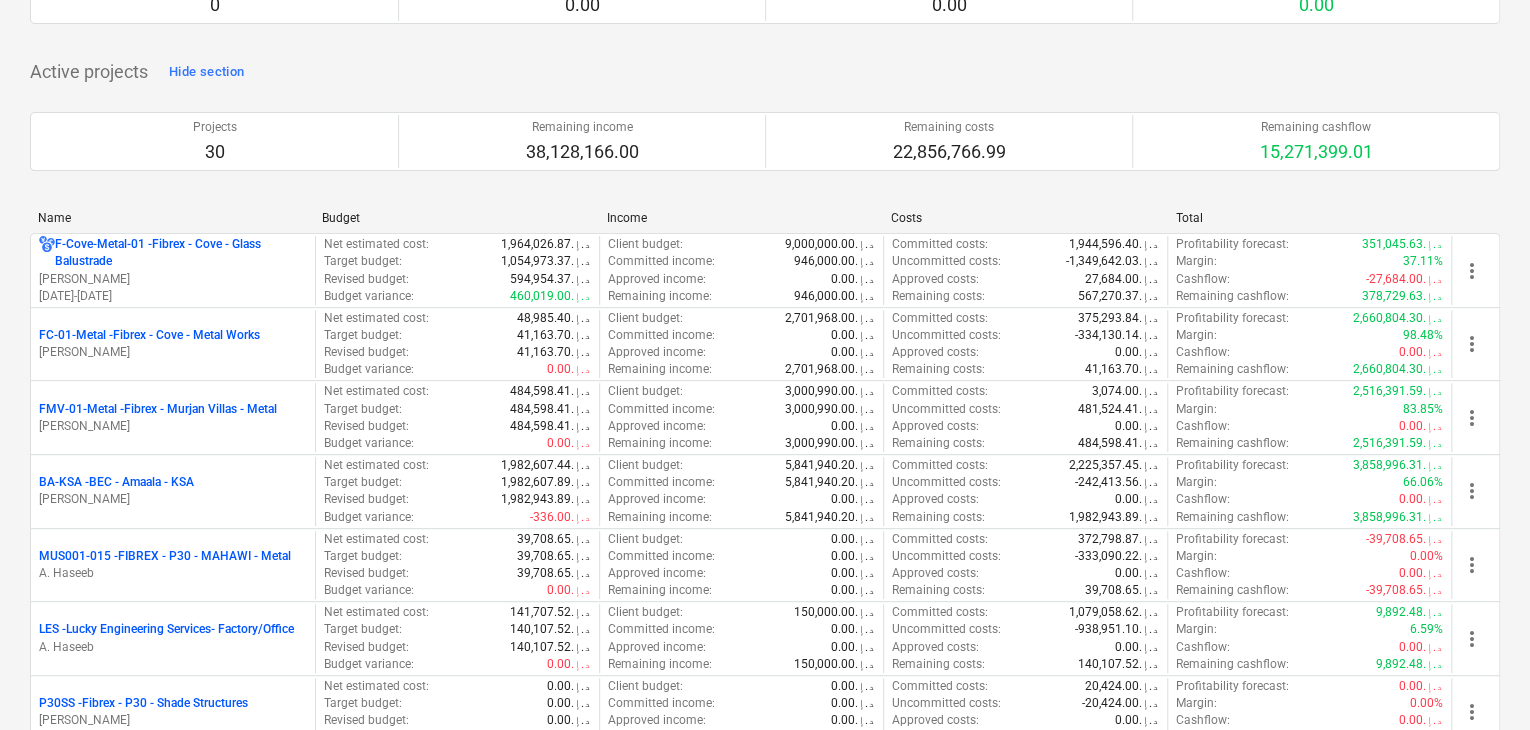scroll, scrollTop: 300, scrollLeft: 0, axis: vertical 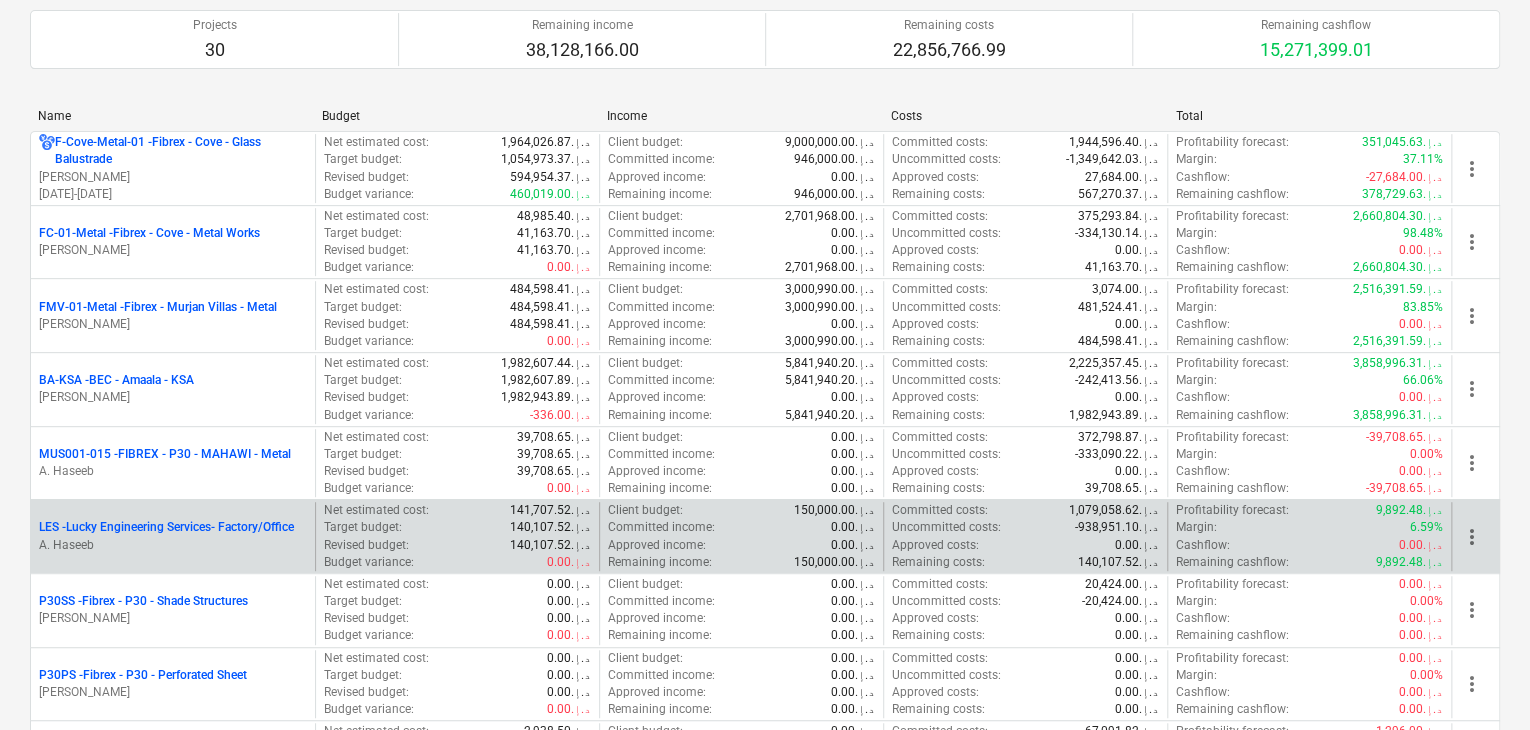 click on "A. Haseeb" at bounding box center [173, 545] 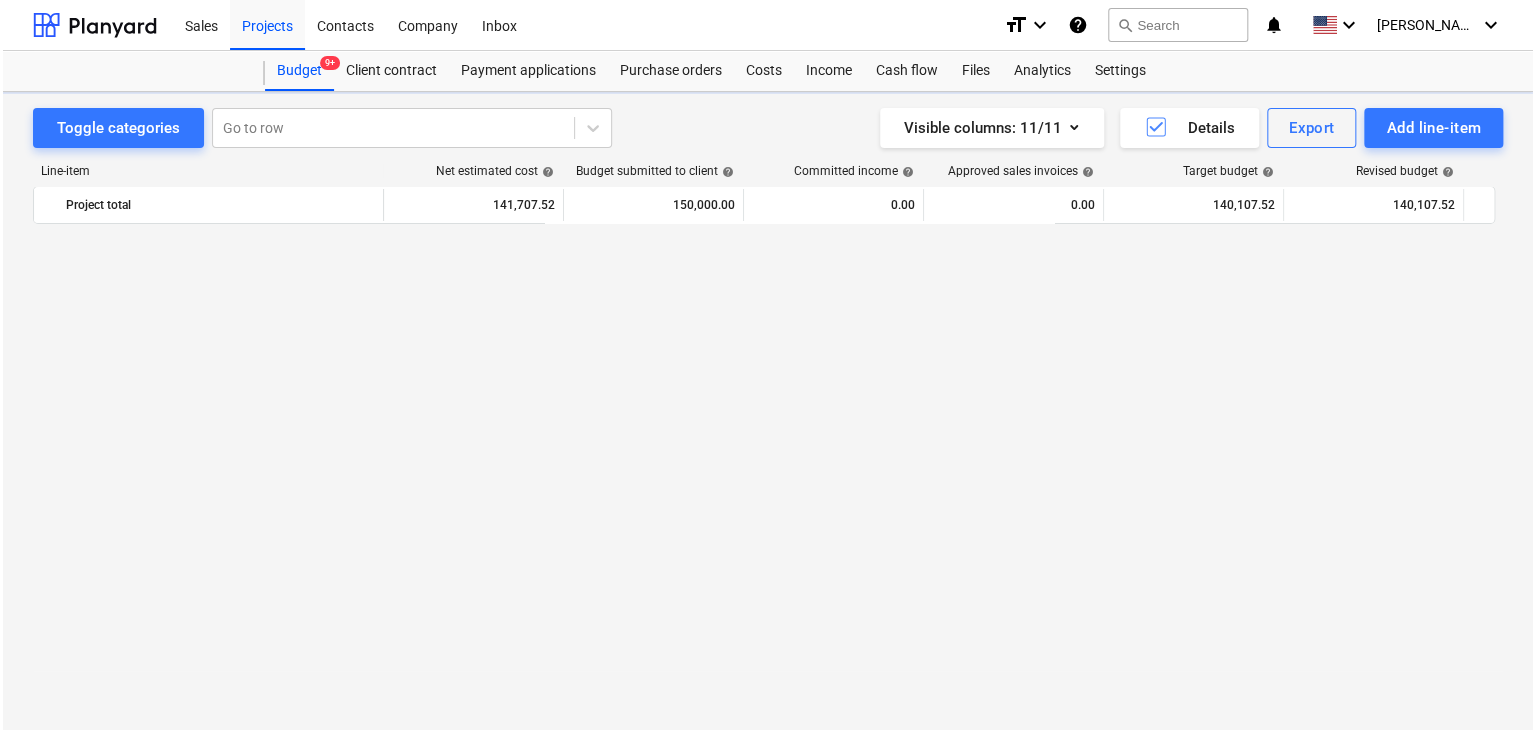 scroll, scrollTop: 0, scrollLeft: 0, axis: both 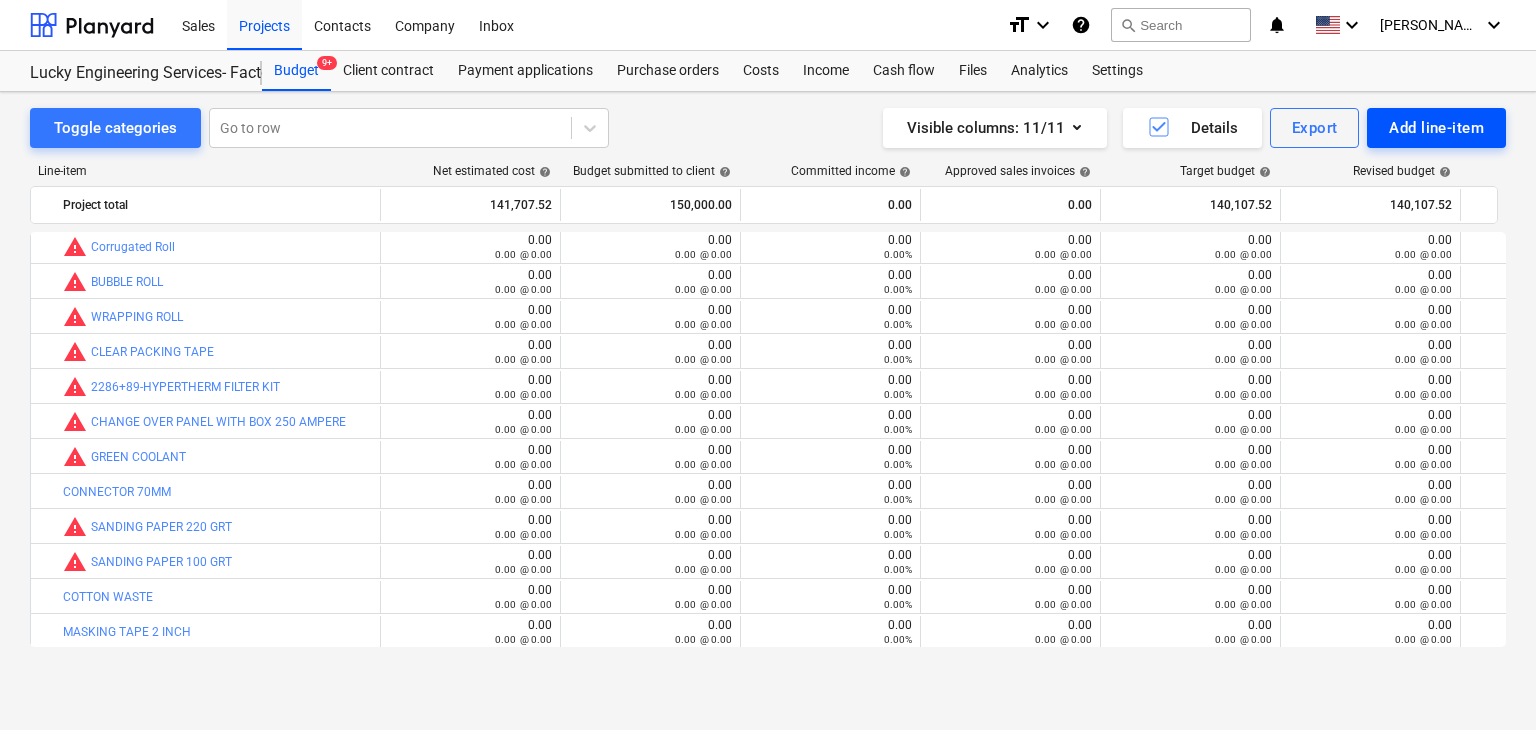 click on "Add line-item" at bounding box center (1436, 128) 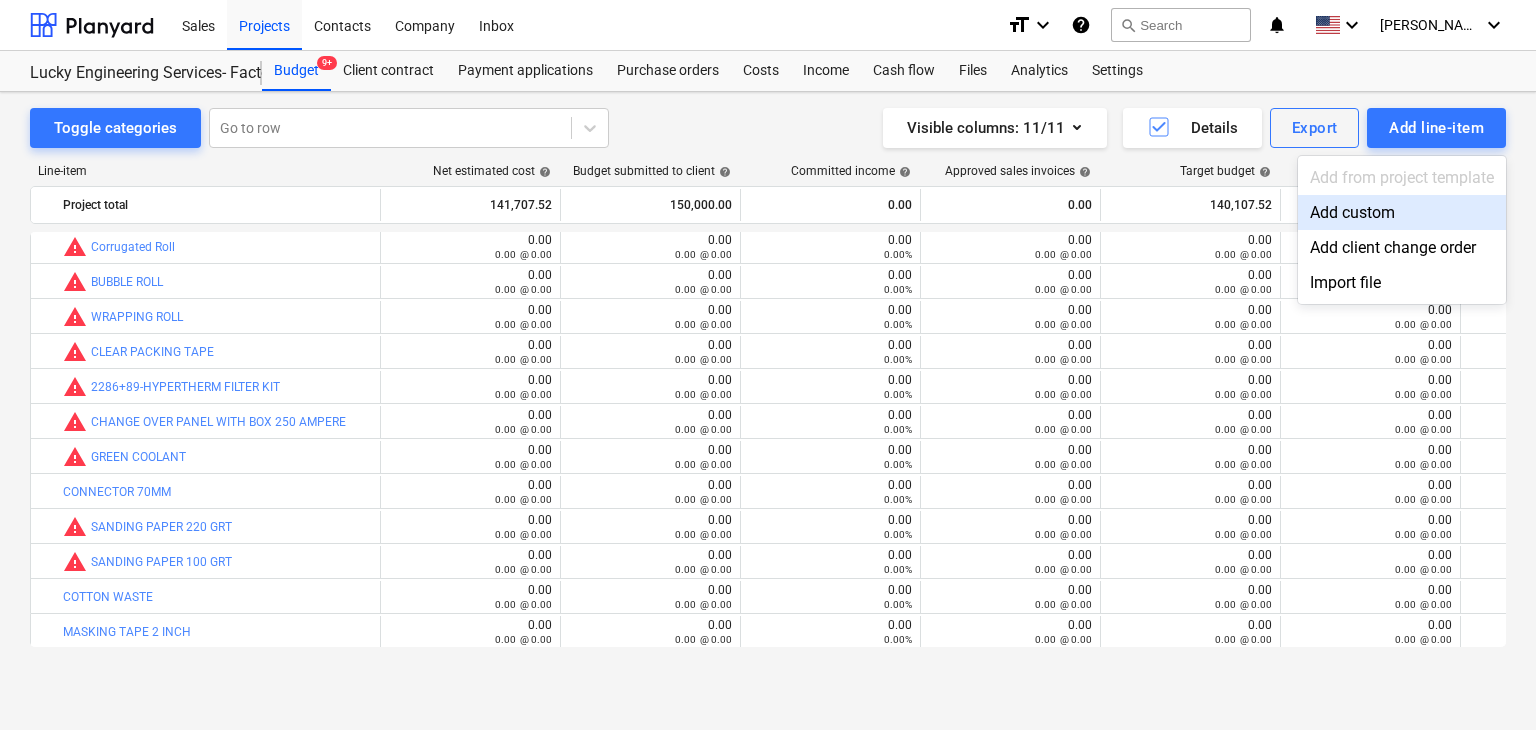 click on "Add custom" at bounding box center (1402, 212) 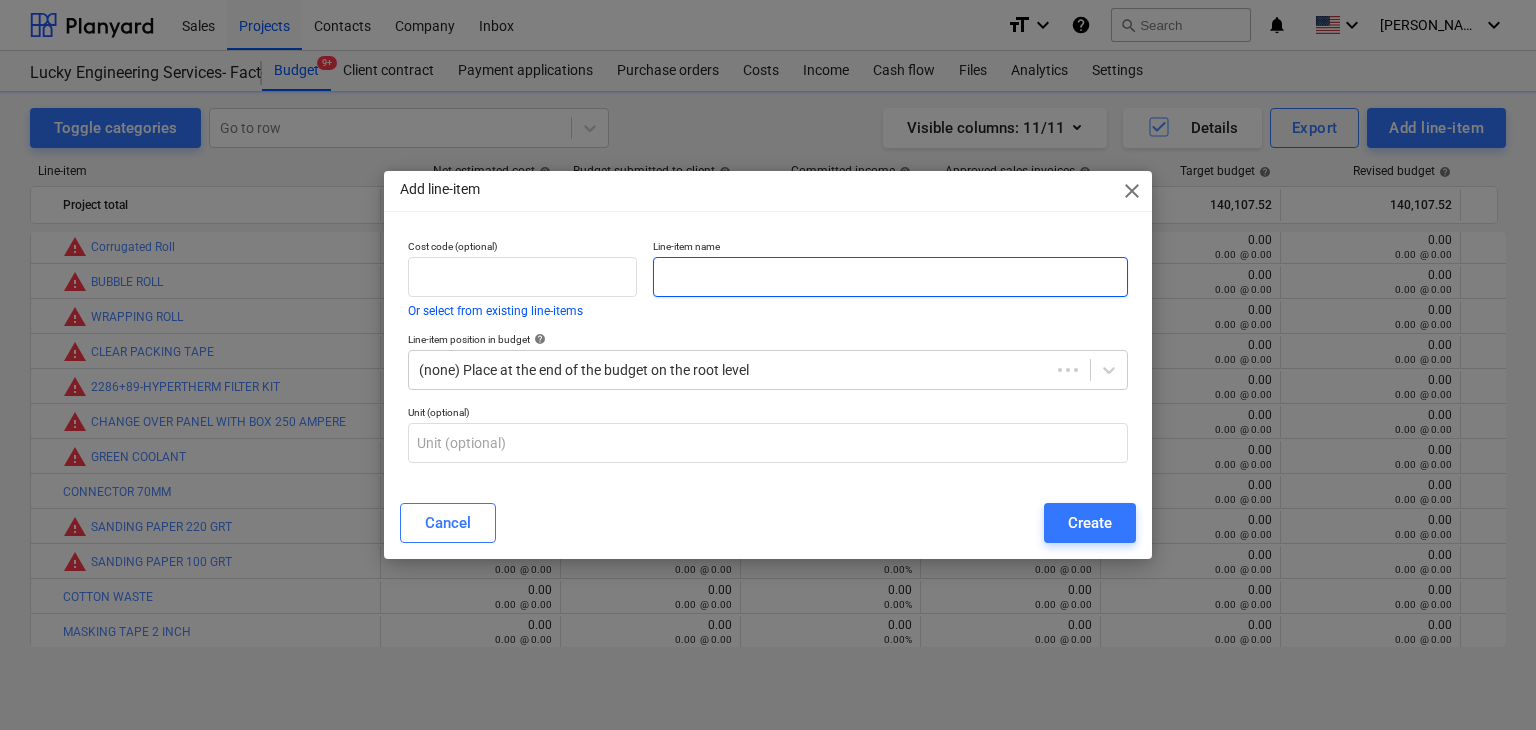 click at bounding box center (890, 277) 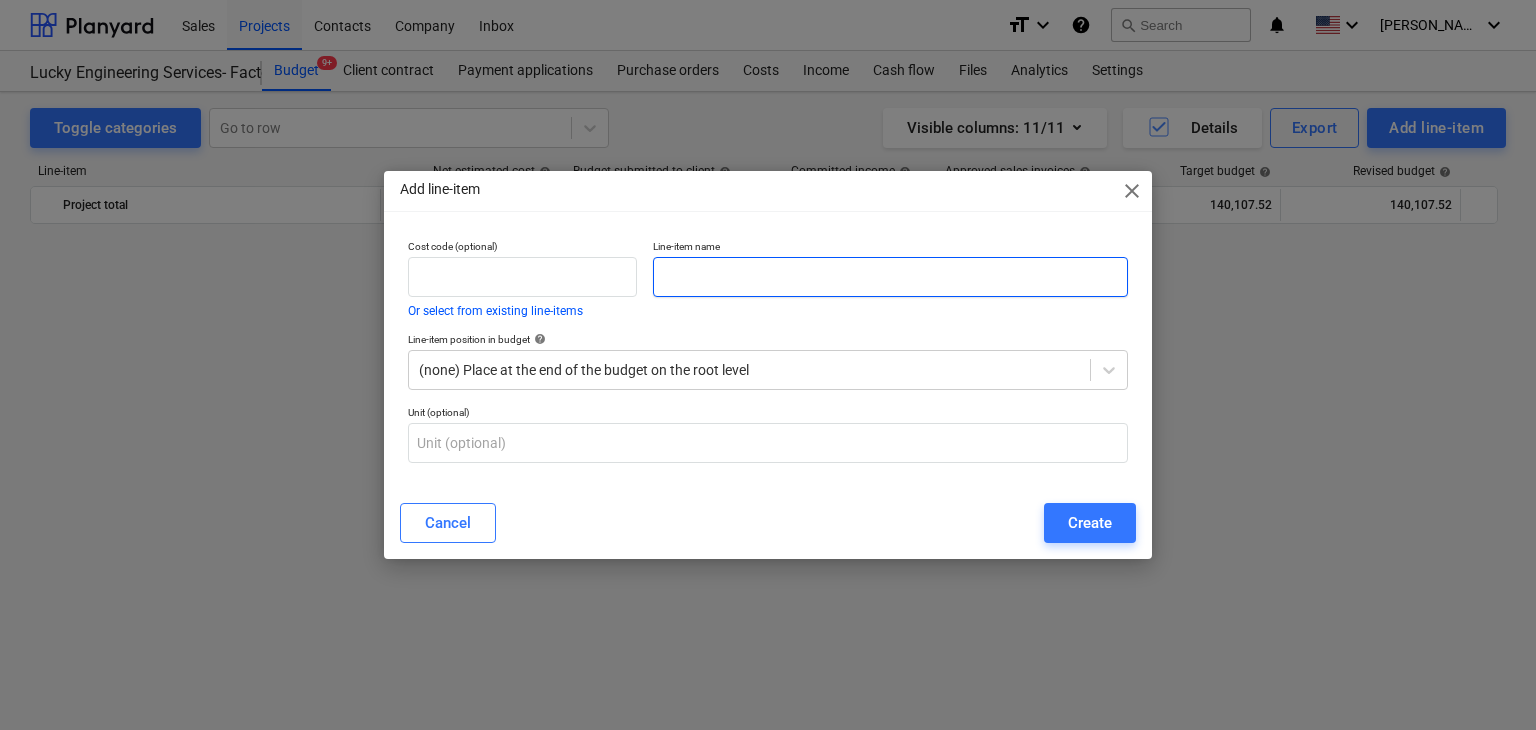 scroll, scrollTop: 42809, scrollLeft: 0, axis: vertical 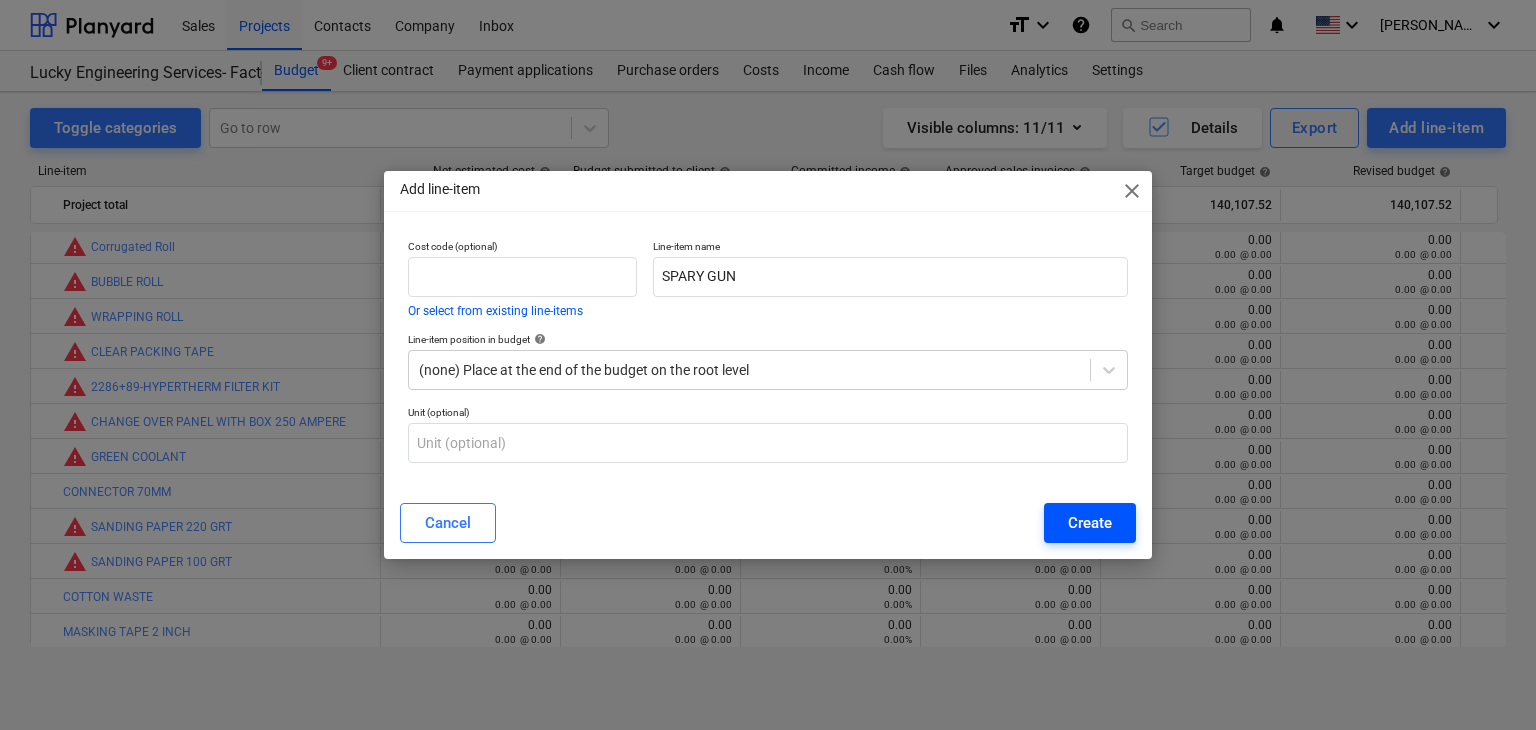 click on "Create" at bounding box center (1090, 523) 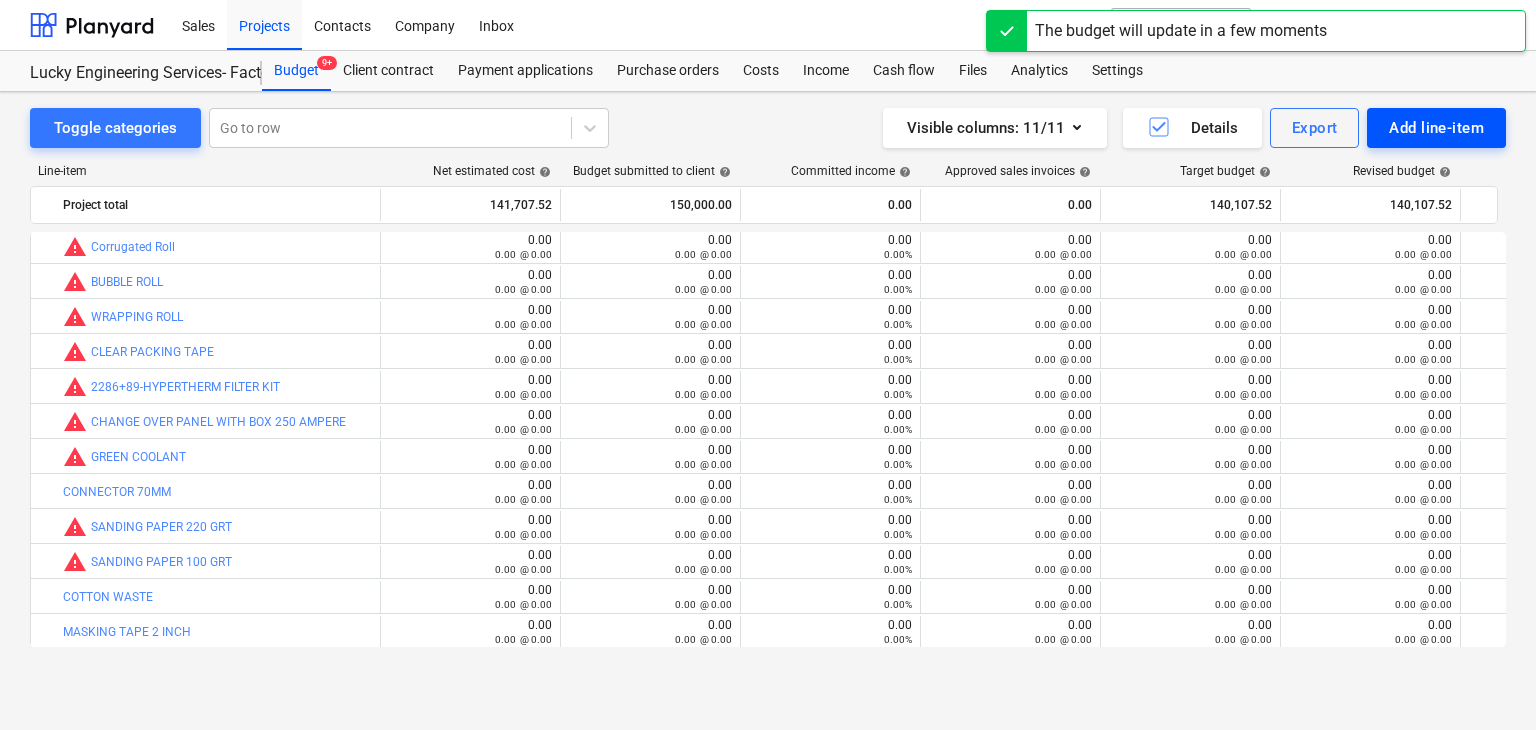 click on "Add line-item" at bounding box center (1436, 128) 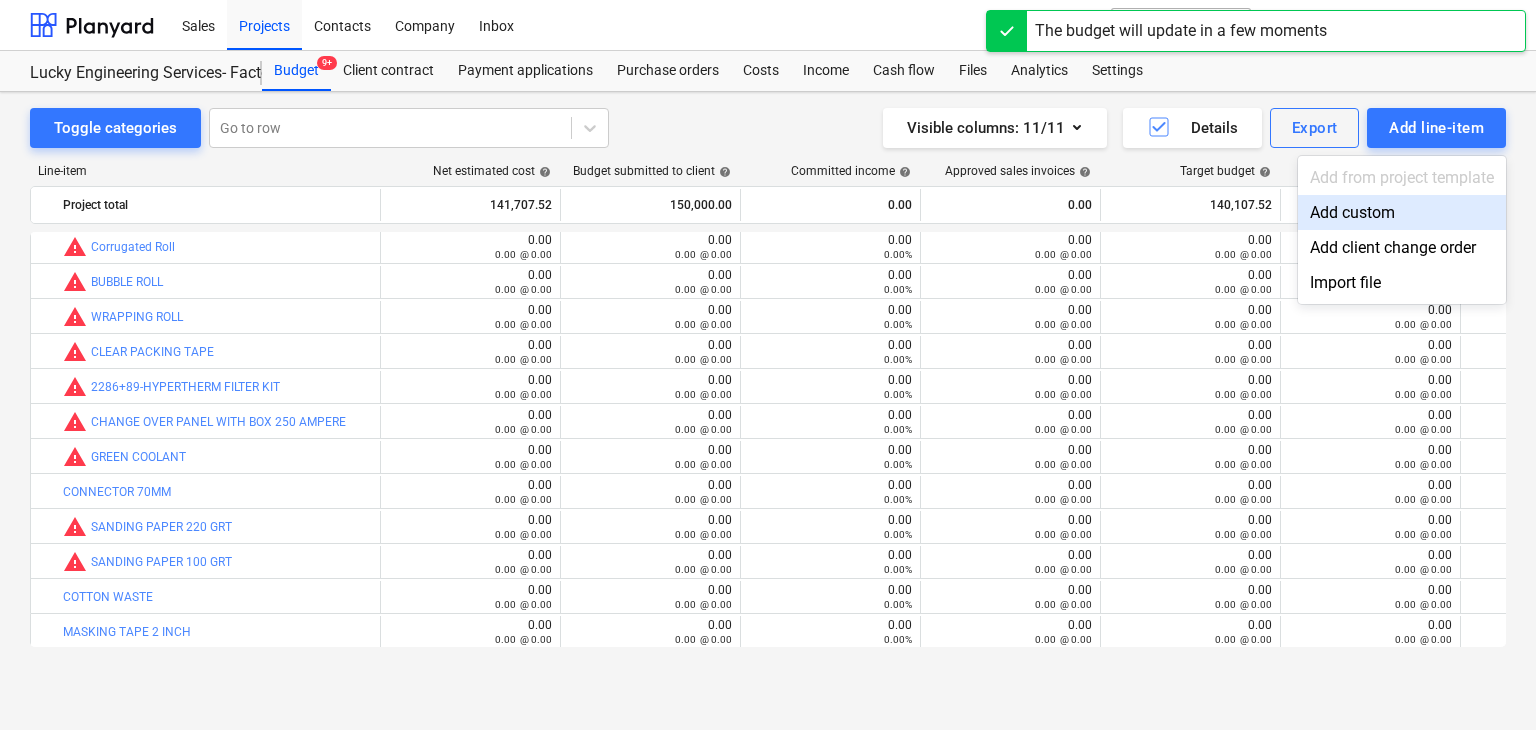 click on "Add custom" at bounding box center [1402, 212] 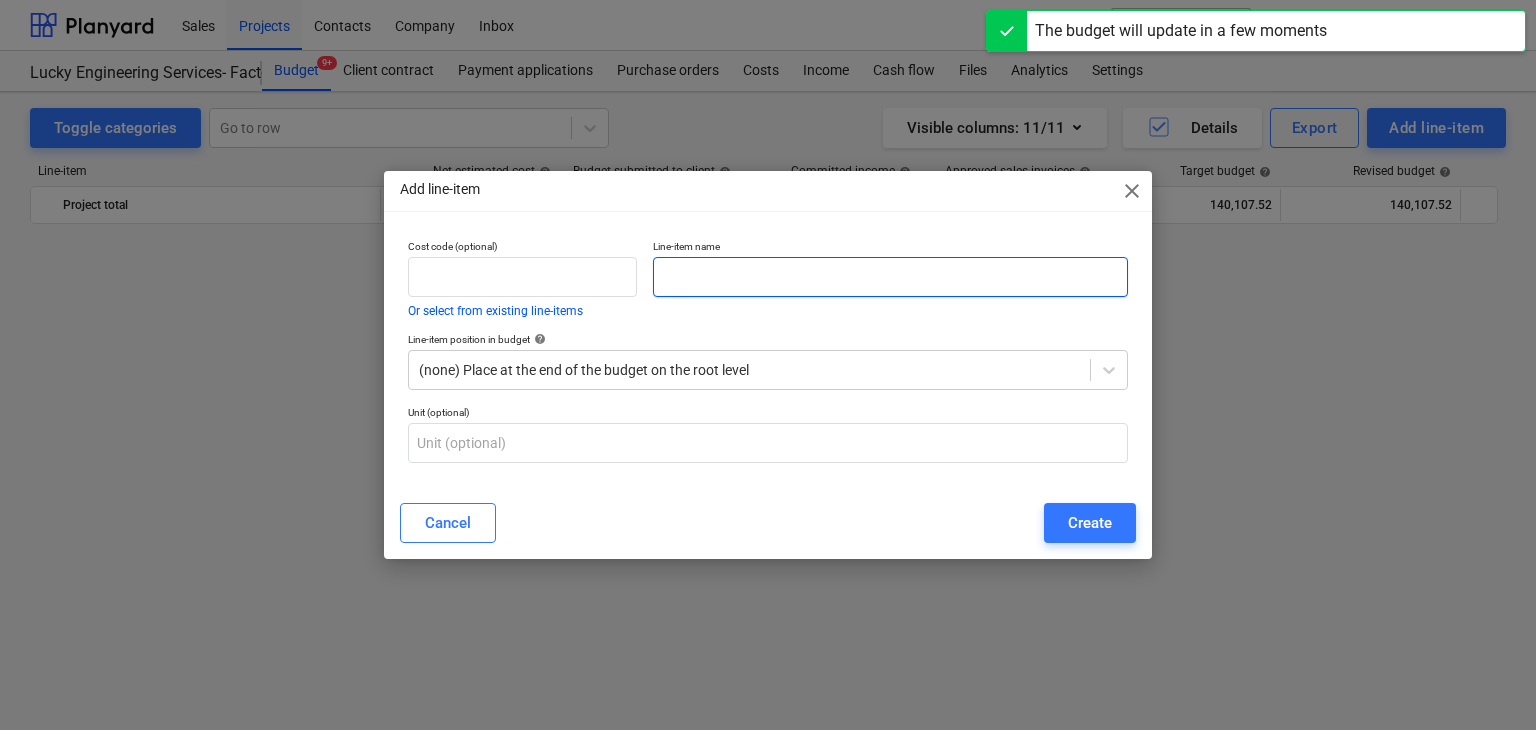 click at bounding box center (890, 277) 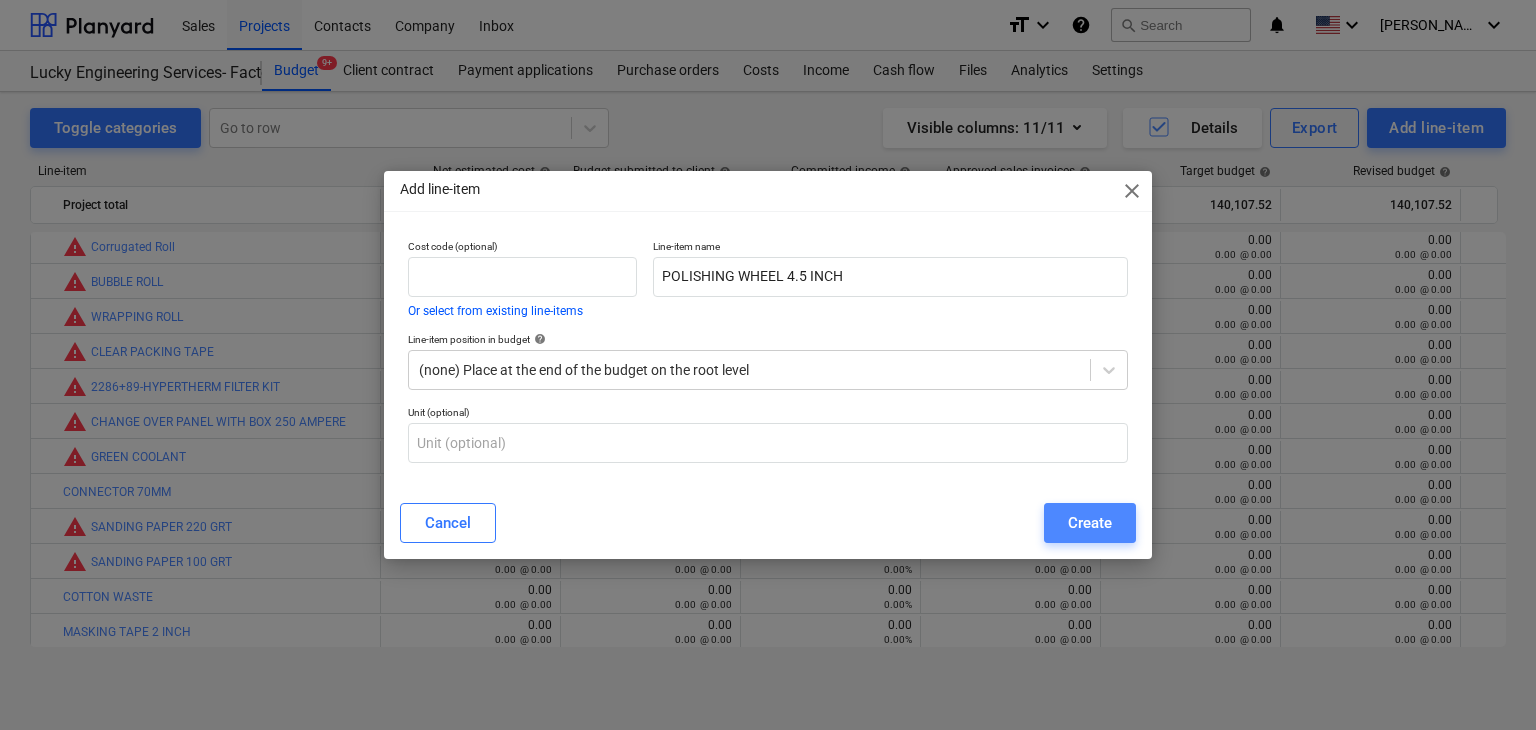 click on "Create" at bounding box center (1090, 523) 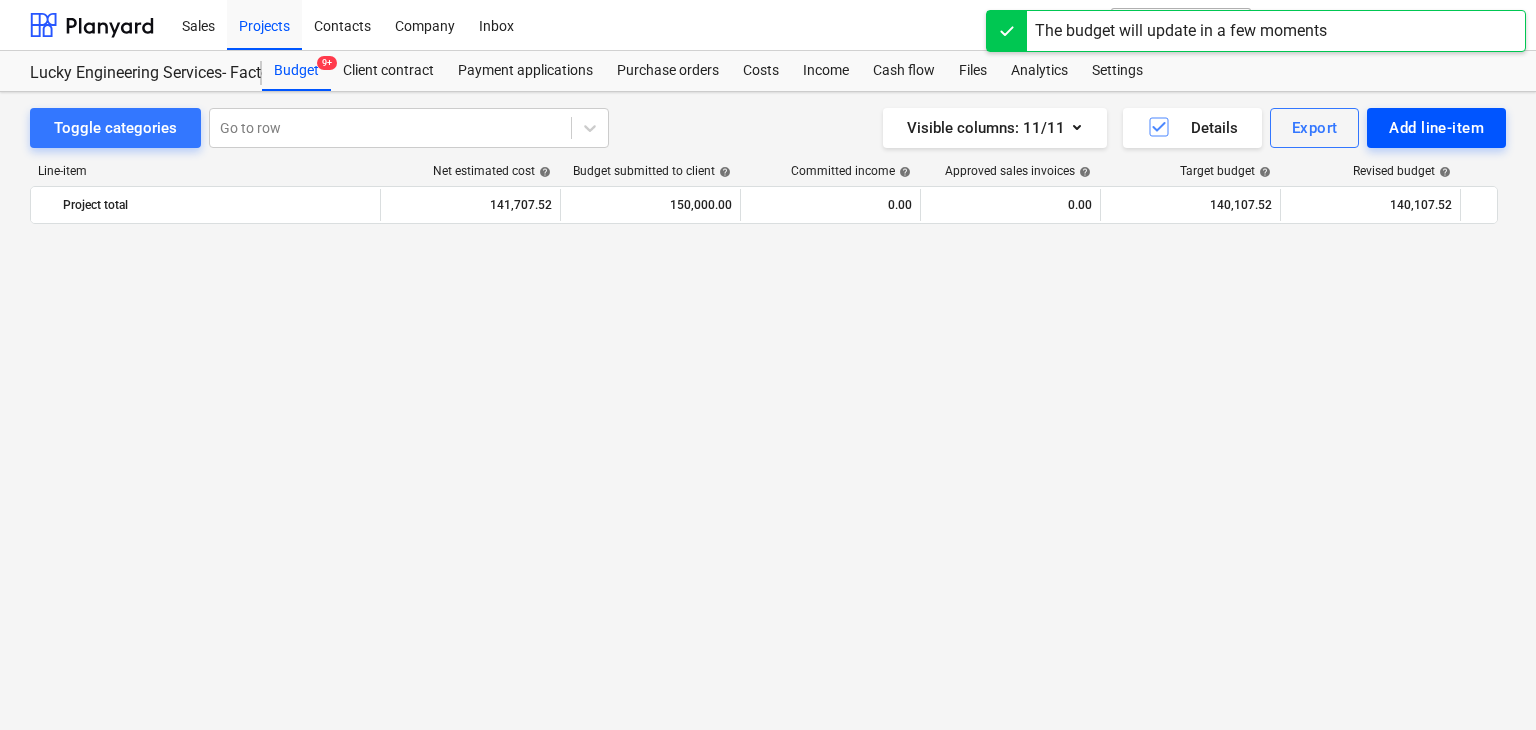 scroll, scrollTop: 42809, scrollLeft: 0, axis: vertical 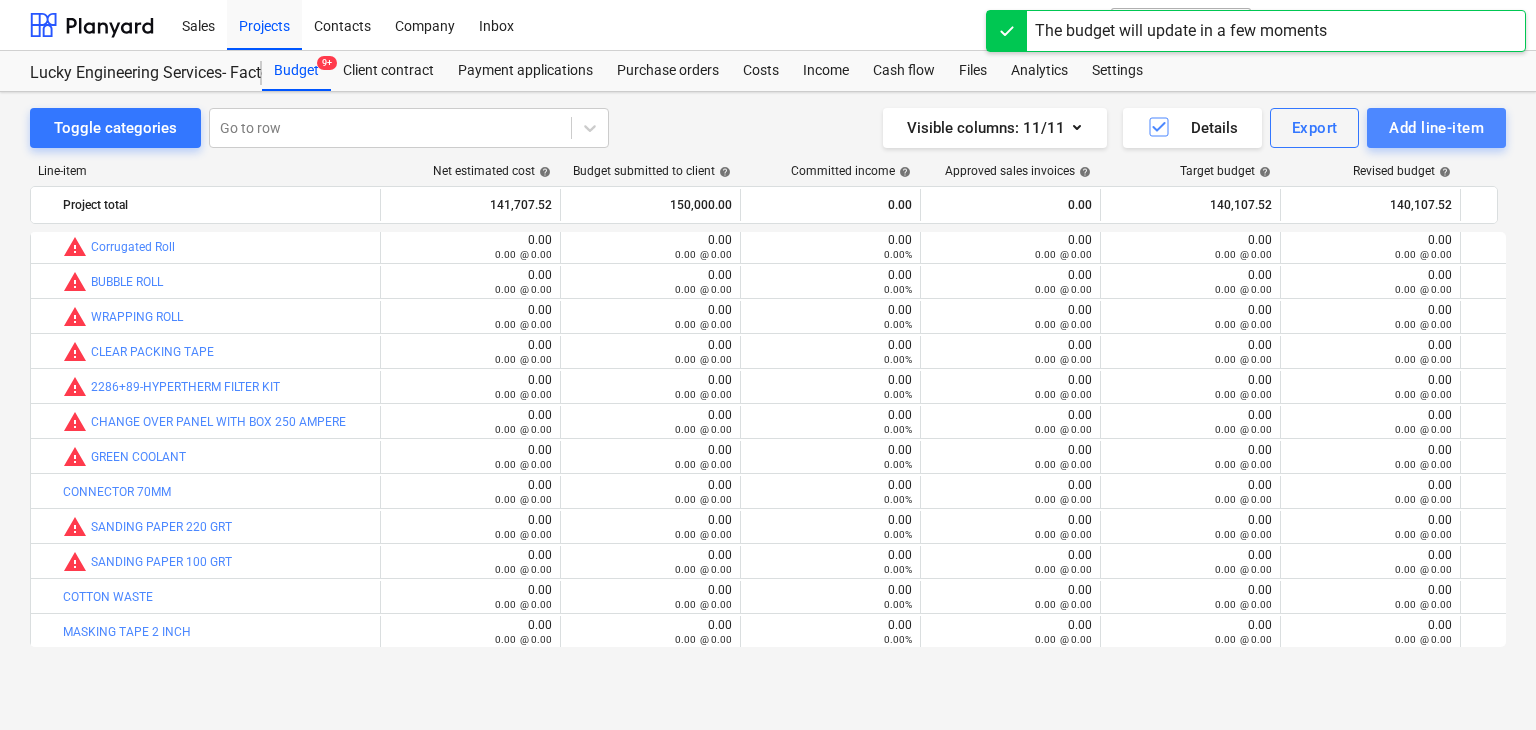 click on "Add line-item" at bounding box center [1436, 128] 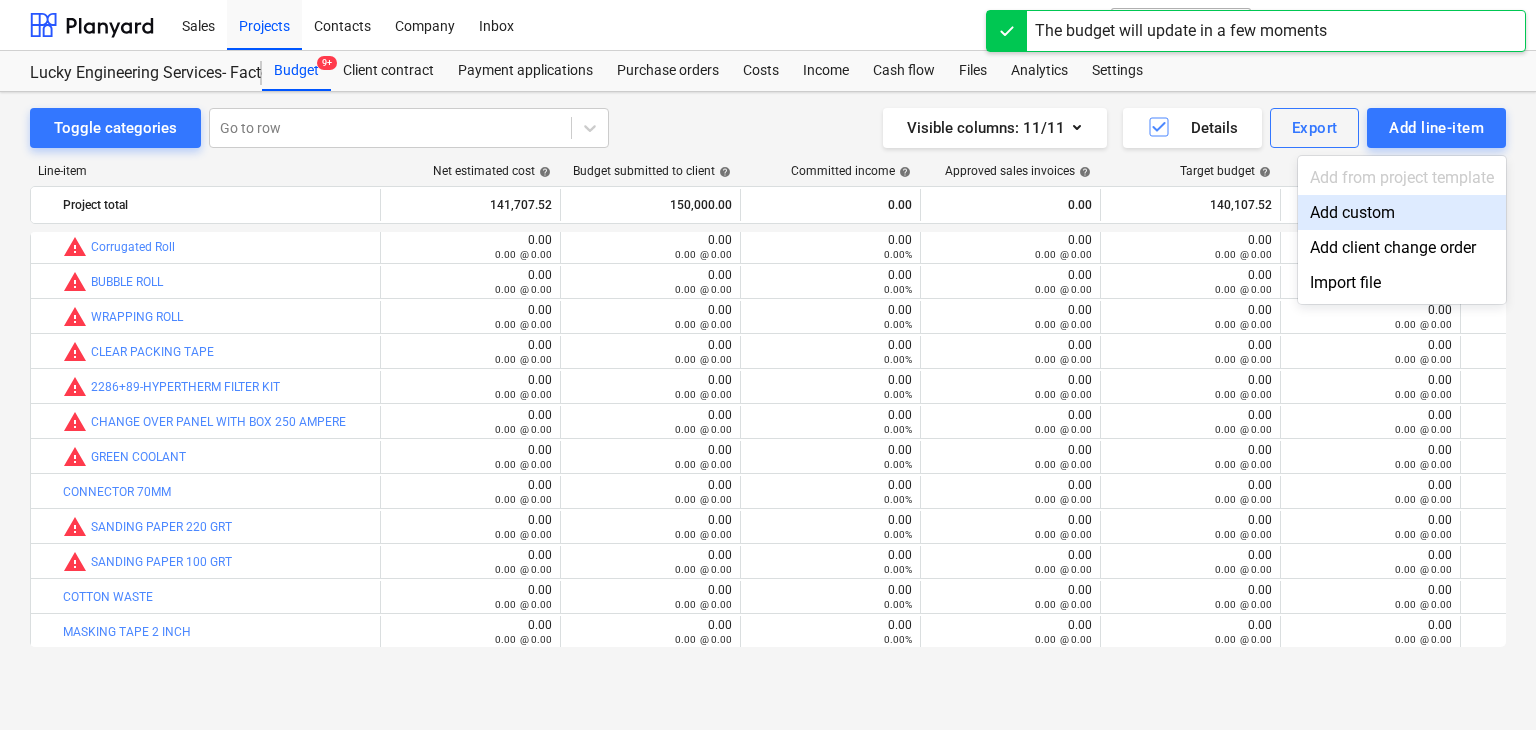 click on "Add custom" at bounding box center [1402, 212] 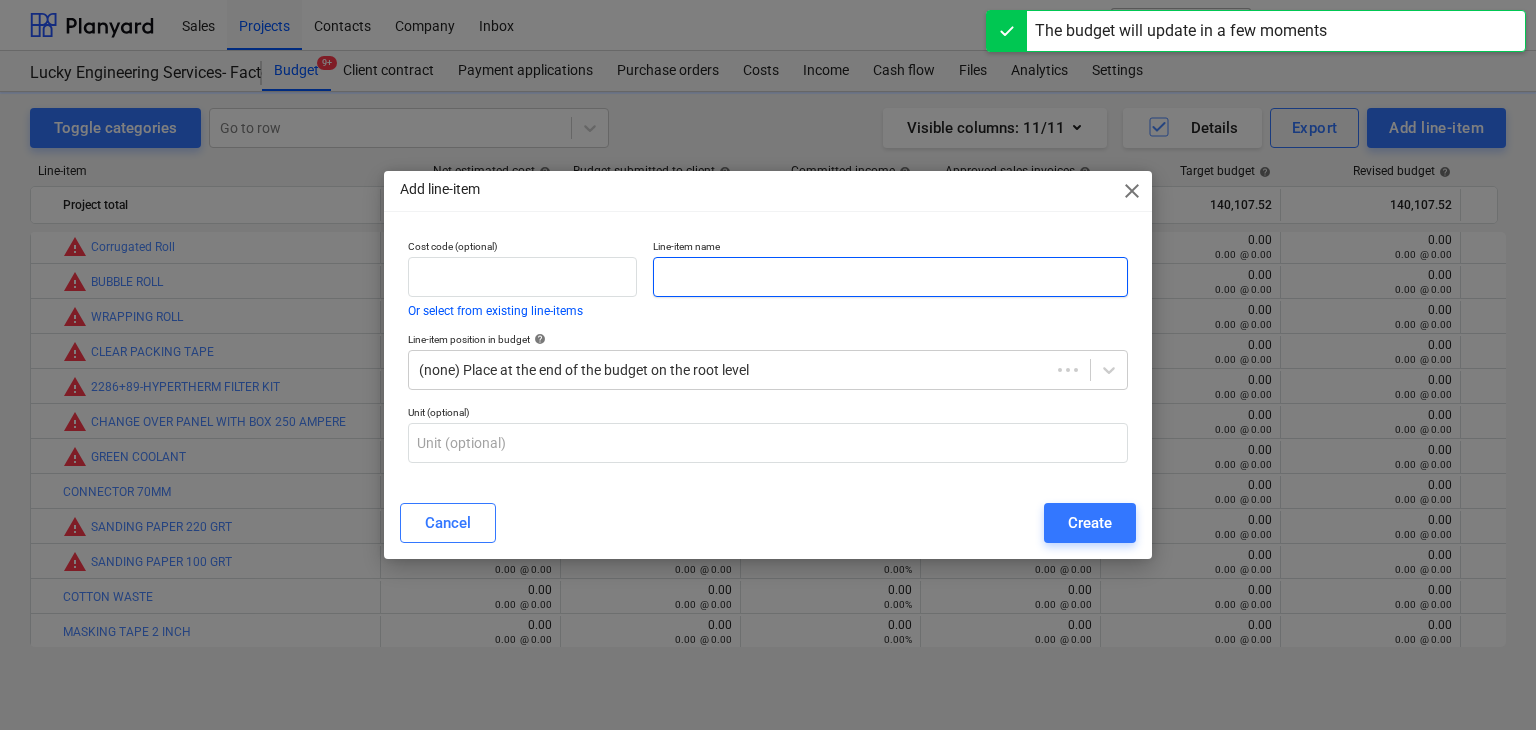 click at bounding box center [890, 277] 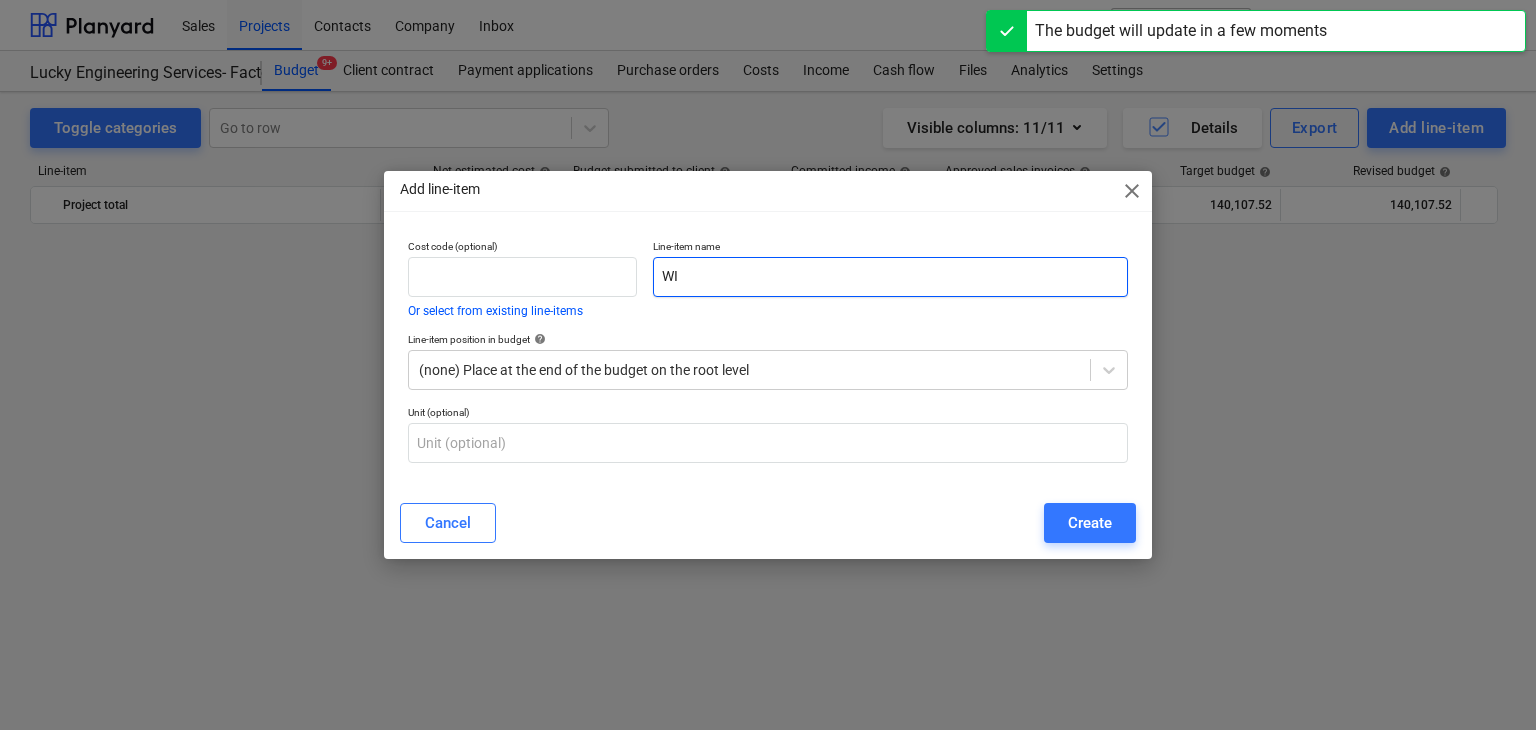 scroll, scrollTop: 42809, scrollLeft: 0, axis: vertical 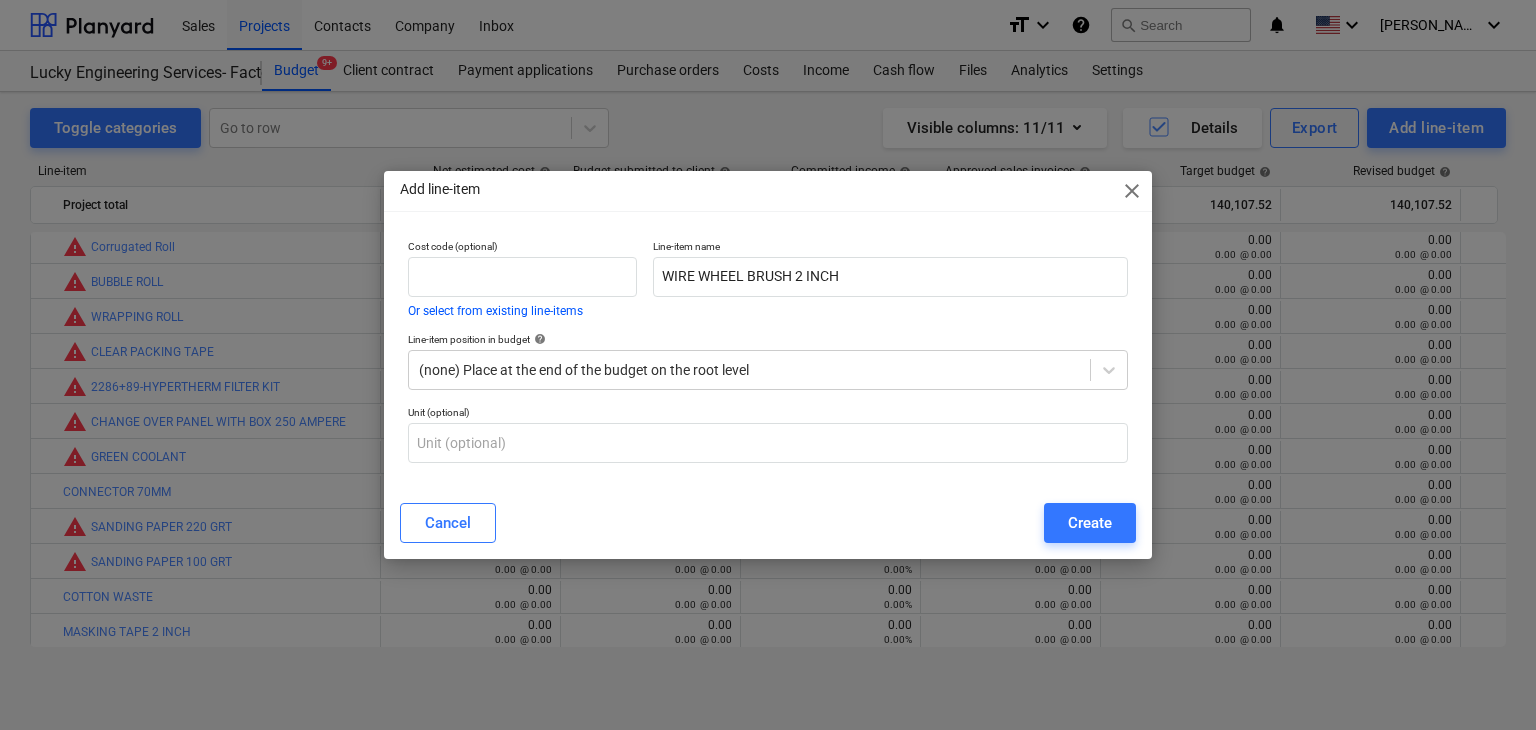 click on "Add line-item close Cost code (optional) Or select from existing line-items Line-item name WIRE WHEEL BRUSH 2 INCH Line-item position in budget help   (none) Place at the end of the budget on the root level Unit (optional) Cancel Create" at bounding box center (768, 365) 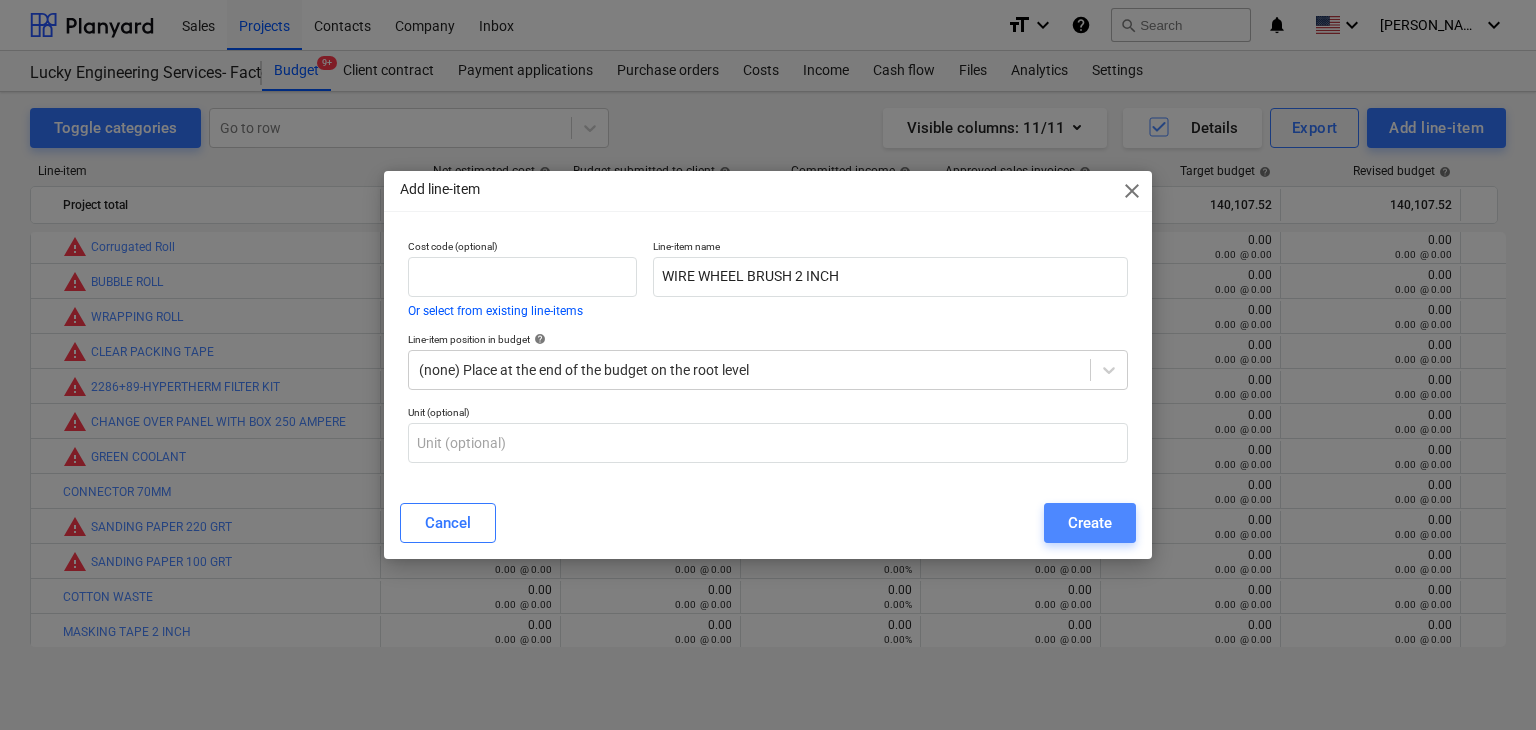click on "Create" at bounding box center [1090, 523] 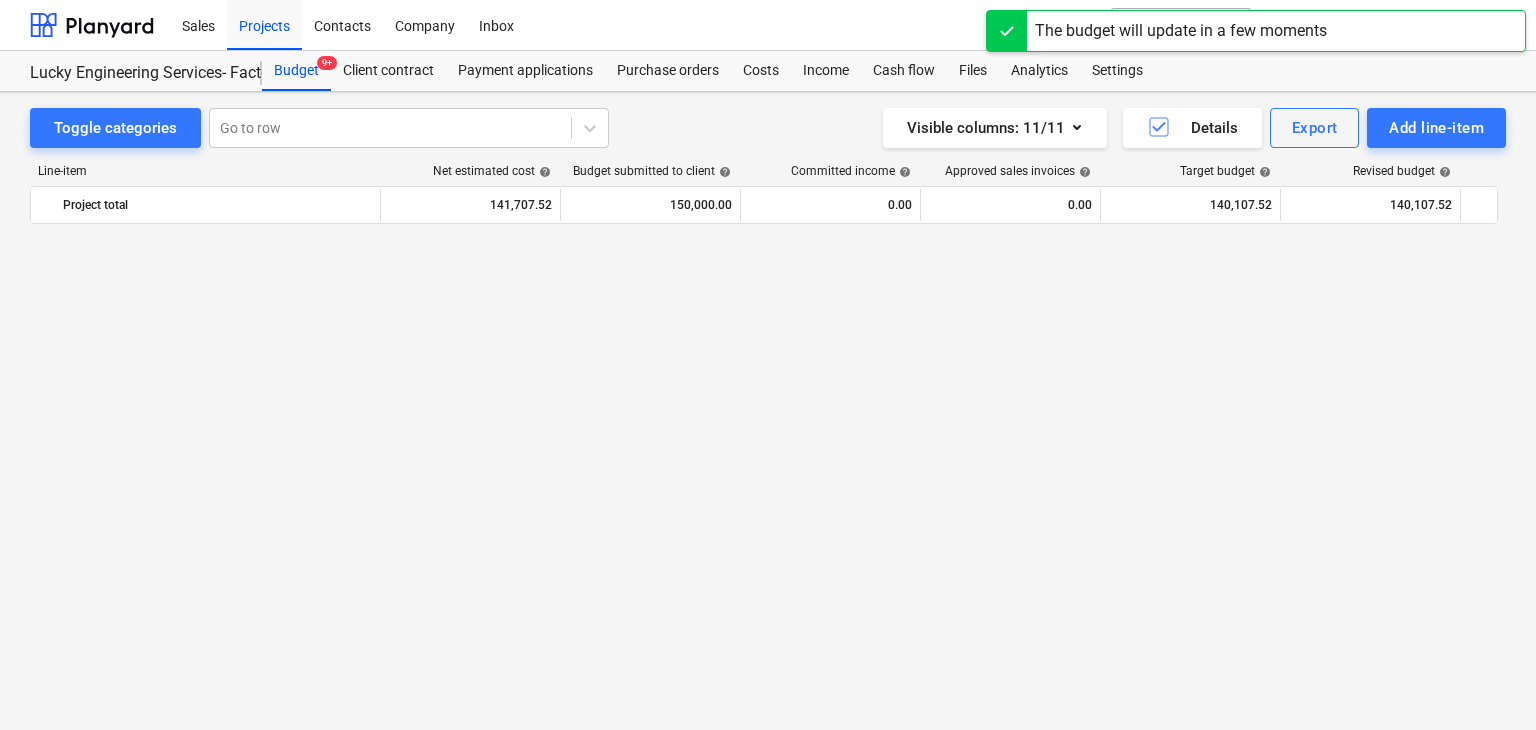 scroll, scrollTop: 42809, scrollLeft: 0, axis: vertical 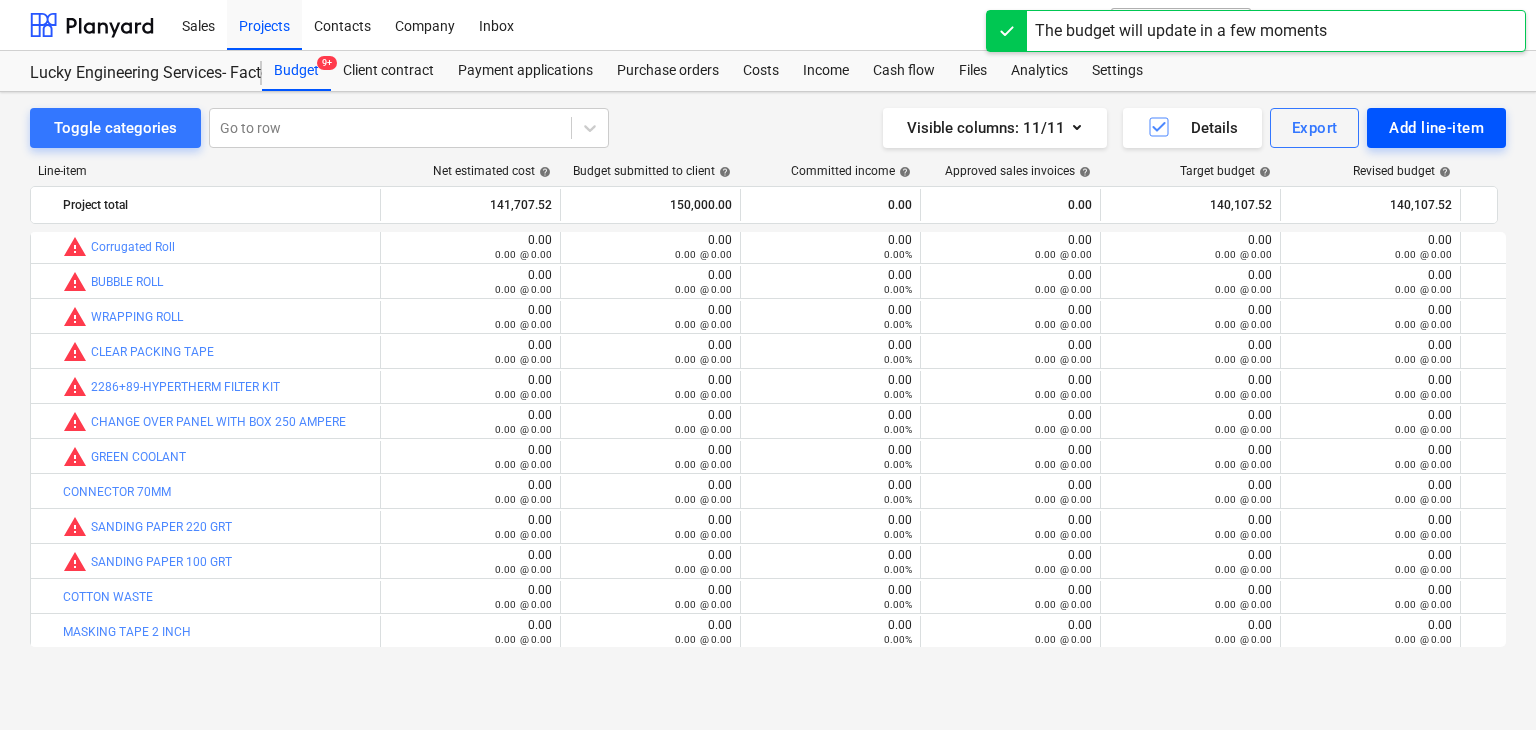 click on "Add line-item" at bounding box center [1436, 128] 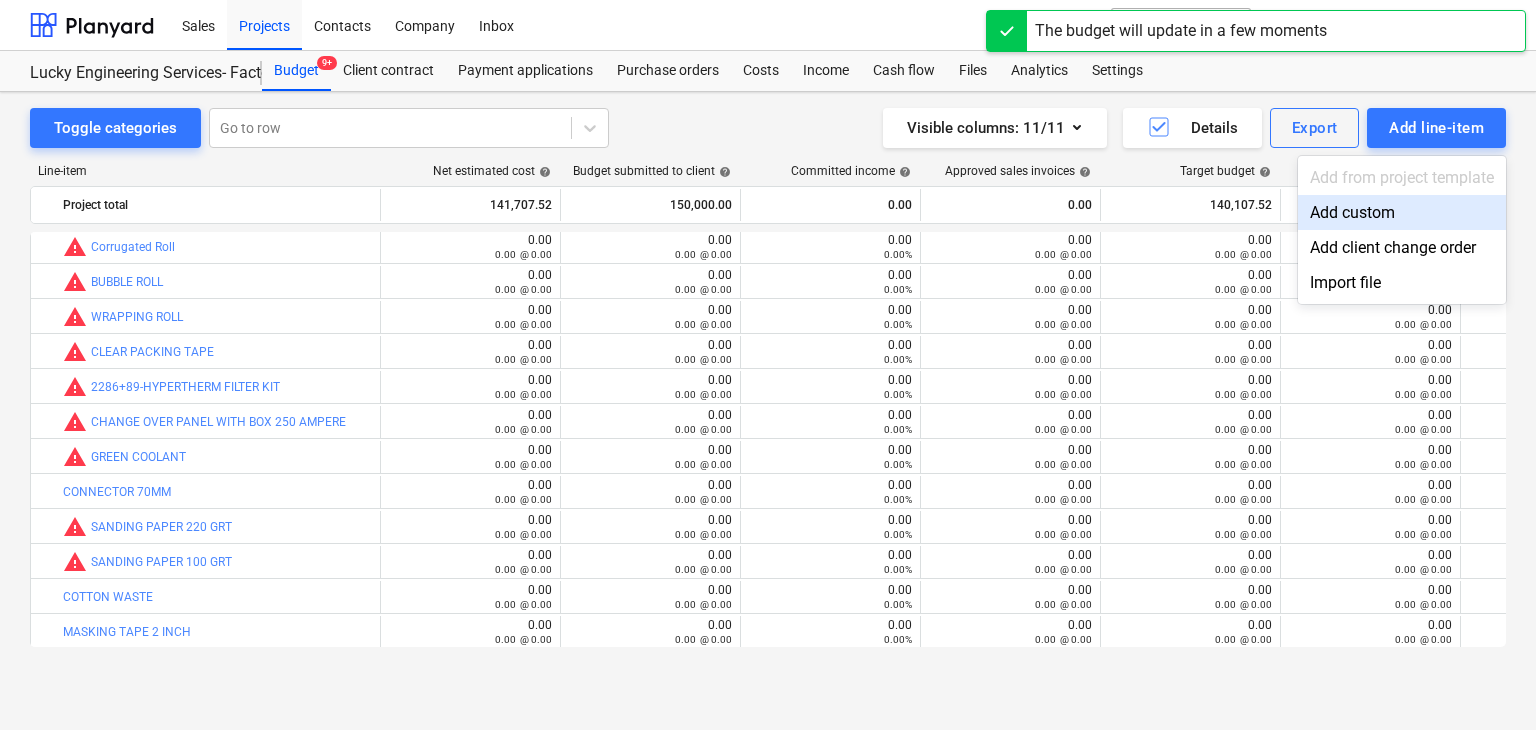click on "Add custom" at bounding box center [1402, 212] 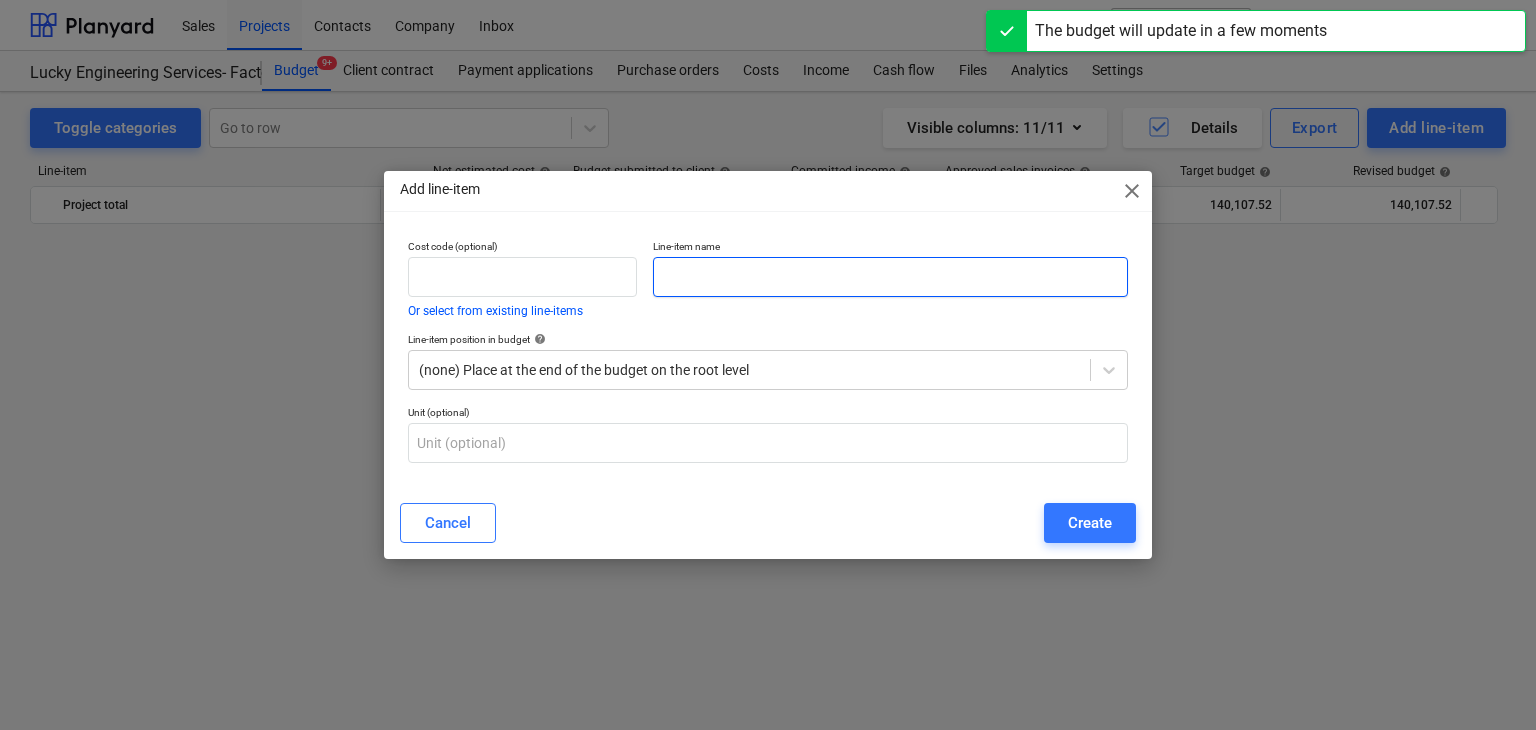 click at bounding box center [890, 277] 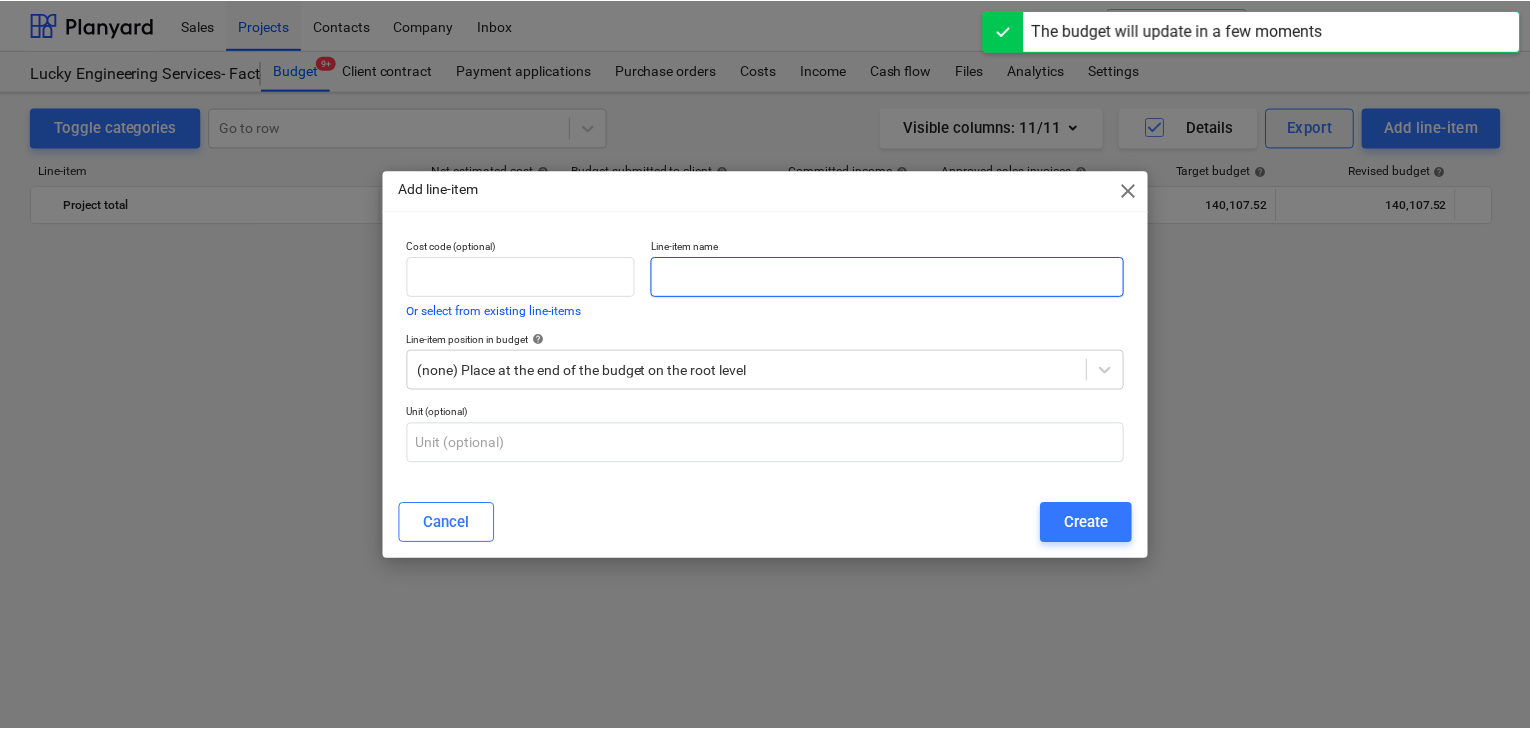scroll, scrollTop: 42809, scrollLeft: 0, axis: vertical 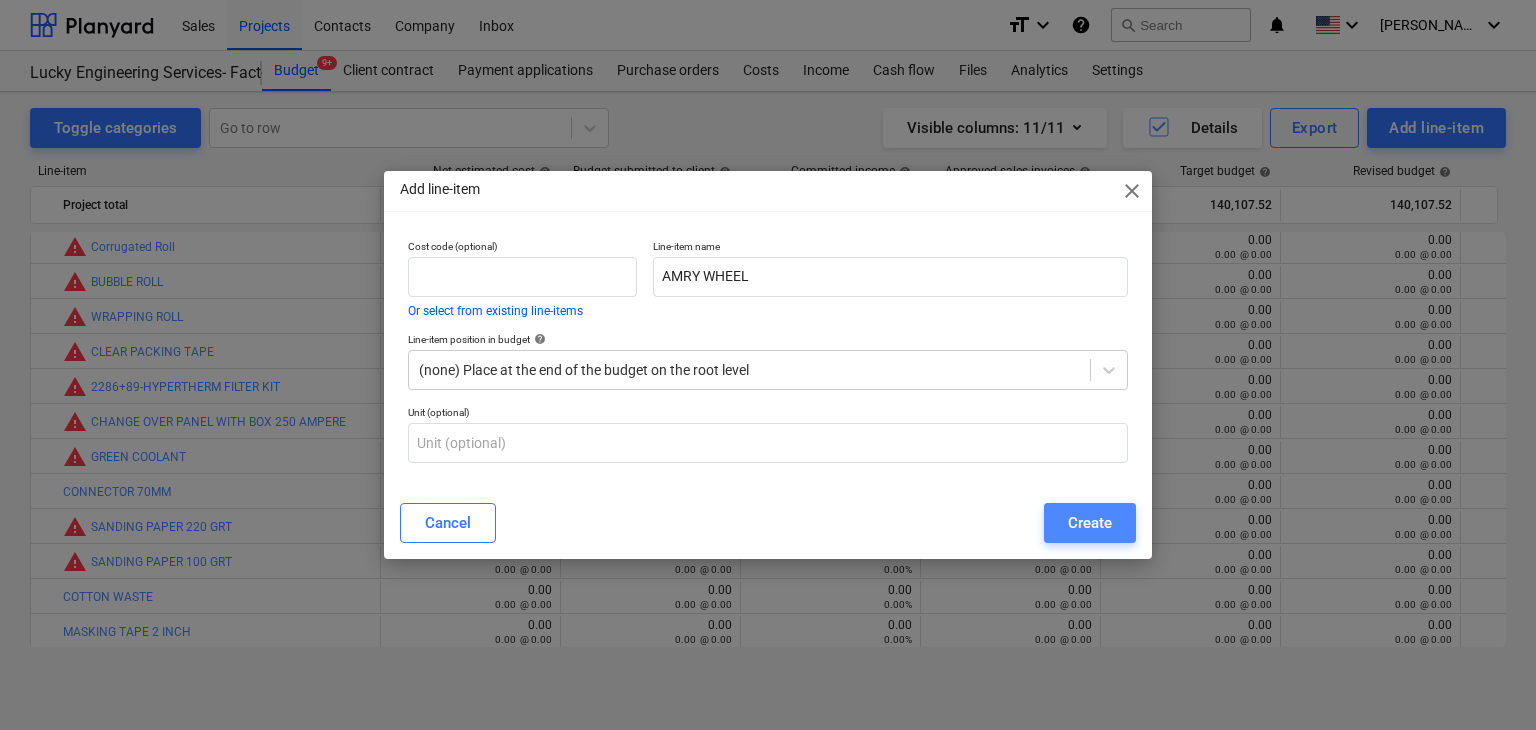 click on "Create" at bounding box center (1090, 523) 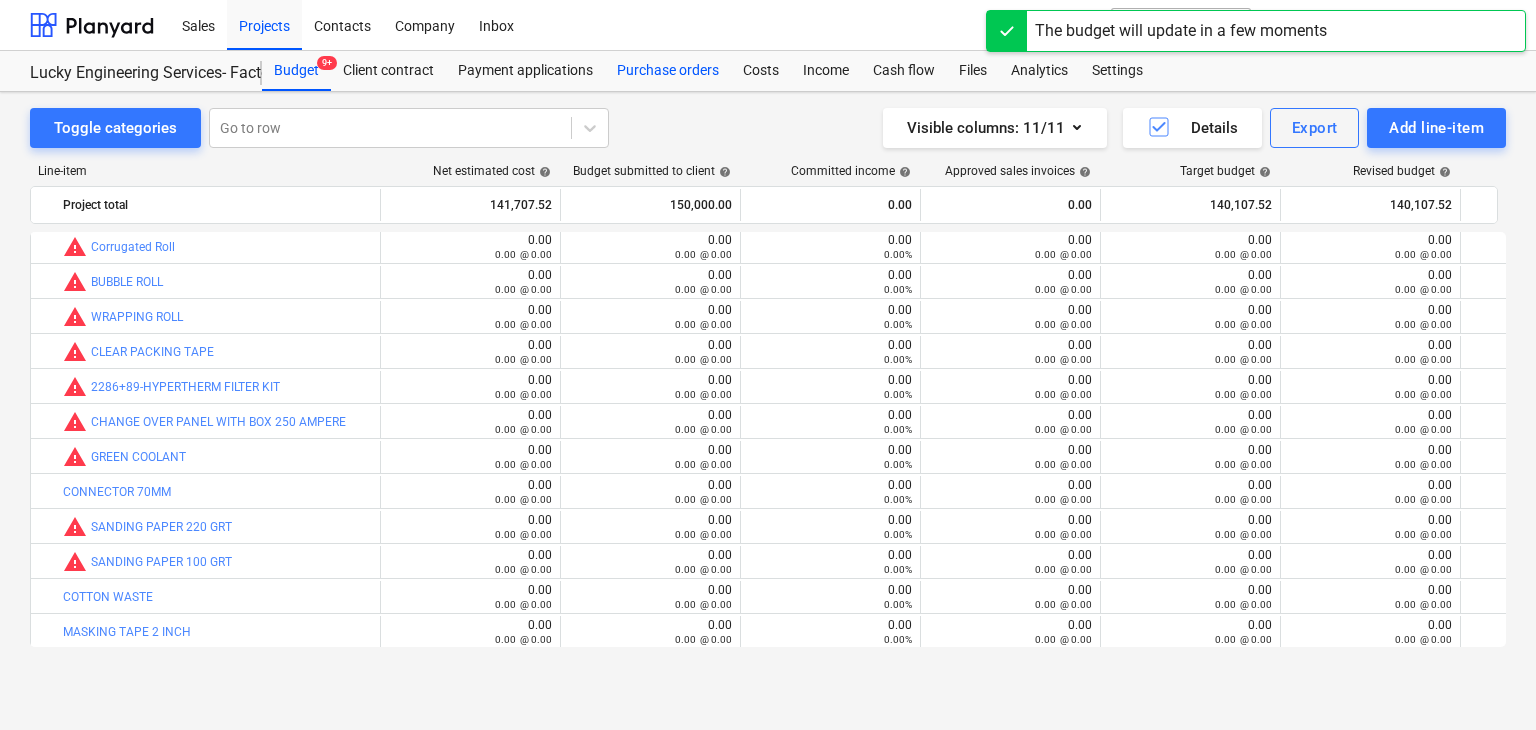 click on "Purchase orders" at bounding box center [668, 71] 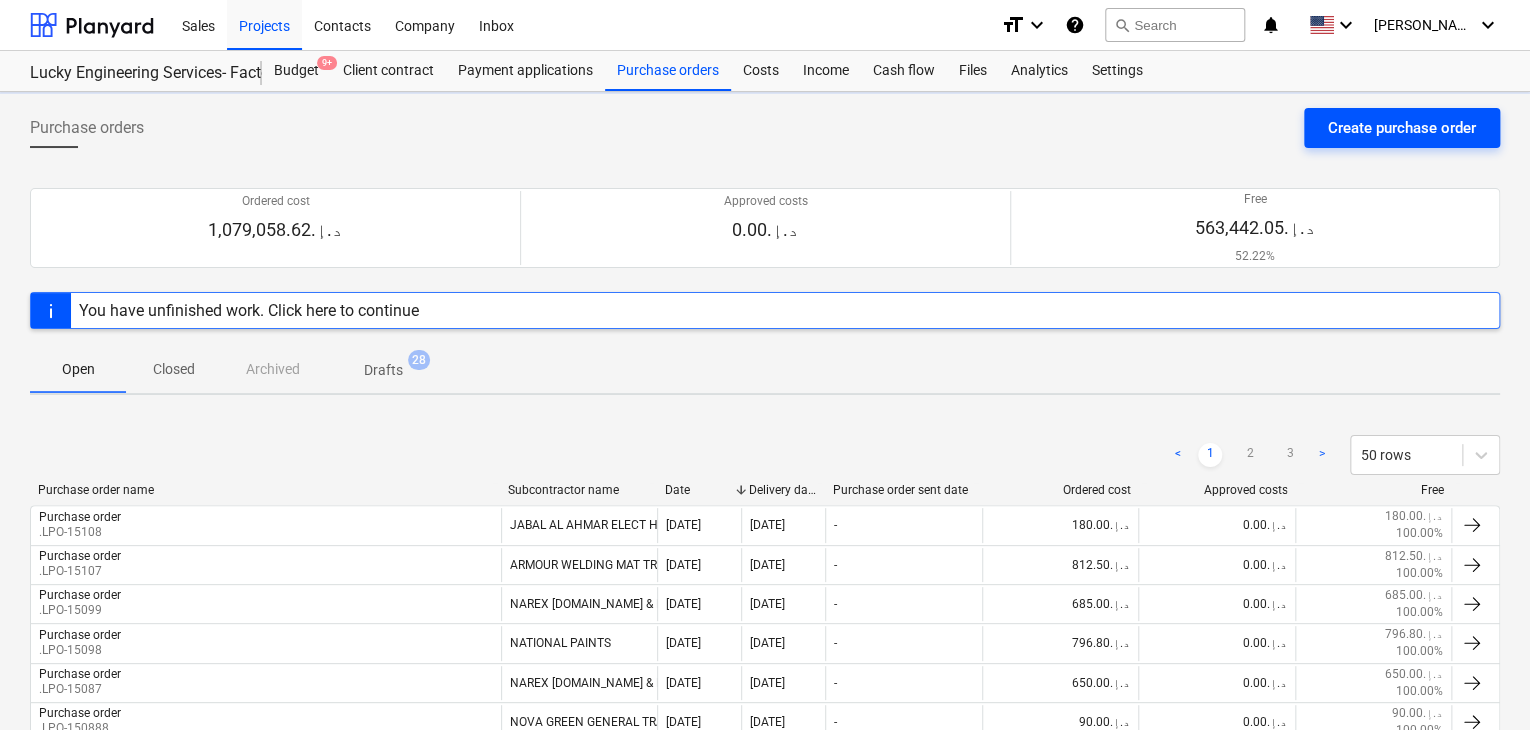 click on "Create purchase order" at bounding box center (1402, 128) 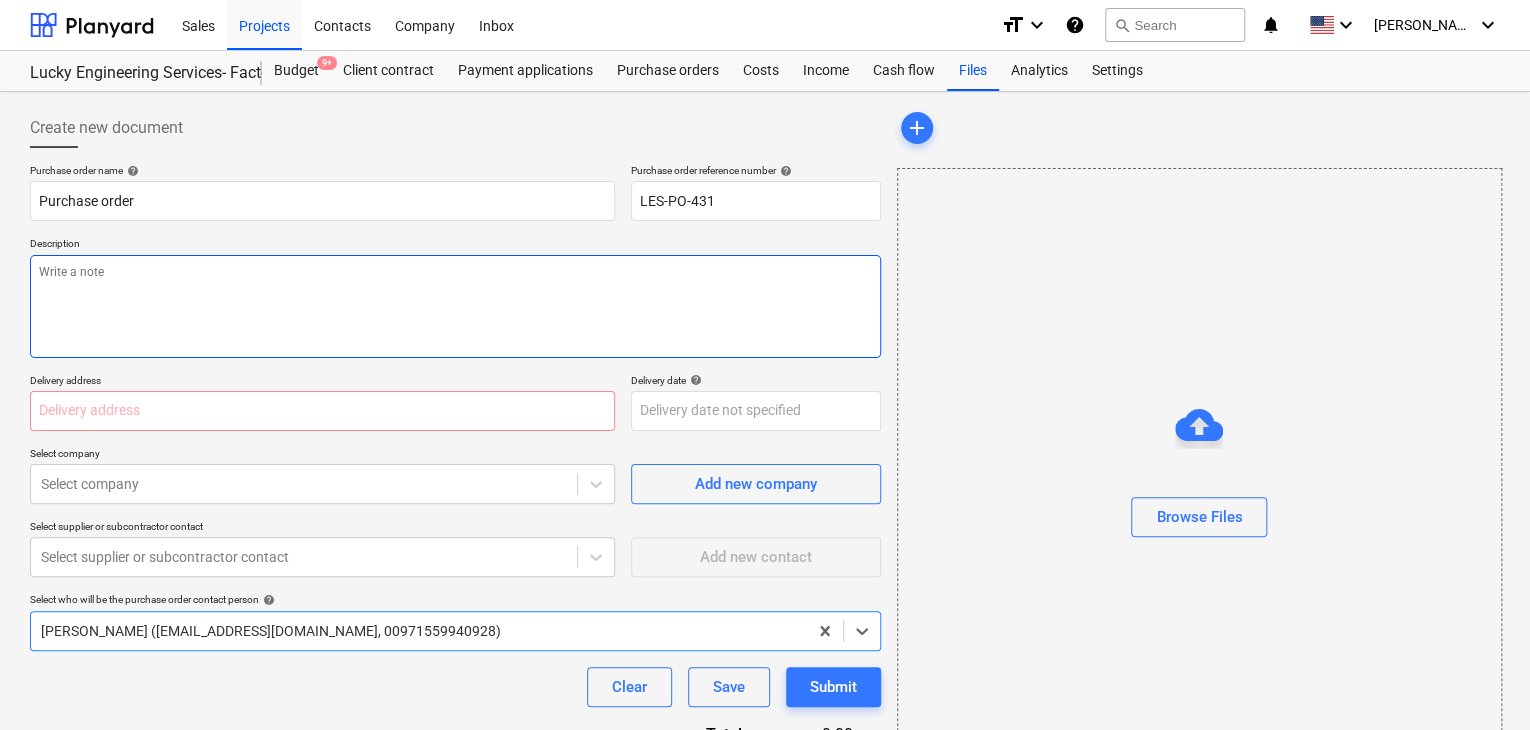 click at bounding box center [455, 306] 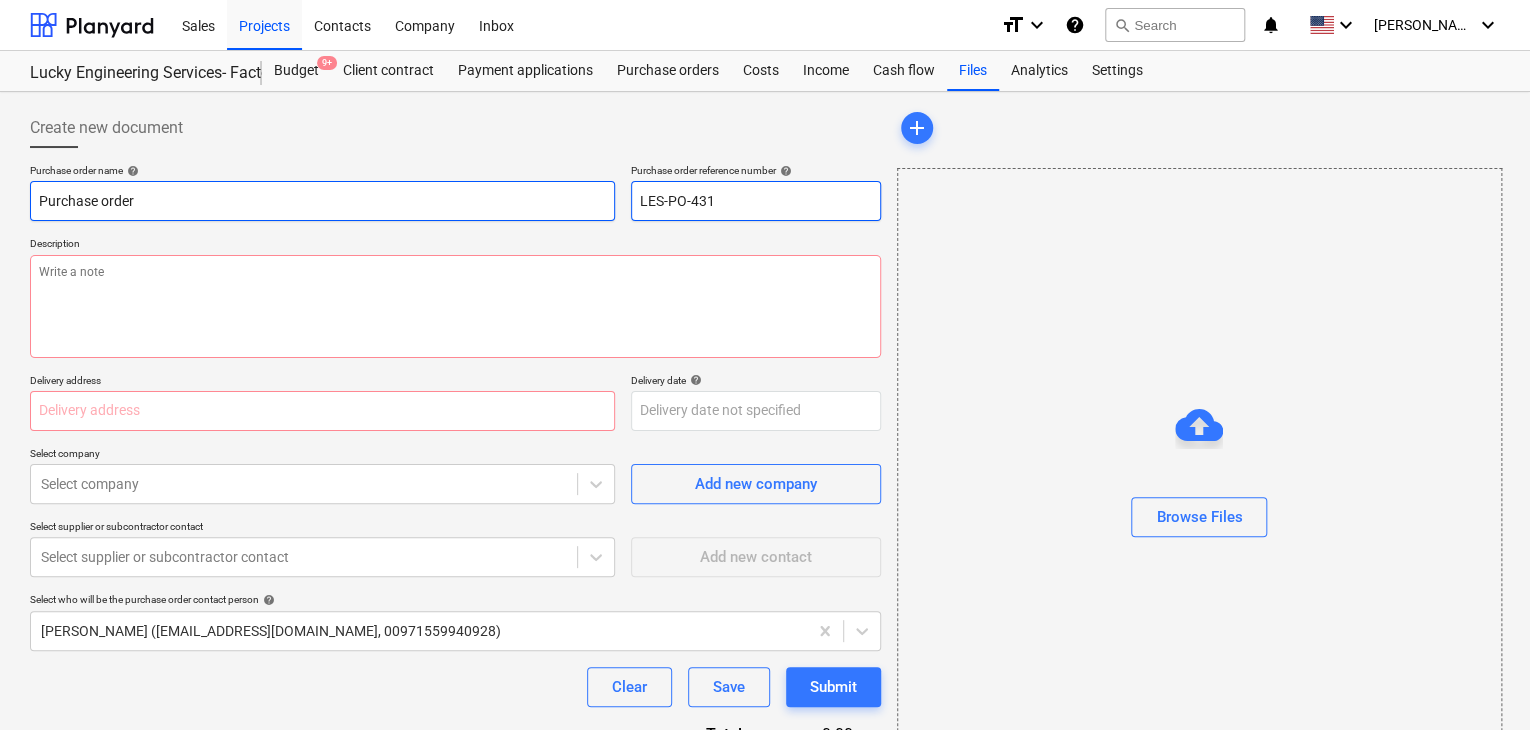 drag, startPoint x: 730, startPoint y: 207, endPoint x: 606, endPoint y: 203, distance: 124.0645 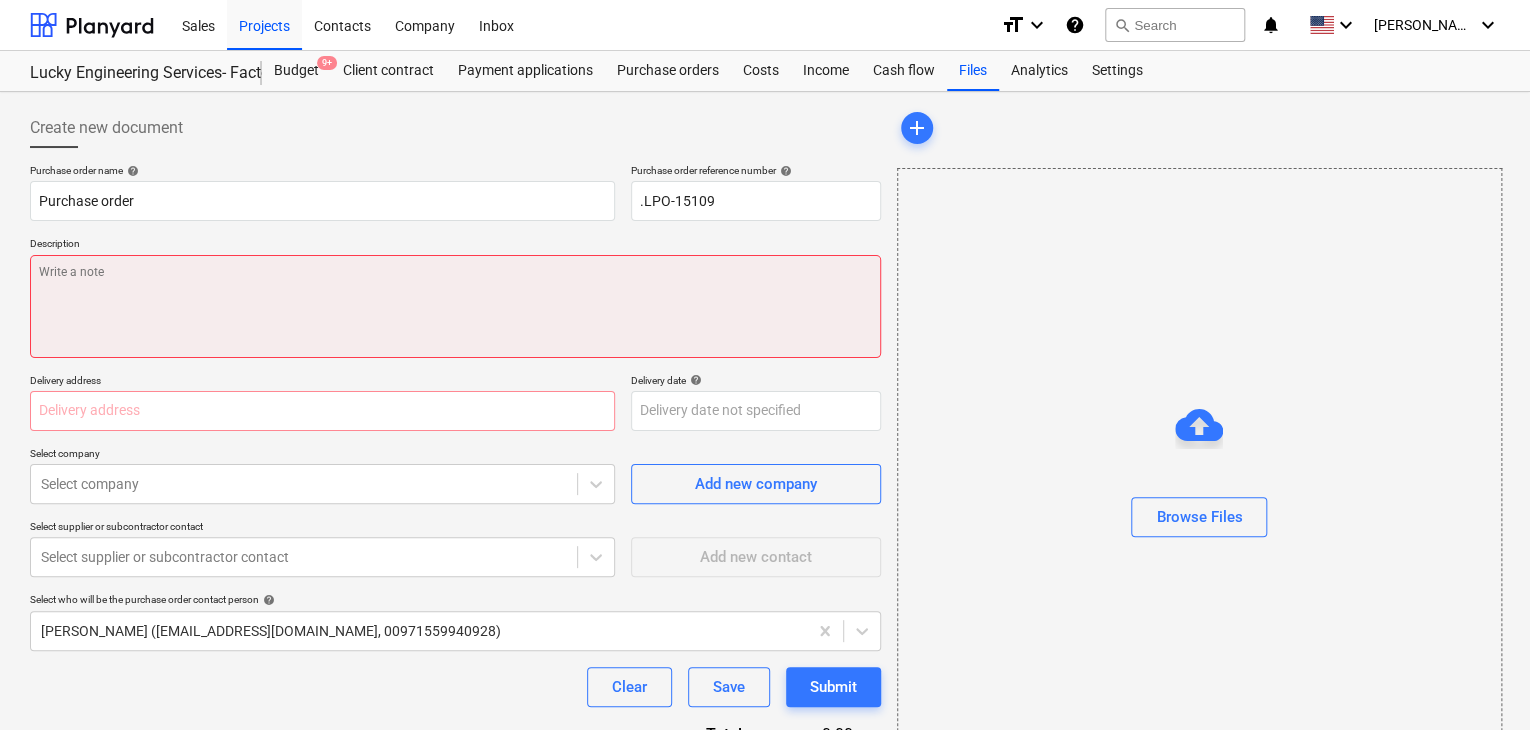 click at bounding box center (455, 306) 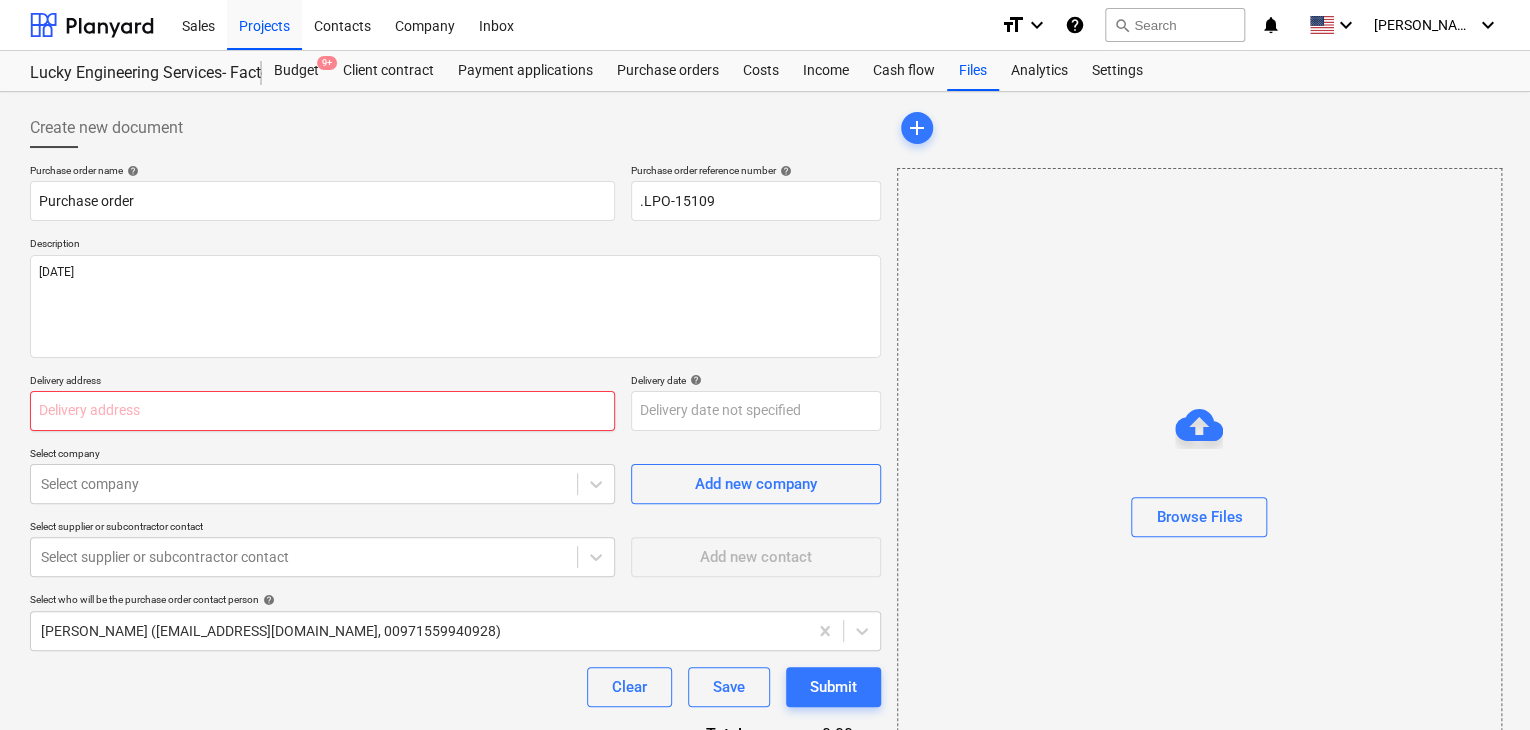 click at bounding box center (322, 411) 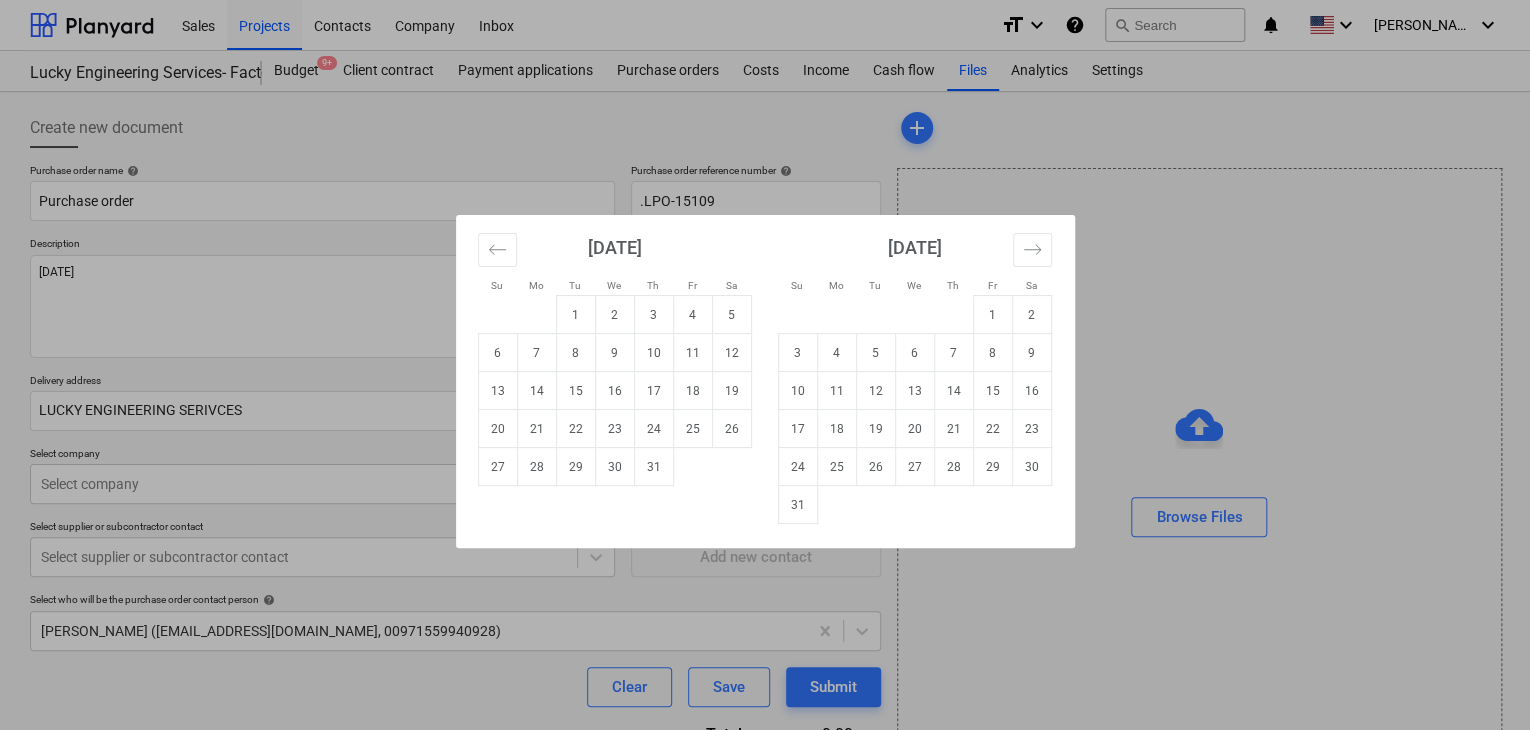click on "Sales Projects Contacts Company Inbox format_size keyboard_arrow_down help search Search notifications 0 keyboard_arrow_down [PERSON_NAME] keyboard_arrow_down Lucky Engineering Services- Factory/Office Budget 9+ Client contract Payment applications Purchase orders Costs Income Cash flow Files Analytics Settings Create new document Purchase order name help Purchase order Purchase order reference number help .LPO-15109 Description [DATE] Delivery address LUCKY ENGINEERING SERIVCES Delivery date help Press the down arrow key to interact with the calendar and
select a date. Press the question mark key to get the keyboard shortcuts for changing dates. Select company Select company Add new company Select supplier or subcontractor contact Select supplier or subcontractor contact Add new contact Select who will be the purchase order contact person help [PERSON_NAME] ([EMAIL_ADDRESS][DOMAIN_NAME], 00971559940928) Clear Save Submit Total 0.00د.إ.‏ Select line-items to add help Search or select a line-item add" at bounding box center (765, 365) 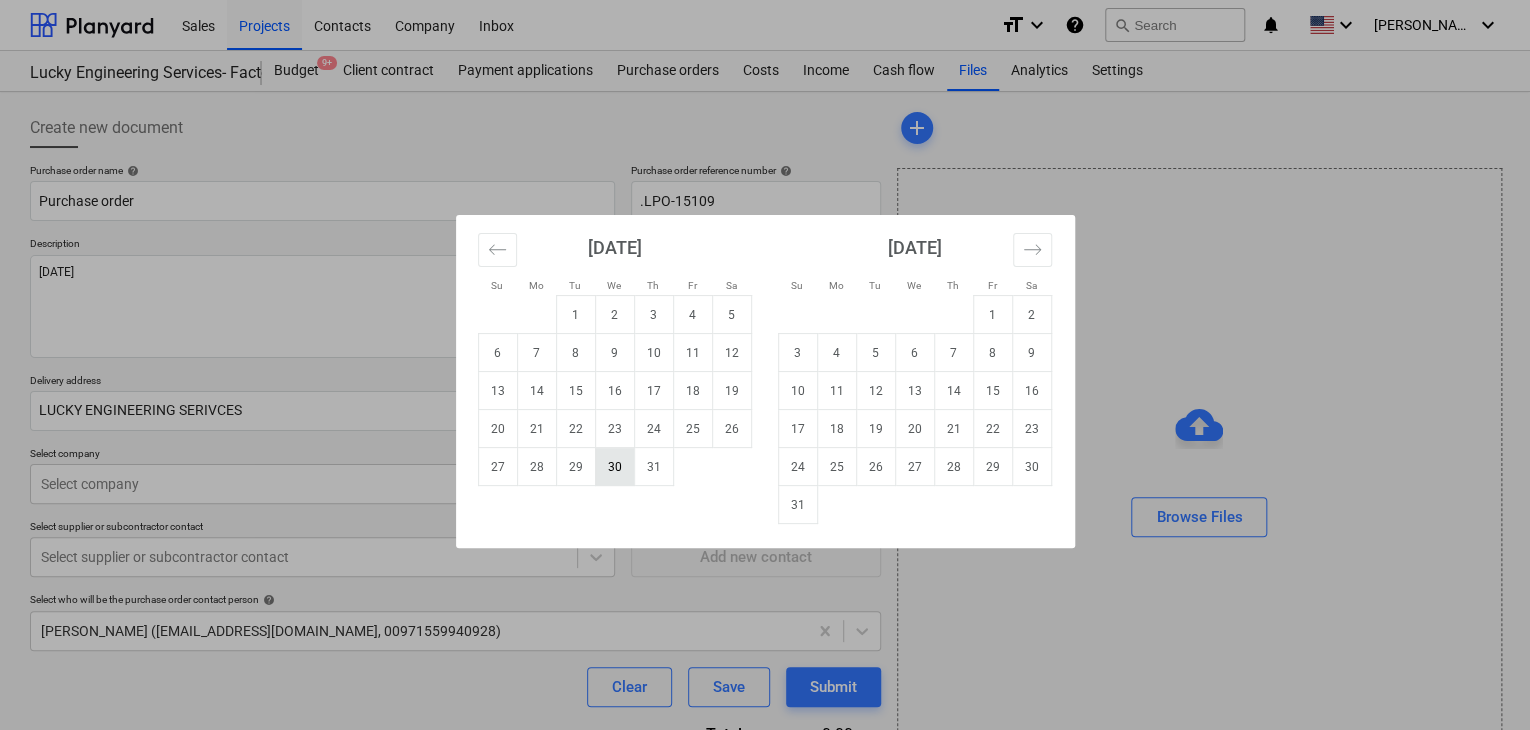 click on "30" at bounding box center (614, 467) 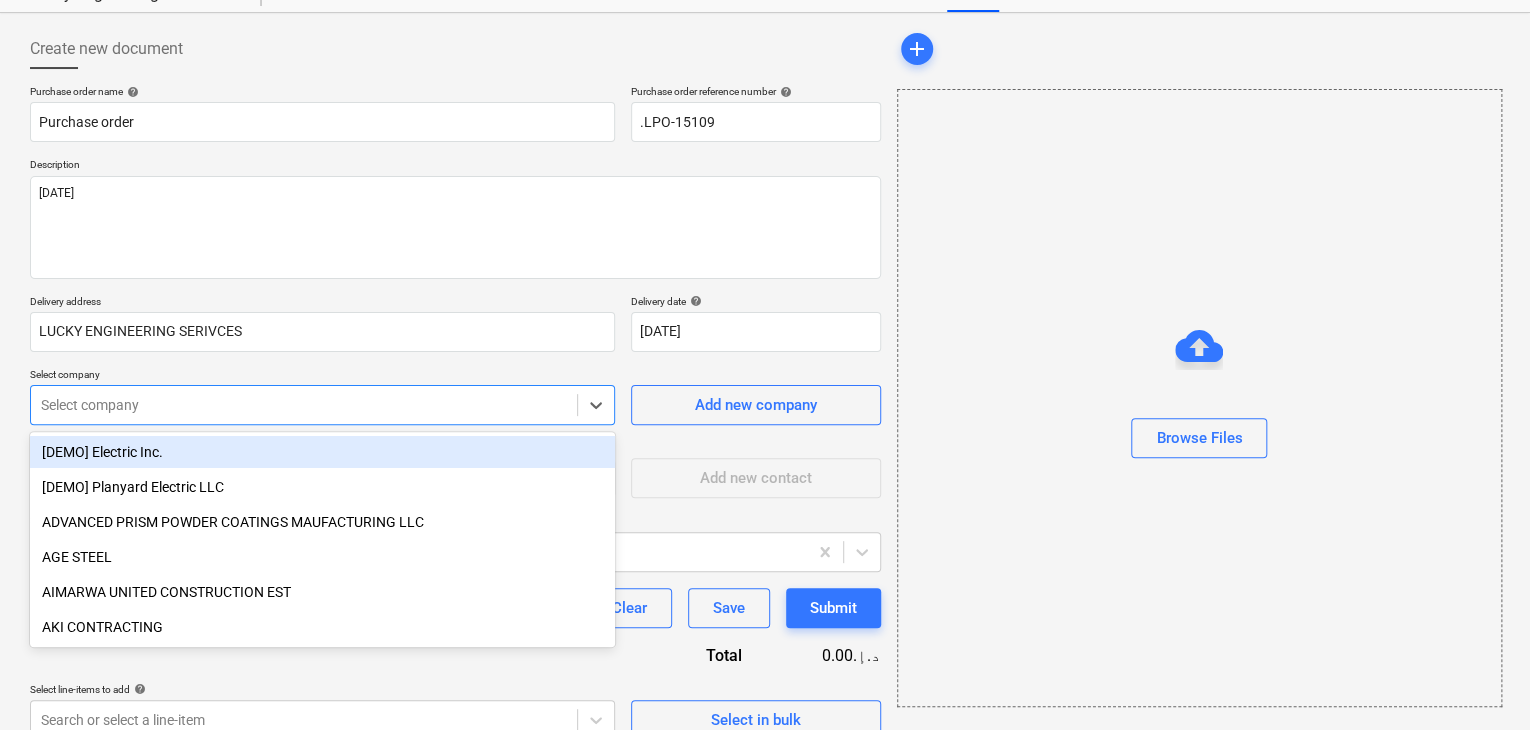 click on "Sales Projects Contacts Company Inbox format_size keyboard_arrow_down help search Search notifications 0 keyboard_arrow_down [PERSON_NAME] keyboard_arrow_down Lucky Engineering Services- Factory/Office Budget 9+ Client contract Payment applications Purchase orders Costs Income Cash flow Files Analytics Settings Create new document Purchase order name help Purchase order Purchase order reference number help .LPO-15109 Description [DATE] Delivery address LUCKY ENGINEERING SERIVCES Delivery date help [DATE] [DATE] Press the down arrow key to interact with the calendar and
select a date. Press the question mark key to get the keyboard shortcuts for changing dates. Select company option [DEMO] Electric Inc.   focused, 1 of 203. 203 results available. Use Up and Down to choose options, press Enter to select the currently focused option, press Escape to exit the menu, press Tab to select the option and exit the menu. Select company Add new company Select supplier or subcontractor contact help Clear" at bounding box center (765, 286) 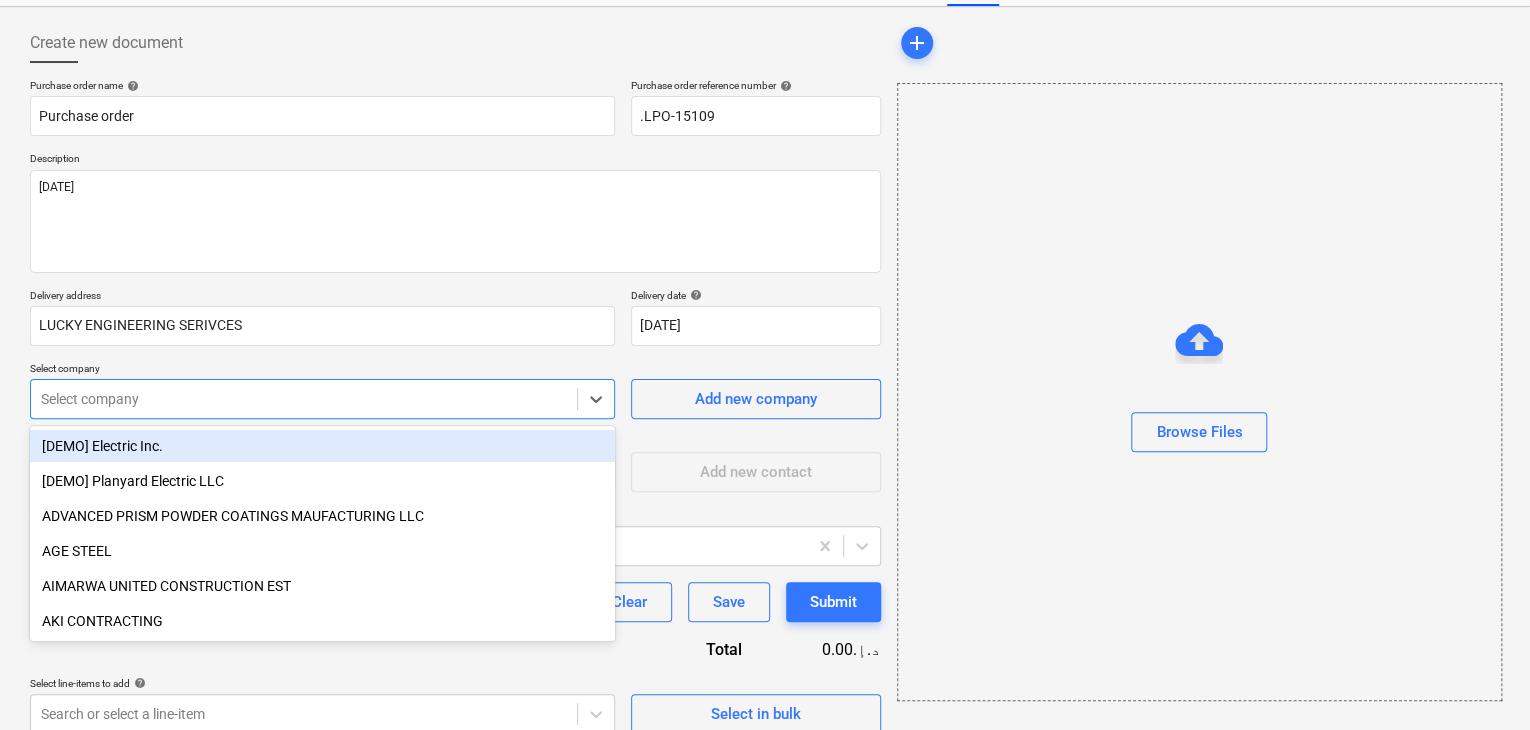 scroll, scrollTop: 93, scrollLeft: 0, axis: vertical 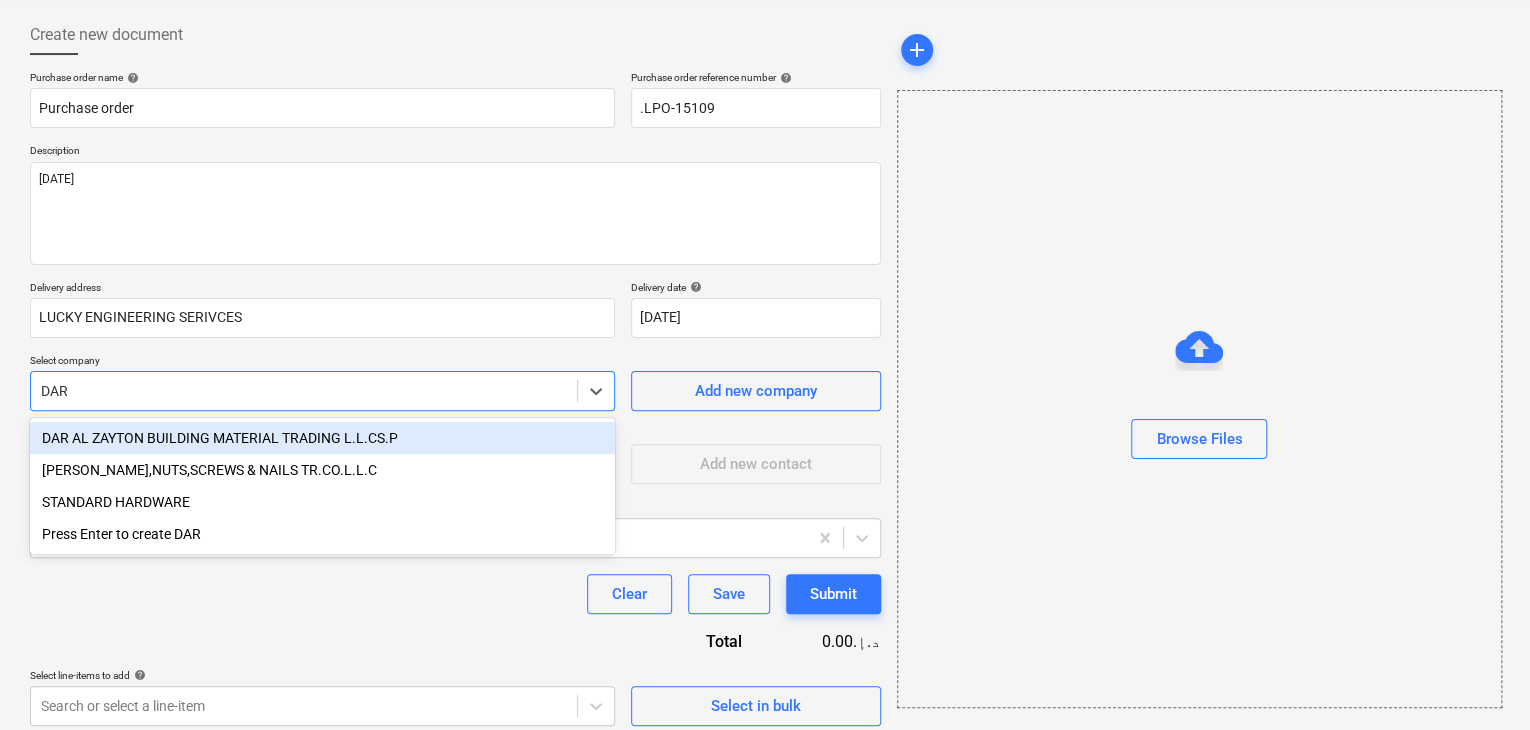 click on "DAR AL ZAYTON BUILDING MATERIAL TRADING L.L.CS.P" at bounding box center (322, 438) 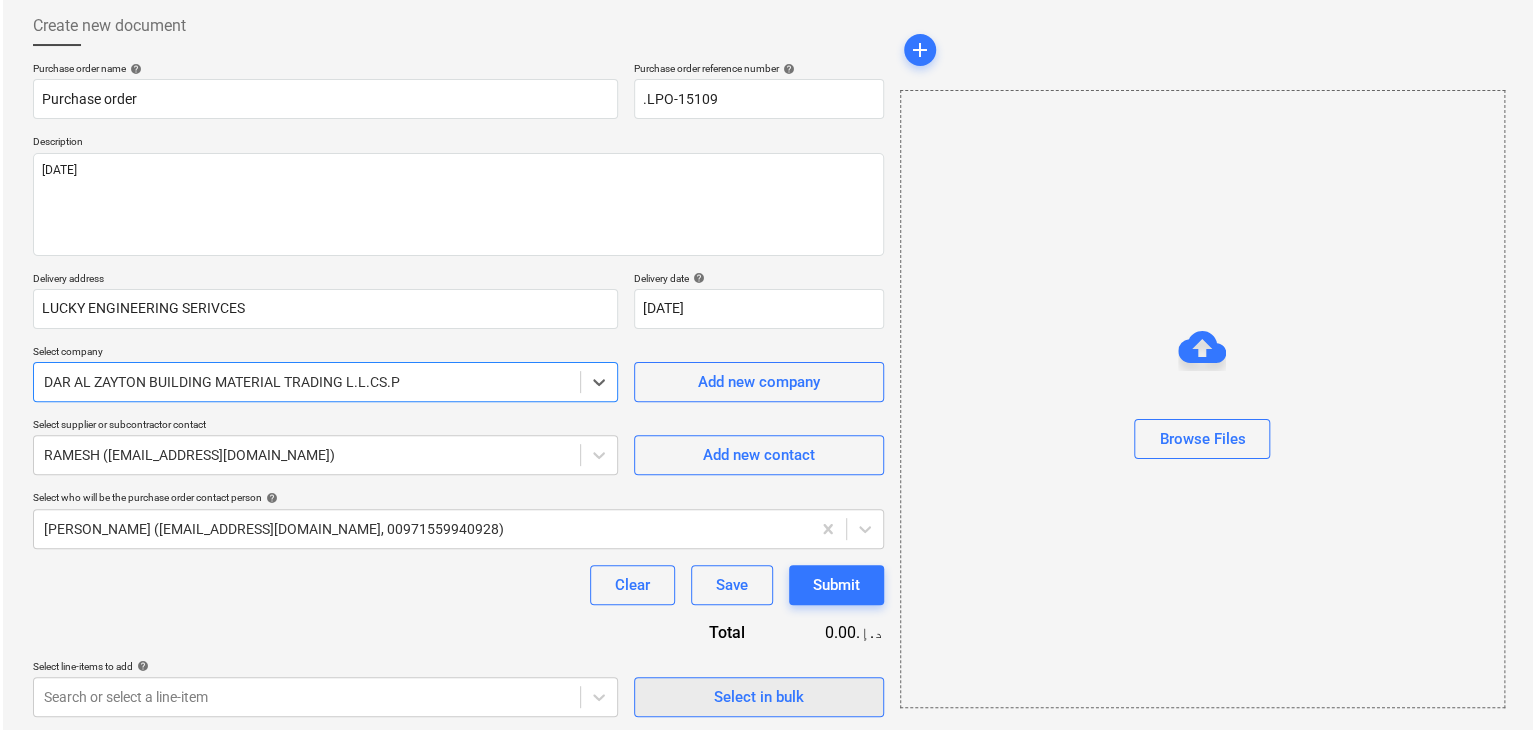 scroll, scrollTop: 104, scrollLeft: 0, axis: vertical 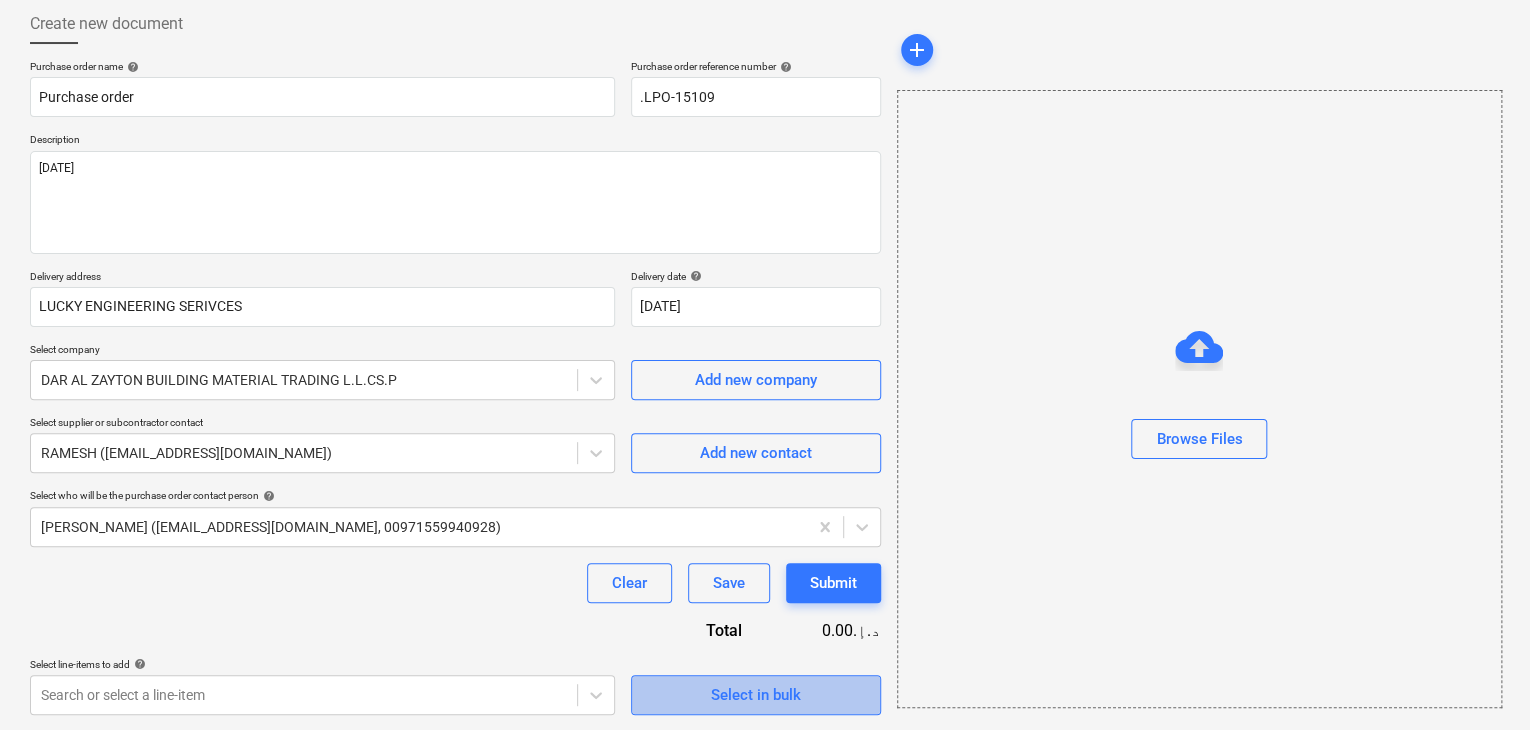 click on "Select in bulk" at bounding box center [756, 695] 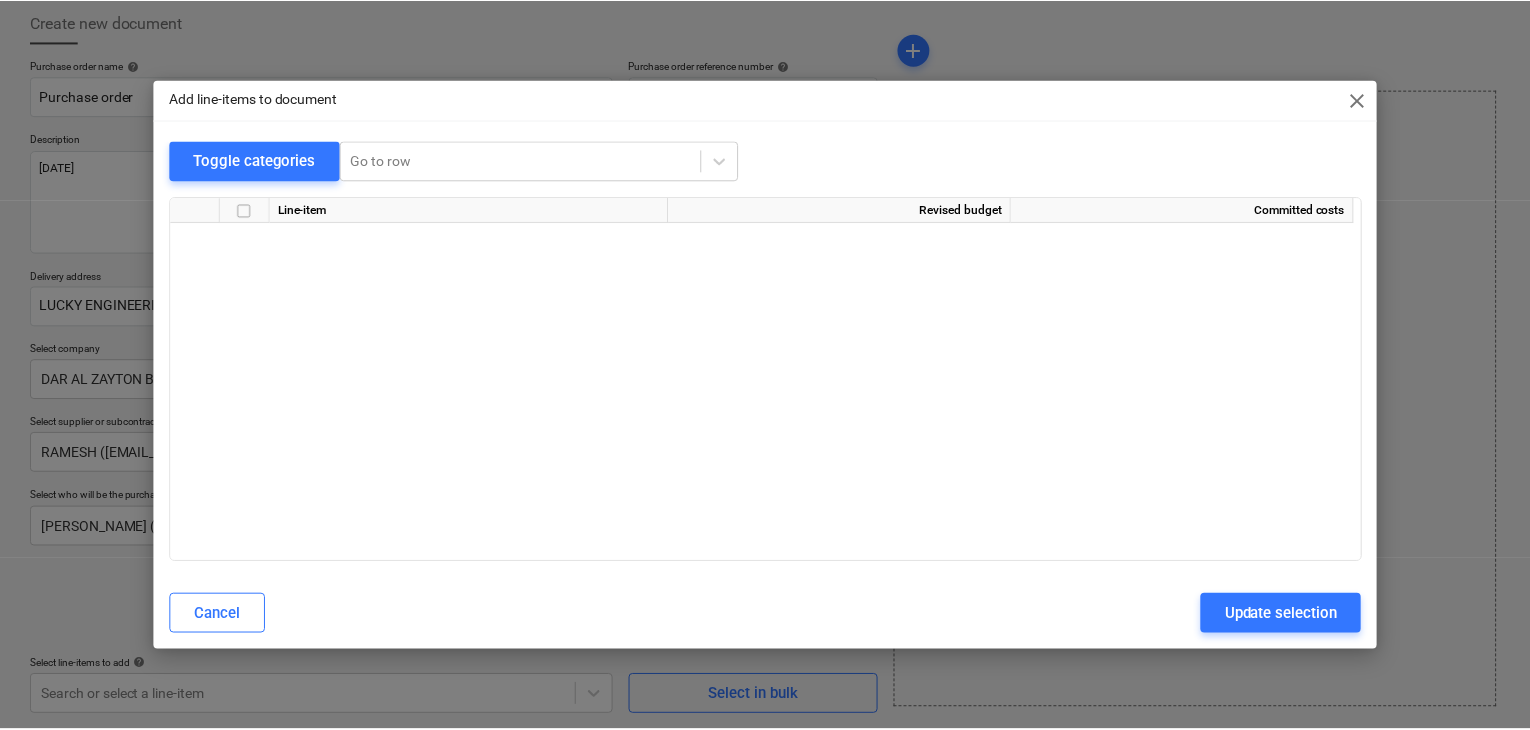 scroll, scrollTop: 36861, scrollLeft: 0, axis: vertical 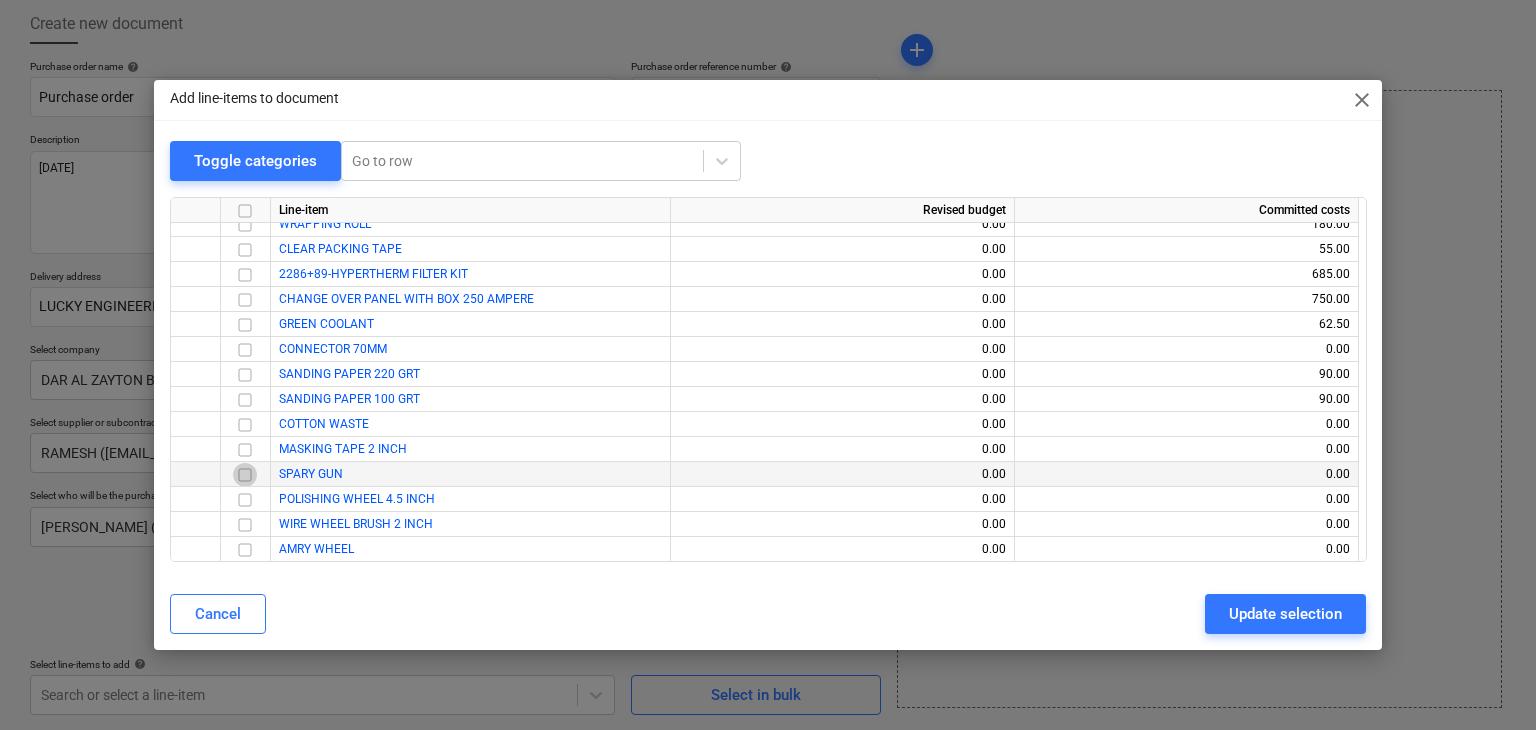 click at bounding box center [245, 475] 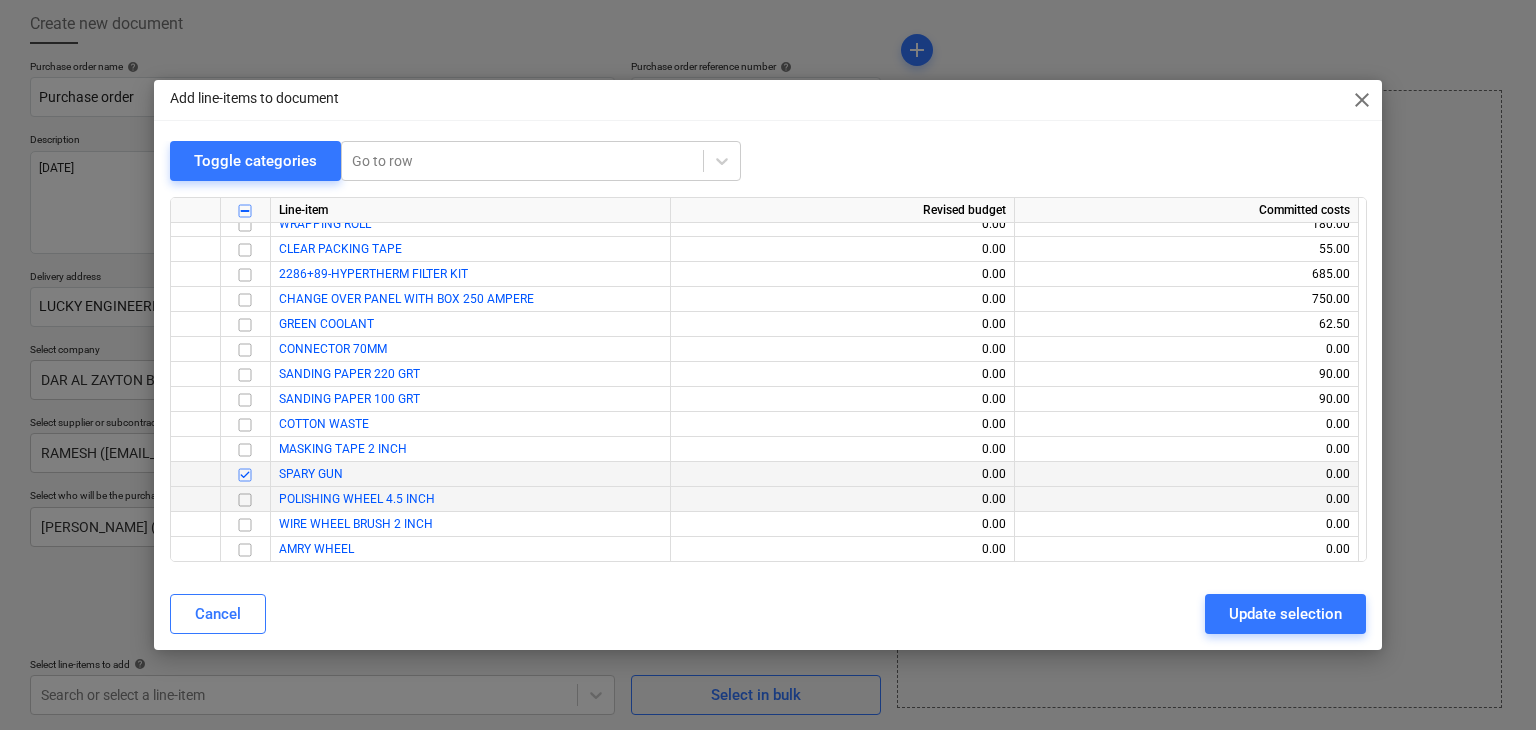 click at bounding box center [245, 500] 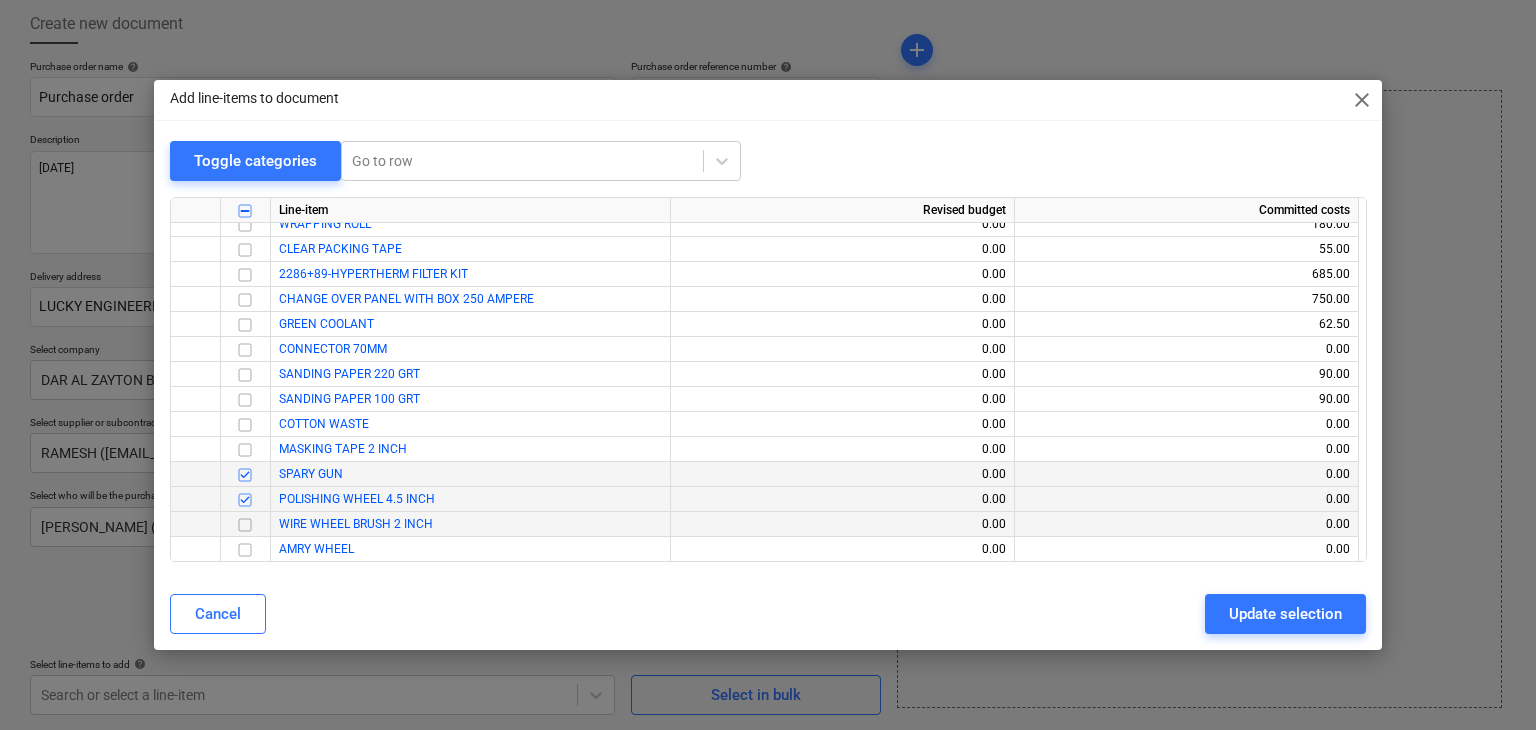 click at bounding box center [245, 525] 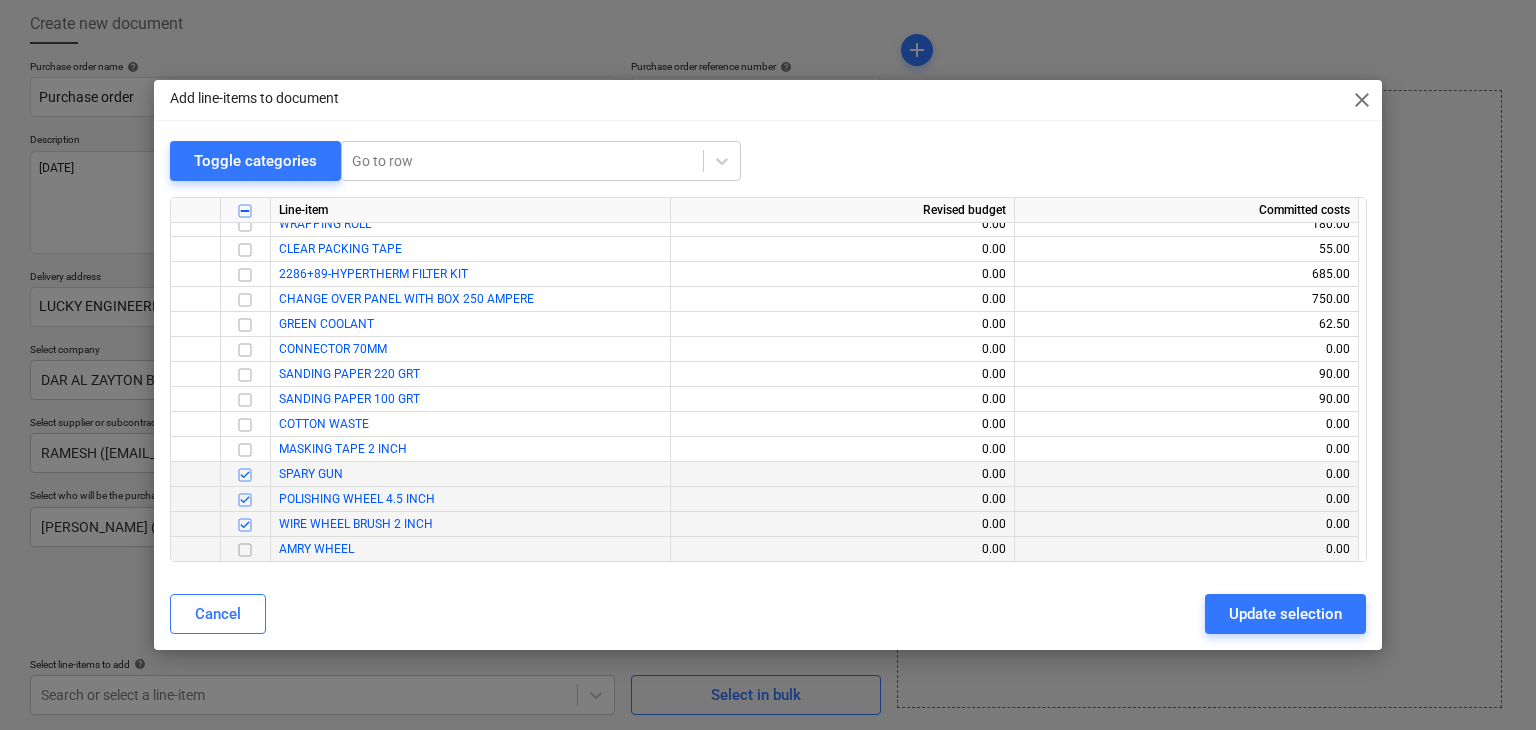 click at bounding box center (245, 550) 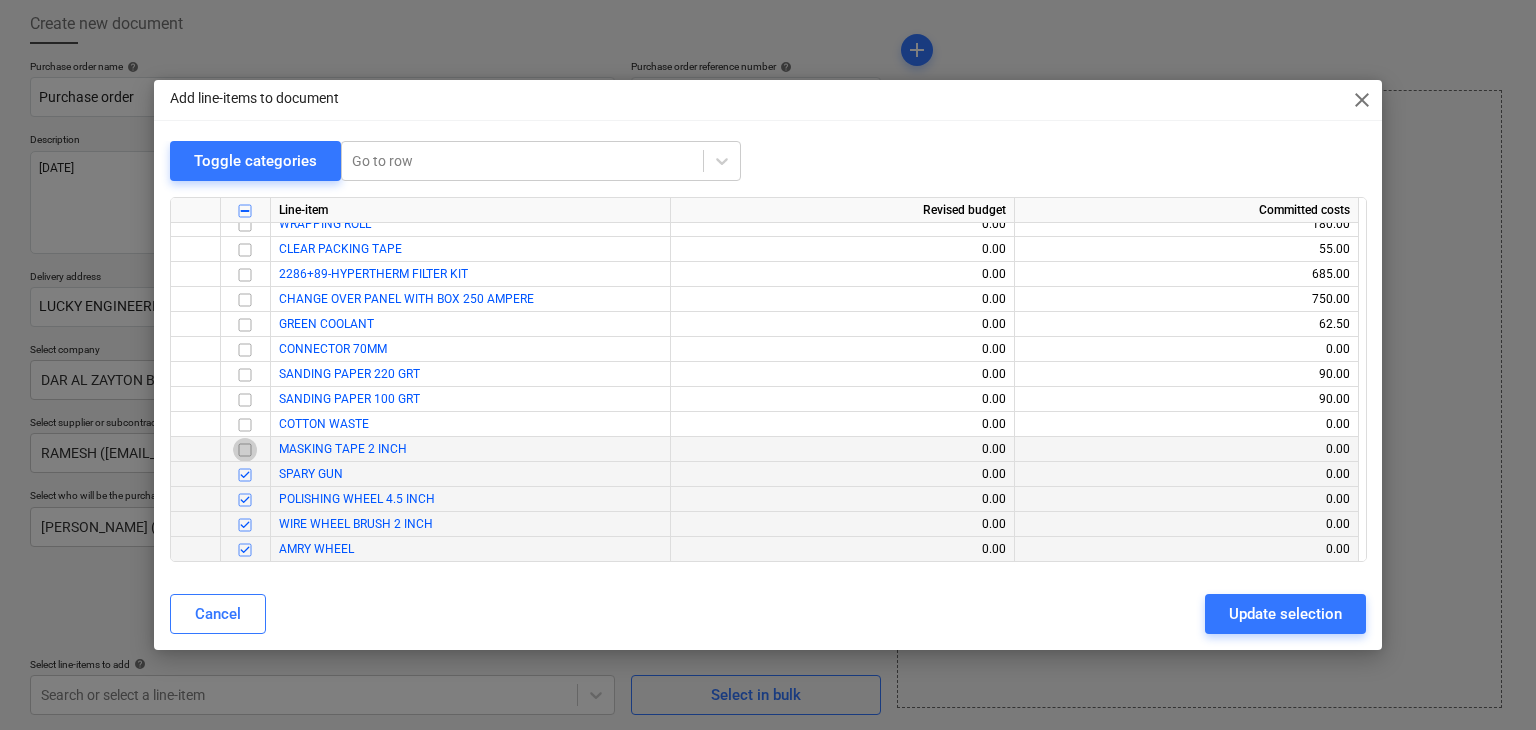 click at bounding box center (245, 450) 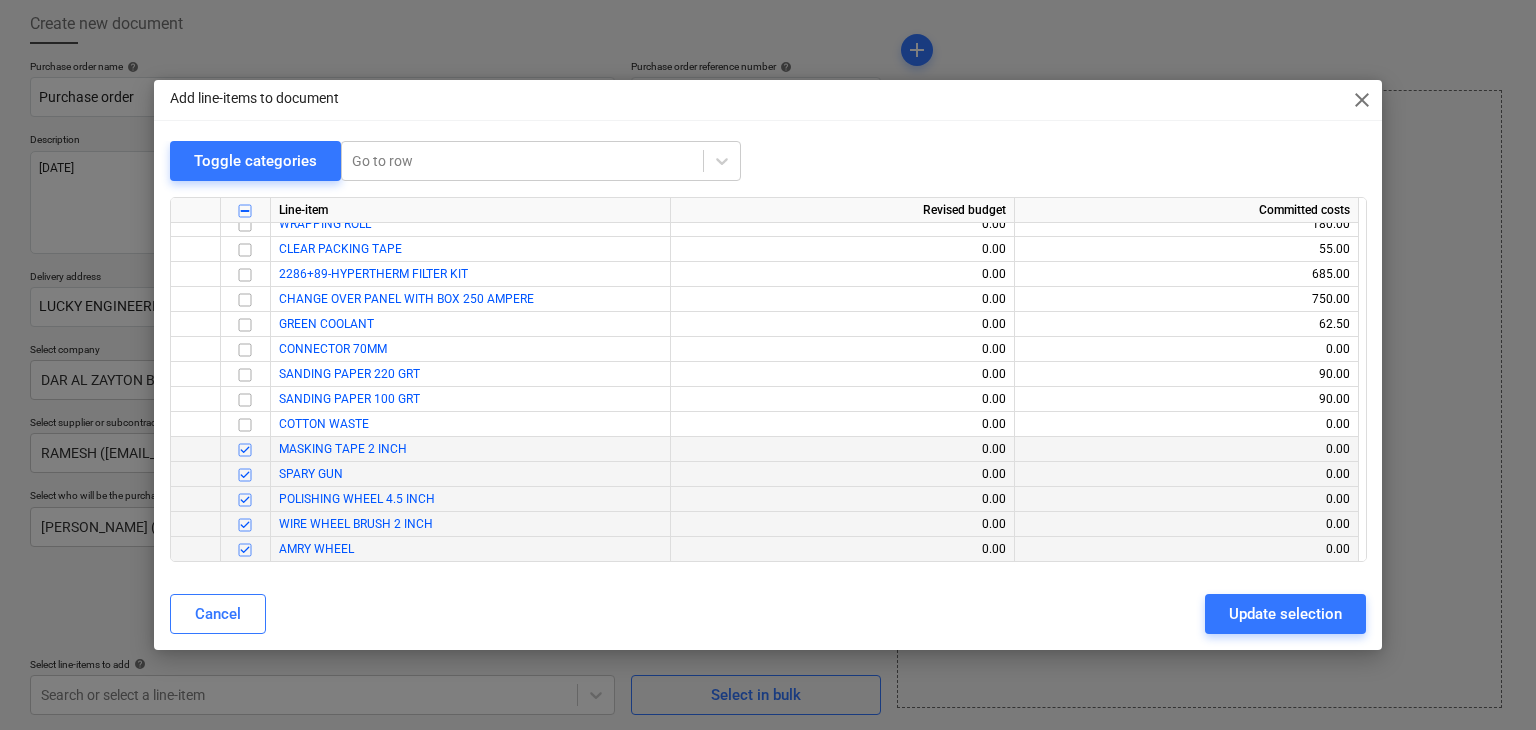 click at bounding box center (245, 425) 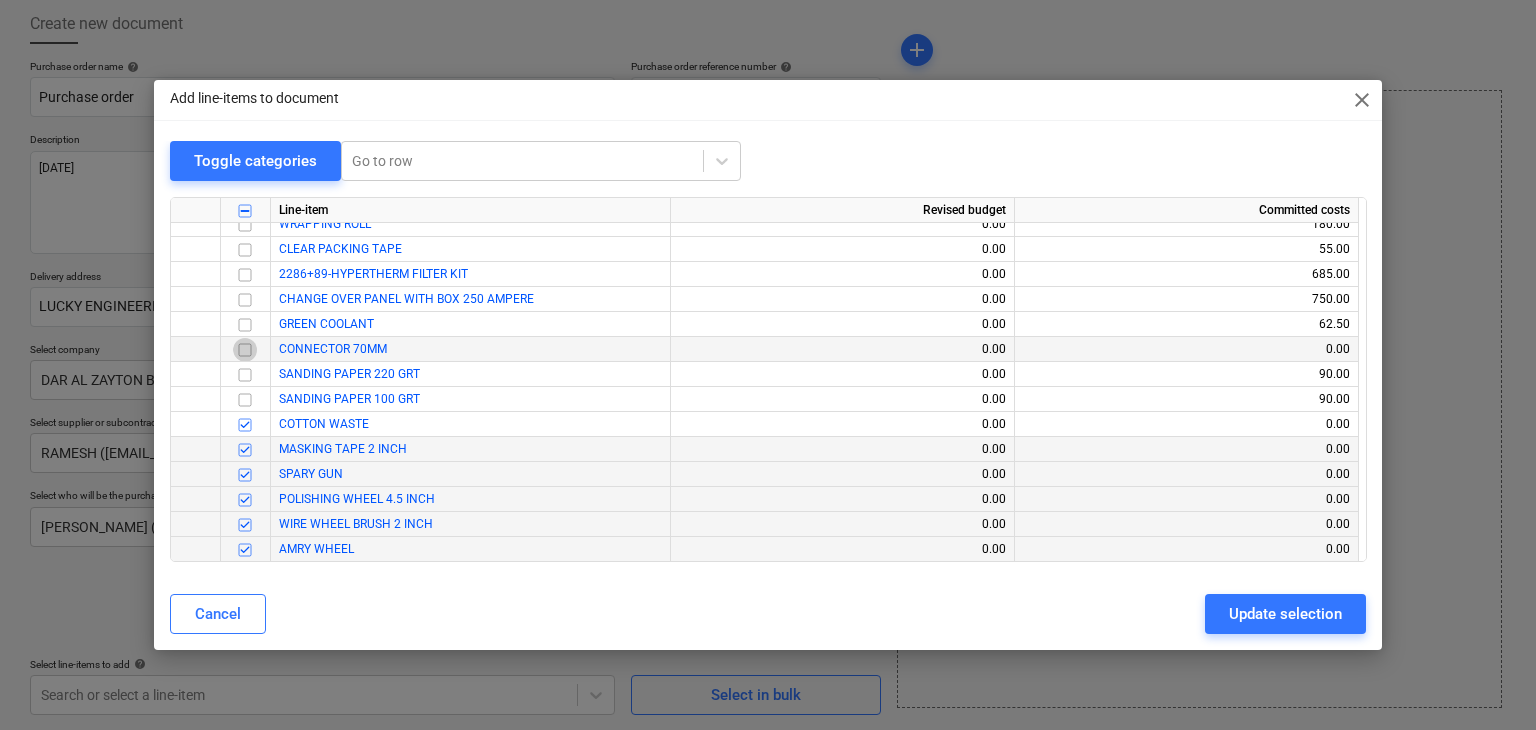 click at bounding box center (245, 350) 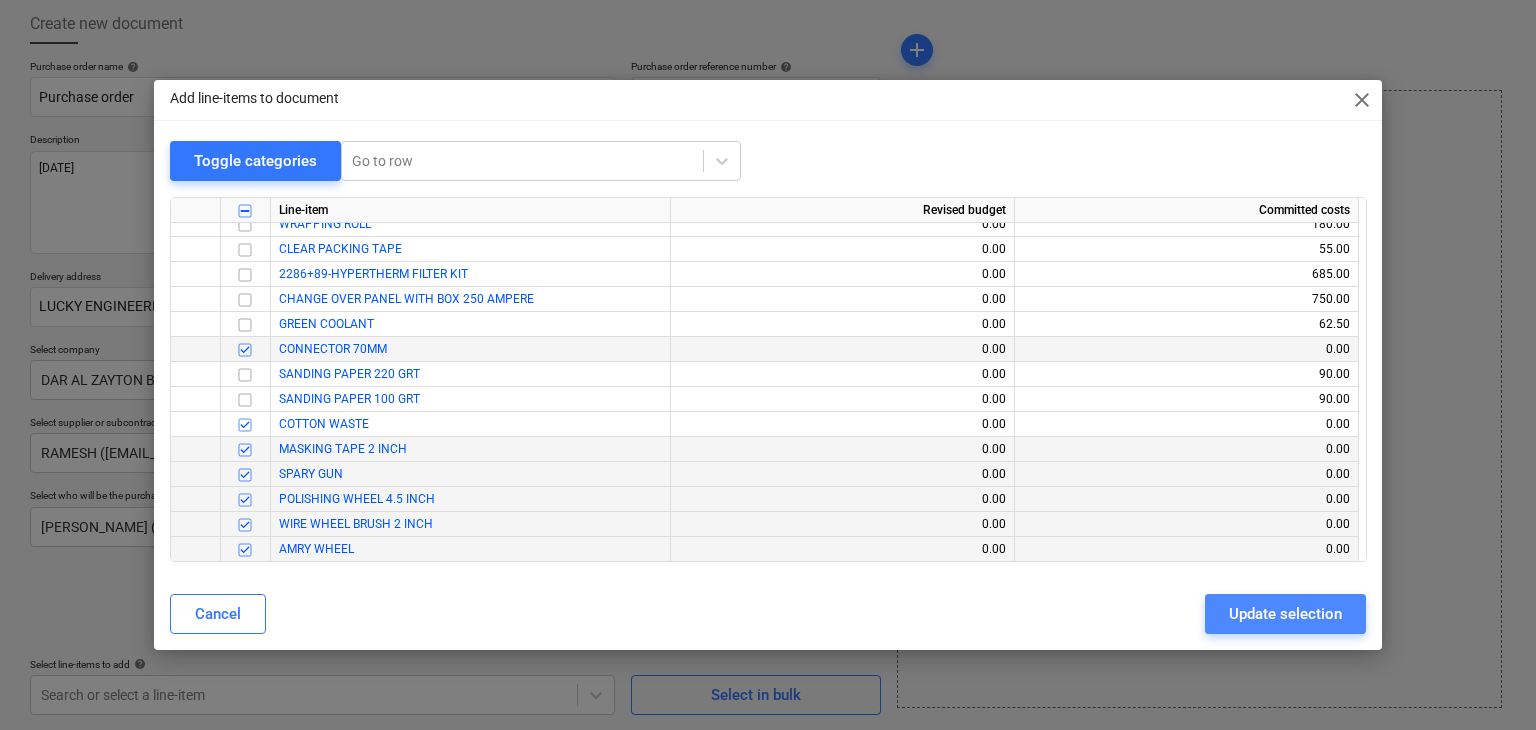 click on "Update selection" at bounding box center [1285, 614] 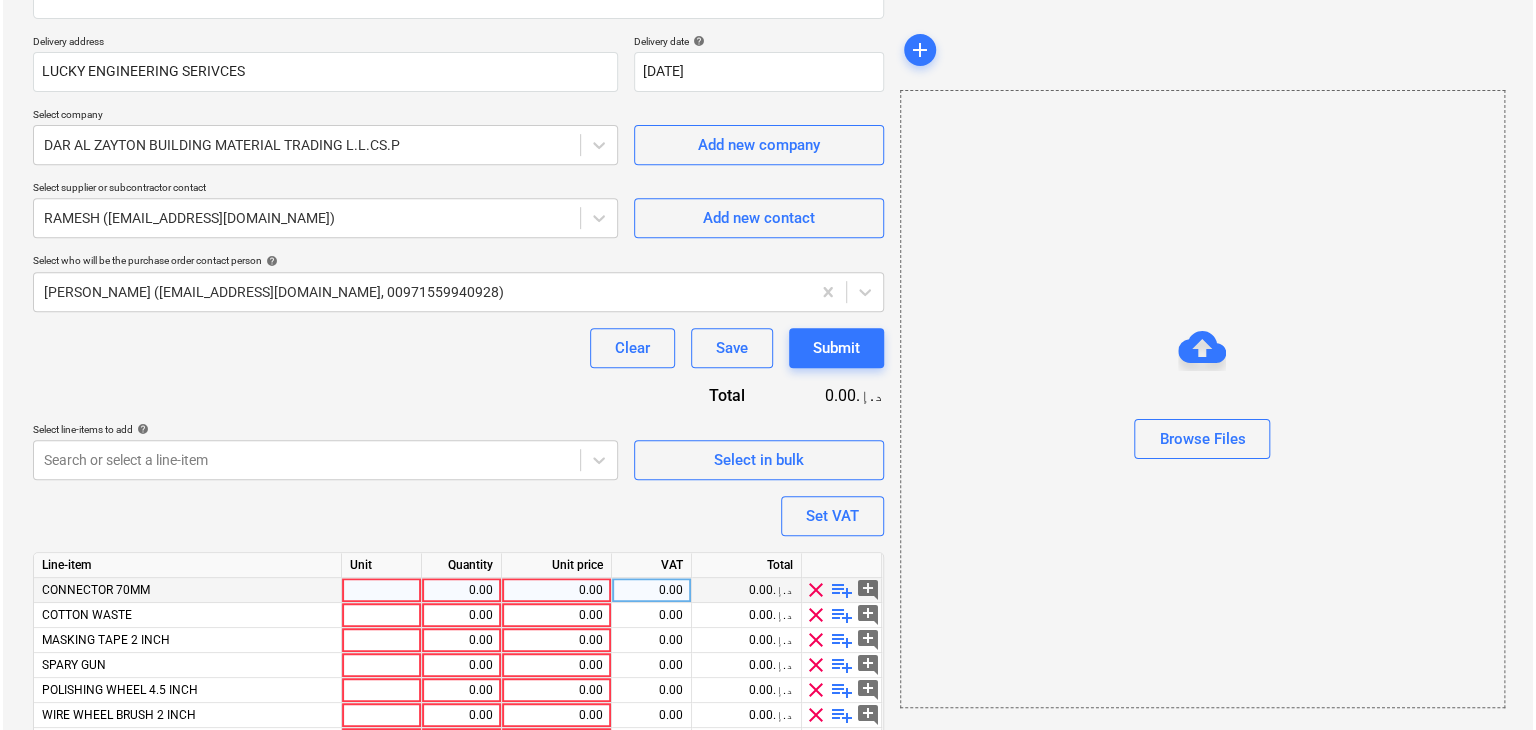 scroll, scrollTop: 443, scrollLeft: 0, axis: vertical 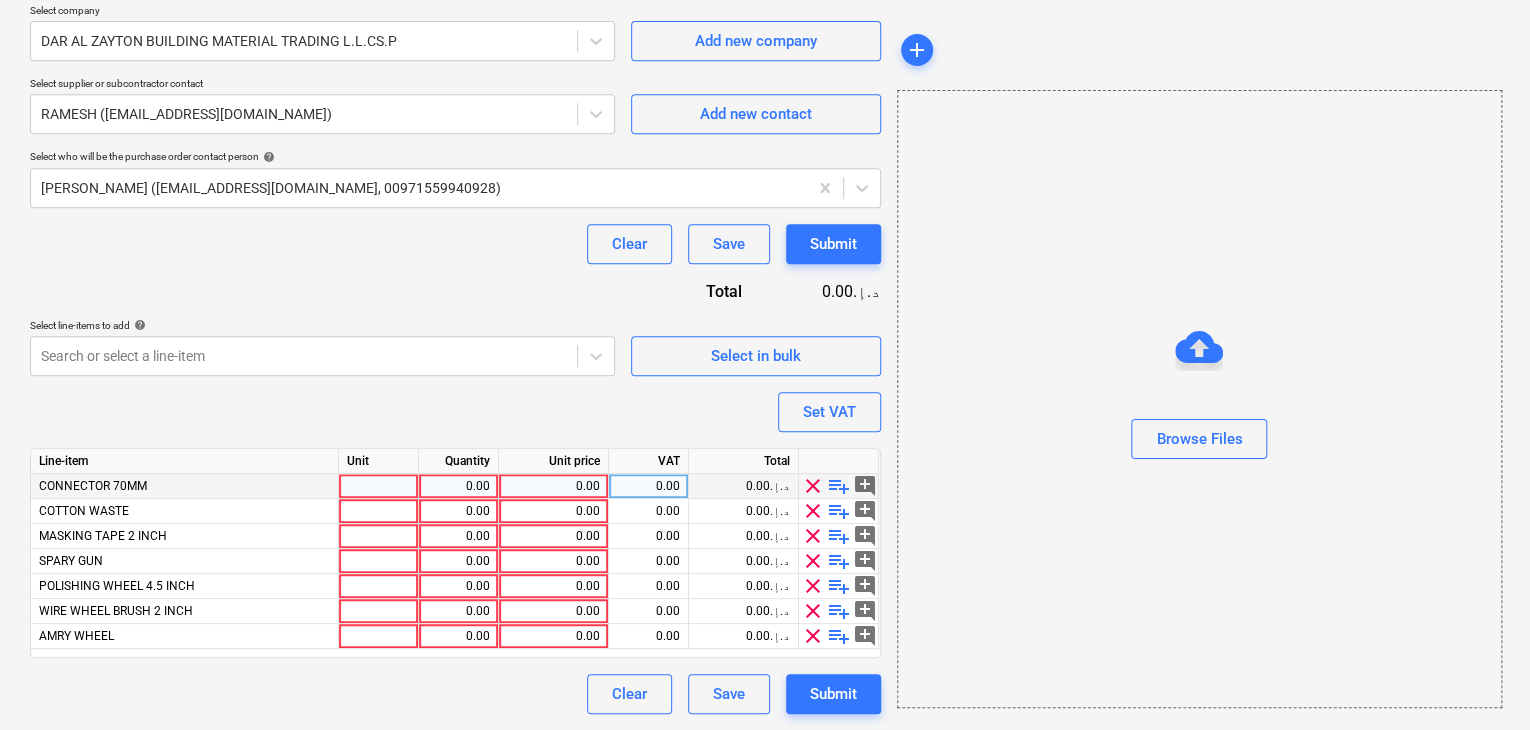 click at bounding box center [379, 486] 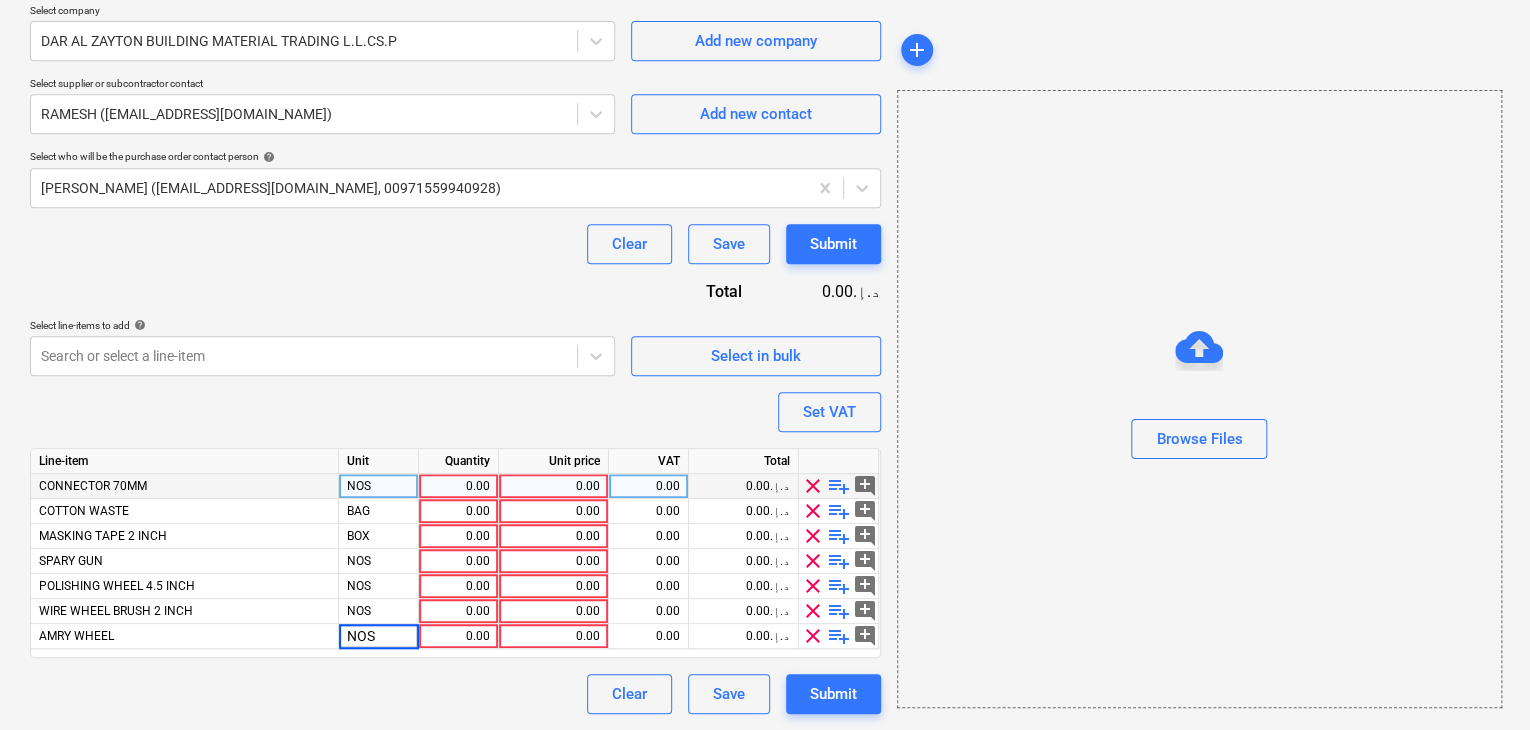 click on "0.00" at bounding box center [458, 486] 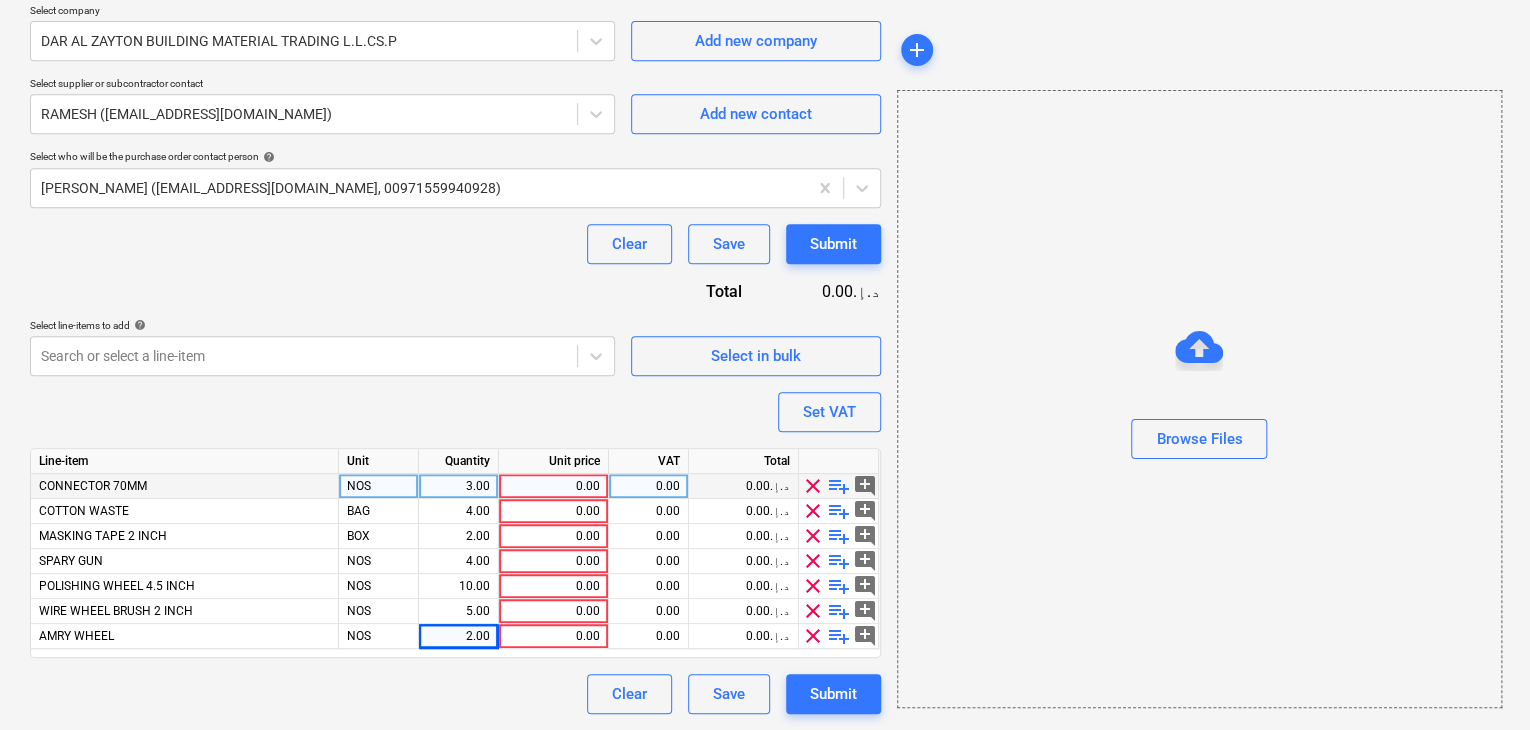 click on "0.00" at bounding box center (553, 486) 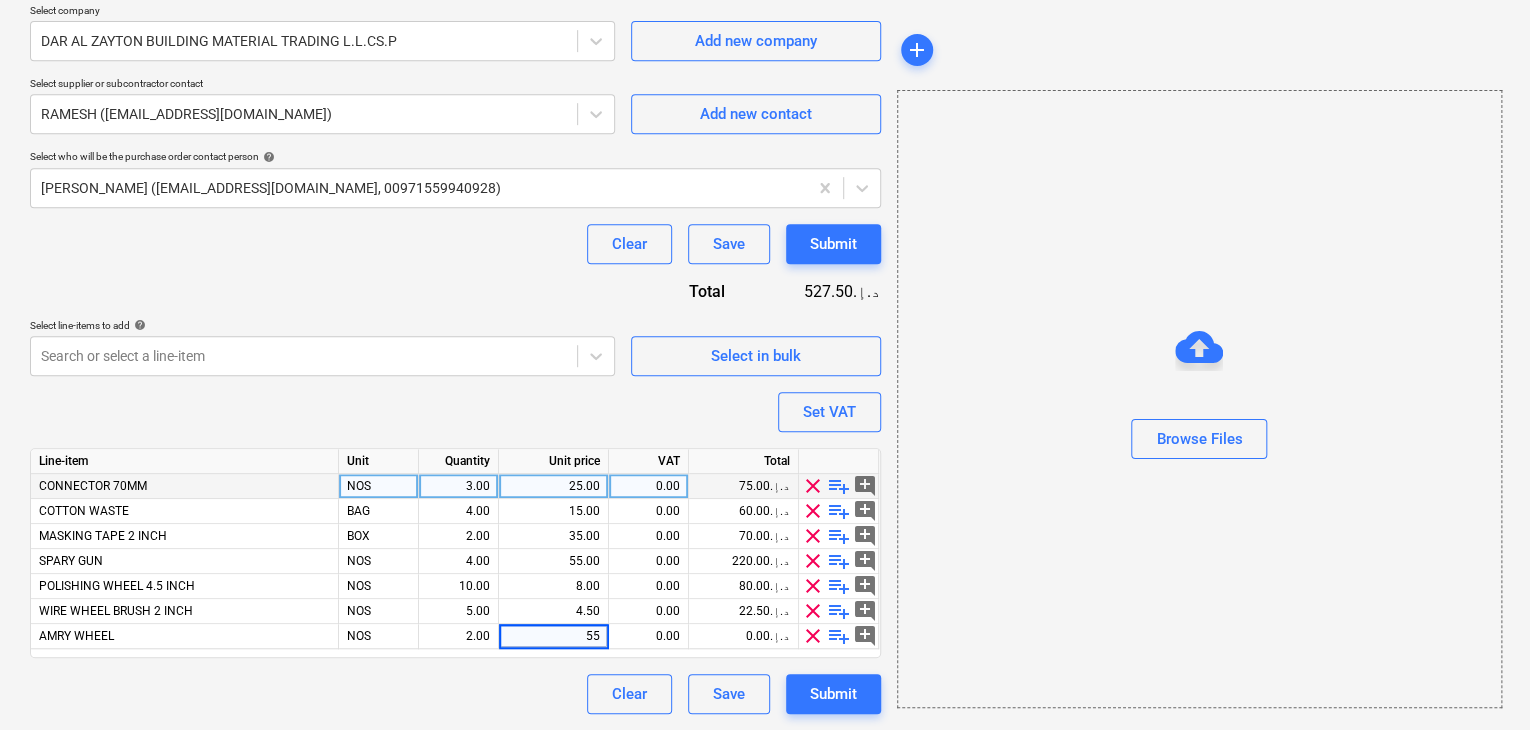 click on "Browse Files" at bounding box center (1199, 399) 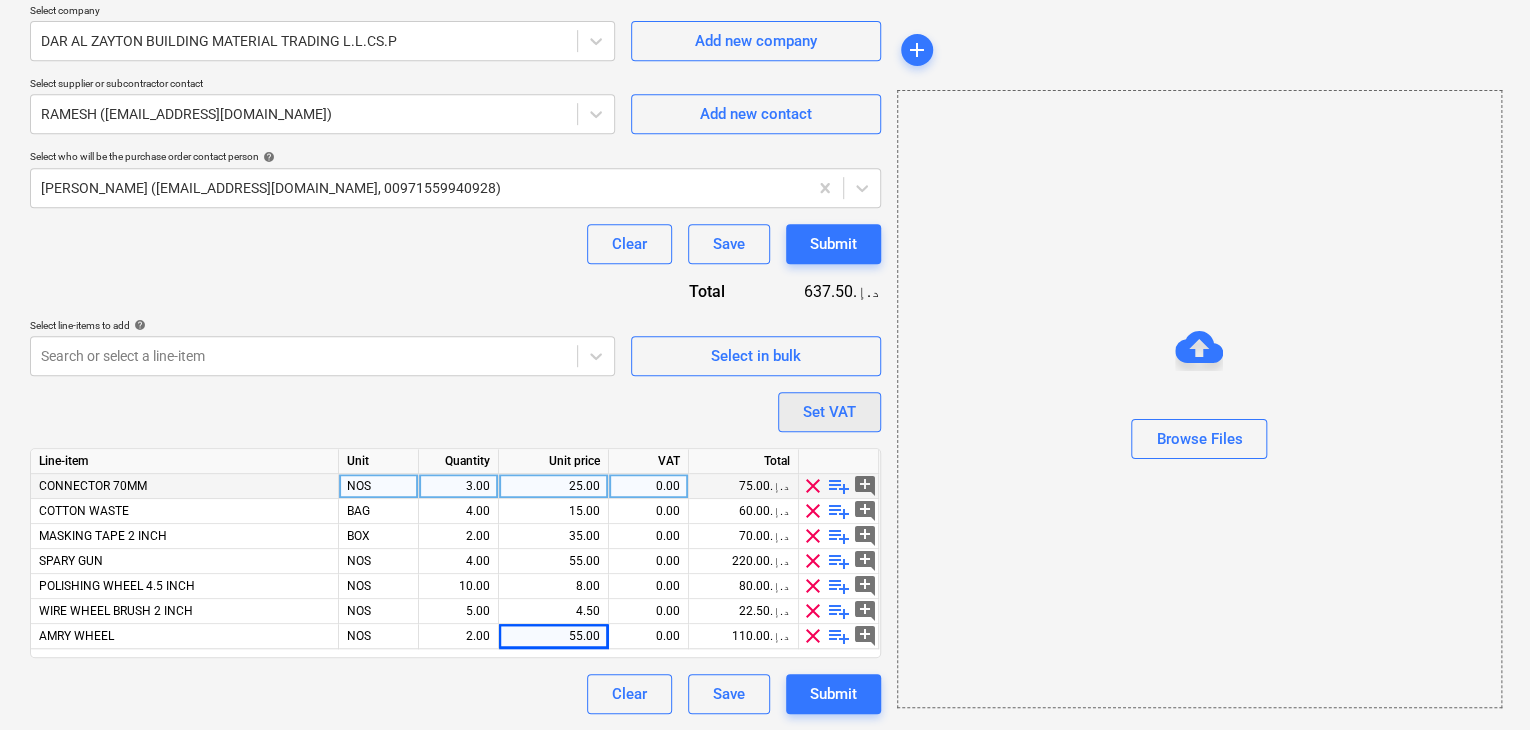 click on "Set VAT" at bounding box center (829, 412) 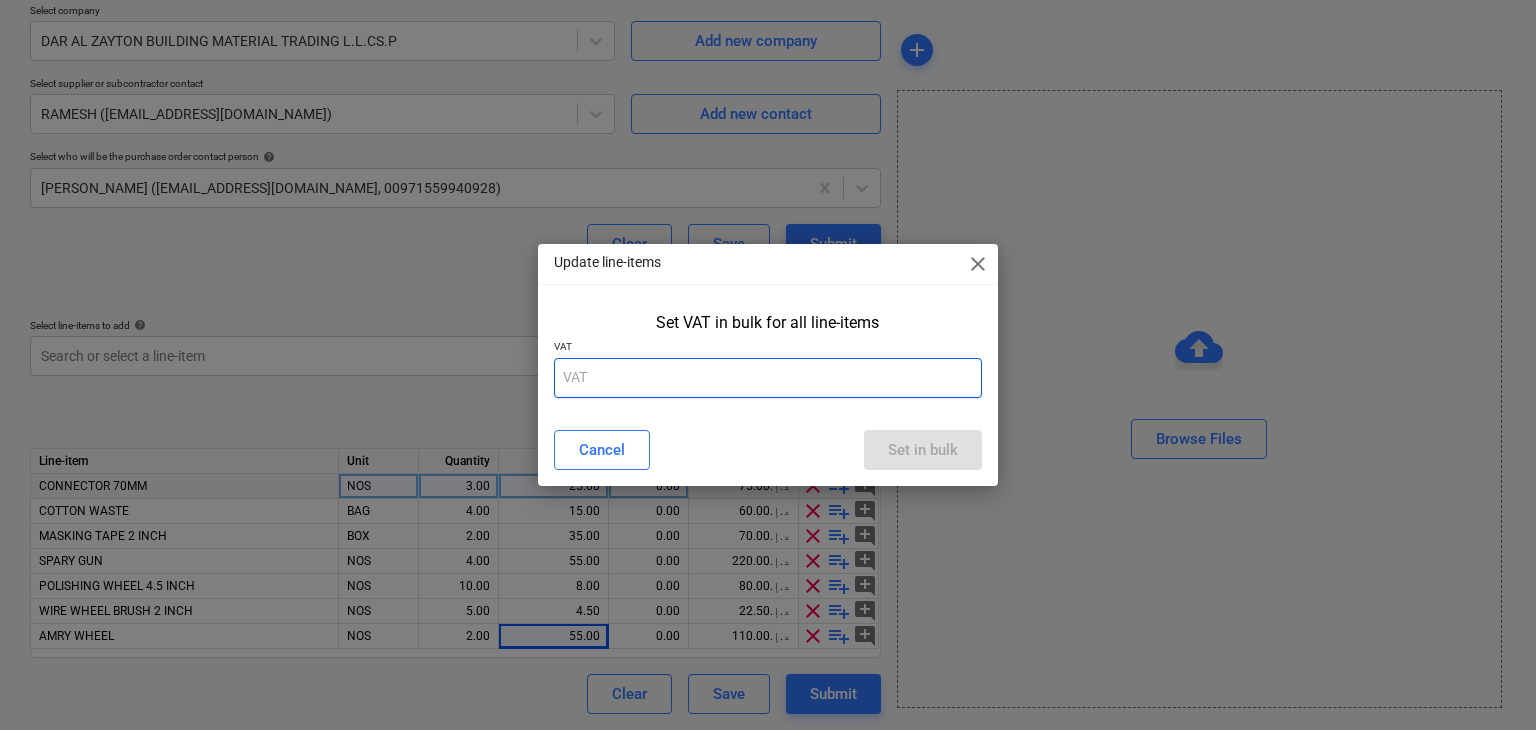click at bounding box center [768, 378] 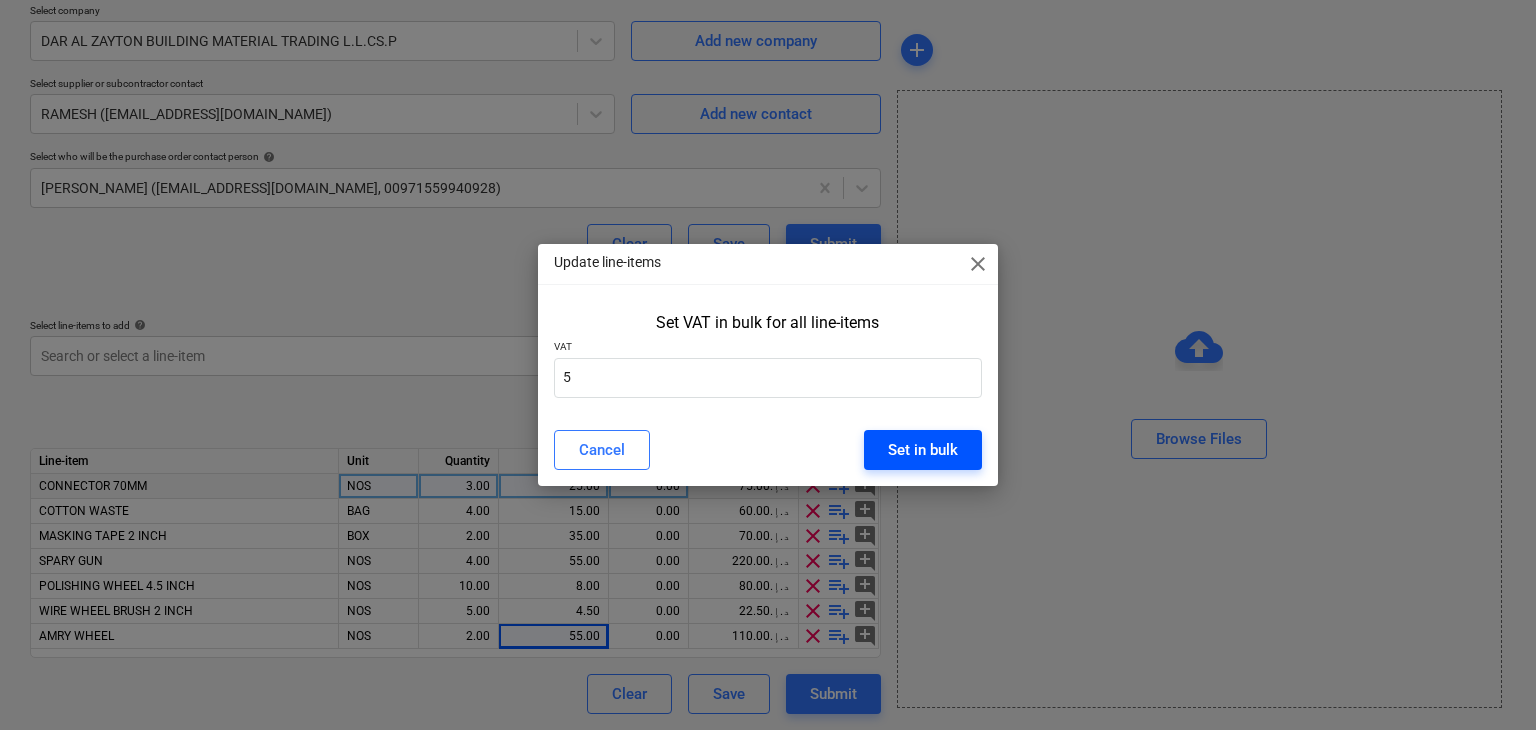 click on "Set in bulk" at bounding box center (923, 450) 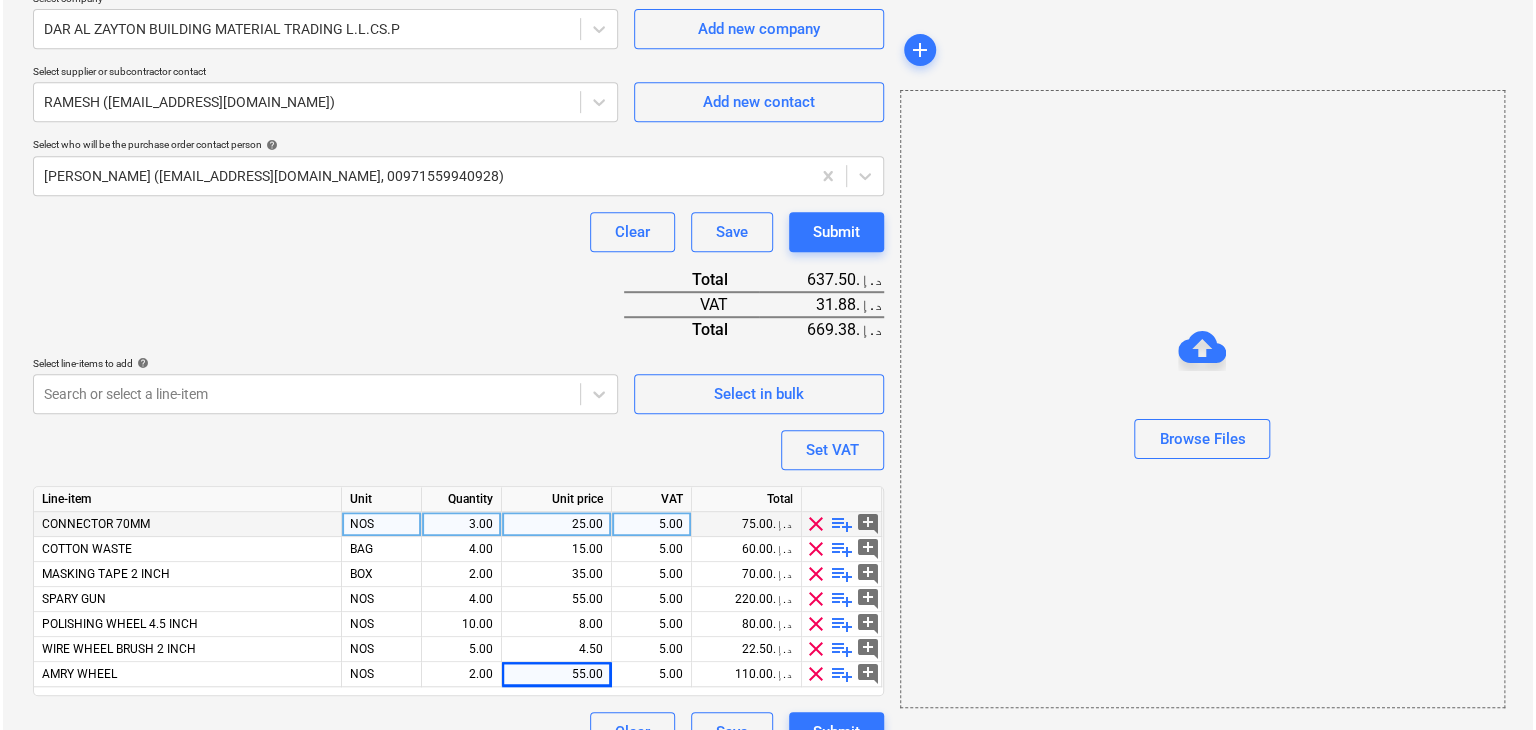 scroll, scrollTop: 492, scrollLeft: 0, axis: vertical 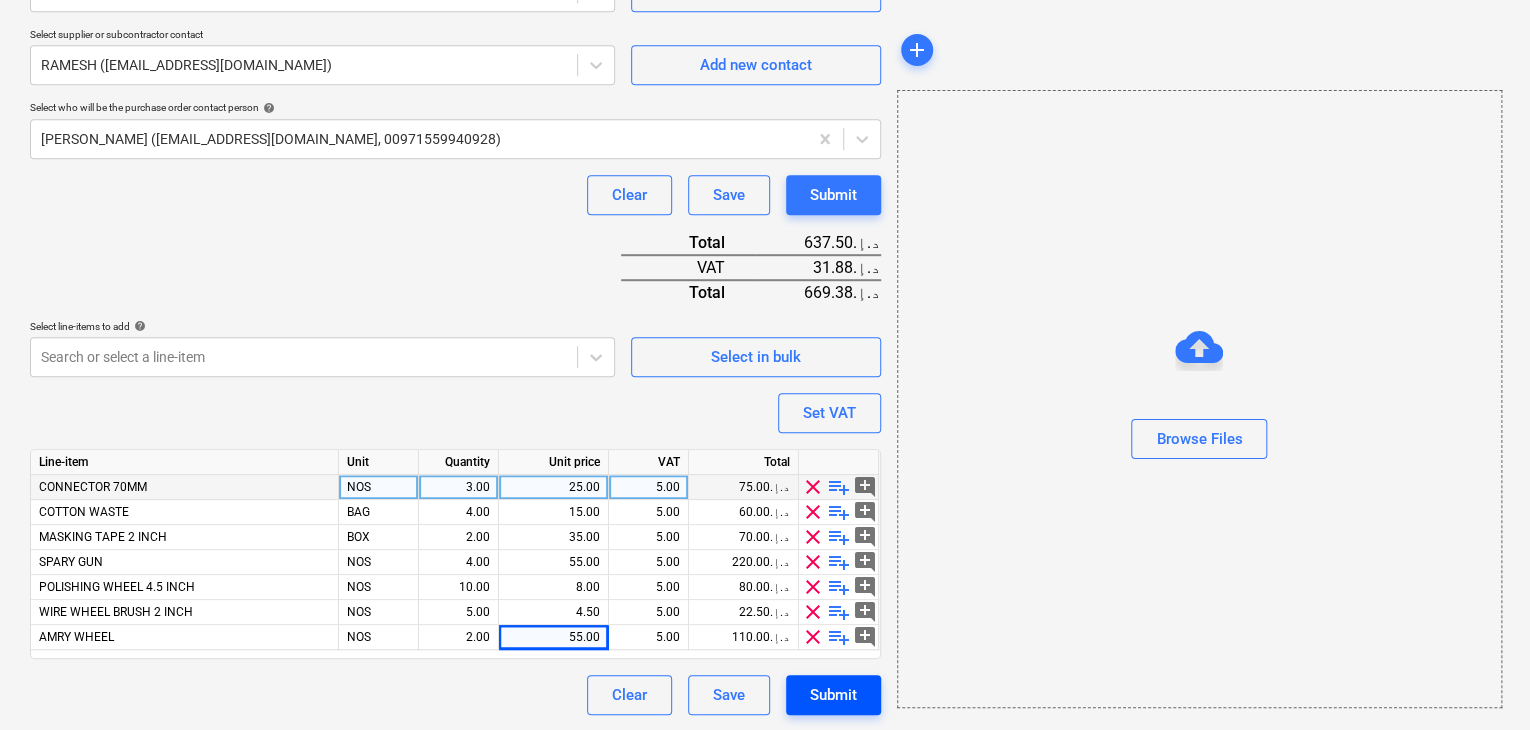 click on "Submit" at bounding box center [833, 695] 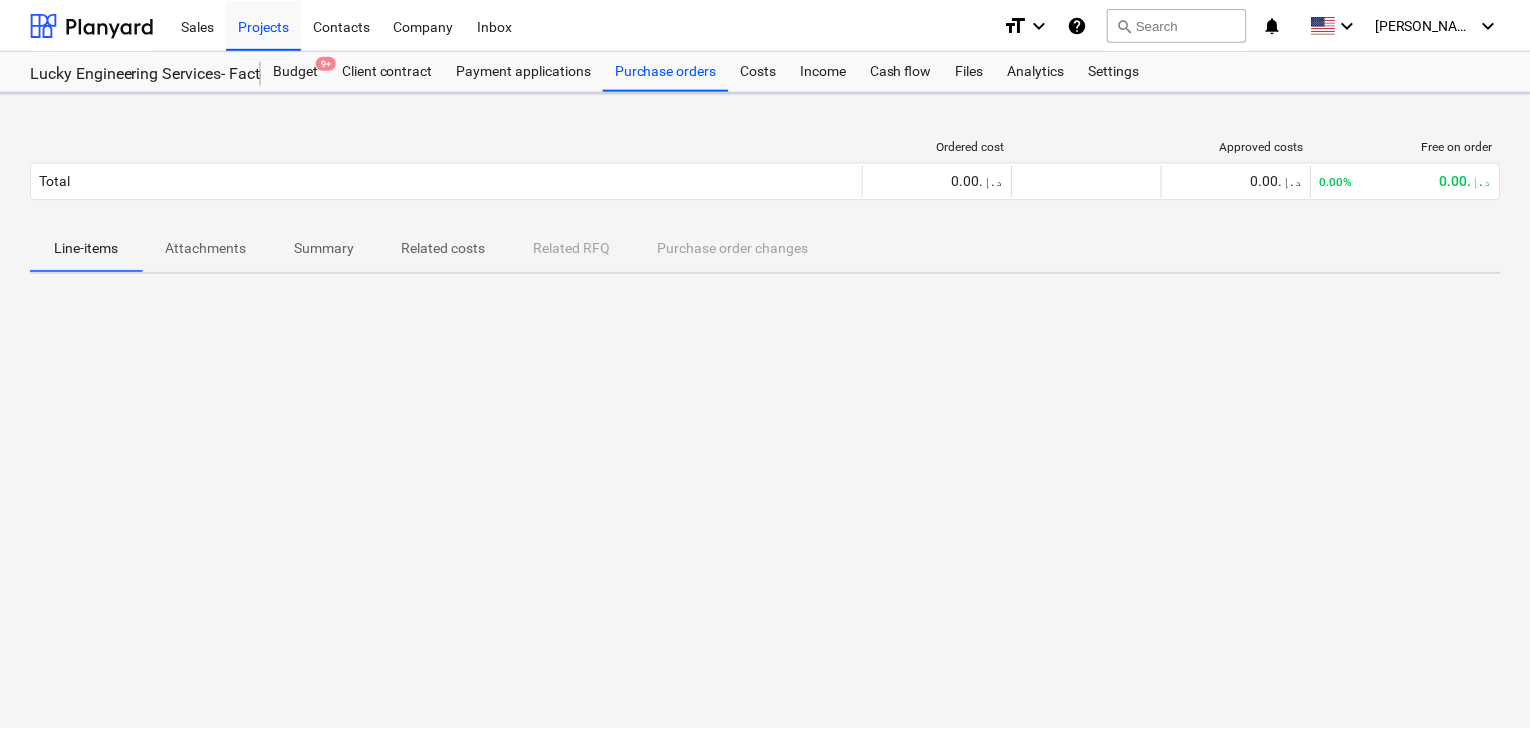 scroll, scrollTop: 0, scrollLeft: 0, axis: both 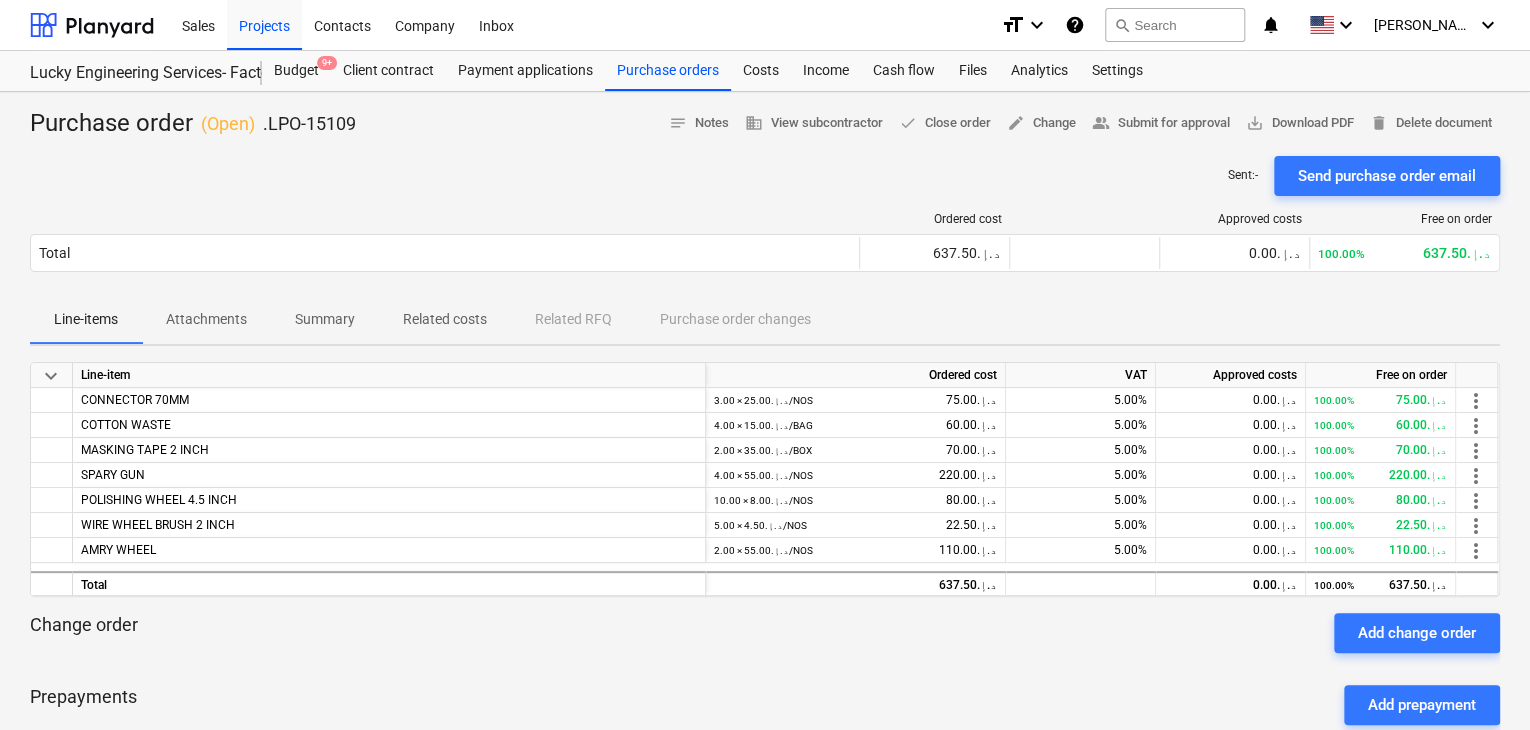 click at bounding box center (765, 148) 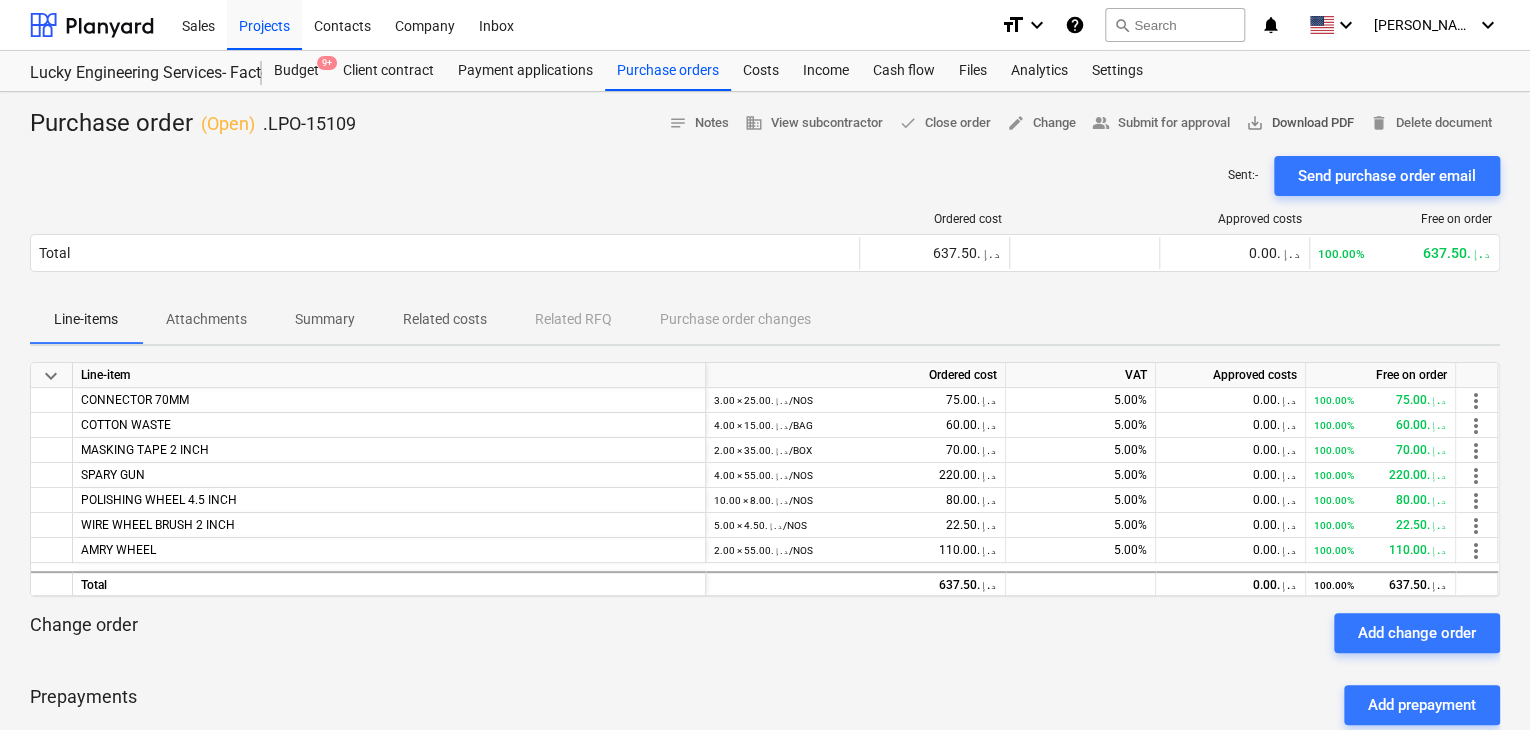 click on "save_alt Download PDF" at bounding box center (1300, 123) 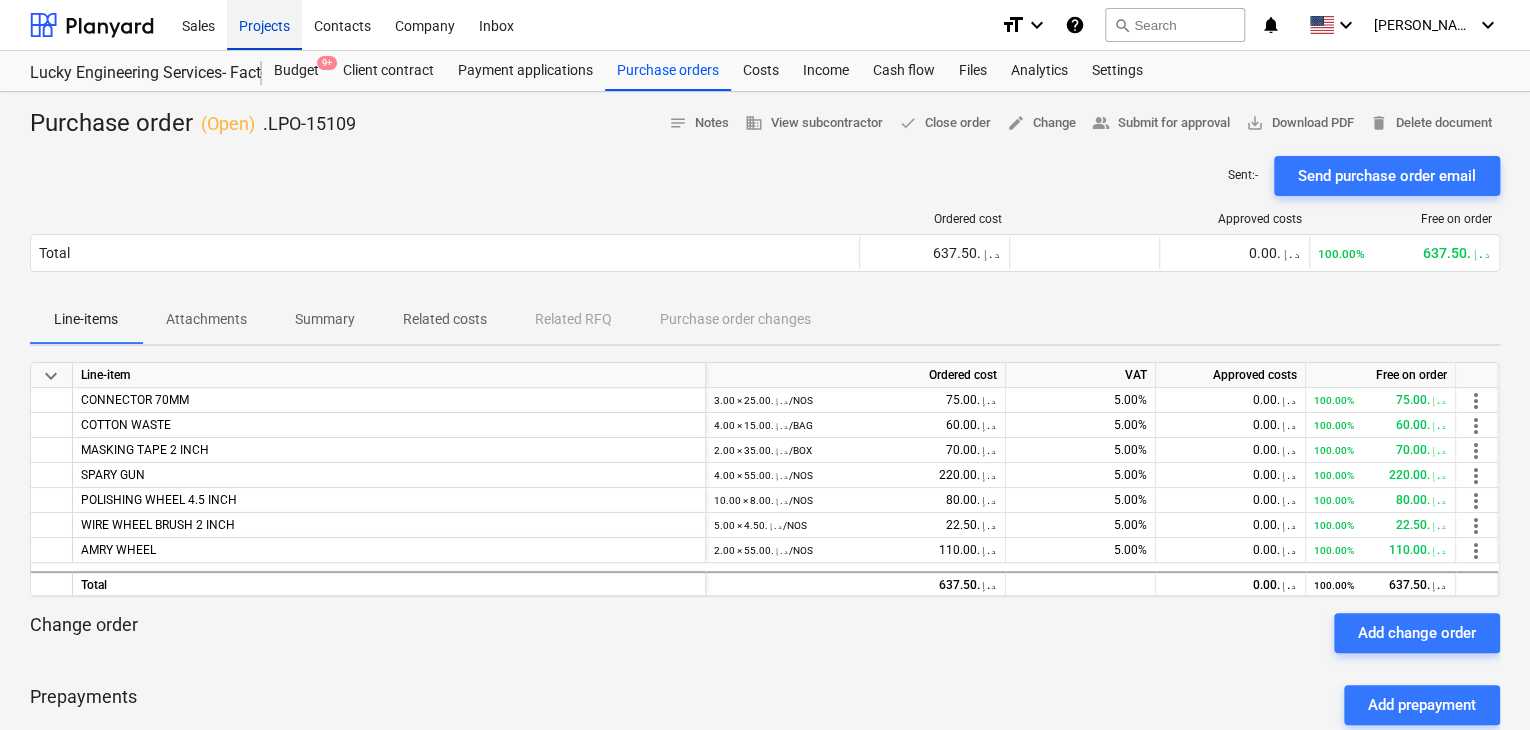 click on "Projects" at bounding box center [264, 24] 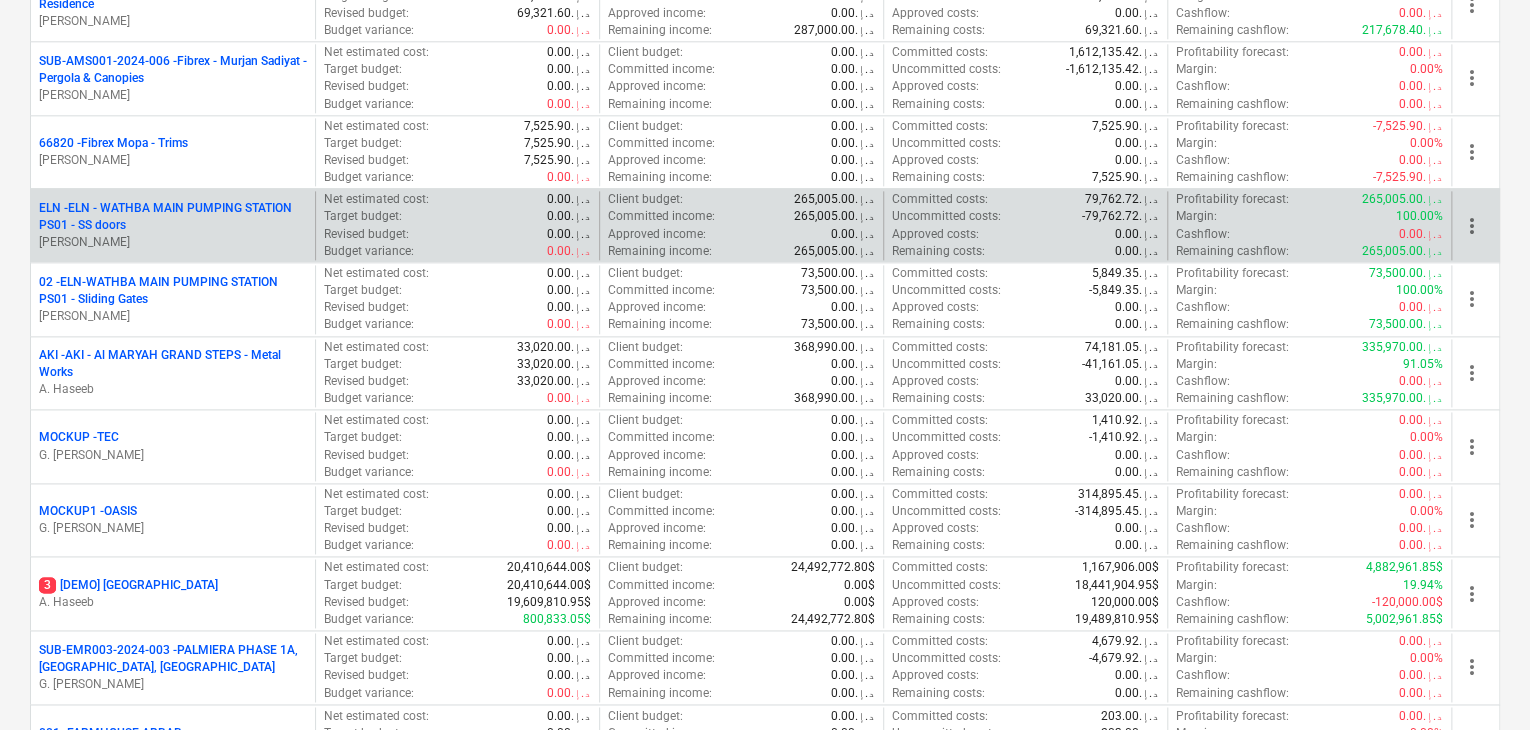 scroll, scrollTop: 1000, scrollLeft: 0, axis: vertical 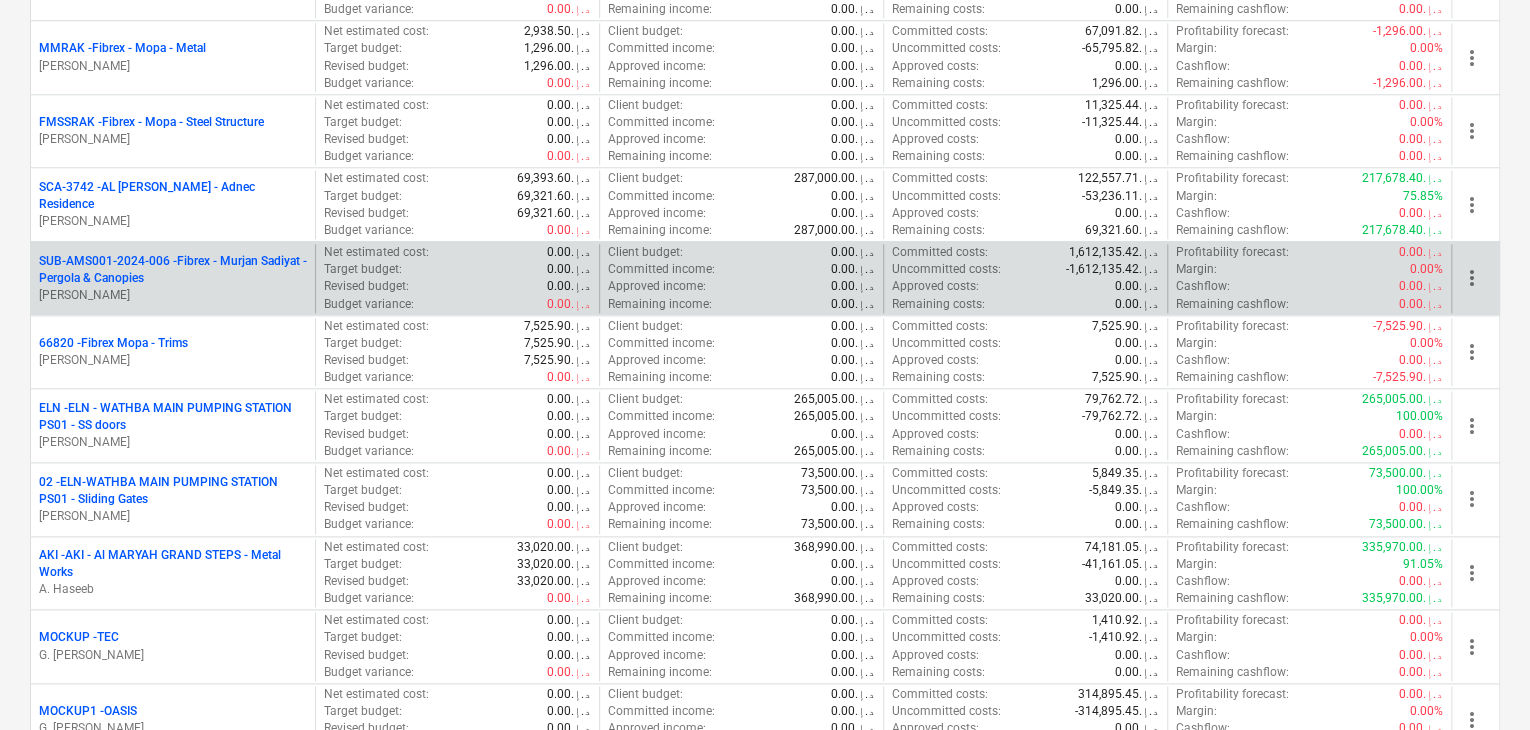 click on "SUB-AMS001-2024-006 -  Fibrex - Murjan Sadiyat - Pergola & Canopies [PERSON_NAME]" at bounding box center (173, 278) 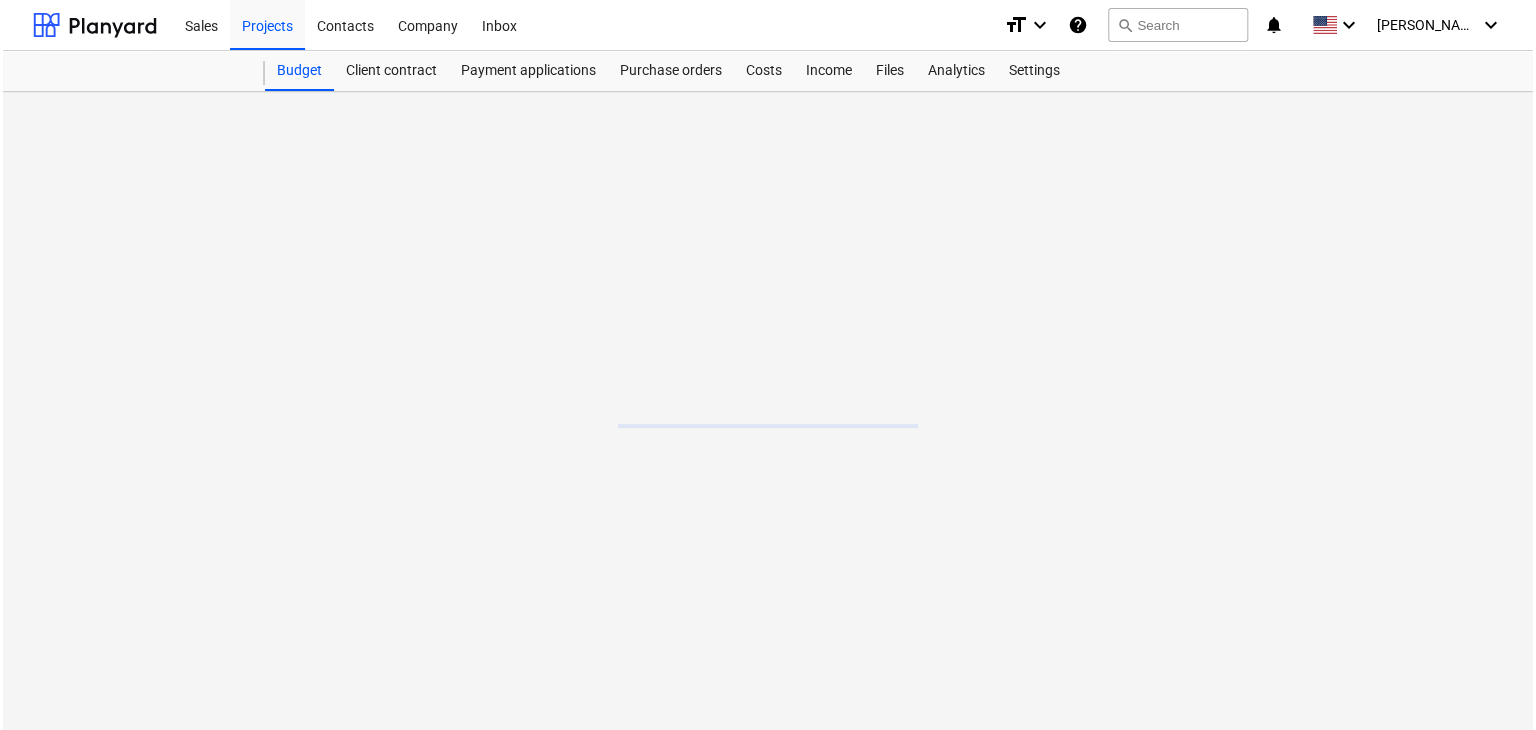scroll, scrollTop: 0, scrollLeft: 0, axis: both 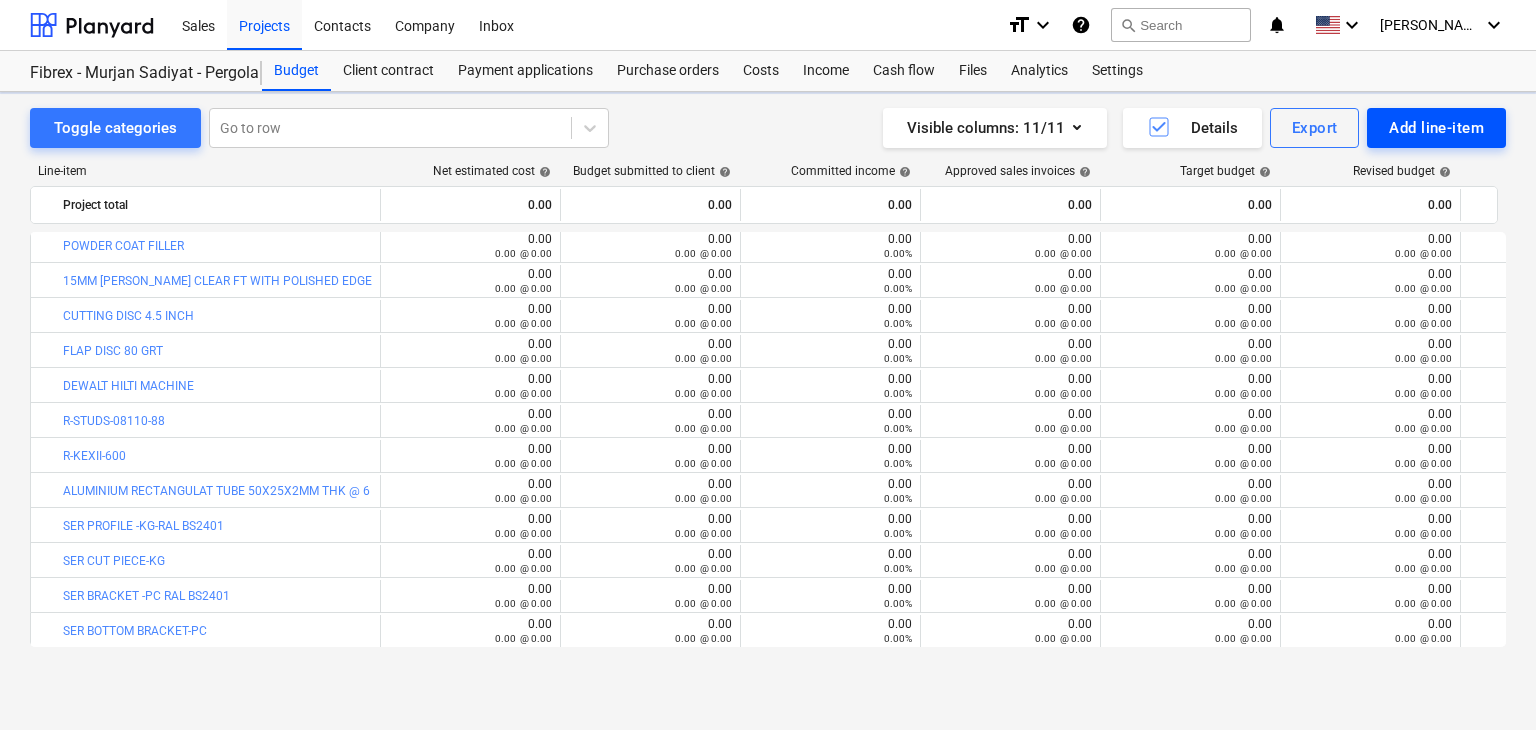 click on "Add line-item" at bounding box center [1436, 128] 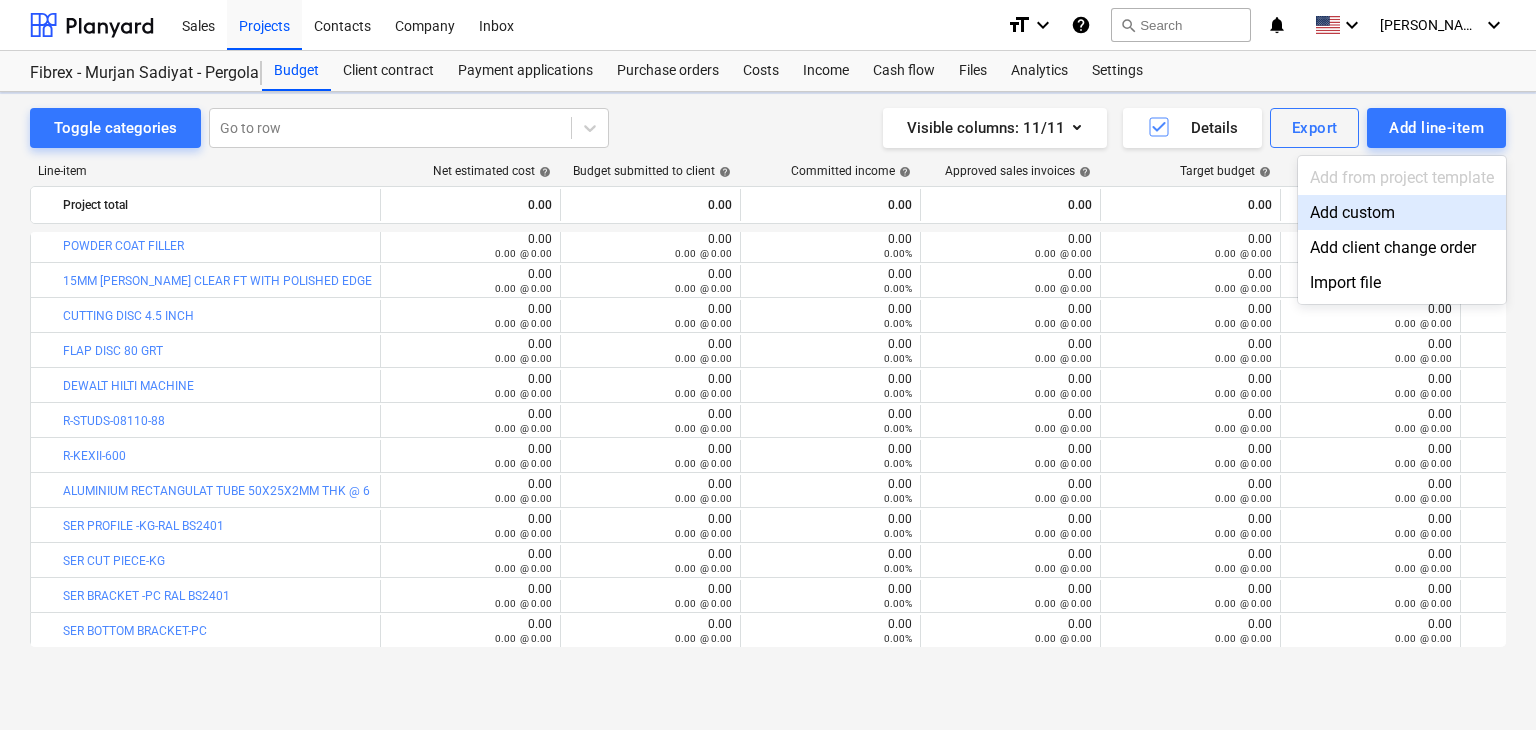 click on "Add custom" at bounding box center (1402, 212) 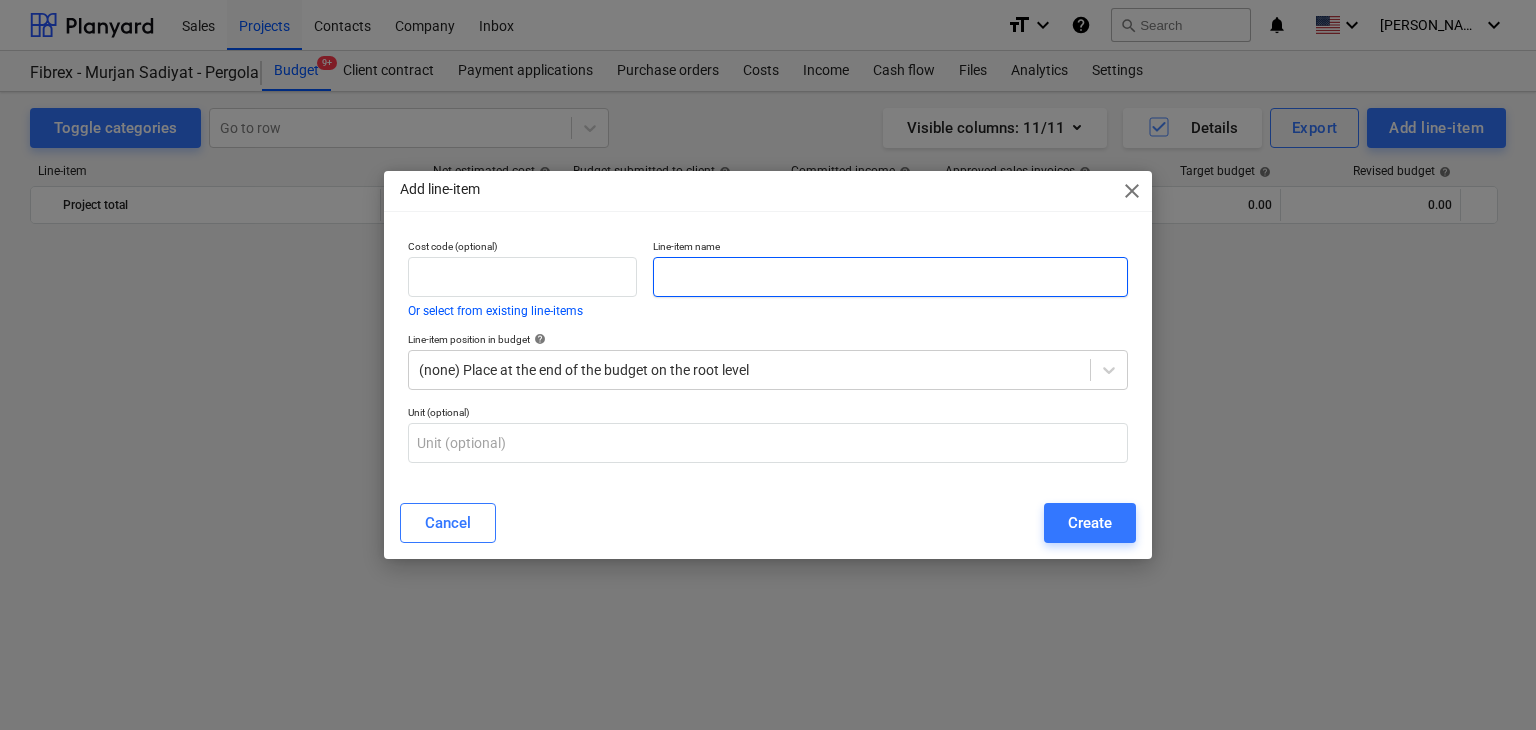 scroll, scrollTop: 9560, scrollLeft: 0, axis: vertical 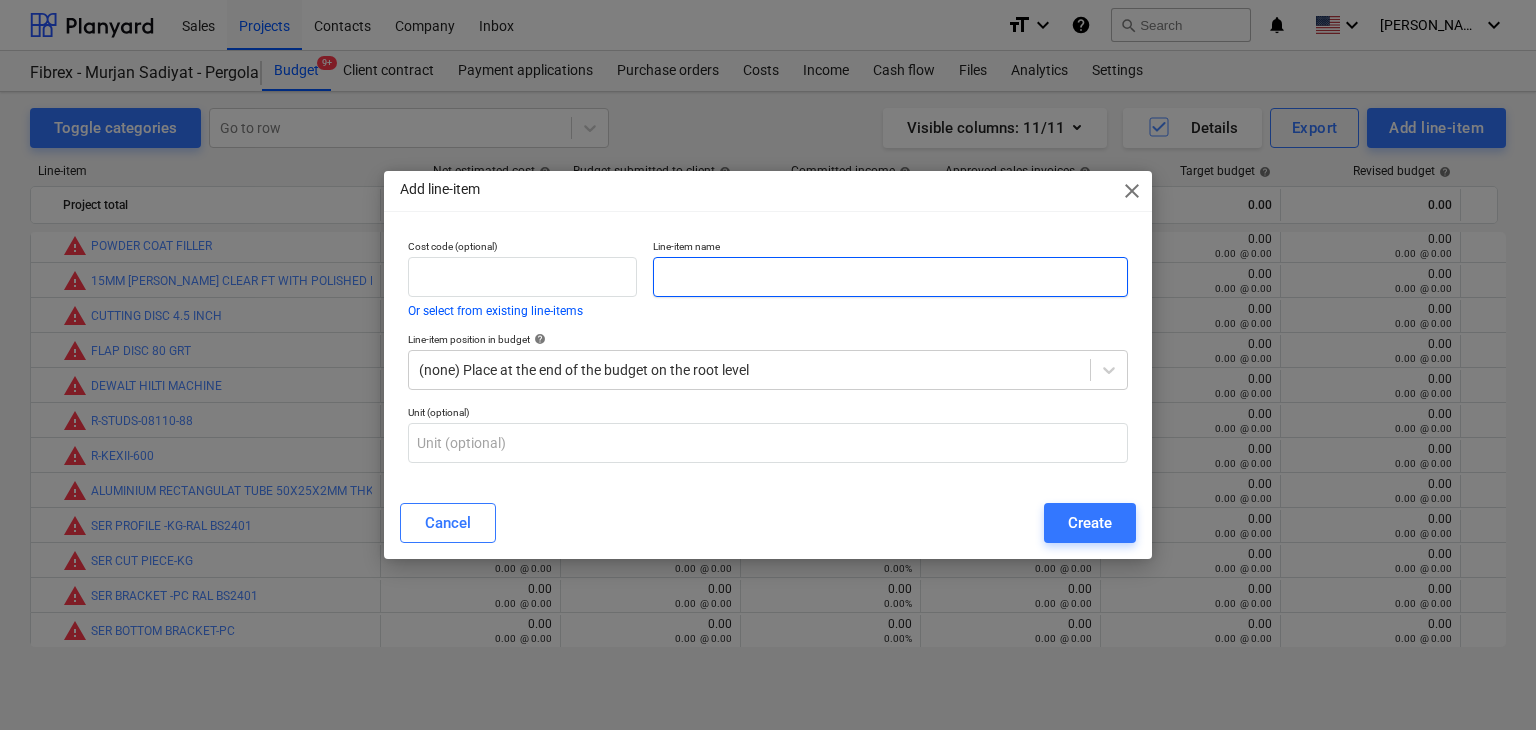 click at bounding box center (890, 277) 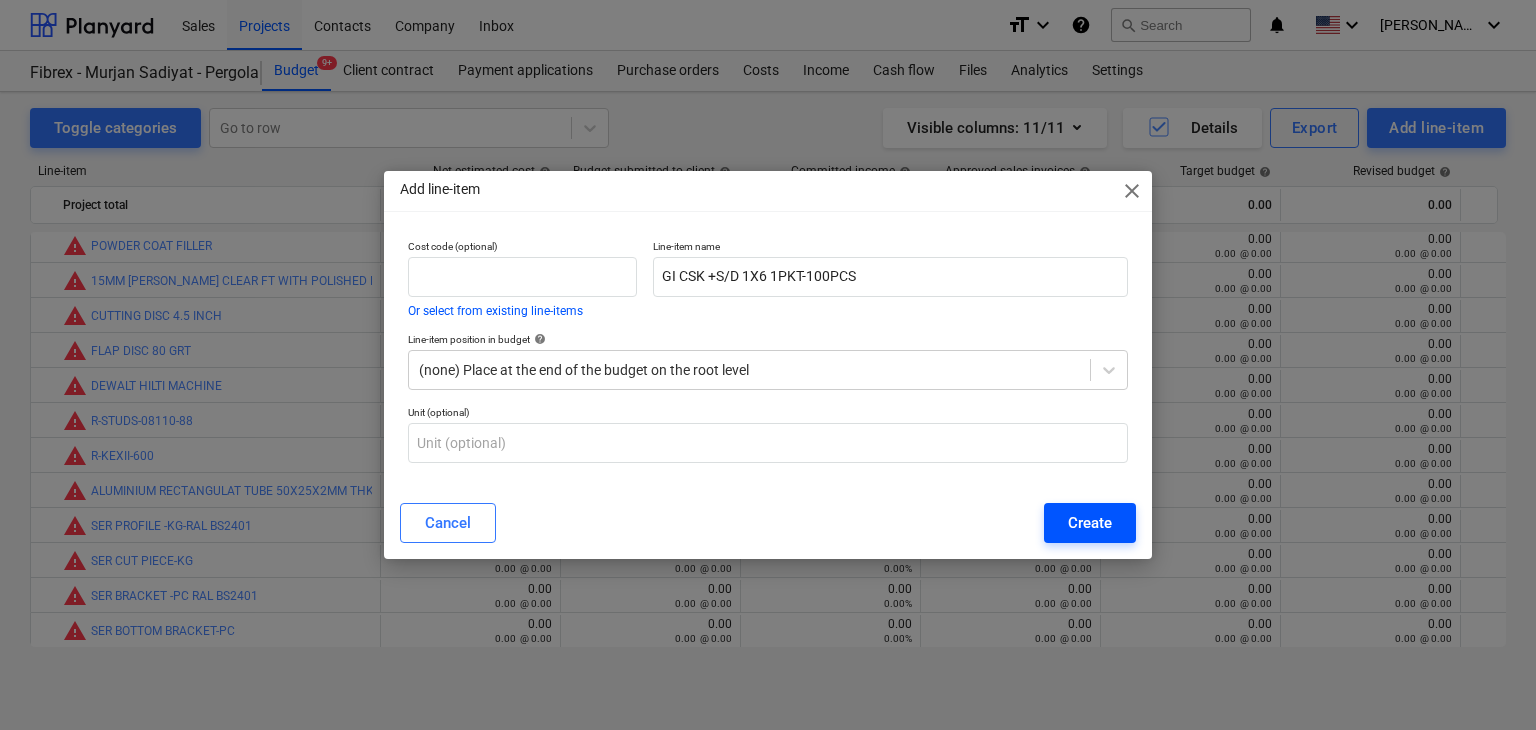 click on "Create" at bounding box center (1090, 523) 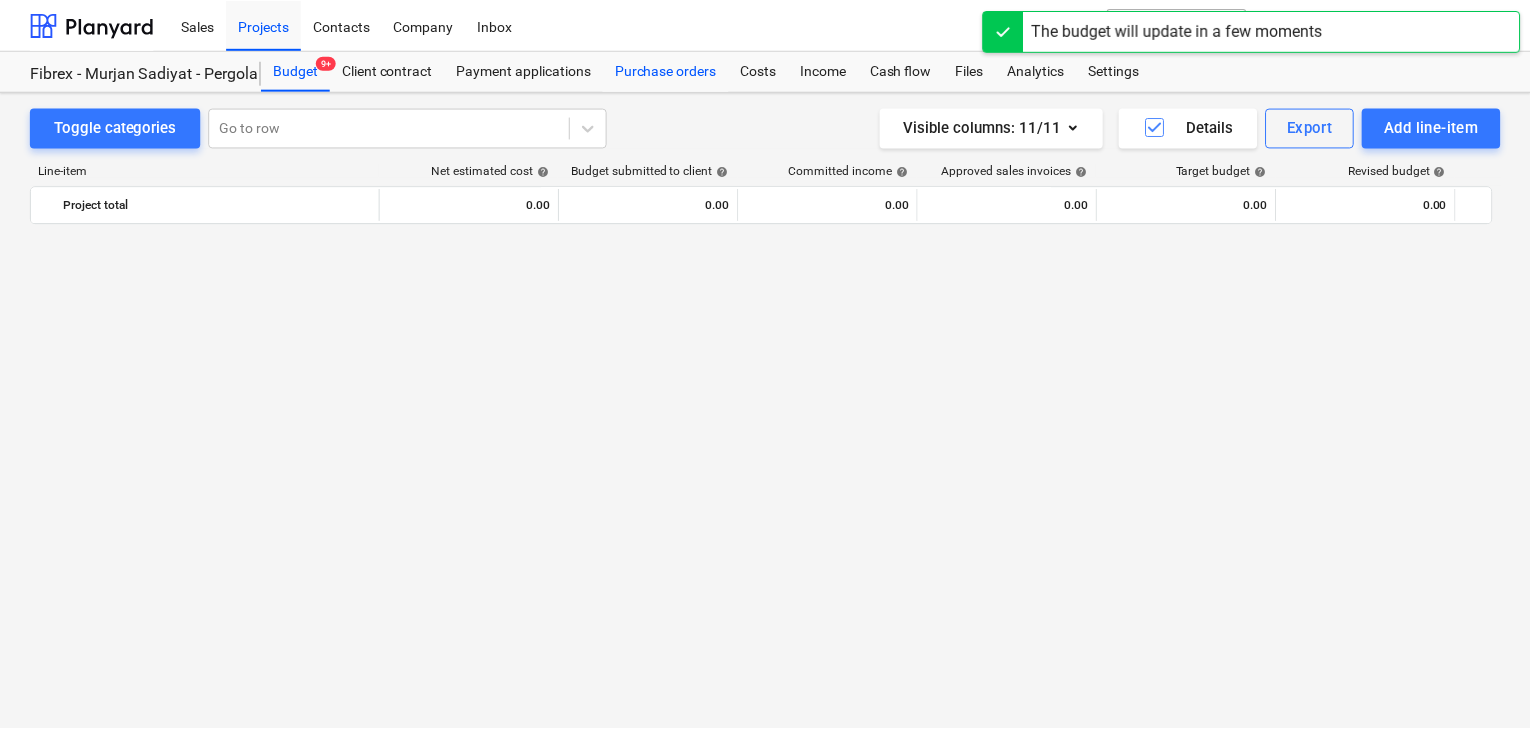 scroll, scrollTop: 9560, scrollLeft: 0, axis: vertical 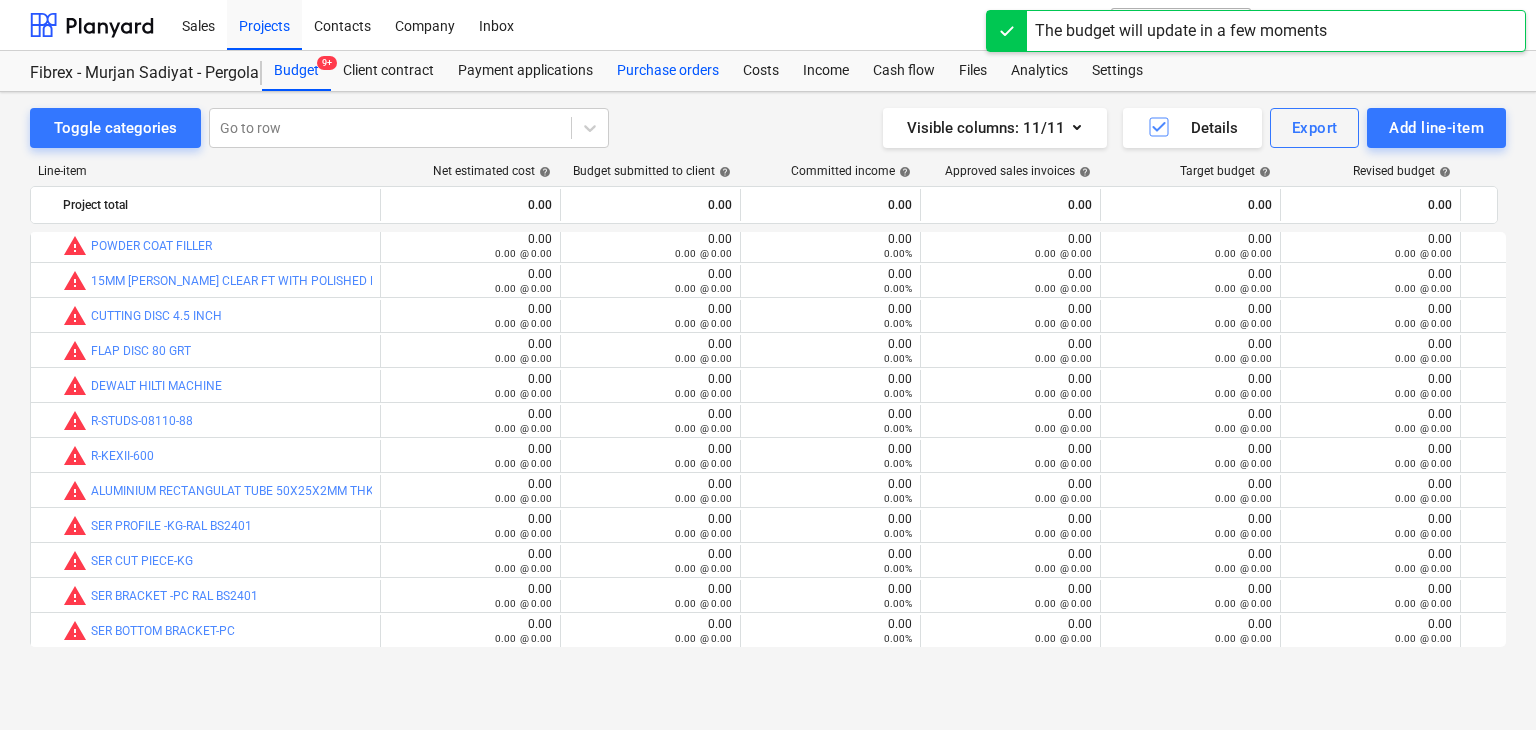click on "Purchase orders" at bounding box center [668, 71] 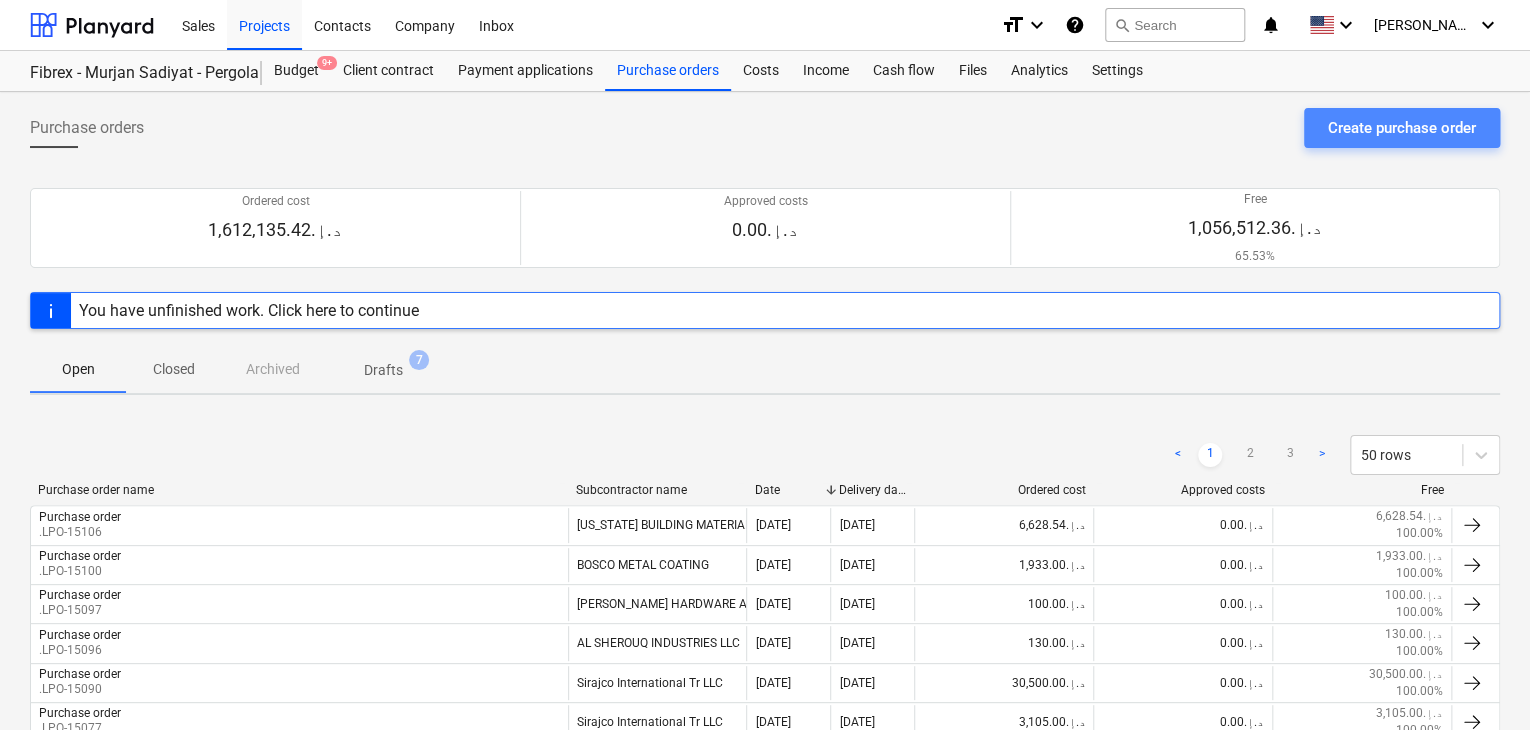click on "Create purchase order" at bounding box center [1402, 128] 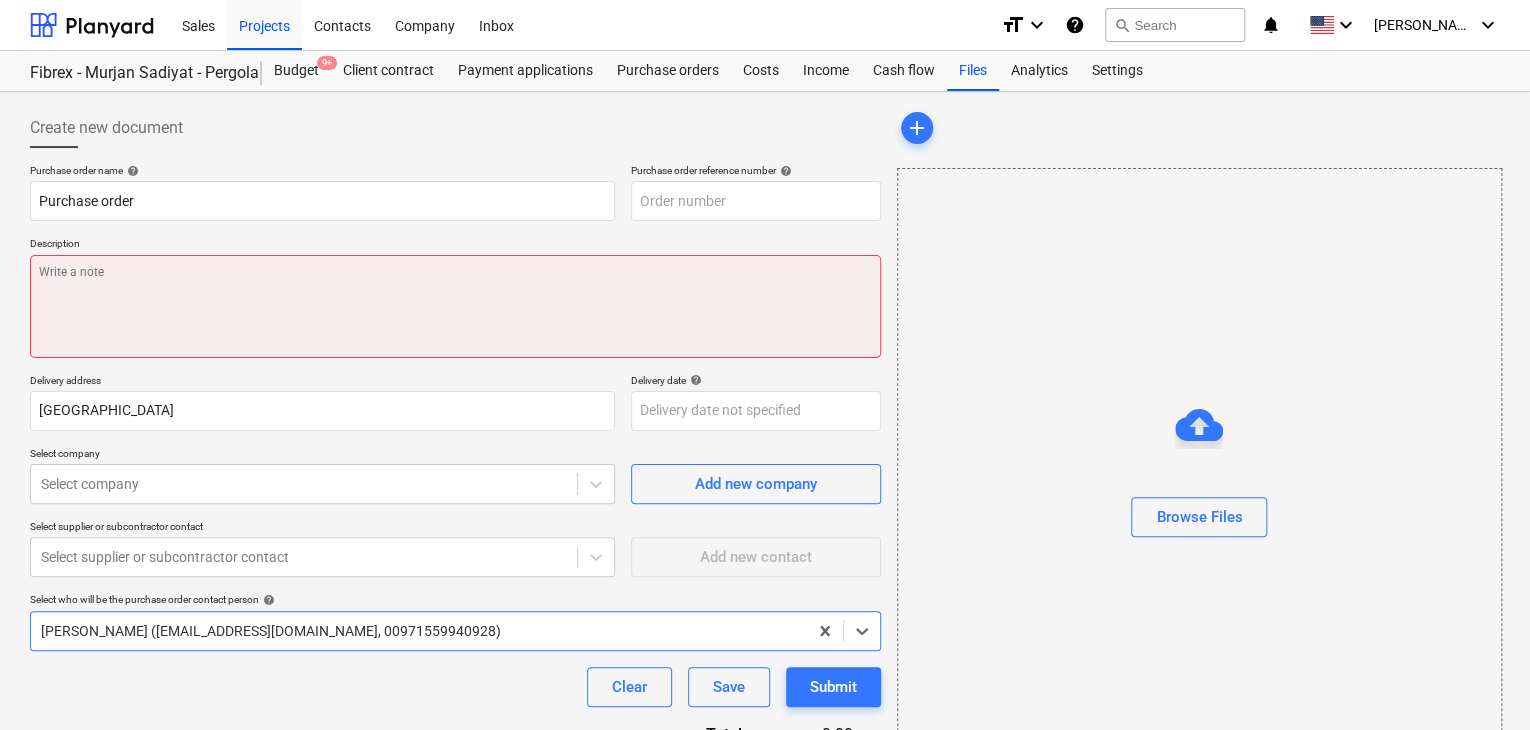 drag, startPoint x: 561, startPoint y: 281, endPoint x: 651, endPoint y: 233, distance: 102 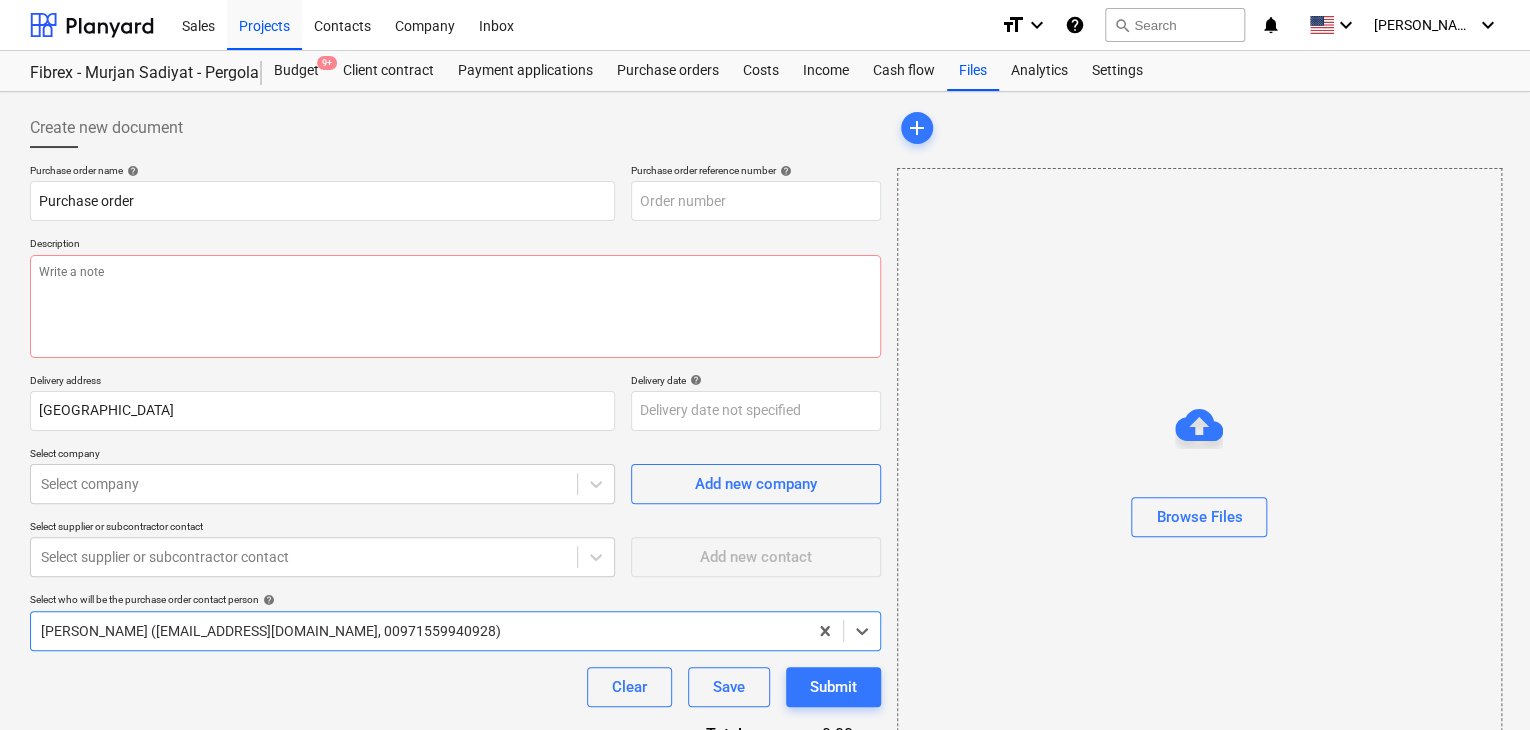 click at bounding box center (455, 306) 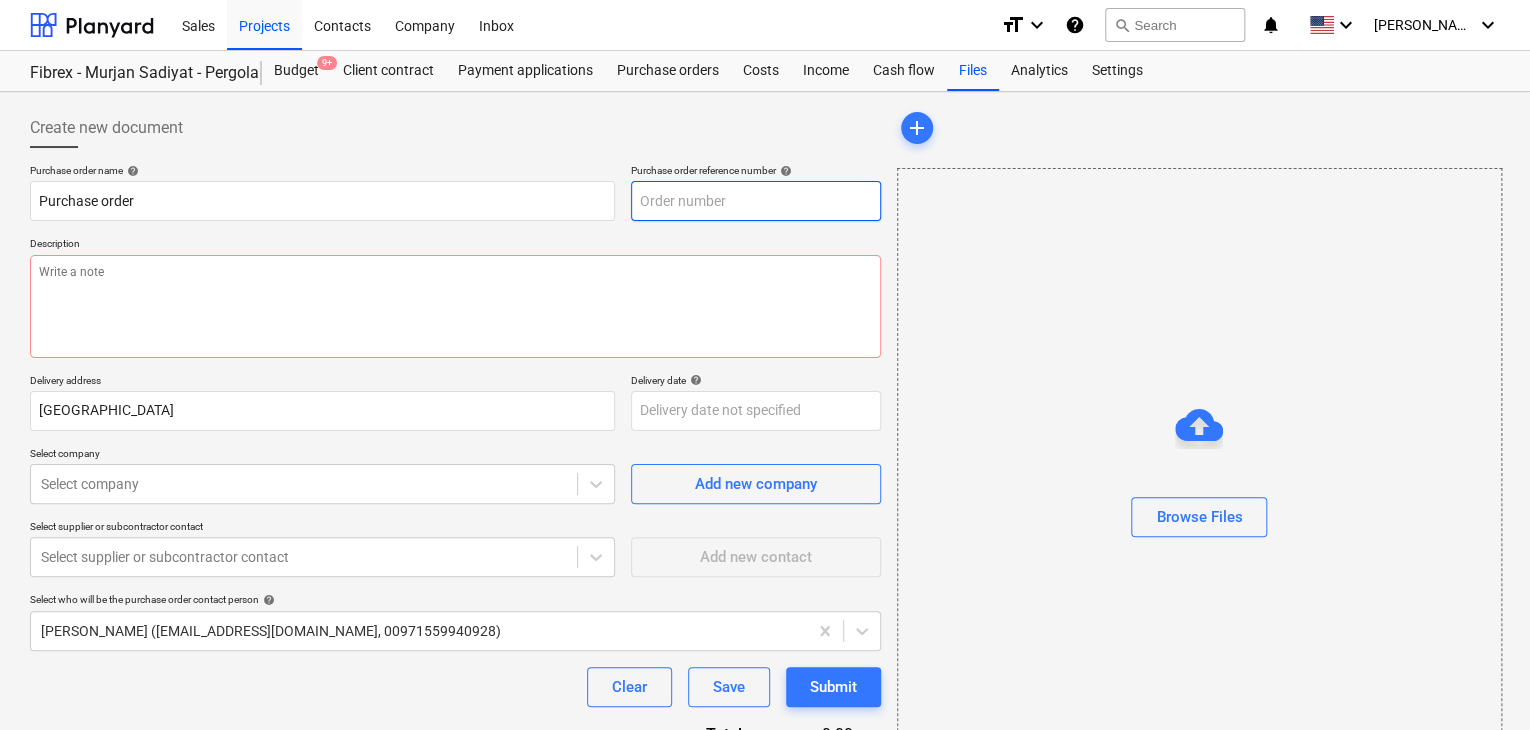 click at bounding box center (756, 201) 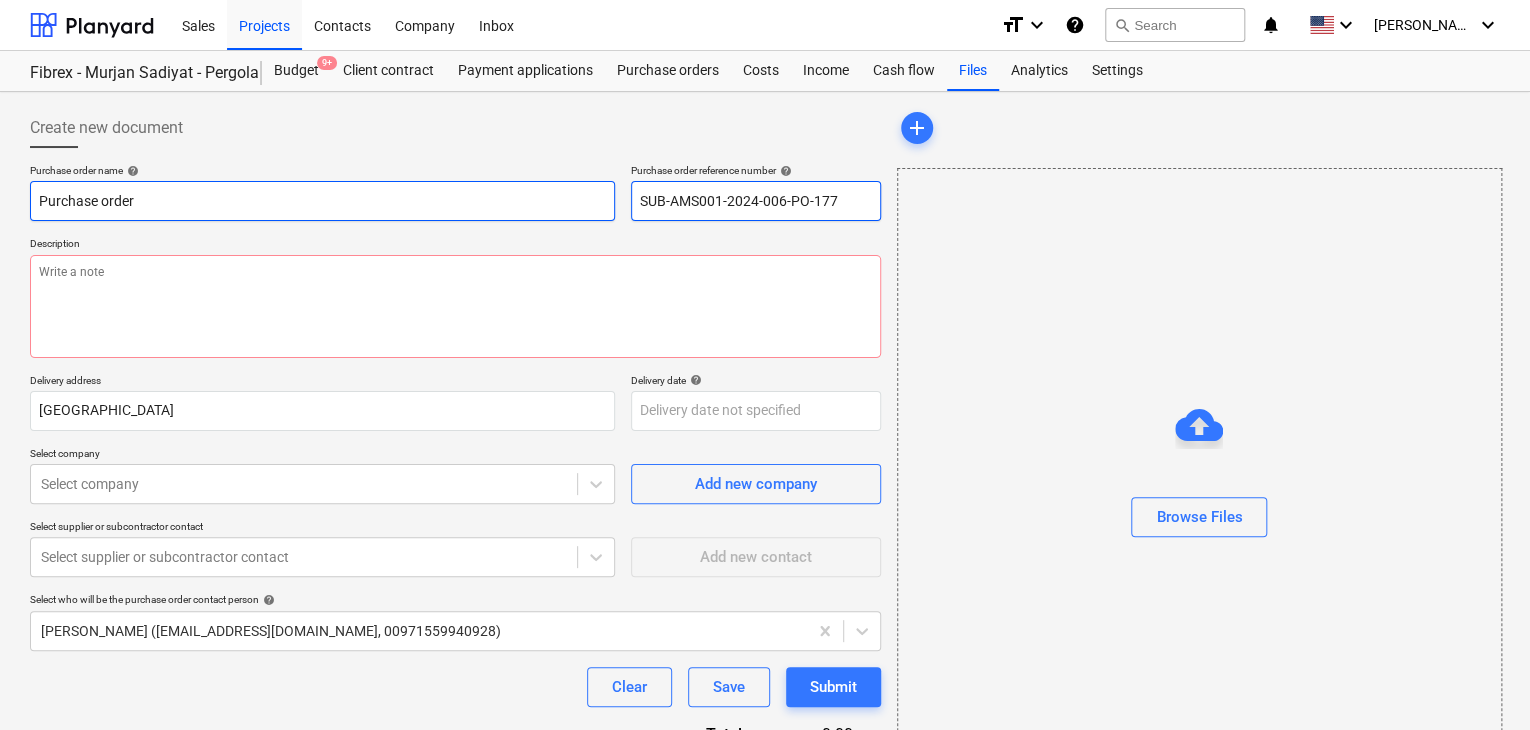 drag, startPoint x: 772, startPoint y: 201, endPoint x: 547, endPoint y: 201, distance: 225 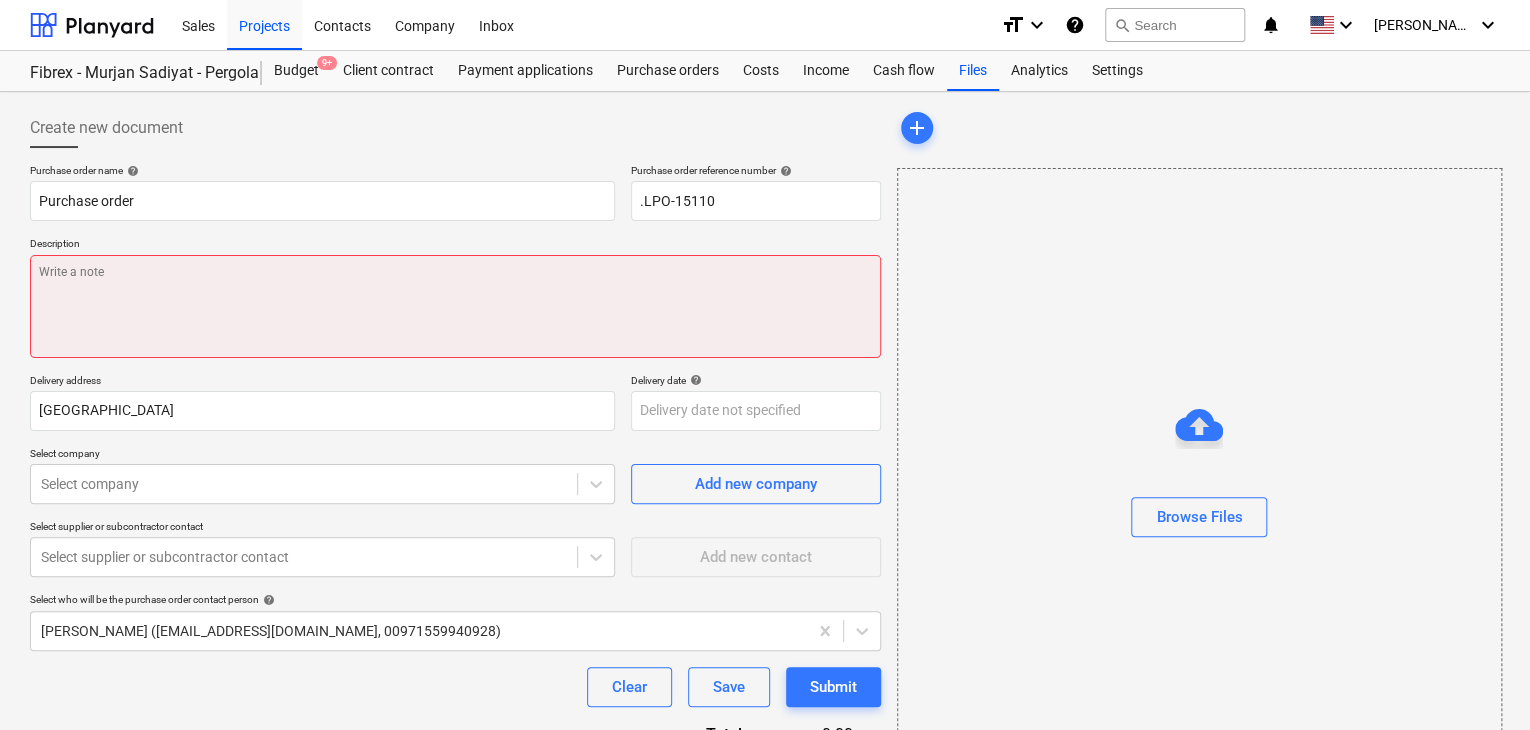 click at bounding box center (455, 306) 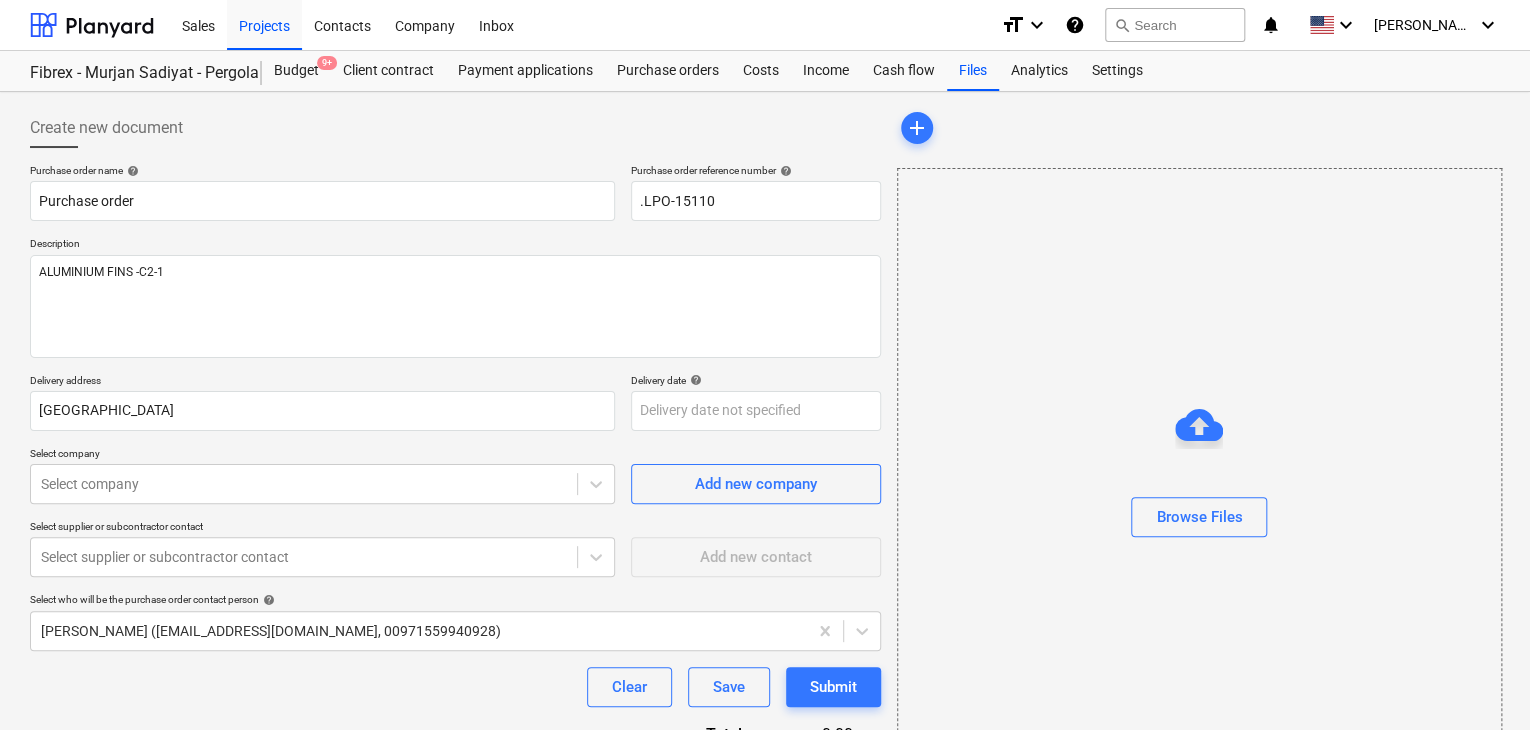 click on "Delivery address" at bounding box center (322, 382) 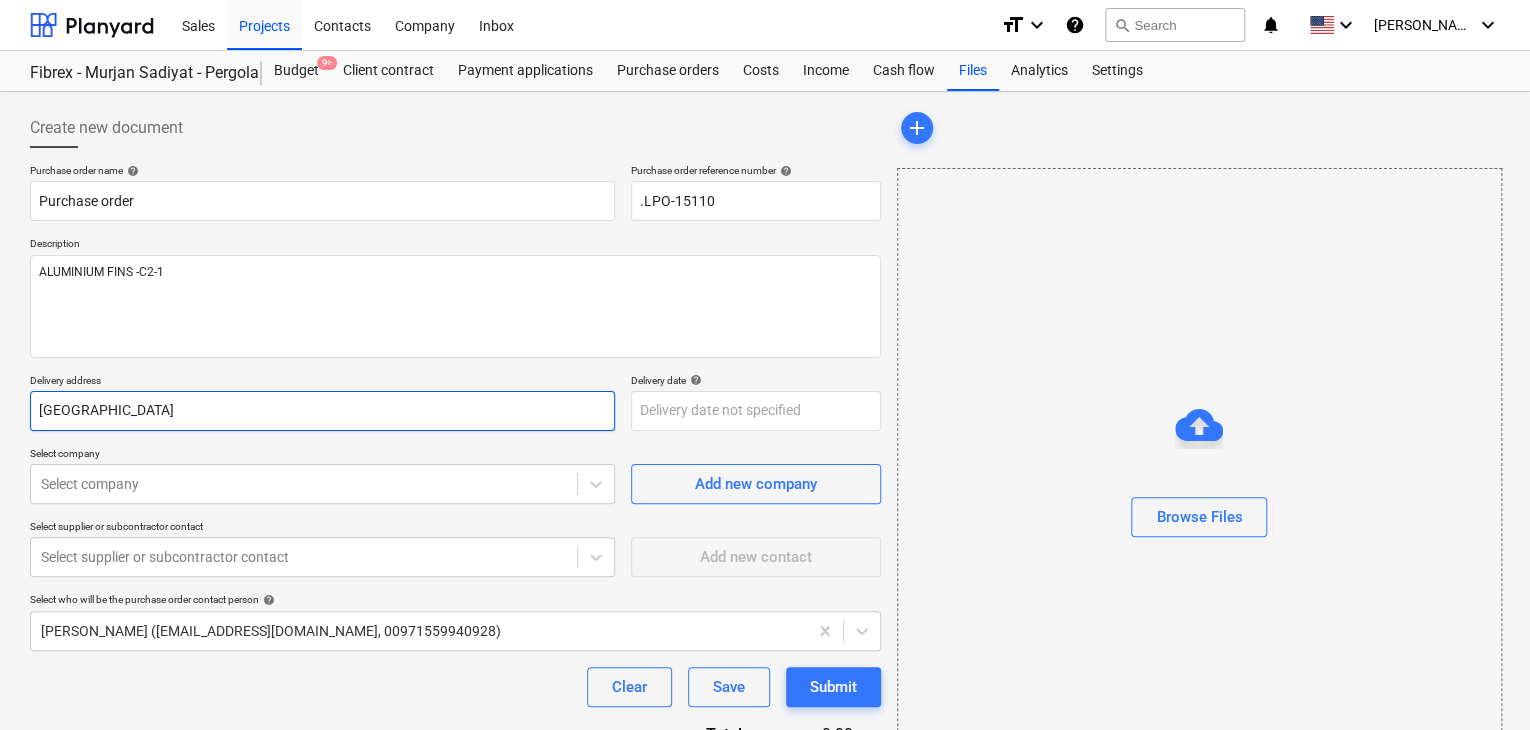 click on "[GEOGRAPHIC_DATA]" at bounding box center [322, 411] 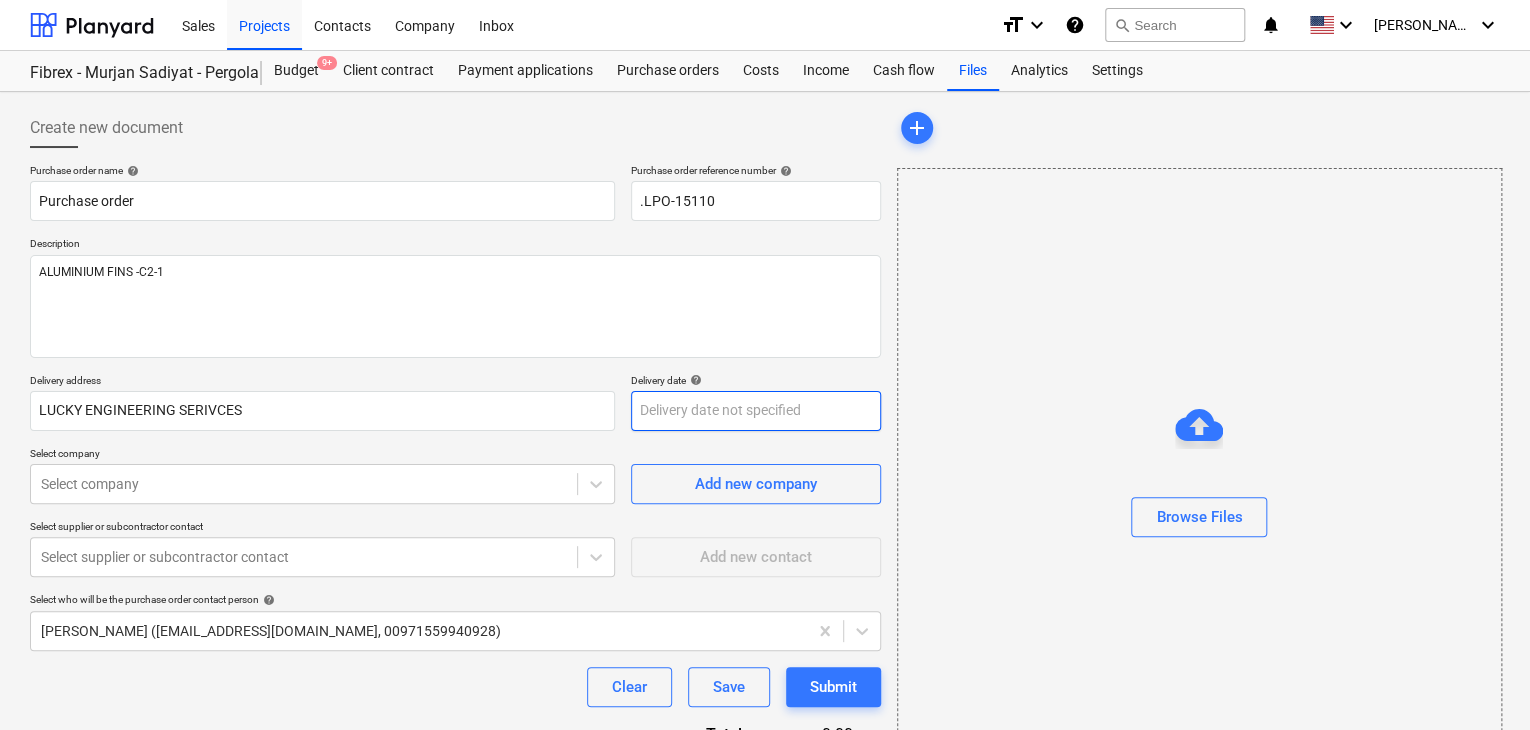 click on "Sales Projects Contacts Company Inbox format_size keyboard_arrow_down help search Search notifications 0 keyboard_arrow_down [PERSON_NAME] keyboard_arrow_down Fibrex - Murjan Sadiyat - Pergola & Canopies Budget 9+ Client contract Payment applications Purchase orders Costs Income Cash flow Files Analytics Settings Create new document Purchase order name help Purchase order Purchase order reference number help .LPO-15110 Description ALUMINIUM FINS -C2-1 Delivery address LUCKY ENGINEERING SERIVCES Delivery date help Press the down arrow key to interact with the calendar and
select a date. Press the question mark key to get the keyboard shortcuts for changing dates. Select company Select company Add new company Select supplier or subcontractor contact Select supplier or subcontractor contact Add new contact Select who will be the purchase order contact person help [PERSON_NAME] ([EMAIL_ADDRESS][DOMAIN_NAME], 00971559940928) Clear Save Submit Total 0.00د.إ.‏ Select line-items to add help Select in bulk add
x" at bounding box center [765, 365] 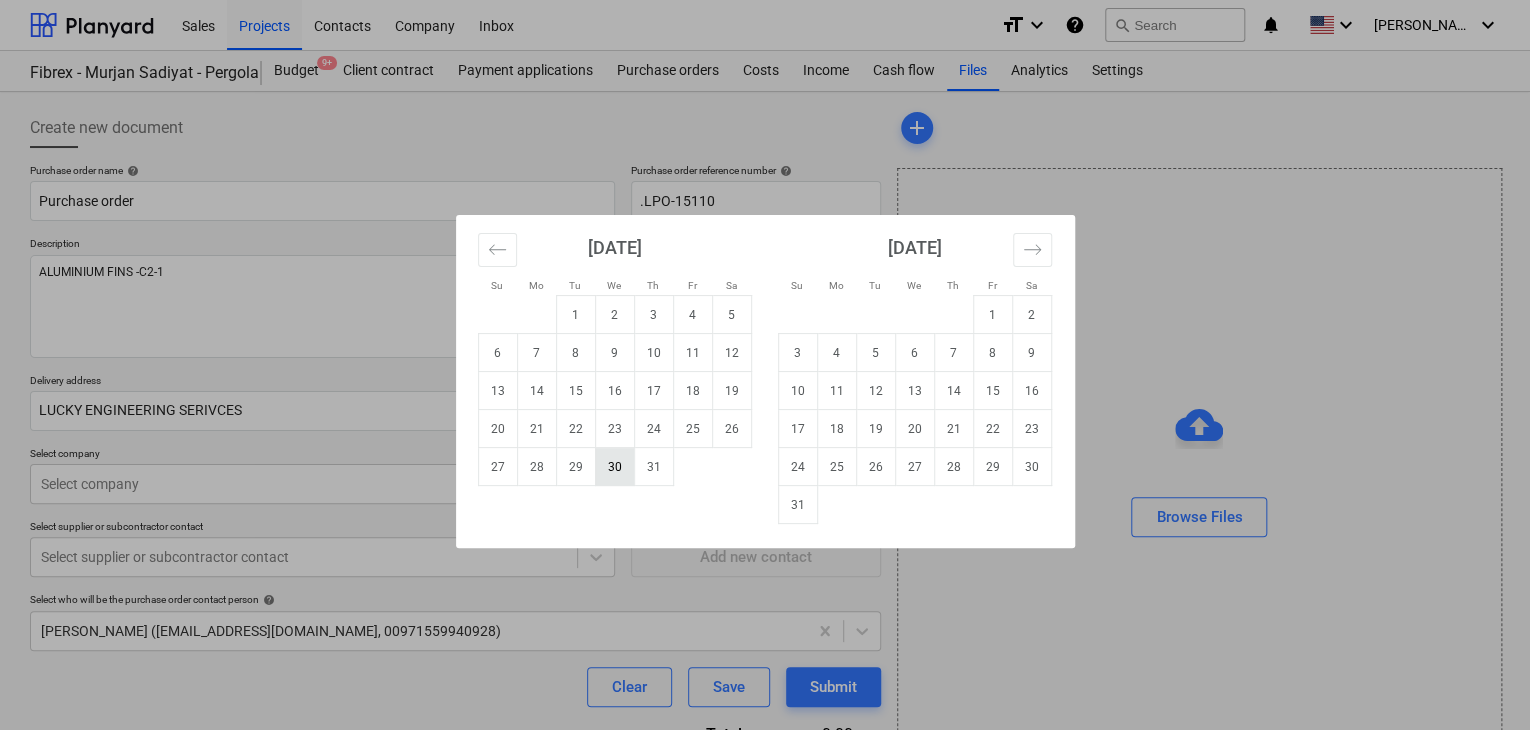 click on "30" at bounding box center [614, 467] 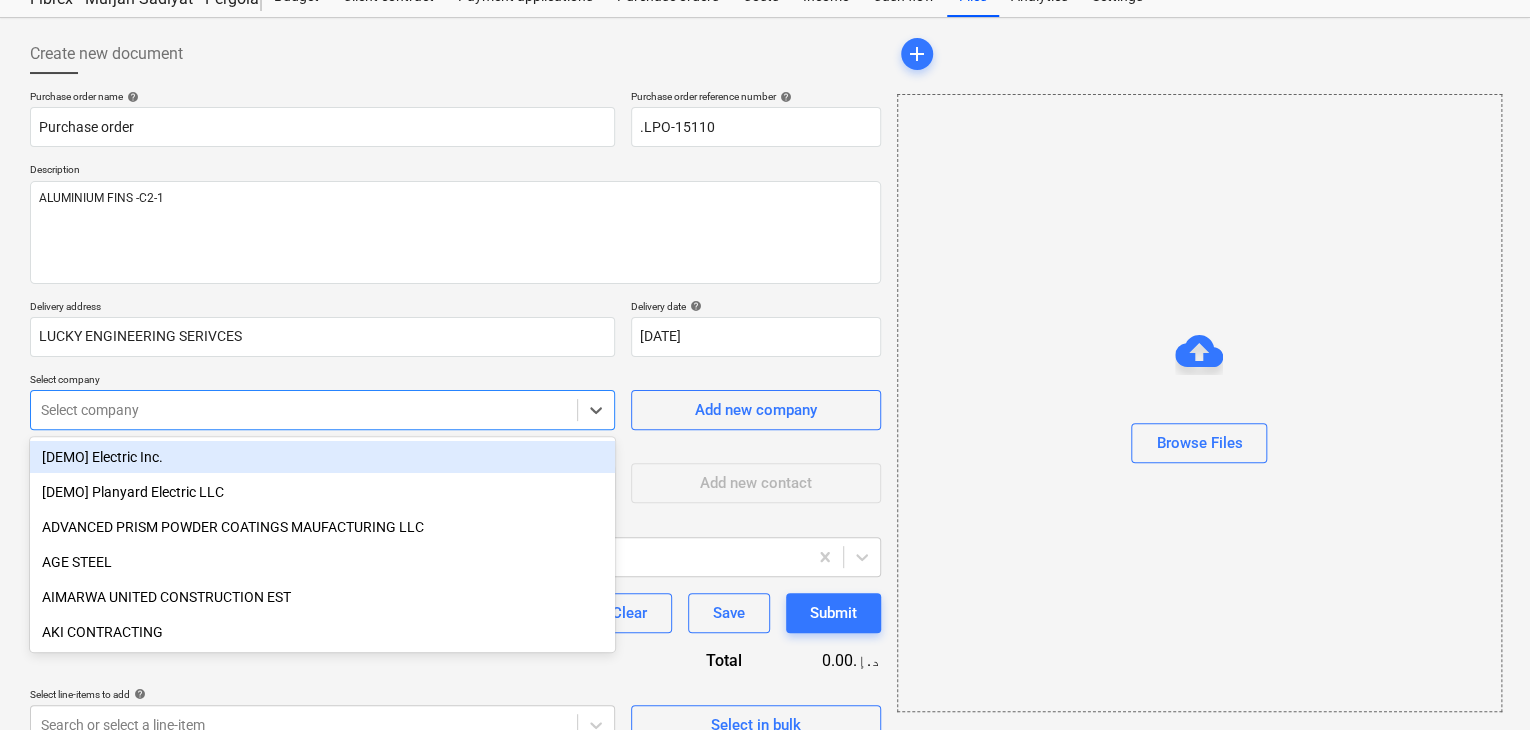 click on "Sales Projects Contacts Company Inbox format_size keyboard_arrow_down help search Search notifications 0 keyboard_arrow_down [PERSON_NAME] keyboard_arrow_down Fibrex - Murjan Sadiyat - Pergola & Canopies Budget 9+ Client contract Payment applications Purchase orders Costs Income Cash flow Files Analytics Settings Create new document Purchase order name help Purchase order Purchase order reference number help .LPO-15110 Description ALUMINIUM FINS -C2-1 Delivery address LUCKY ENGINEERING SERIVCES Delivery date help [DATE] [DATE] Press the down arrow key to interact with the calendar and
select a date. Press the question mark key to get the keyboard shortcuts for changing dates. Select company option [DEMO] Electric Inc.   focused, 1 of 203. 203 results available. Use Up and Down to choose options, press Enter to select the currently focused option, press Escape to exit the menu, press Tab to select the option and exit the menu. Select company Add new company Select supplier or subcontractor contact" at bounding box center (765, 291) 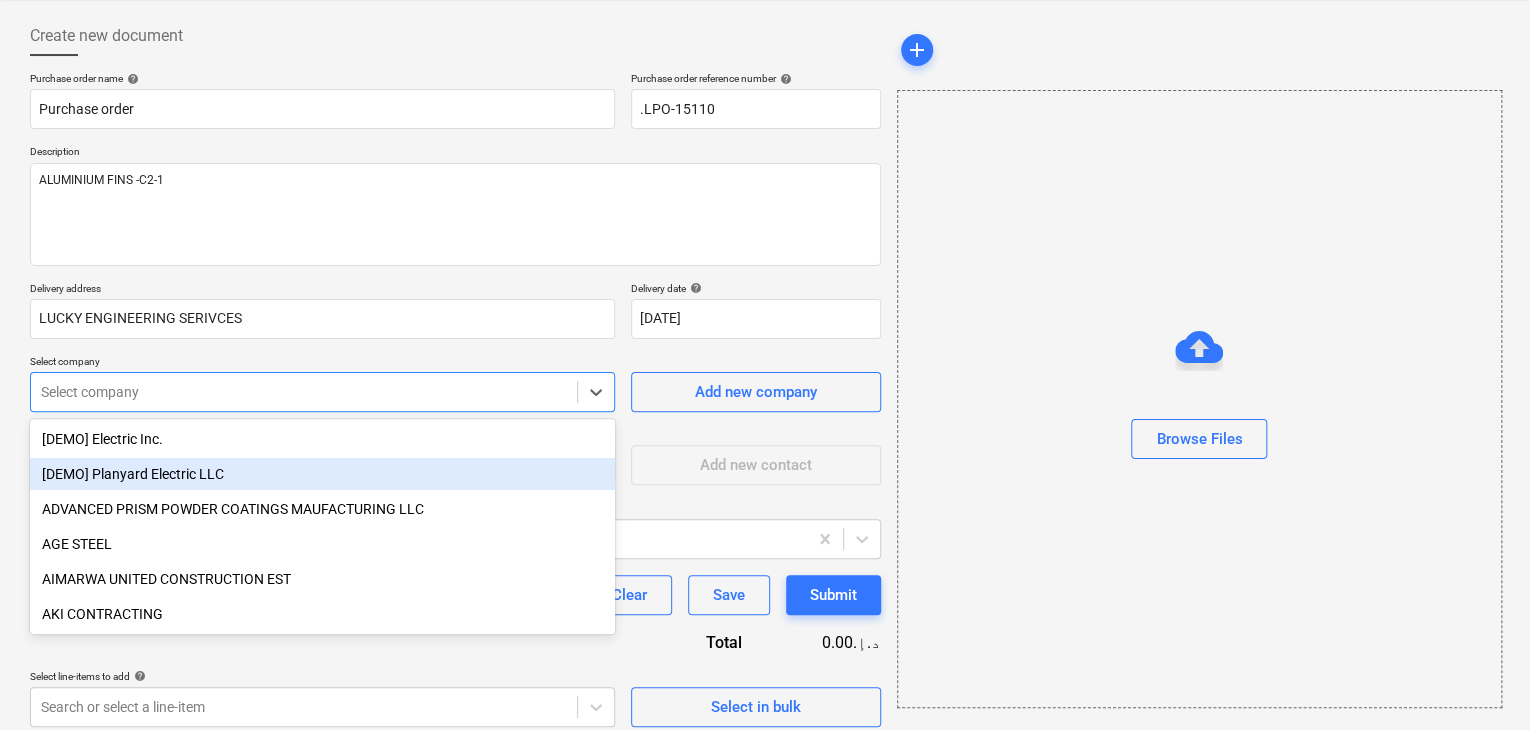 scroll, scrollTop: 93, scrollLeft: 0, axis: vertical 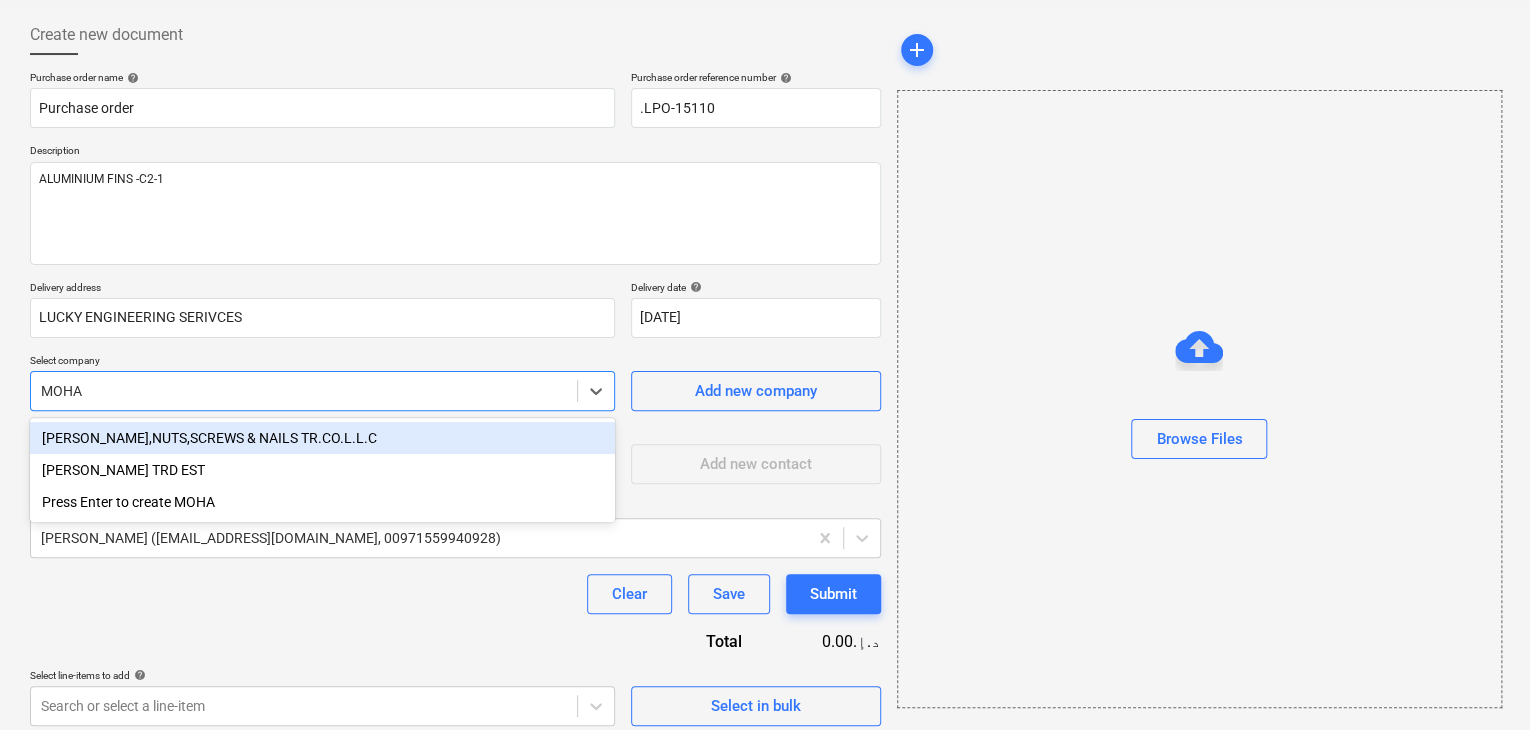 click on "[PERSON_NAME],NUTS,SCREWS & NAILS TR.CO.L.L.C" at bounding box center [322, 438] 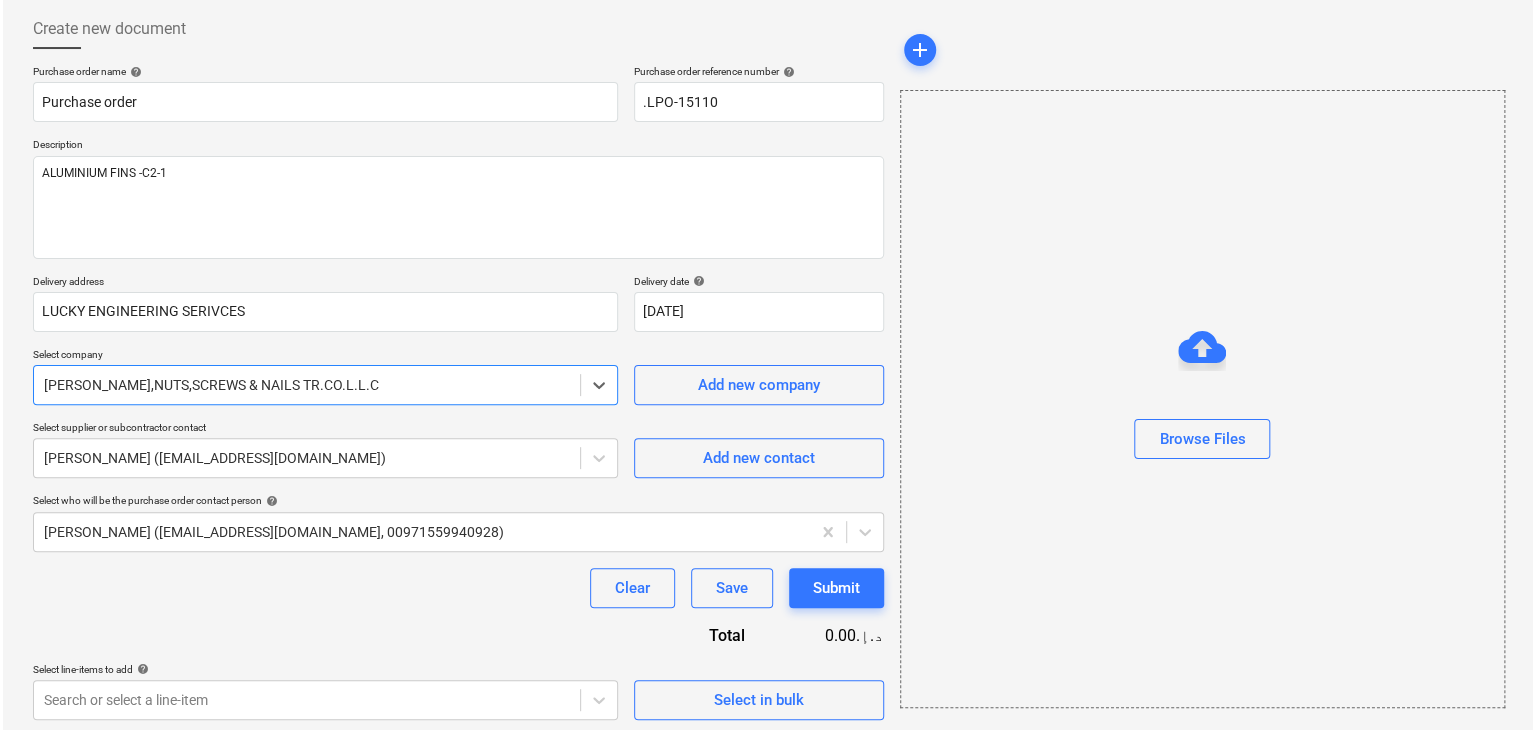 scroll, scrollTop: 104, scrollLeft: 0, axis: vertical 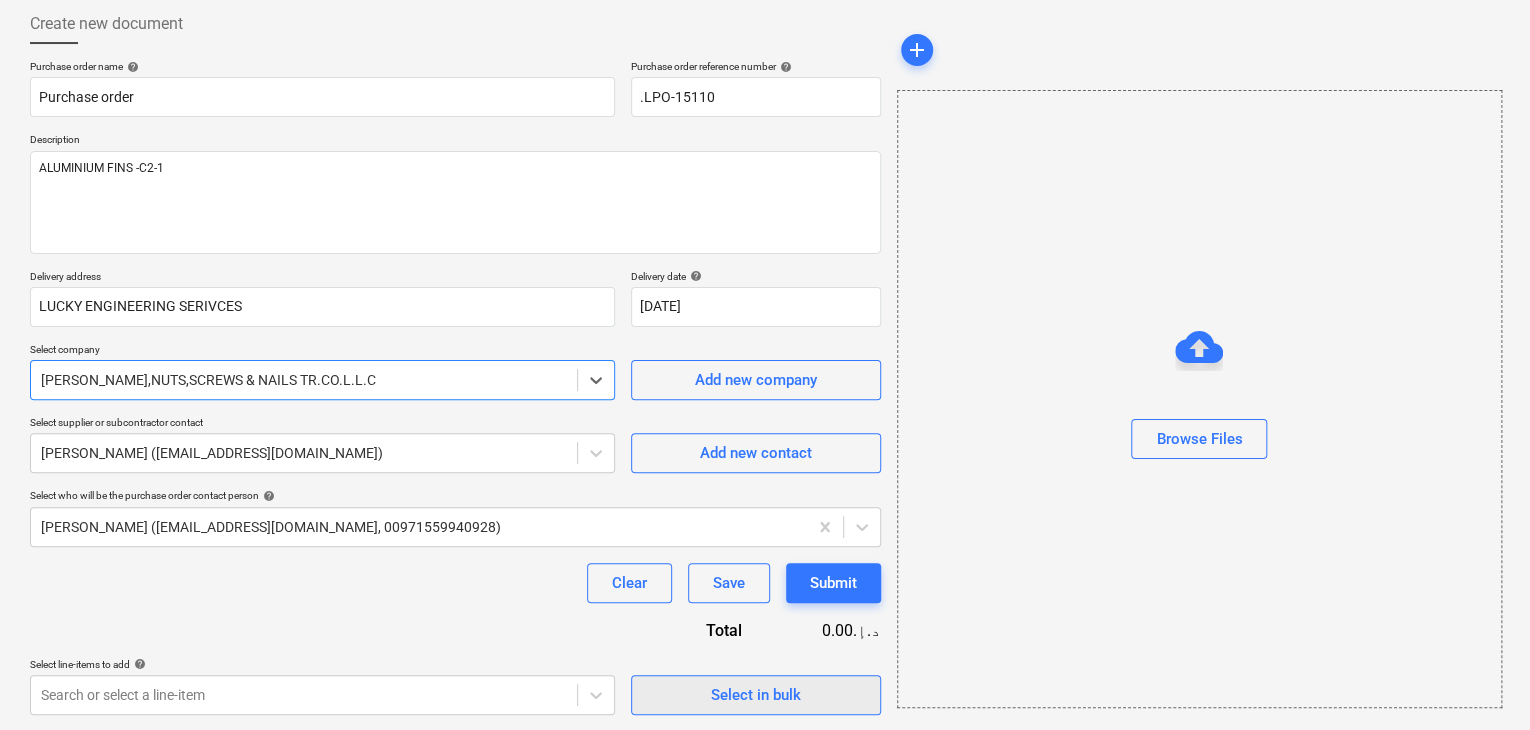click on "Select in bulk" at bounding box center [756, 695] 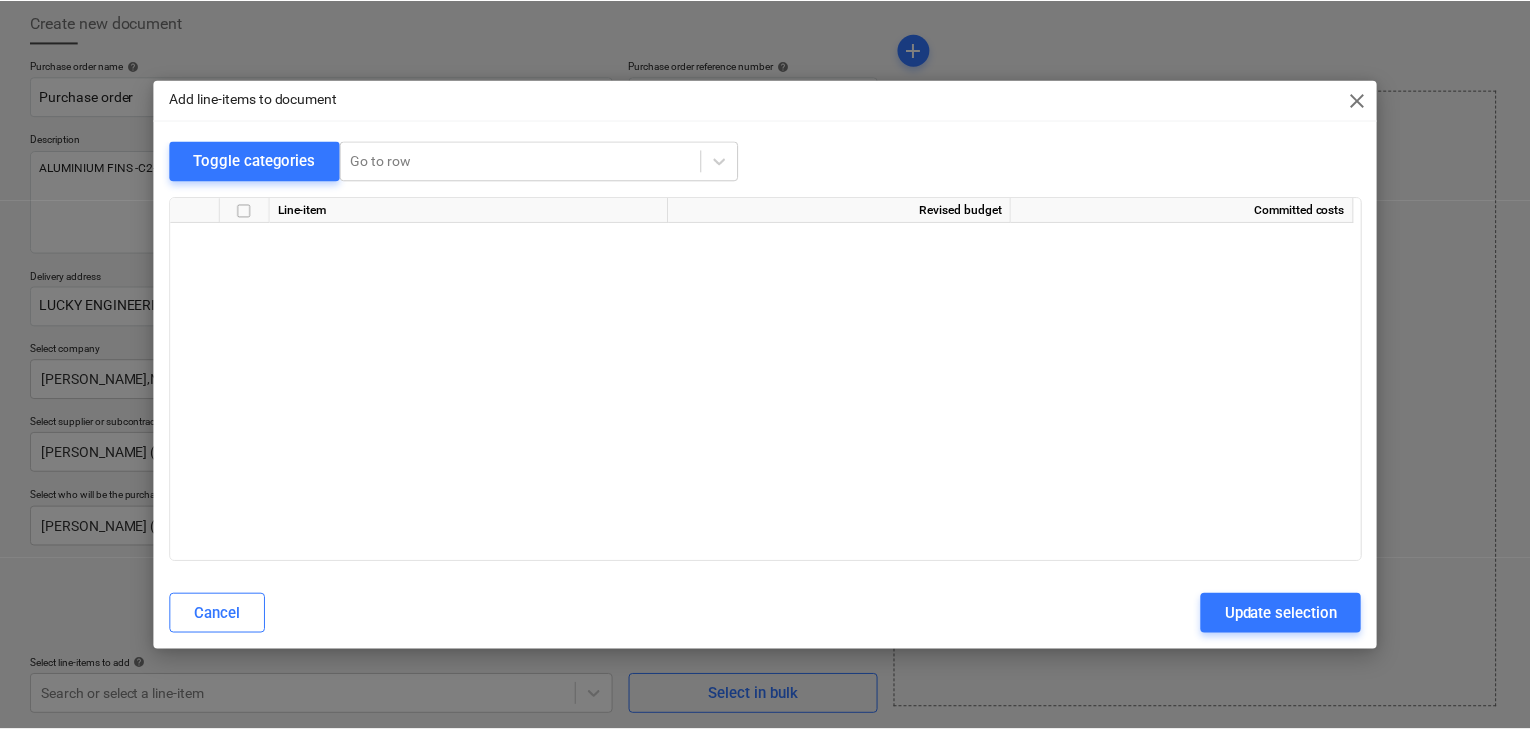scroll, scrollTop: 6812, scrollLeft: 0, axis: vertical 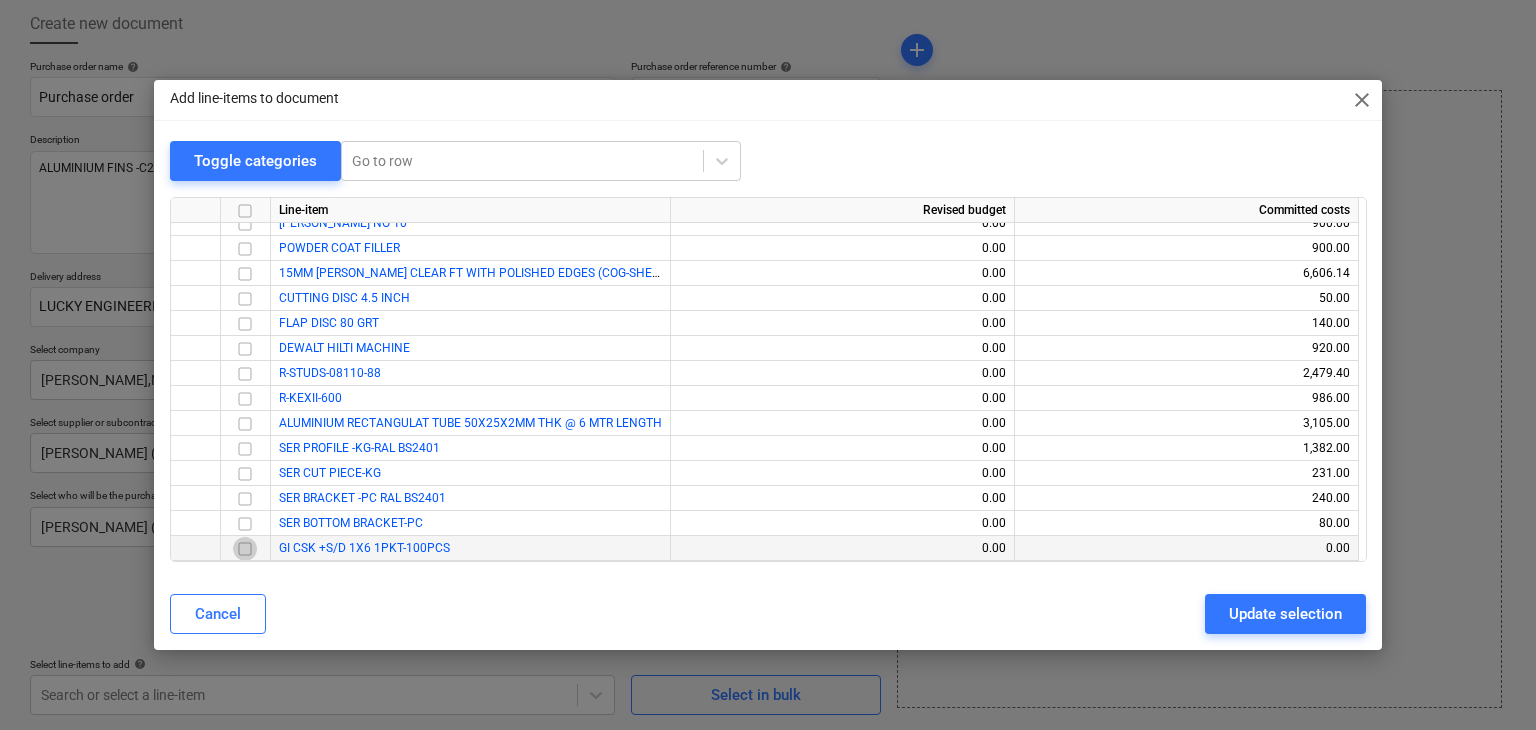 click at bounding box center (245, 549) 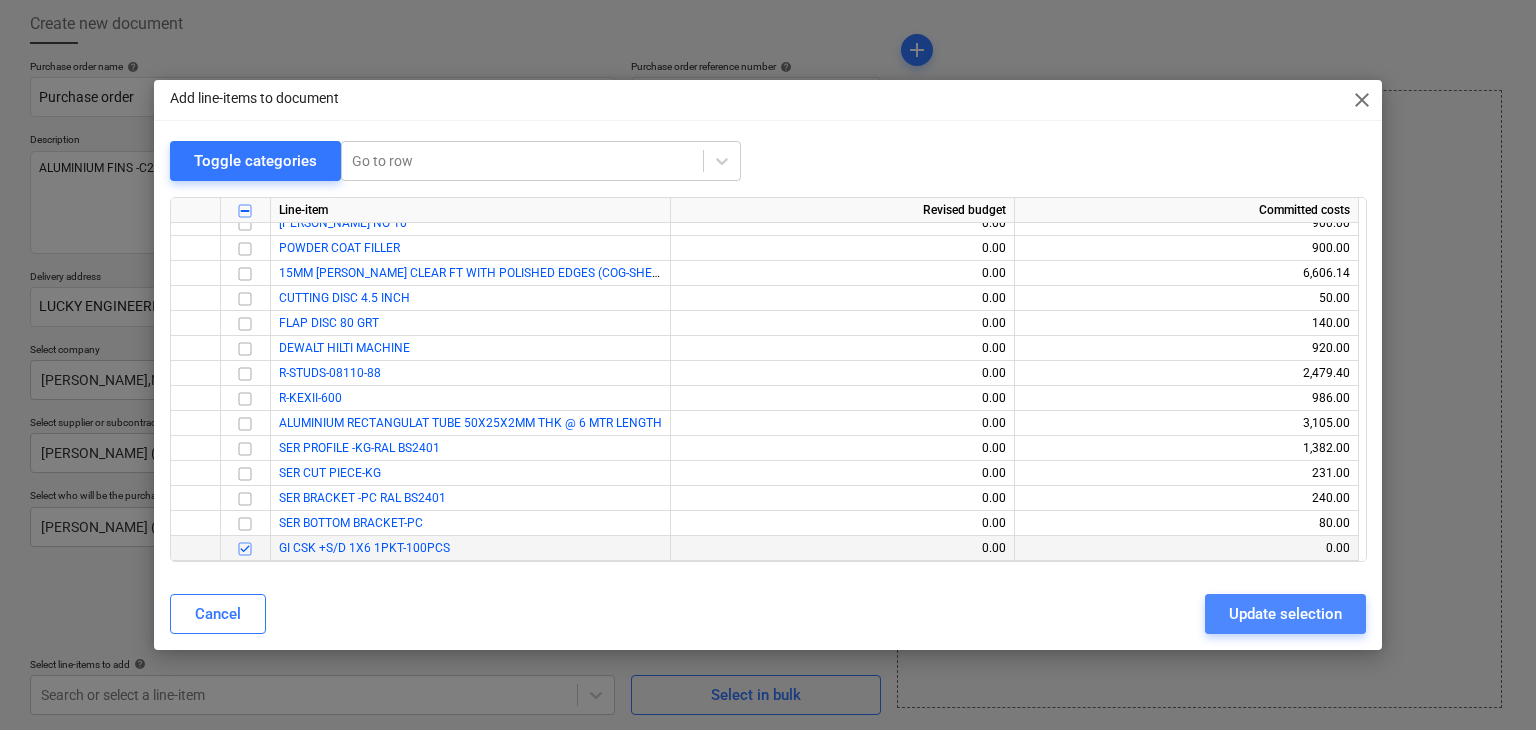 click on "Update selection" at bounding box center (1285, 614) 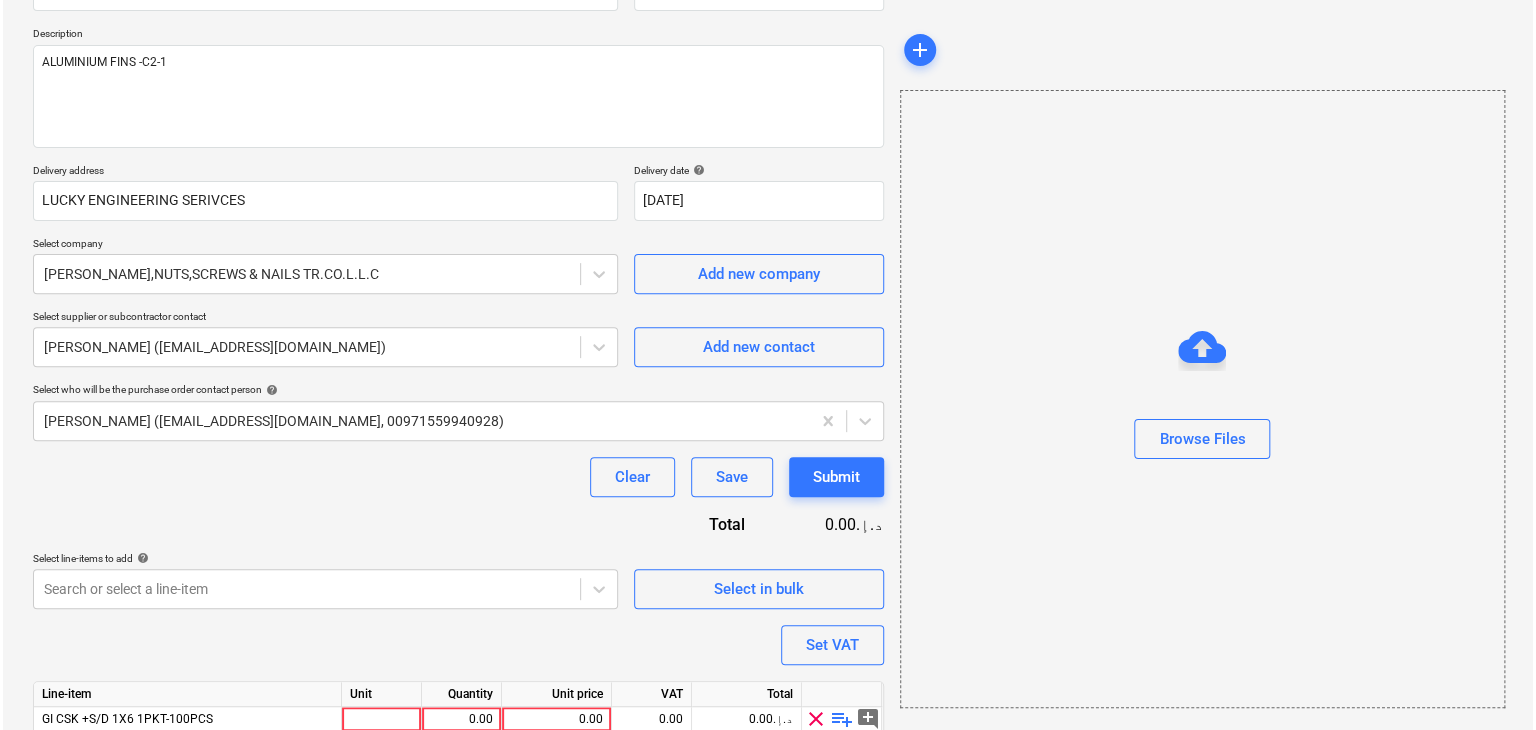 scroll, scrollTop: 292, scrollLeft: 0, axis: vertical 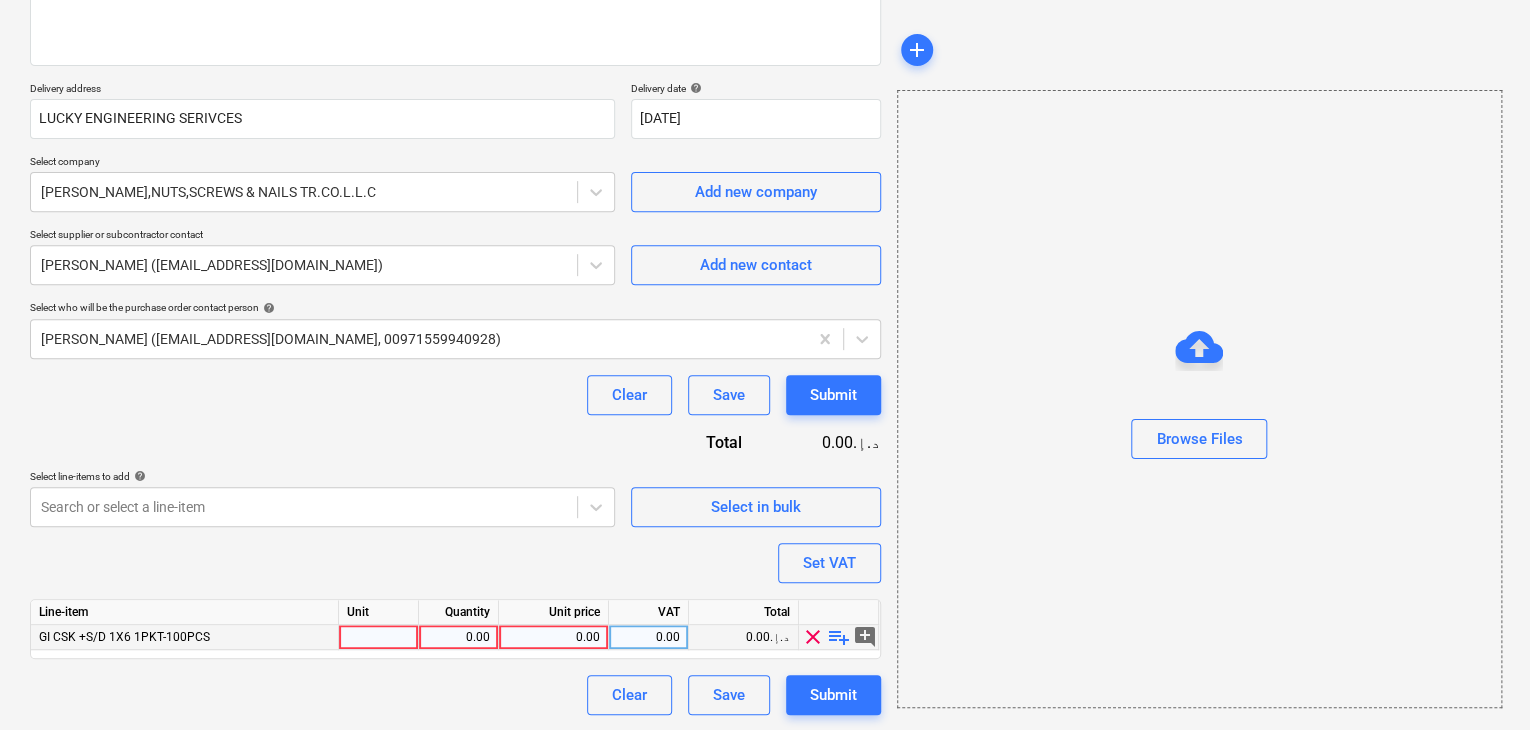 click at bounding box center [379, 637] 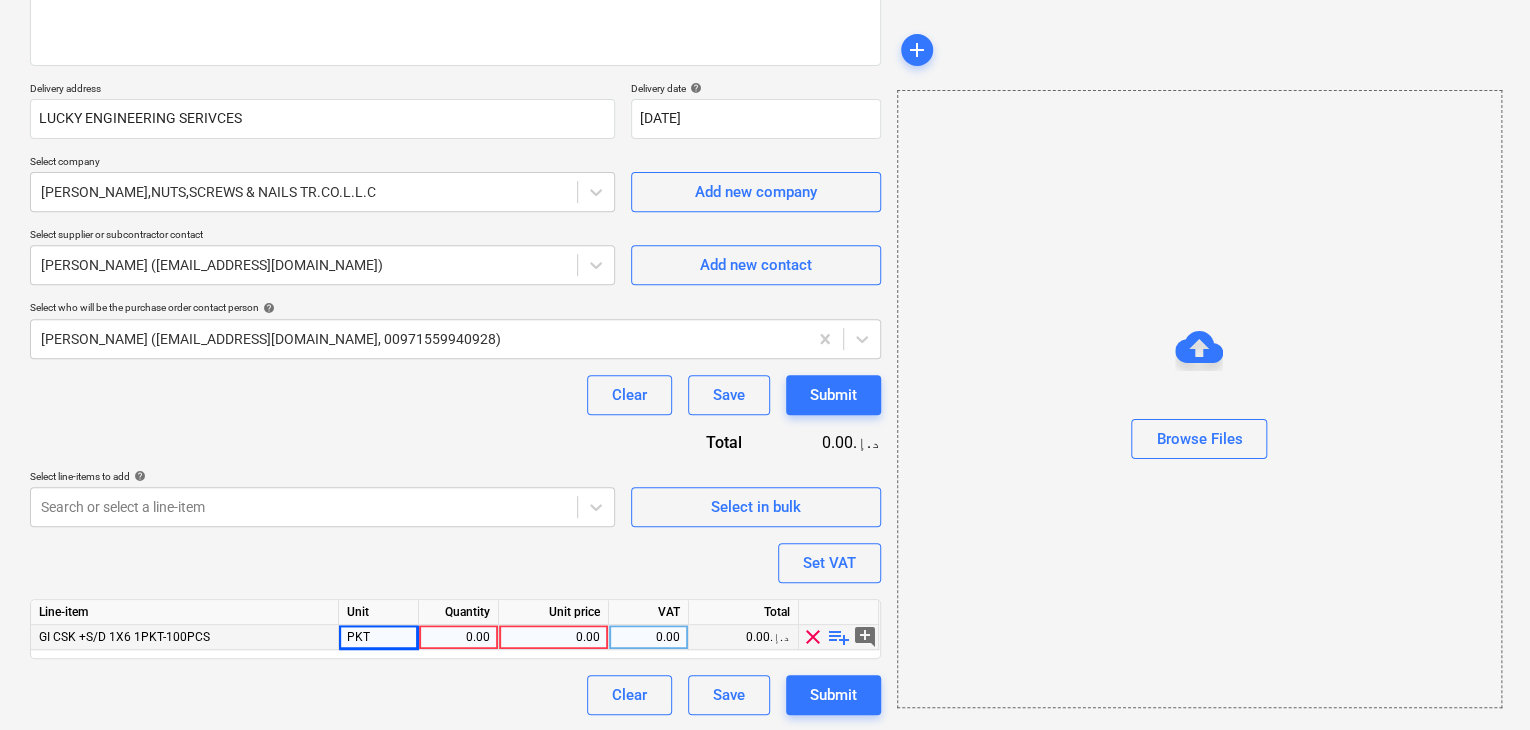 click on "0.00" at bounding box center (458, 637) 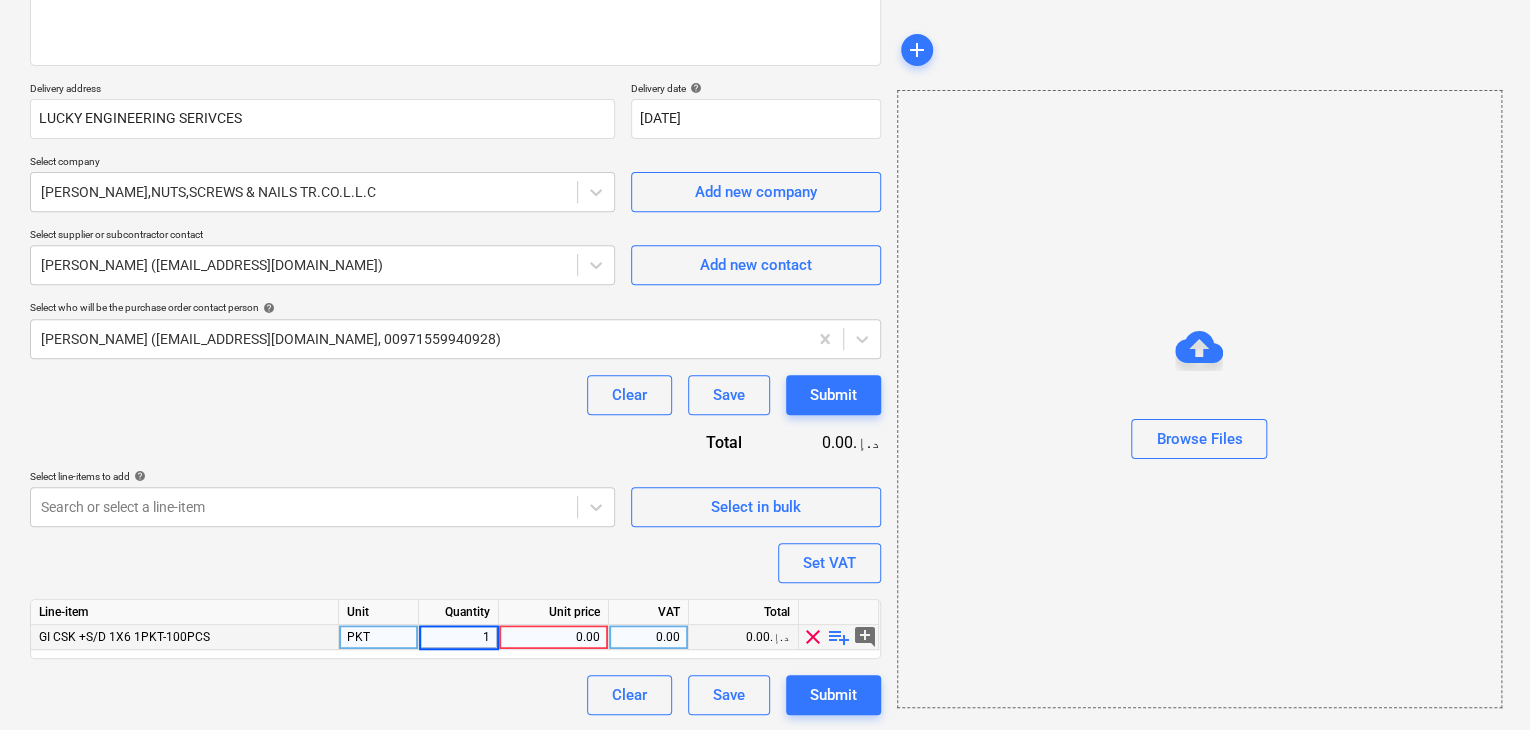 click on "0.00" at bounding box center [553, 637] 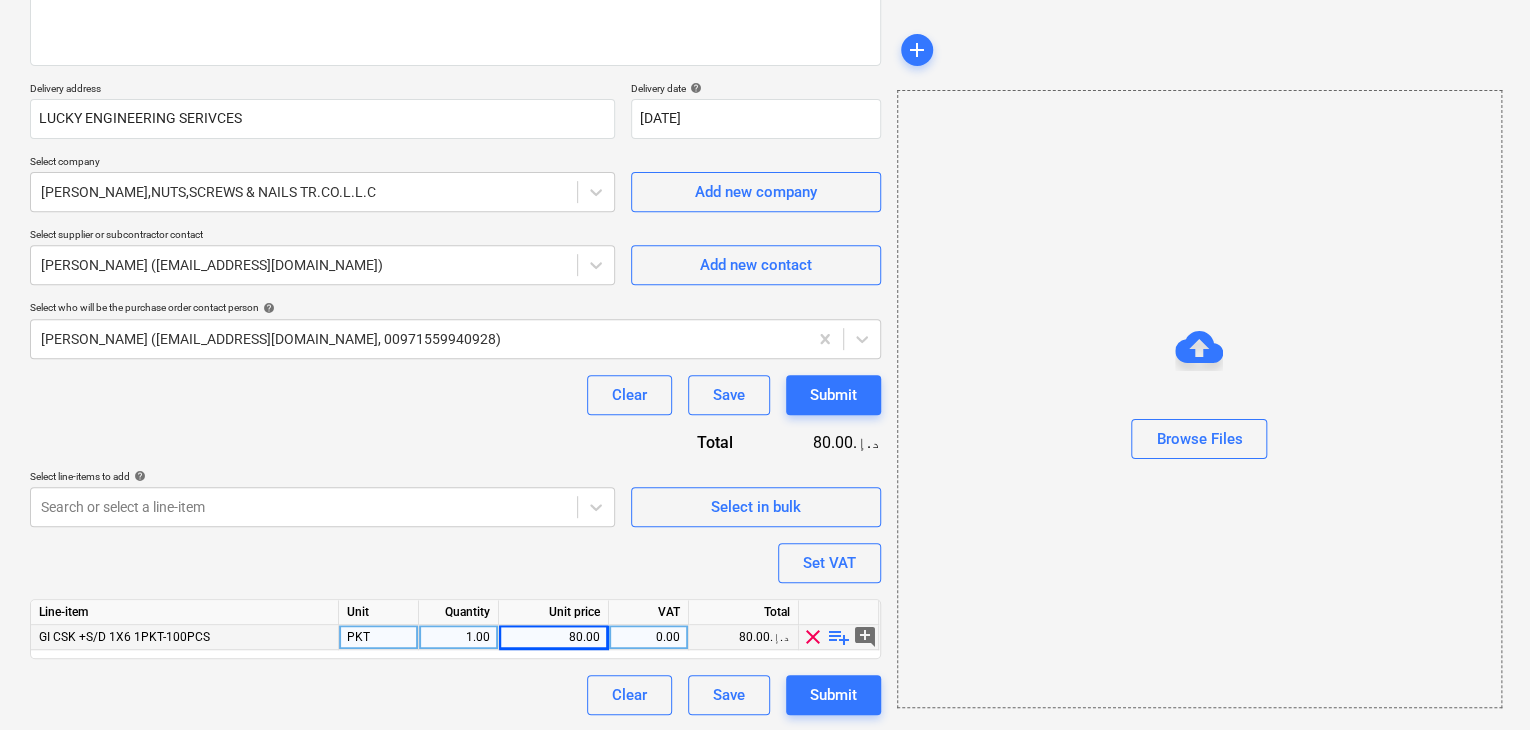 click on "Browse Files" at bounding box center (1199, 399) 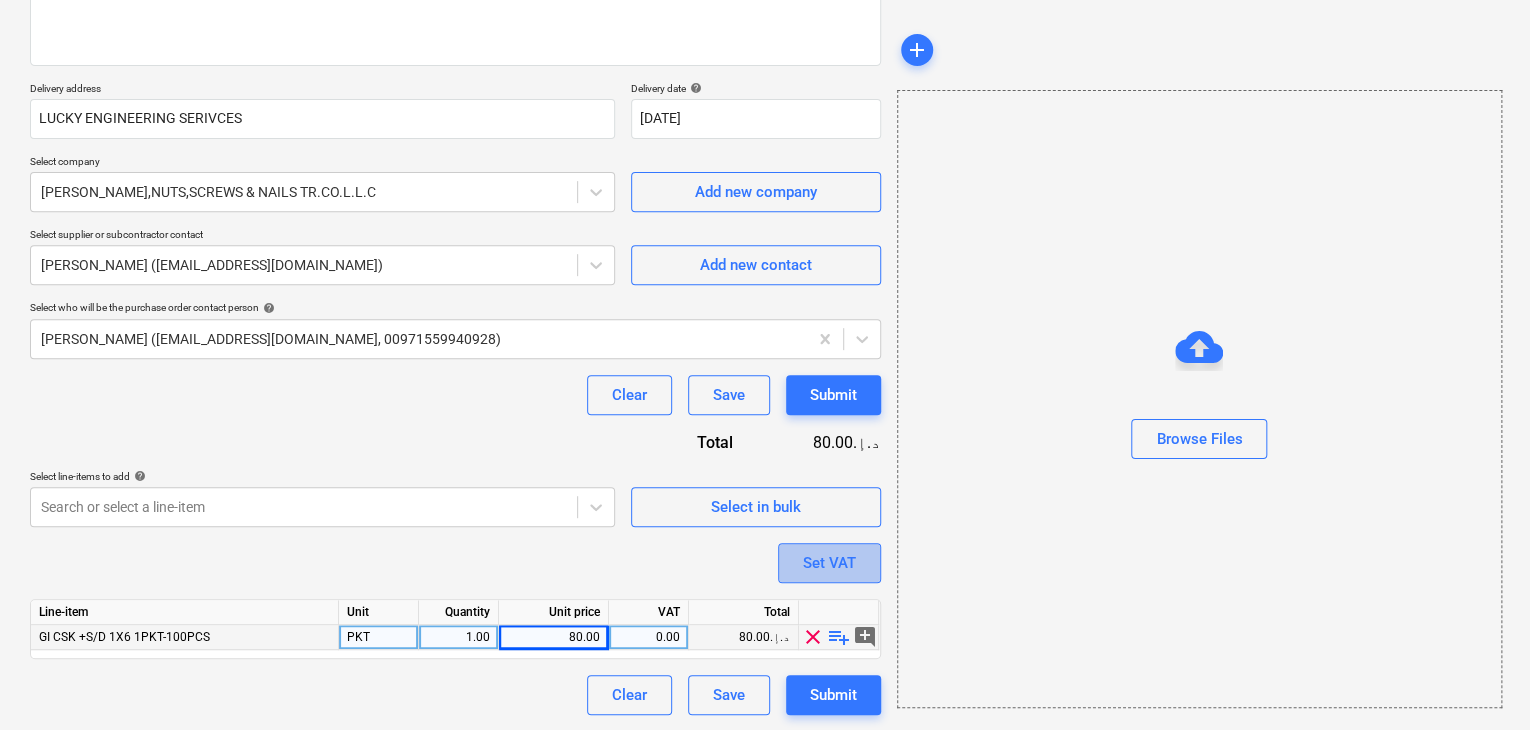 click on "Set VAT" at bounding box center (829, 563) 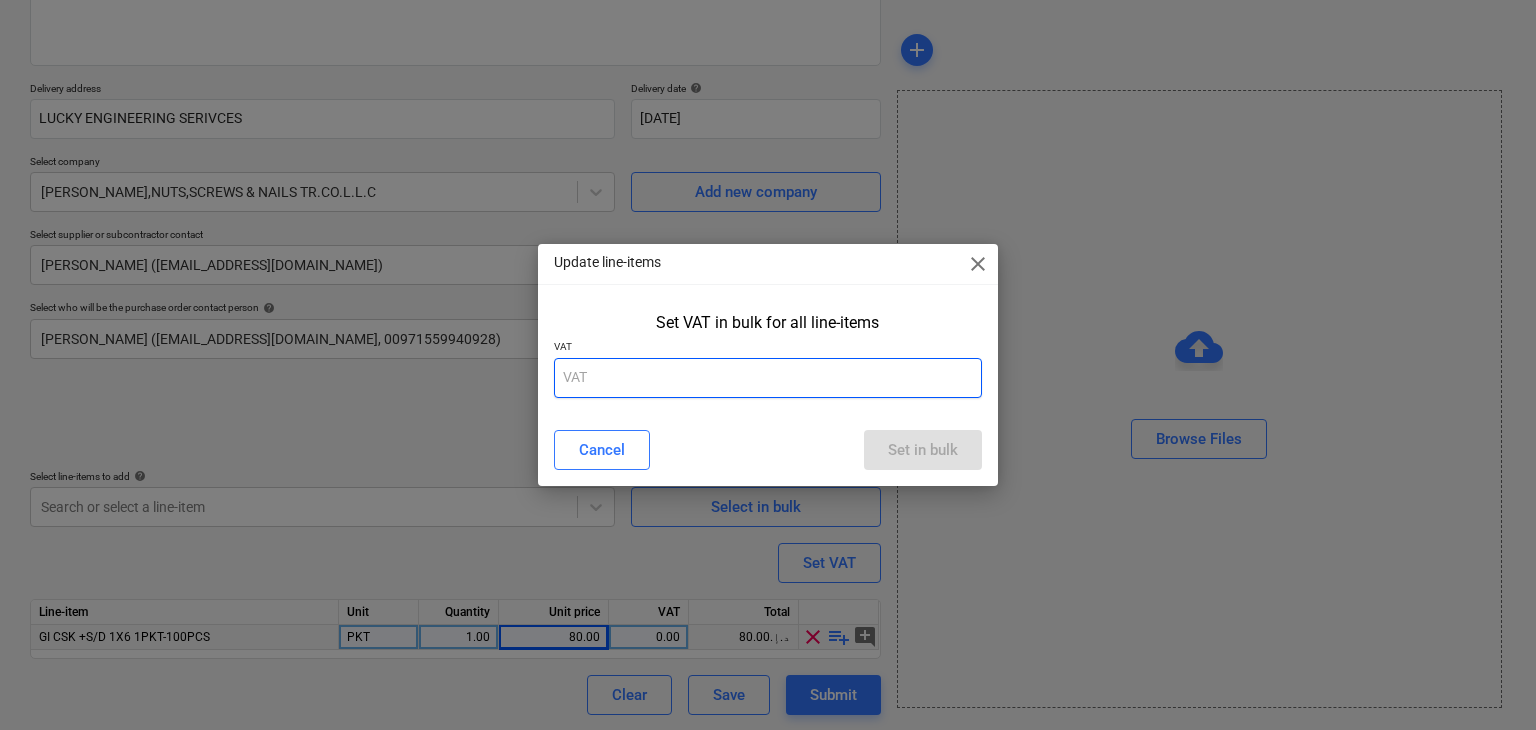 click at bounding box center [768, 378] 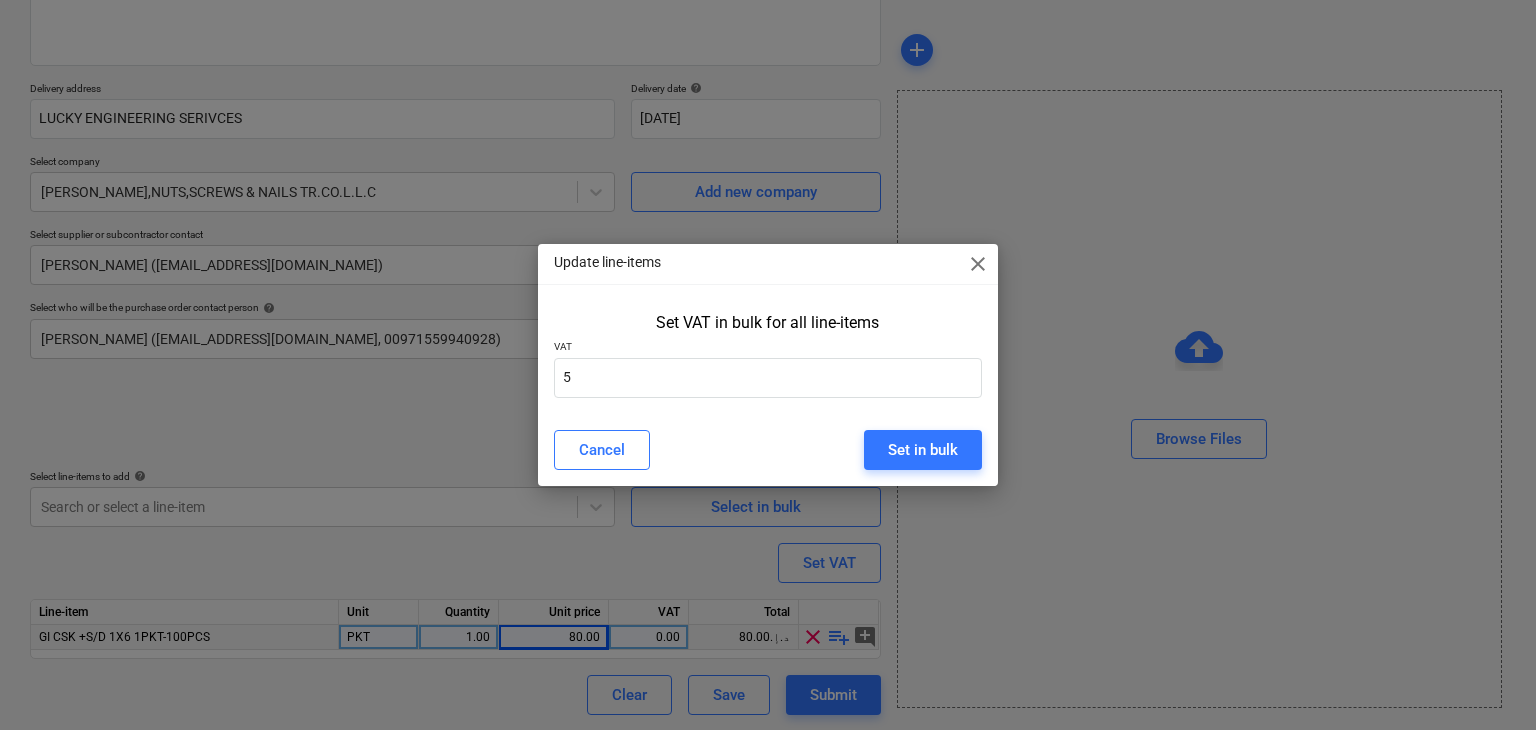 drag, startPoint x: 982, startPoint y: 461, endPoint x: 940, endPoint y: 426, distance: 54.67175 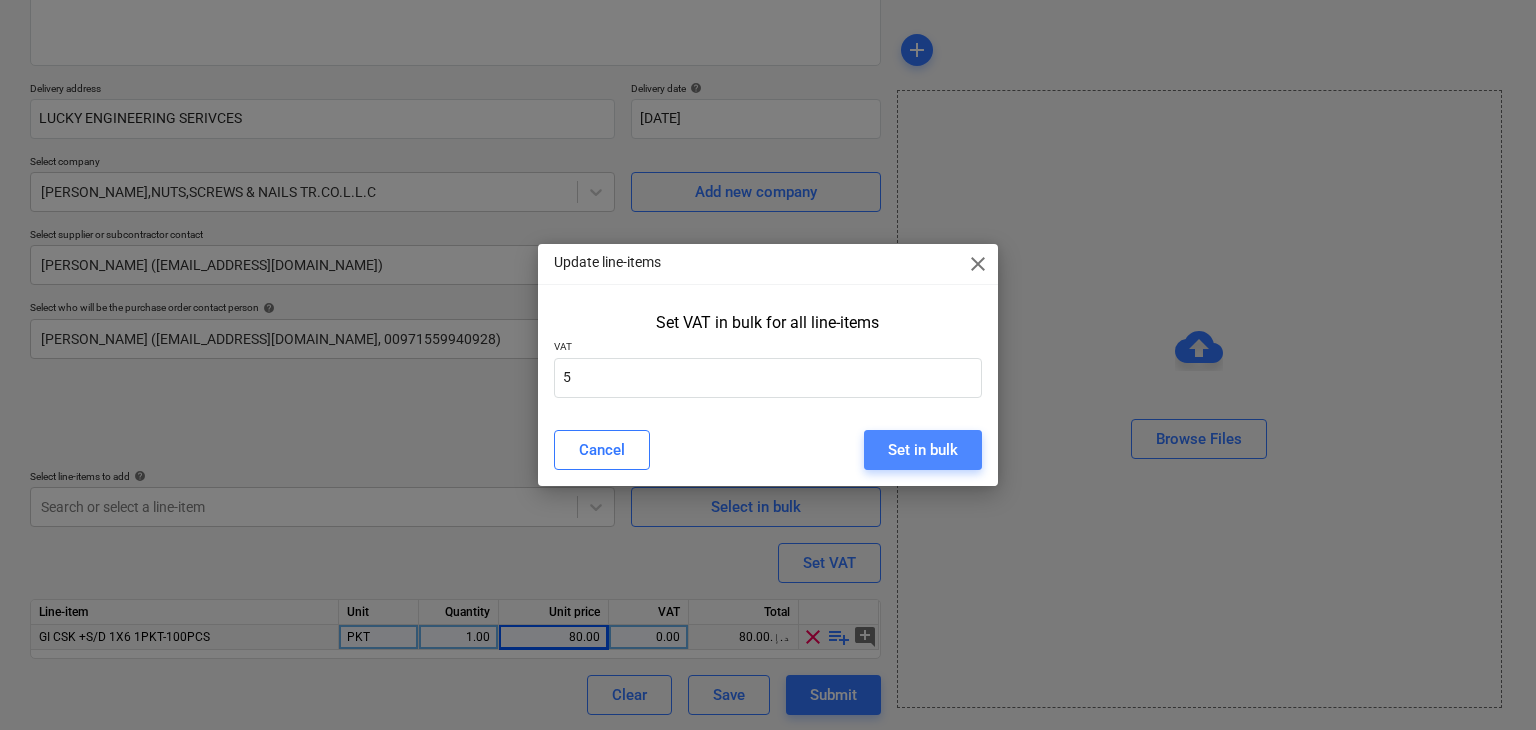 click on "Set in bulk" at bounding box center [923, 450] 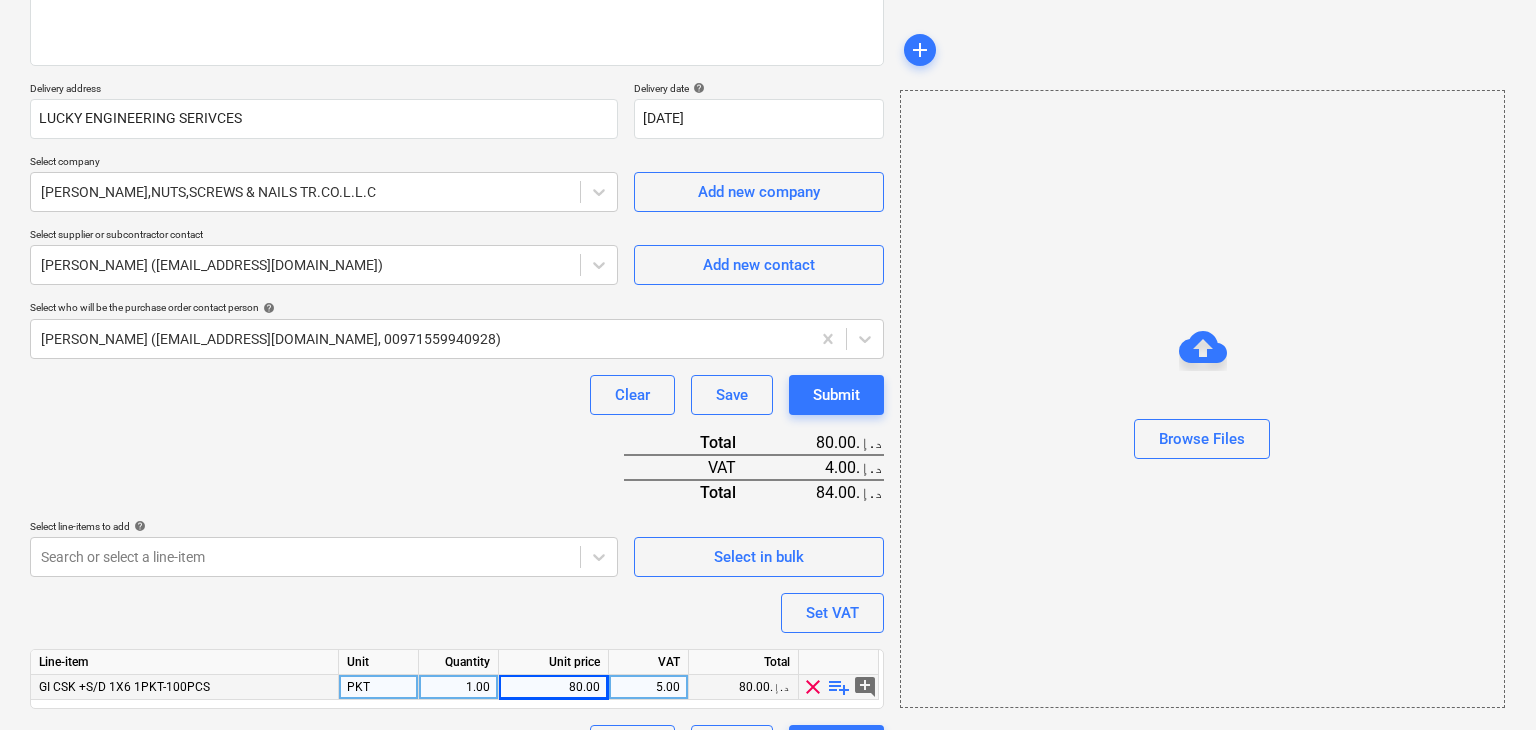 scroll, scrollTop: 342, scrollLeft: 0, axis: vertical 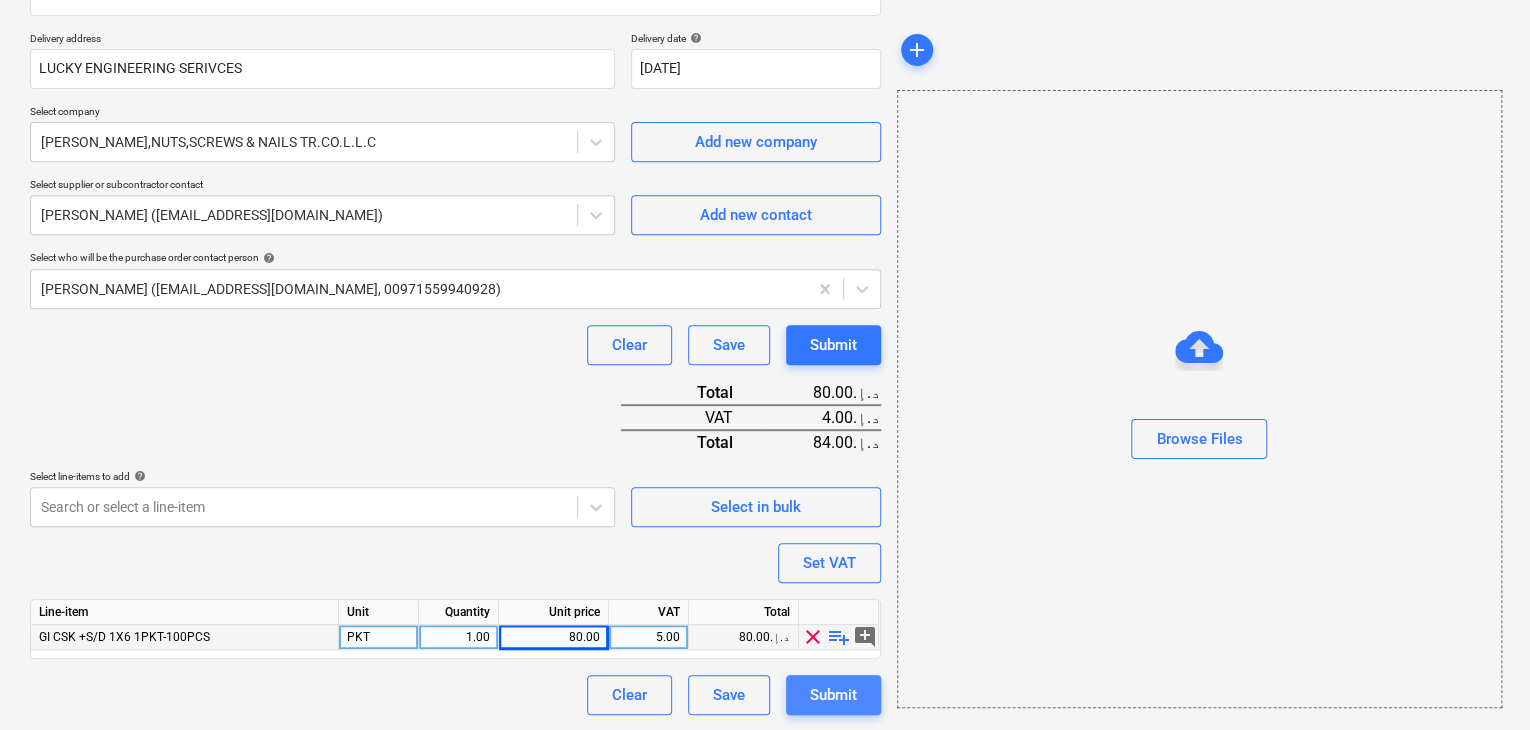 click on "Submit" at bounding box center [833, 695] 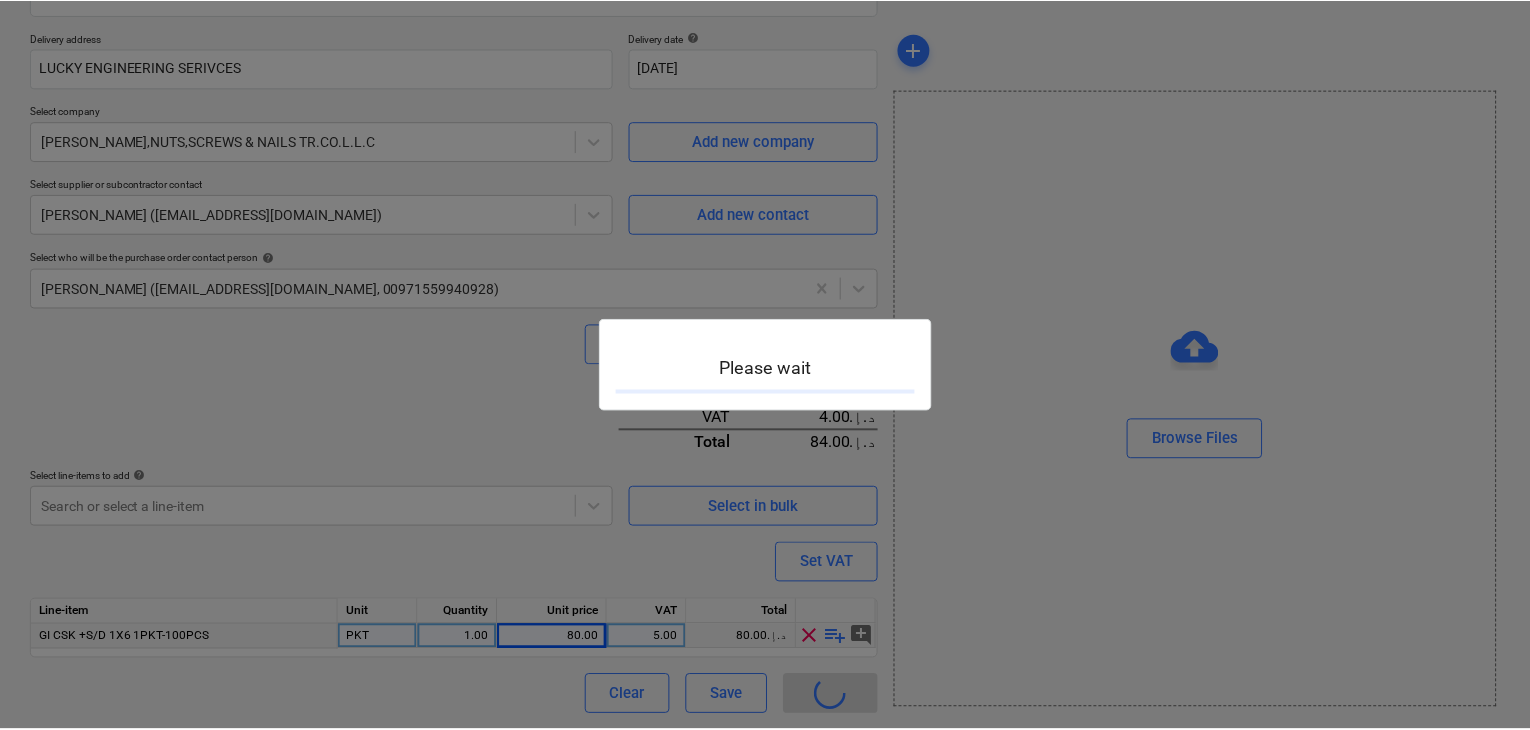 scroll, scrollTop: 0, scrollLeft: 0, axis: both 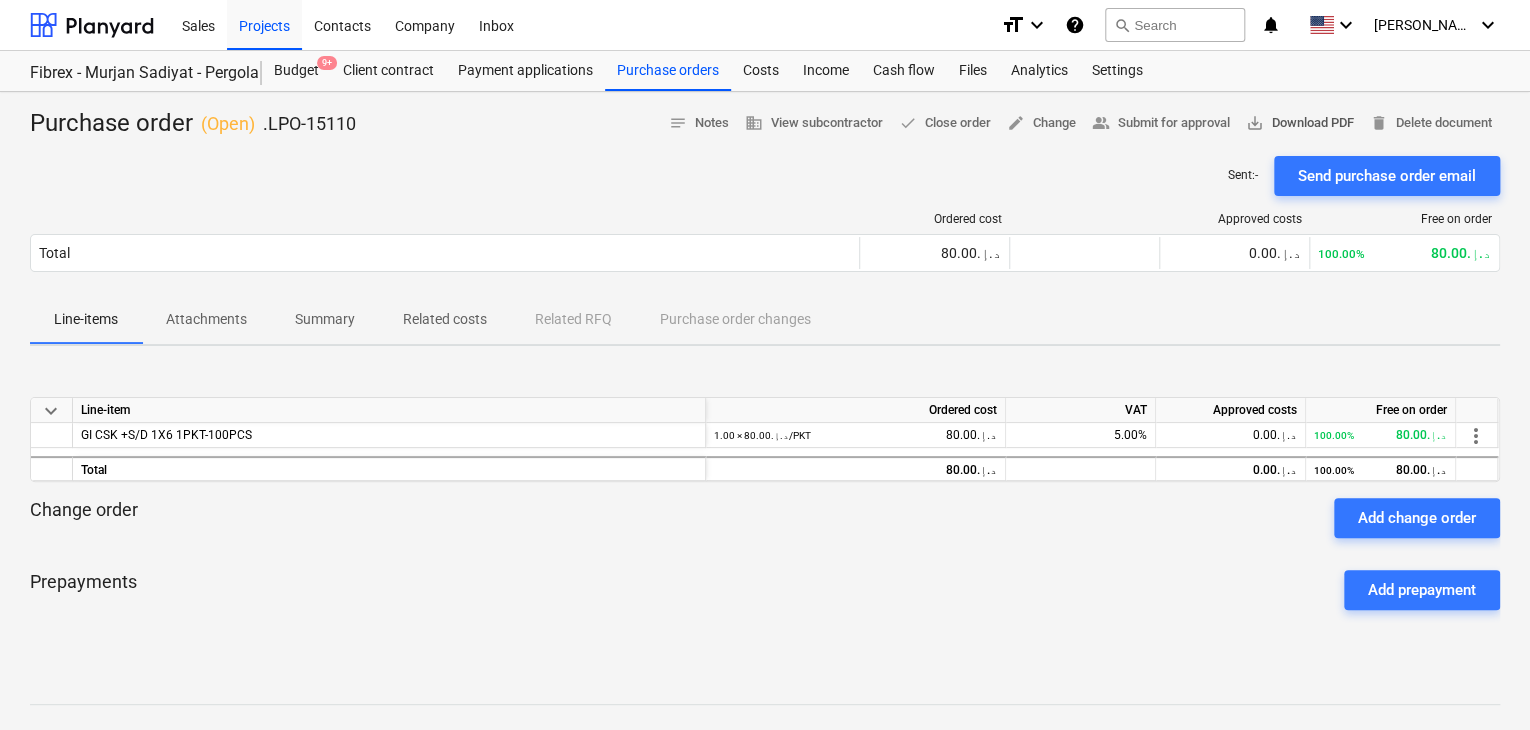 click on "save_alt Download PDF" at bounding box center [1300, 123] 